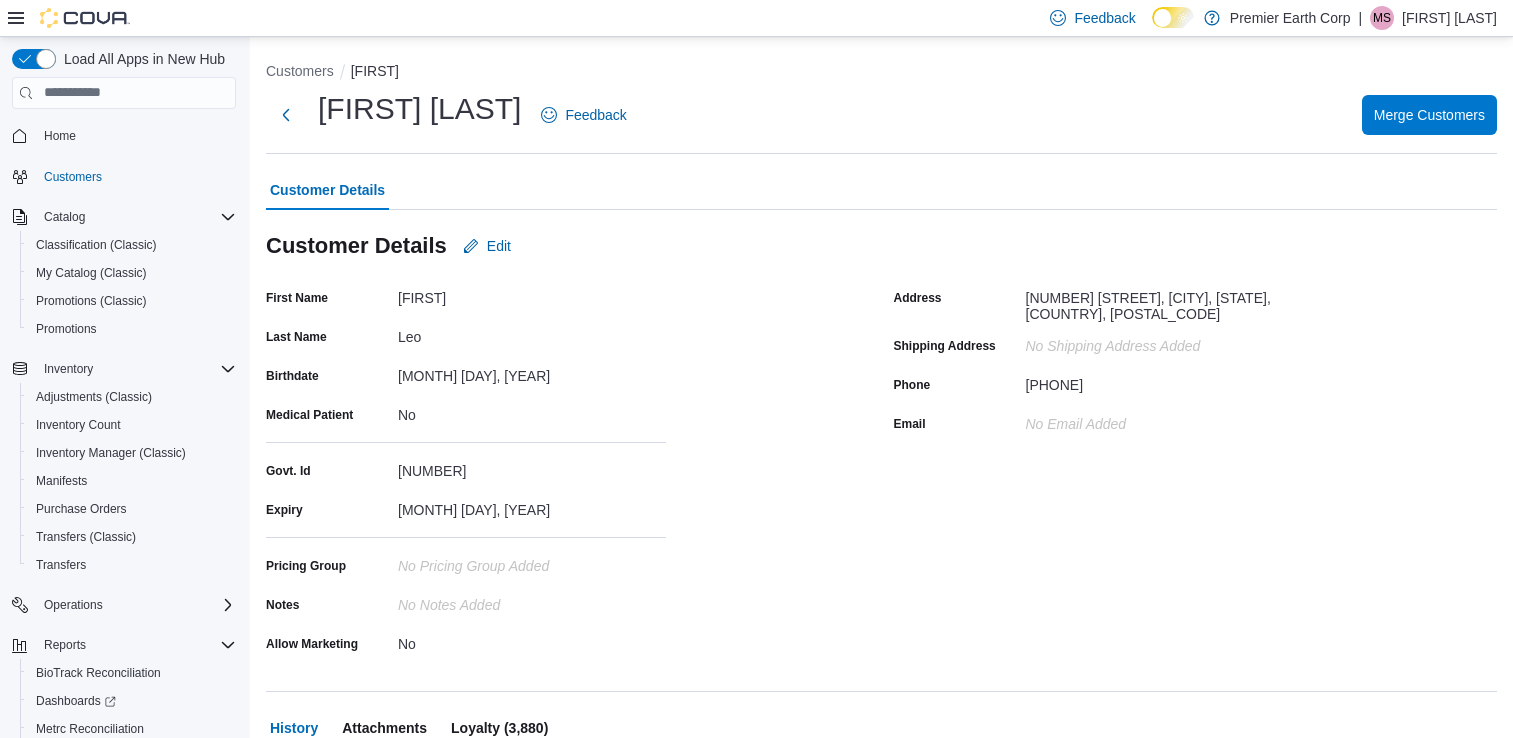 scroll, scrollTop: 416, scrollLeft: 0, axis: vertical 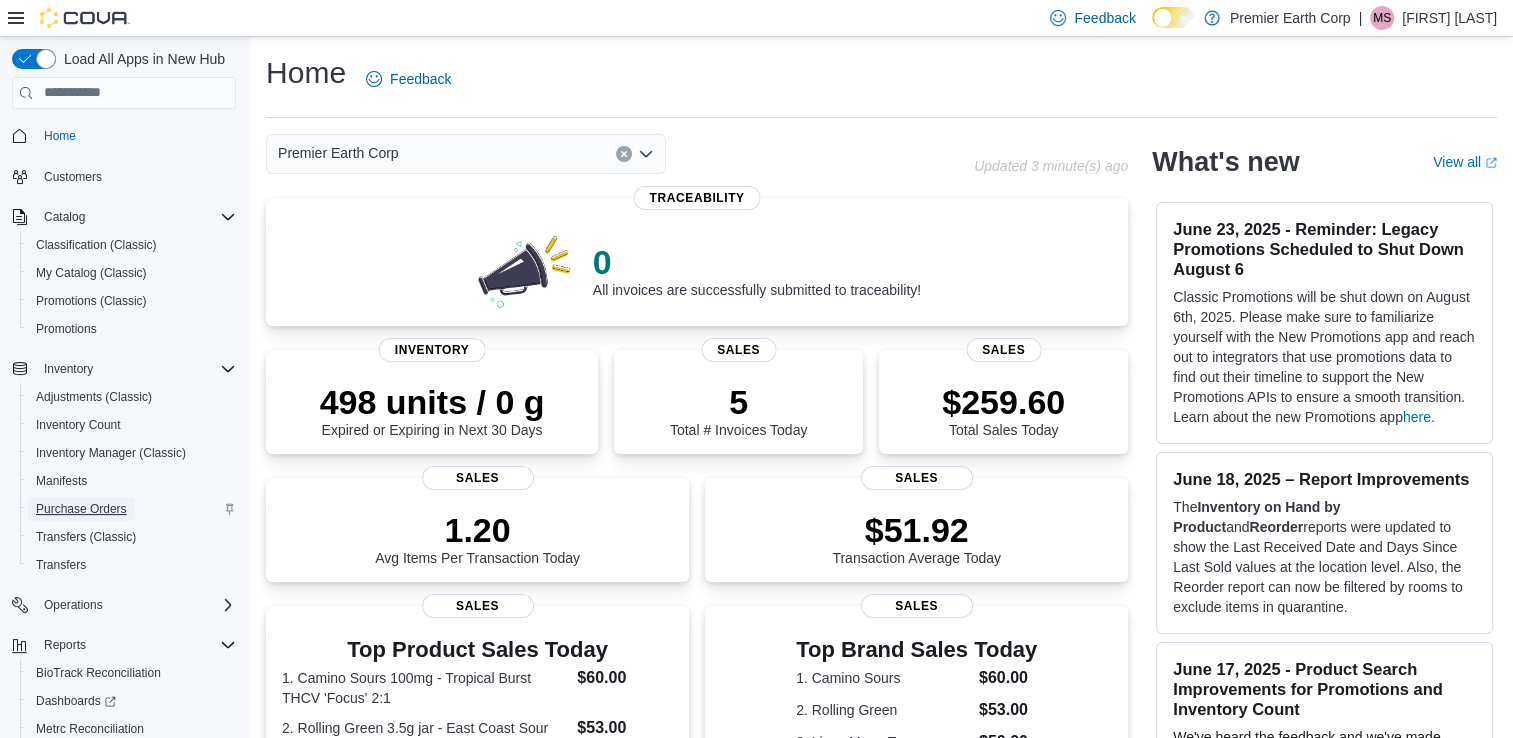click on "Purchase Orders" at bounding box center (81, 509) 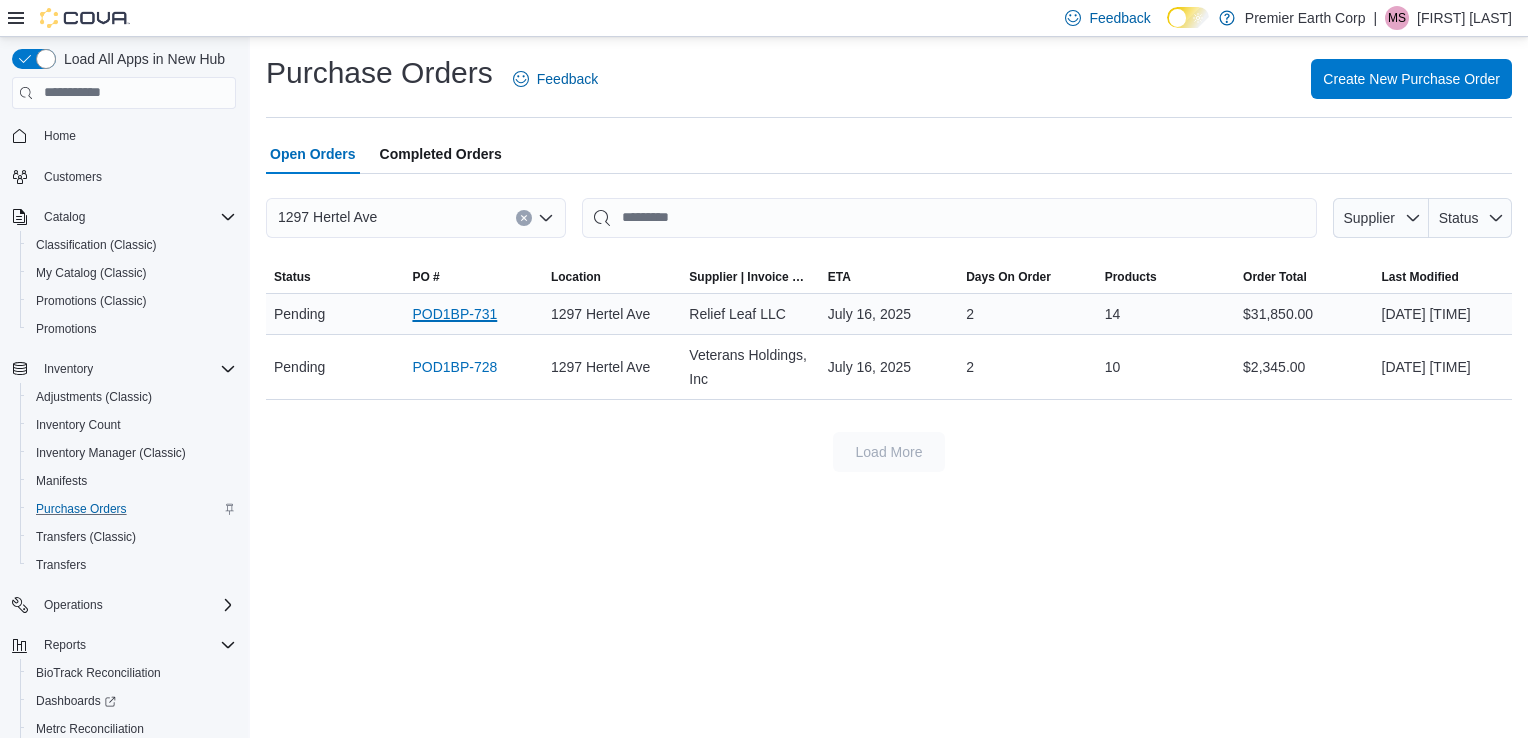 click on "POD1BP-731" at bounding box center [454, 314] 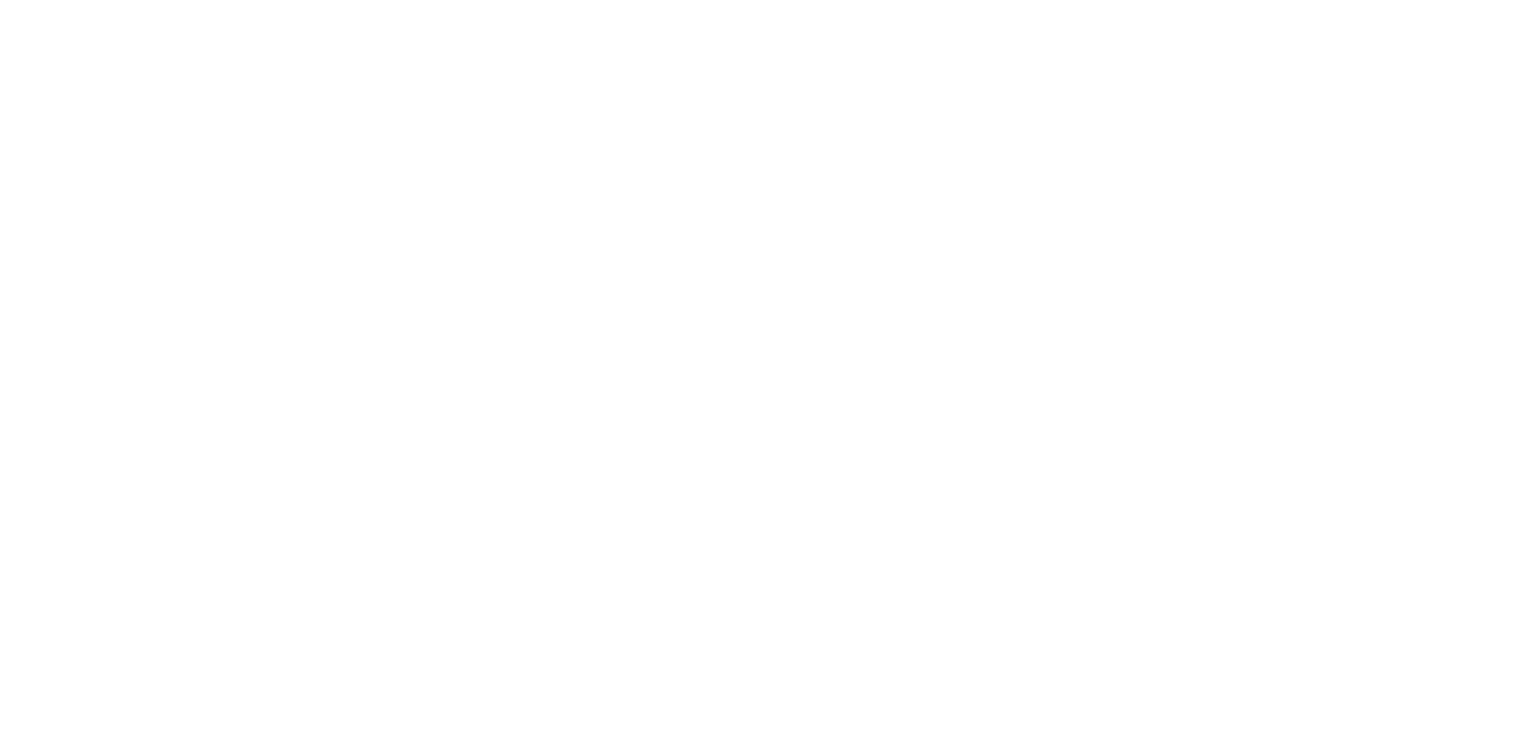 scroll, scrollTop: 0, scrollLeft: 0, axis: both 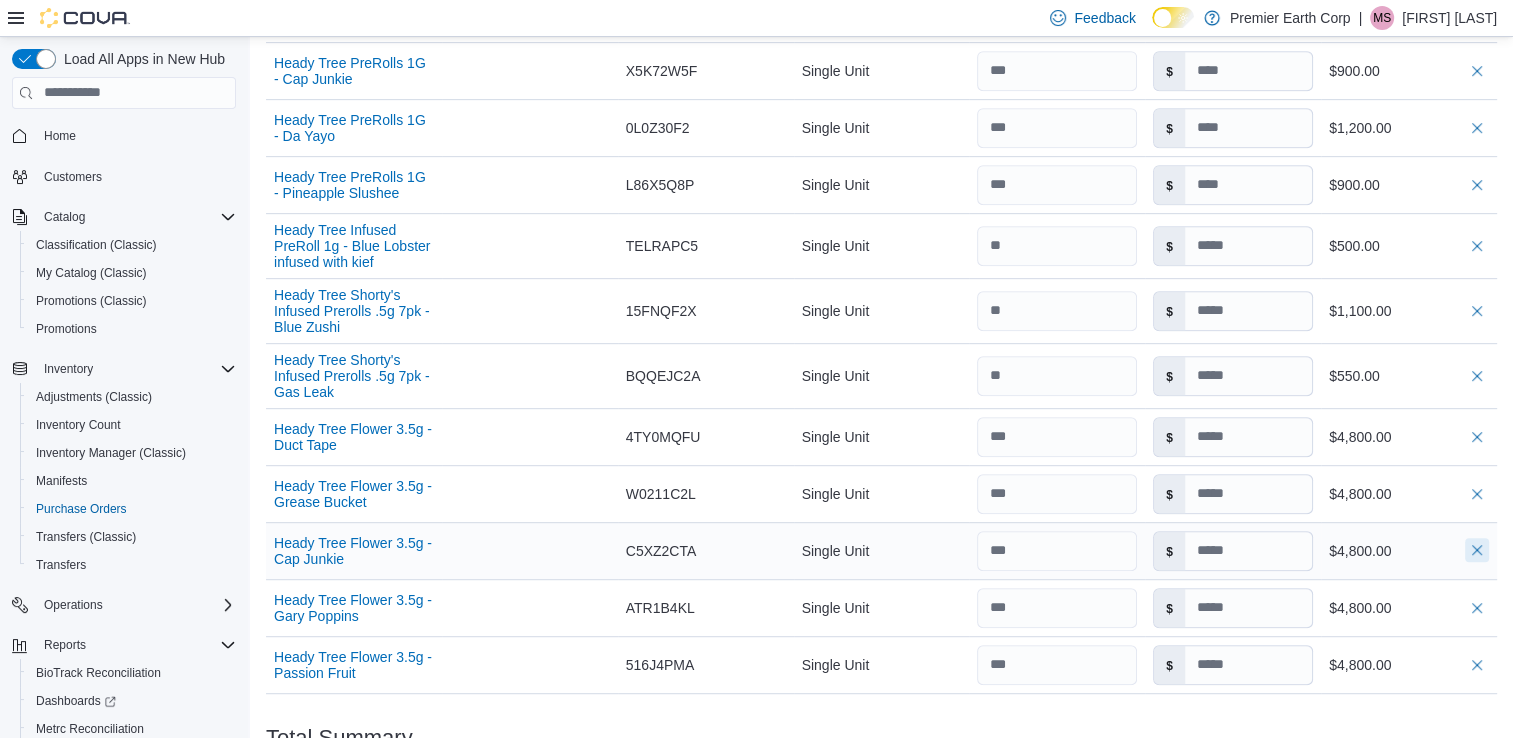 click at bounding box center (1477, 550) 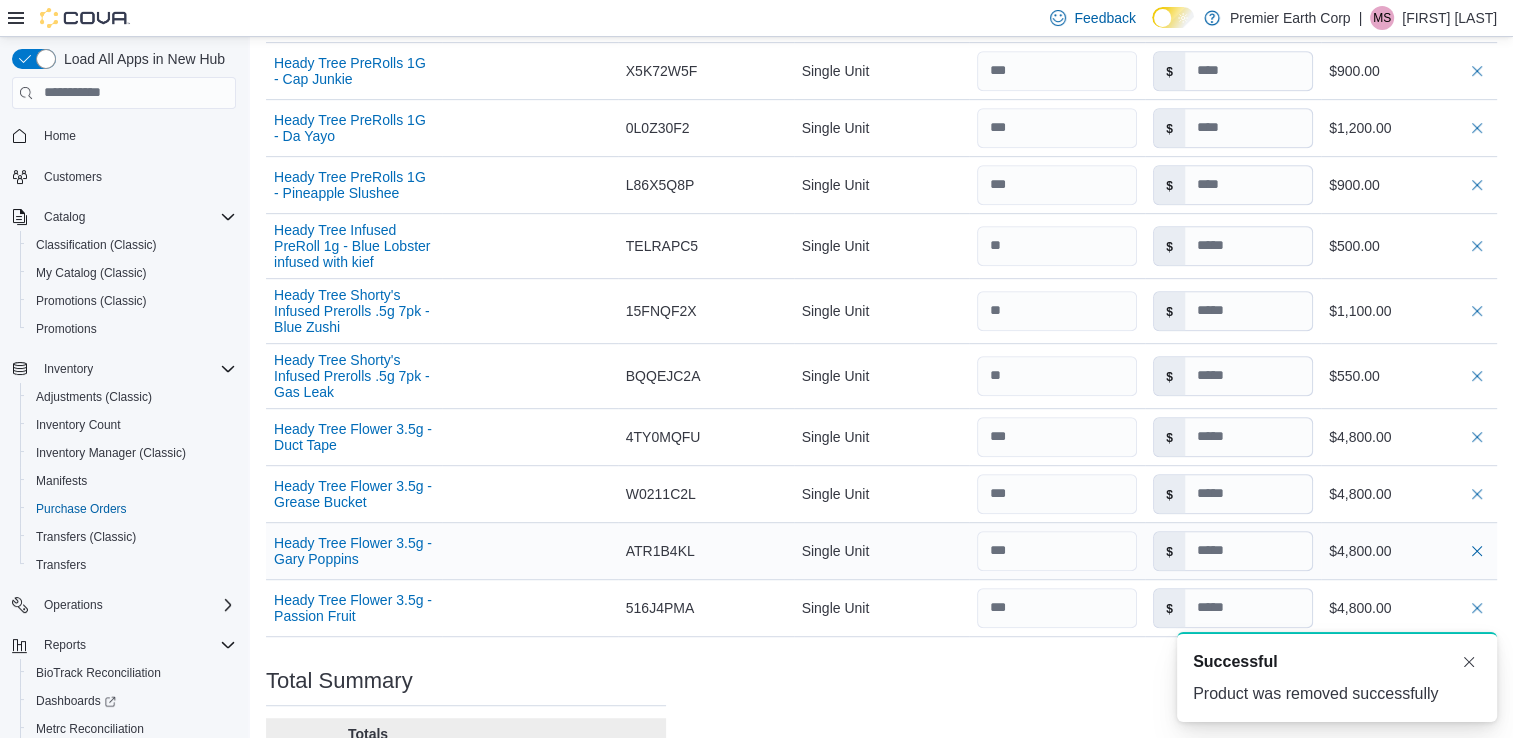 scroll, scrollTop: 0, scrollLeft: 0, axis: both 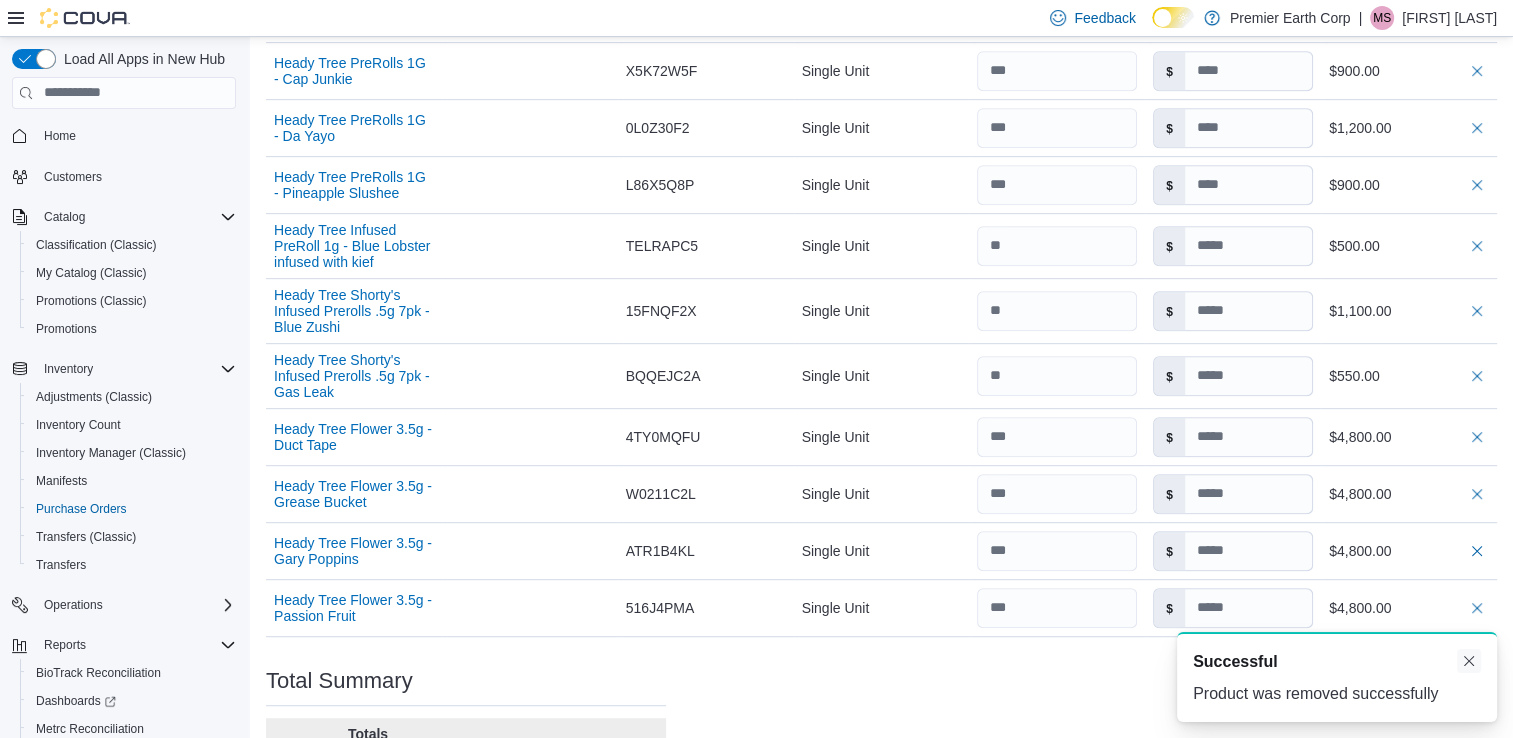 click at bounding box center (1469, 661) 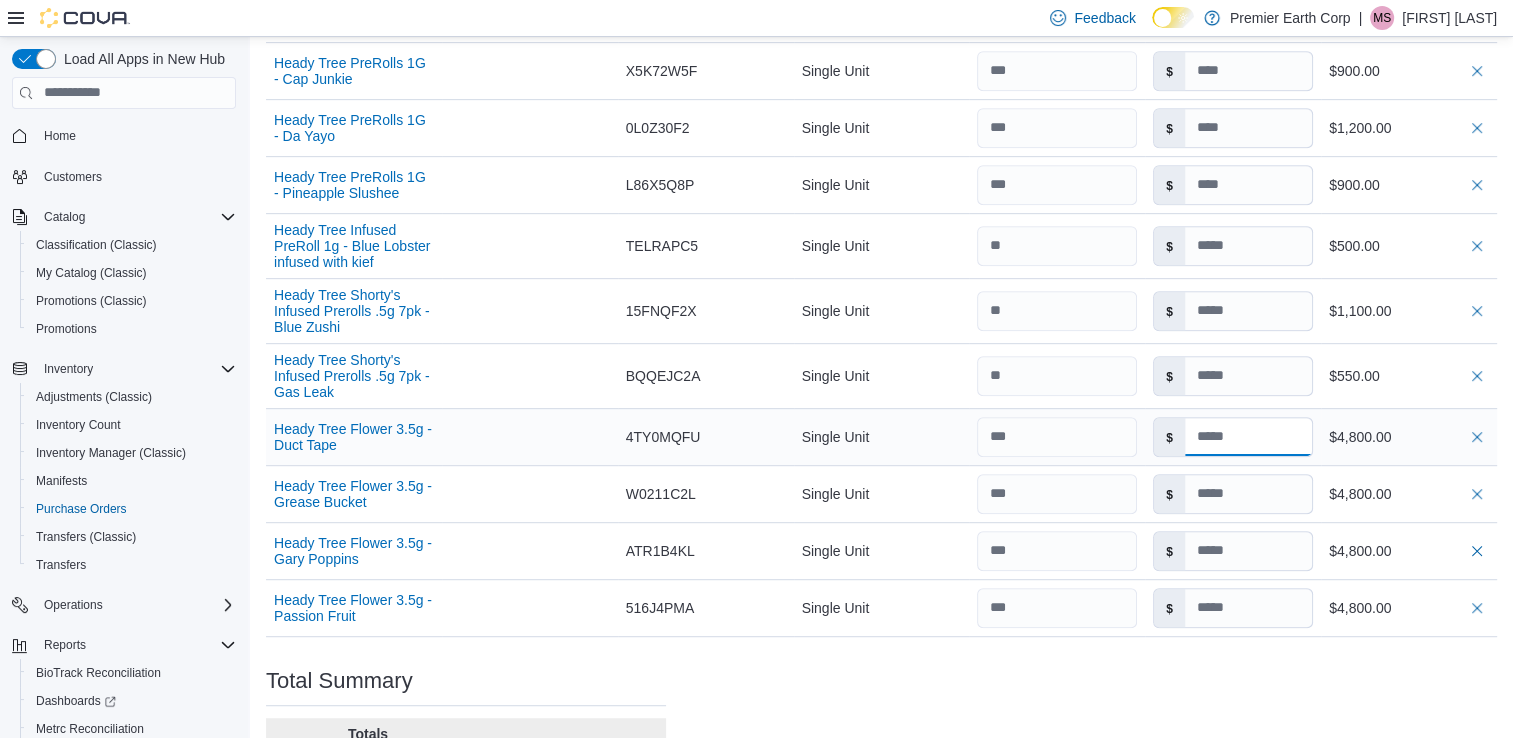 click at bounding box center [1248, 437] 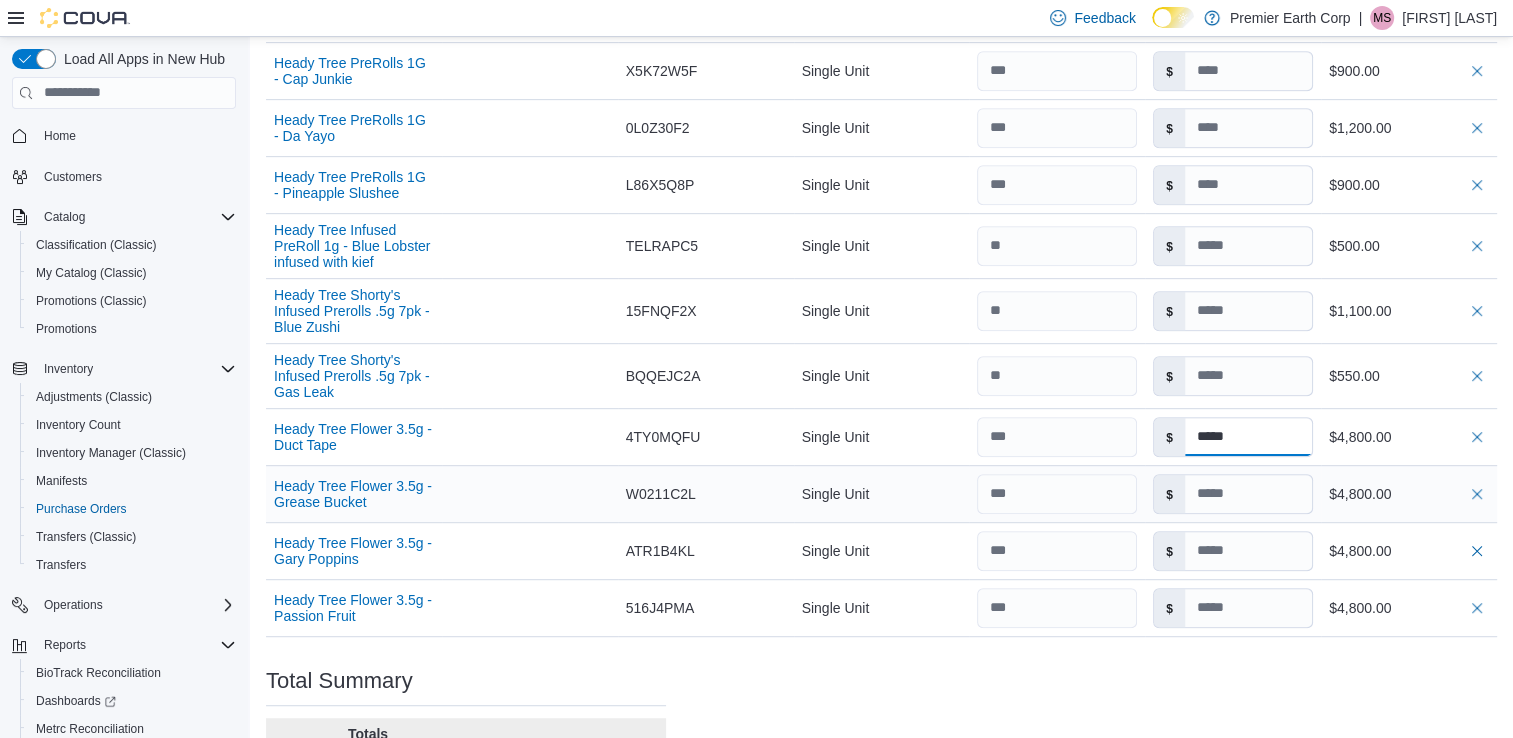 type on "*****" 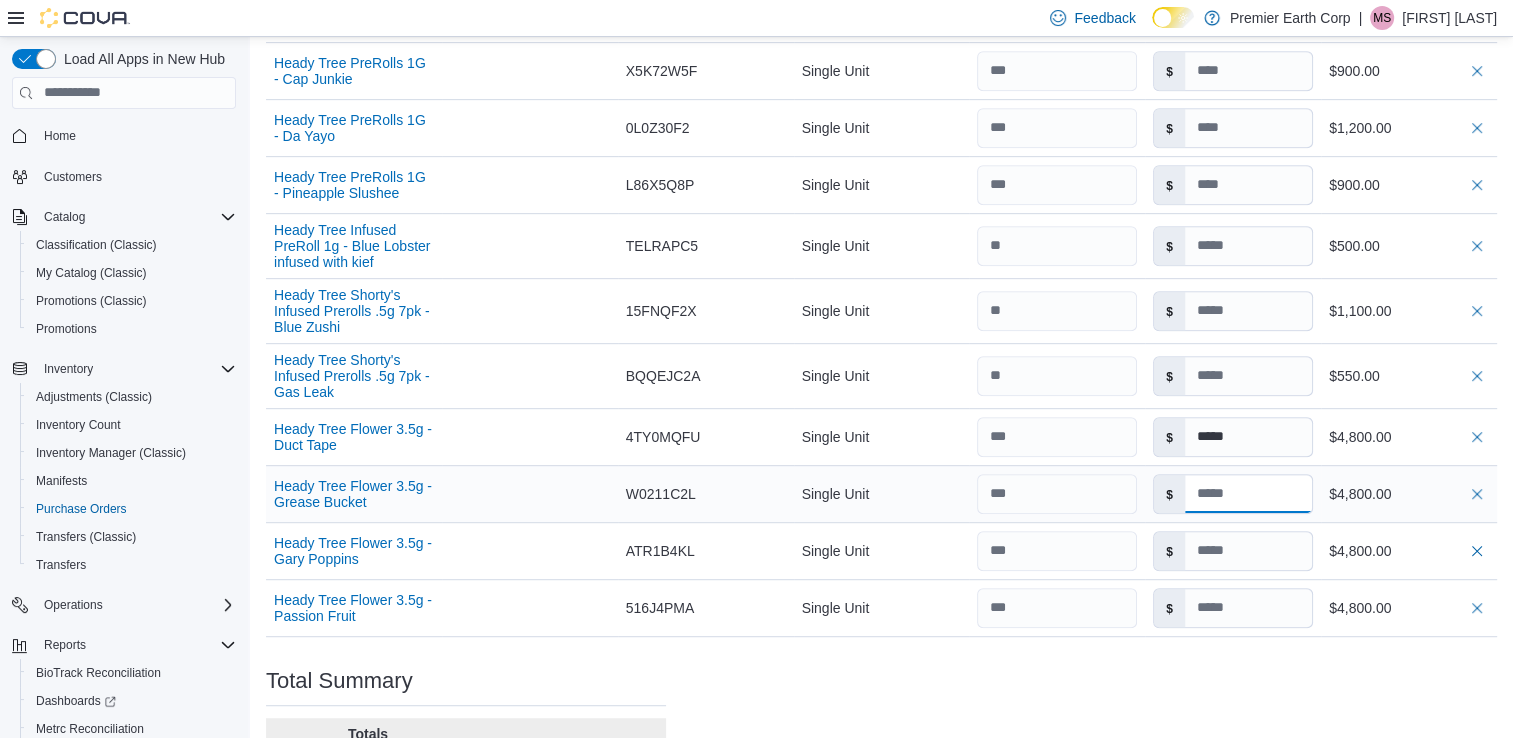 click at bounding box center [1248, 494] 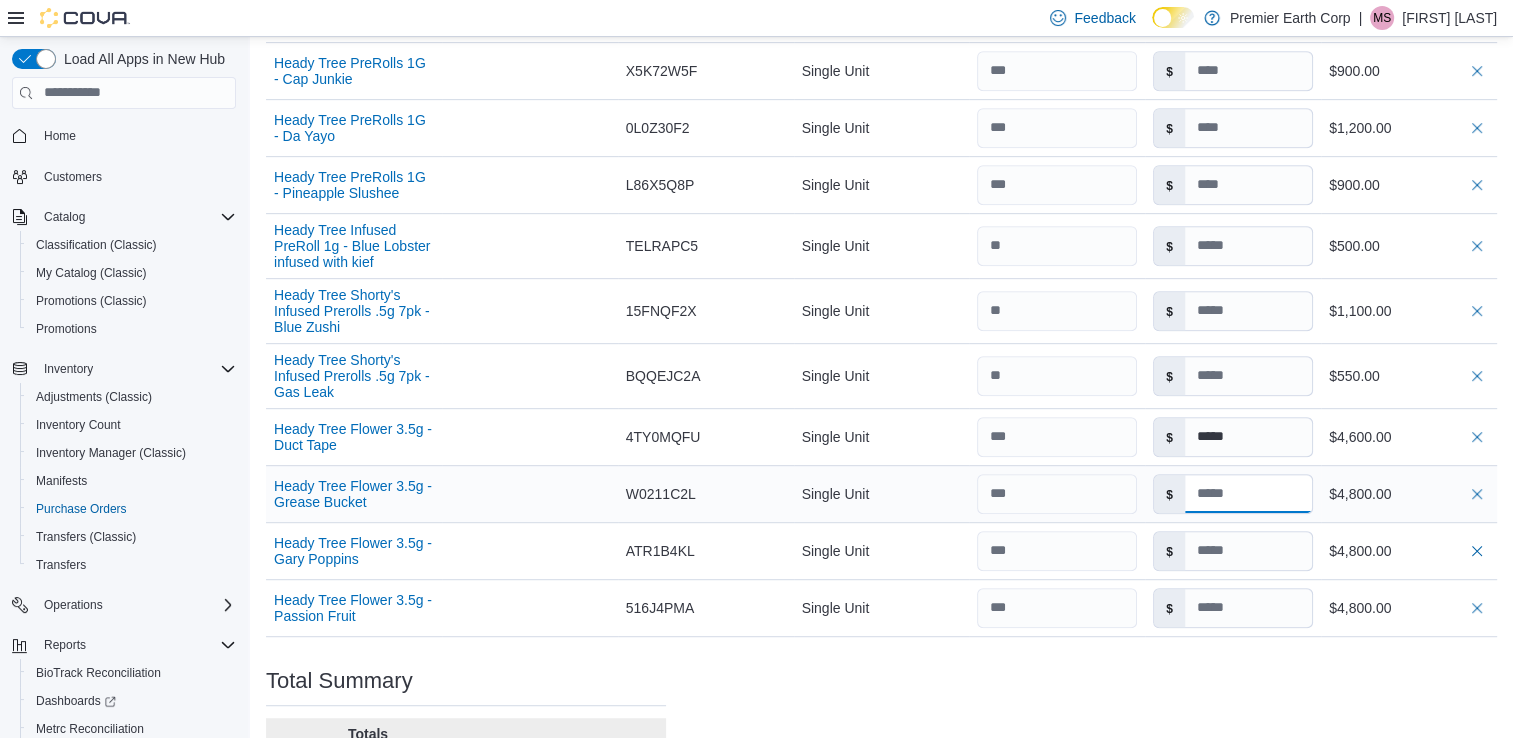 type 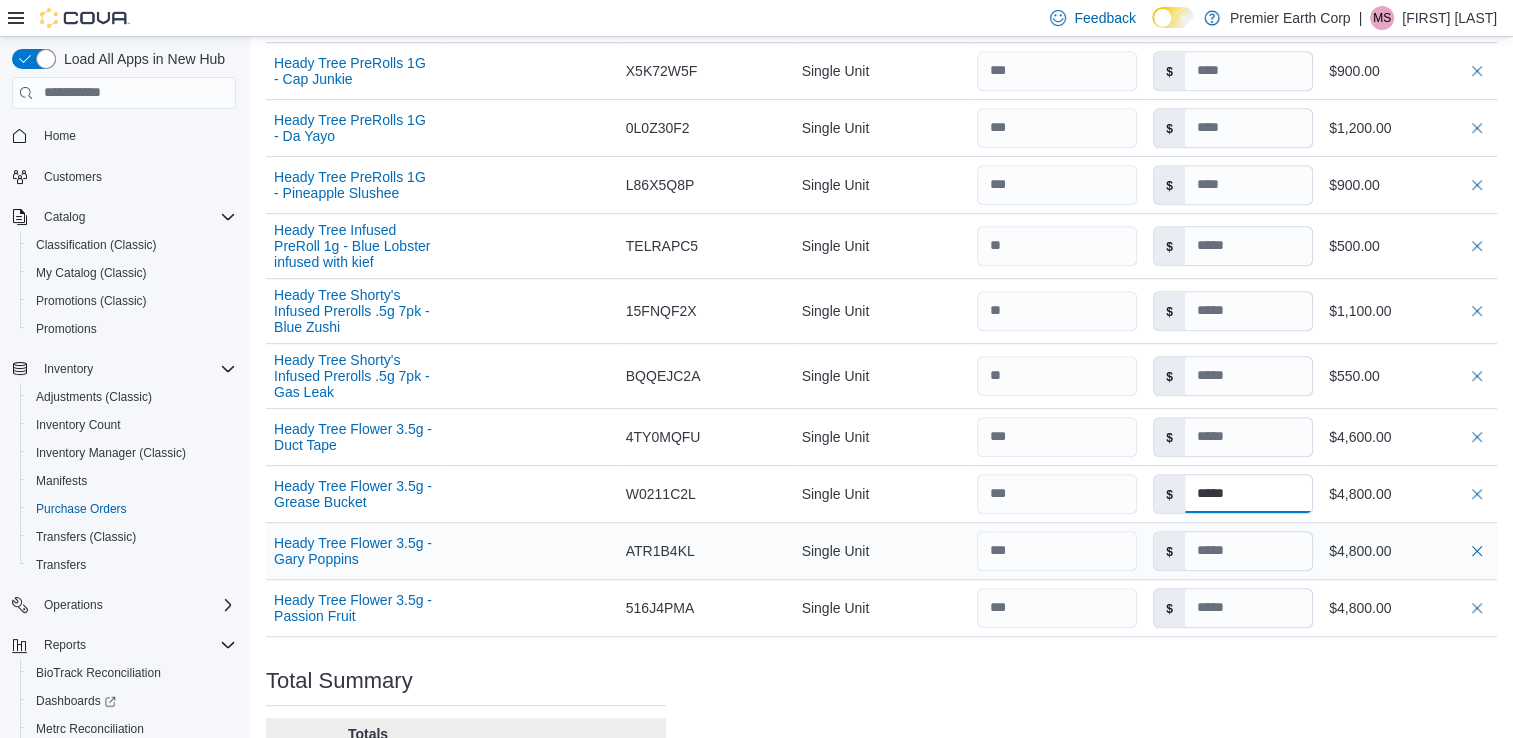 type on "*****" 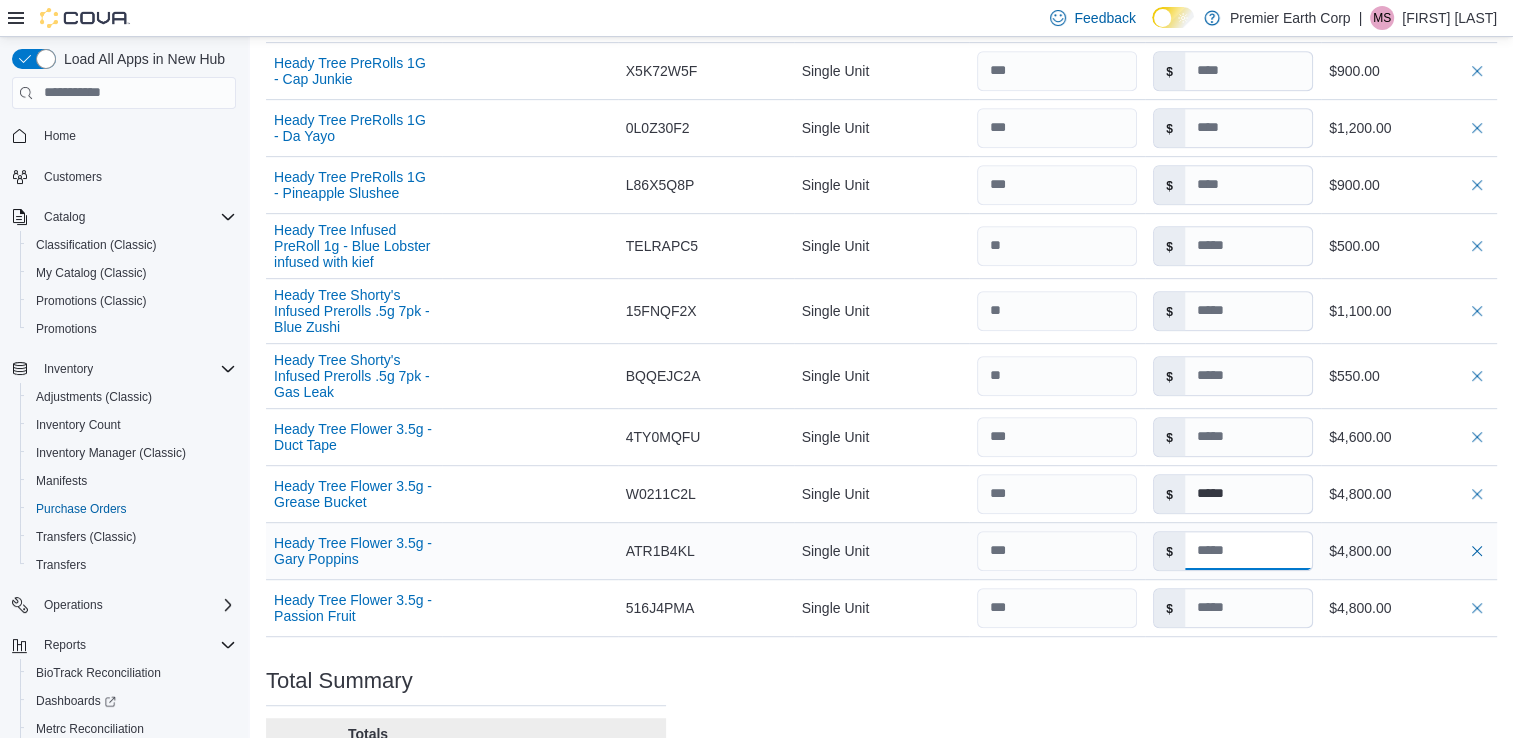 click at bounding box center (1248, 551) 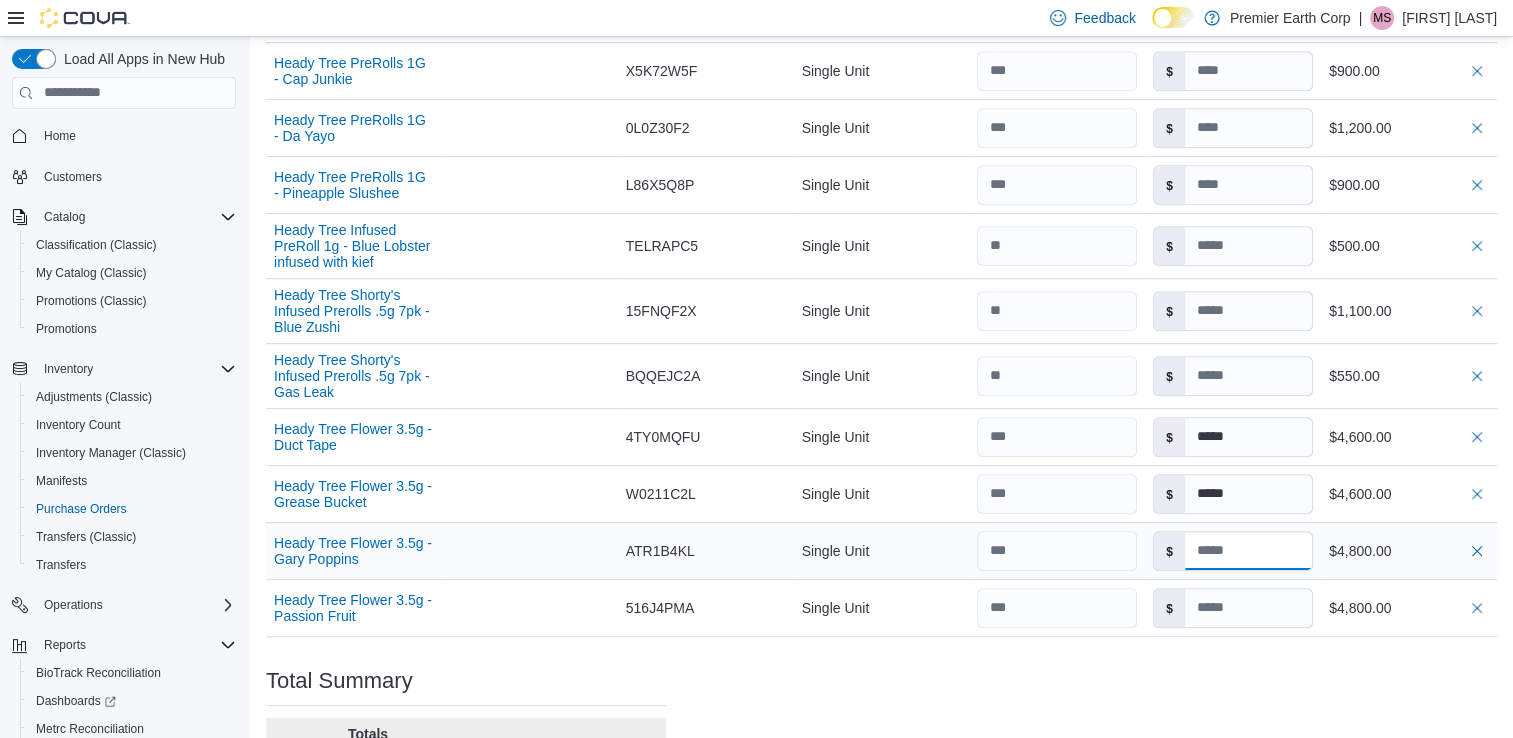 type 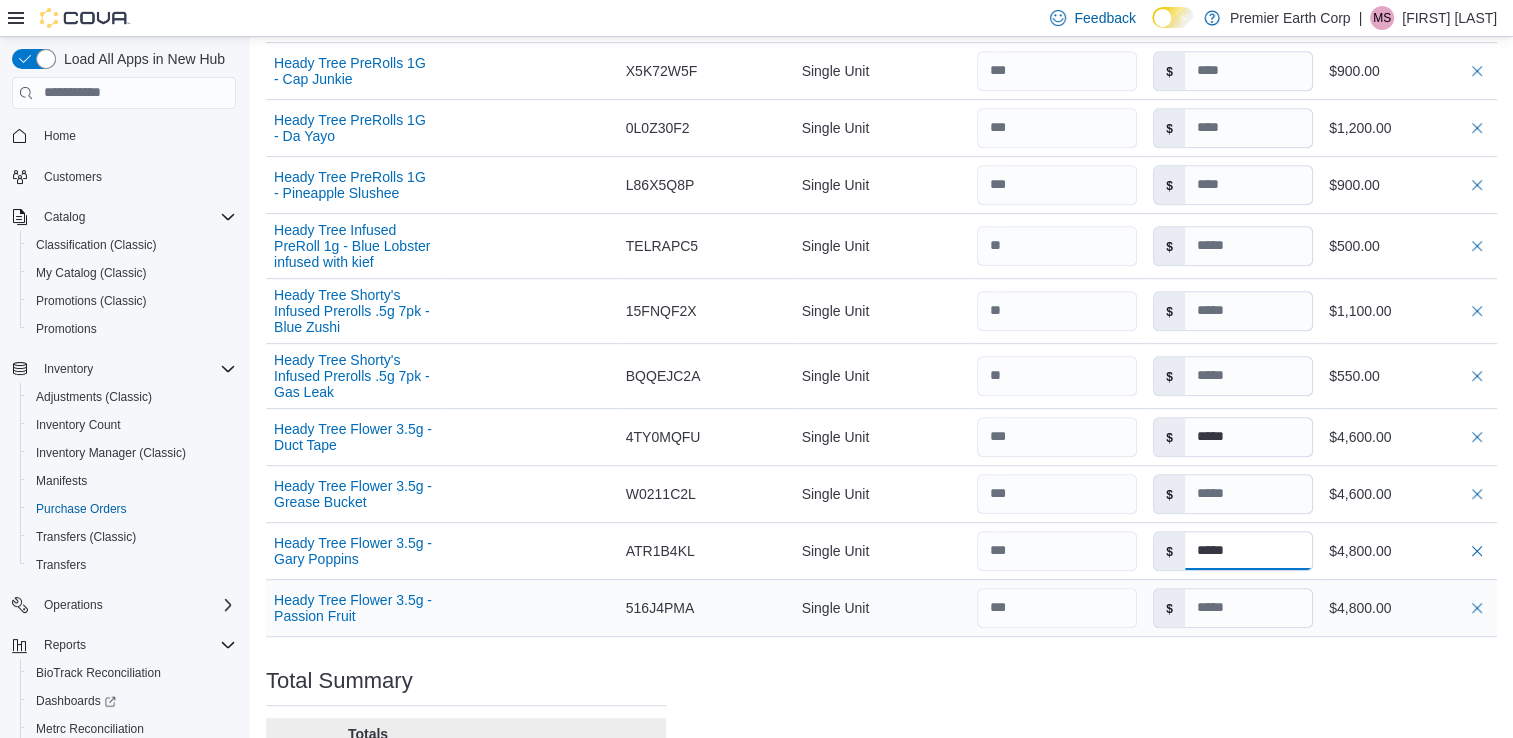 type on "*****" 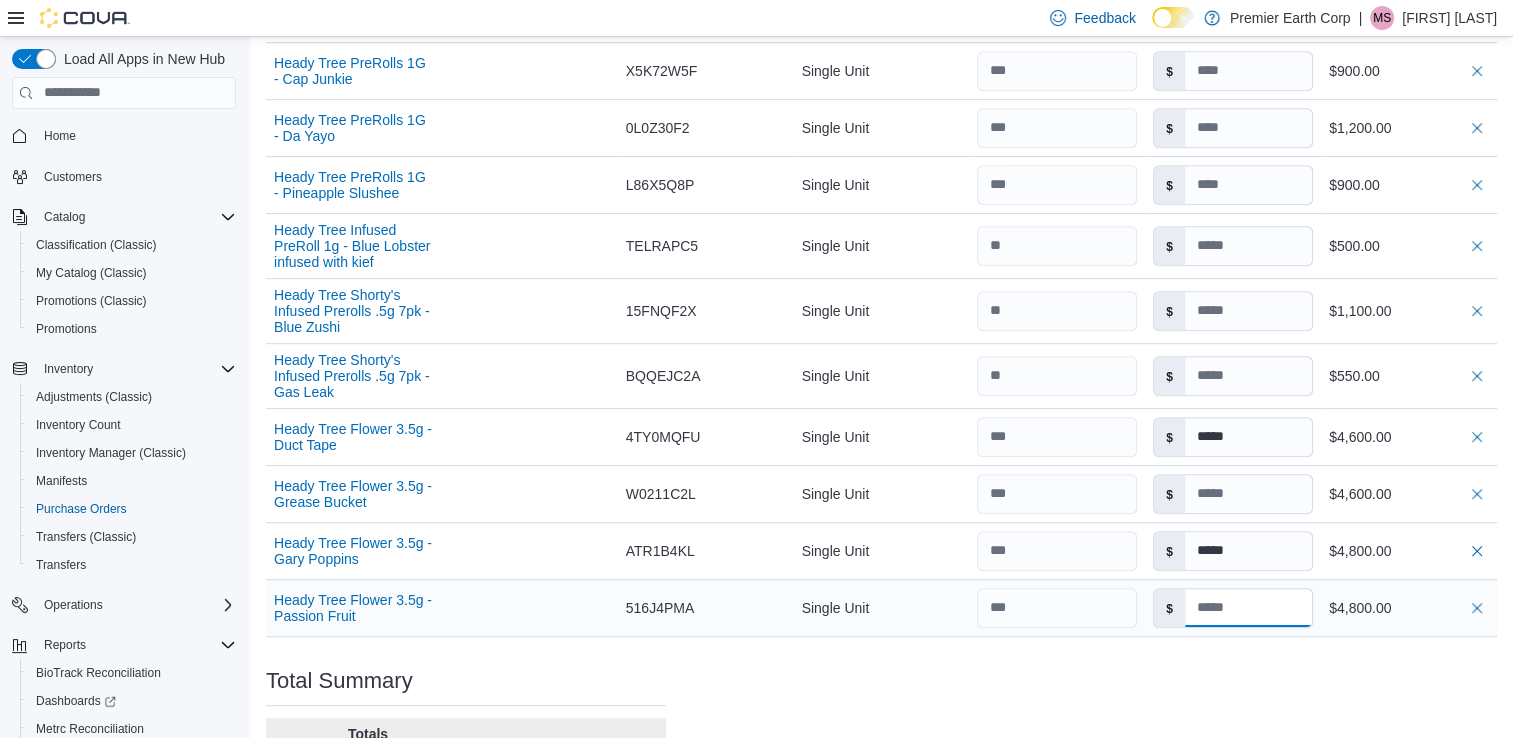 click at bounding box center (1248, 608) 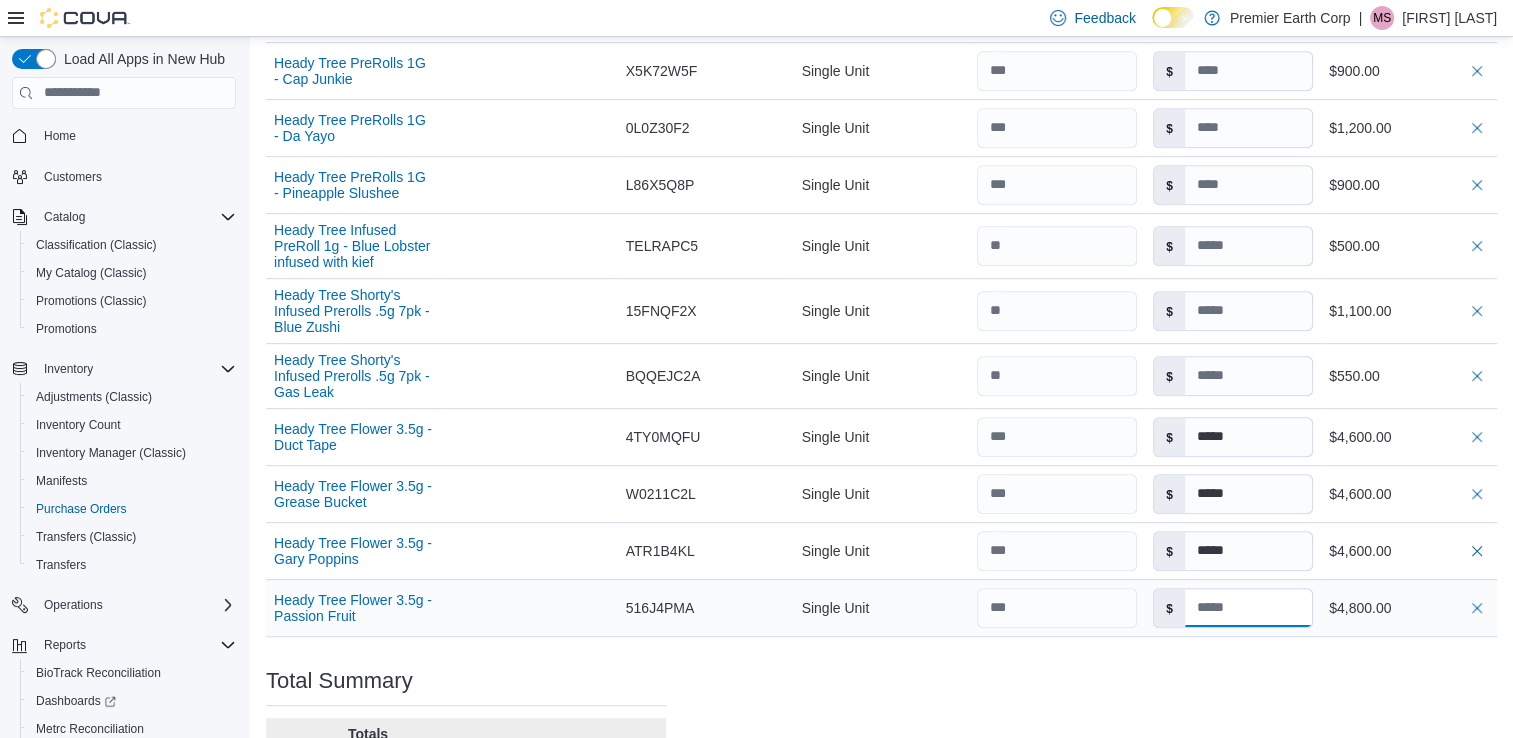 type 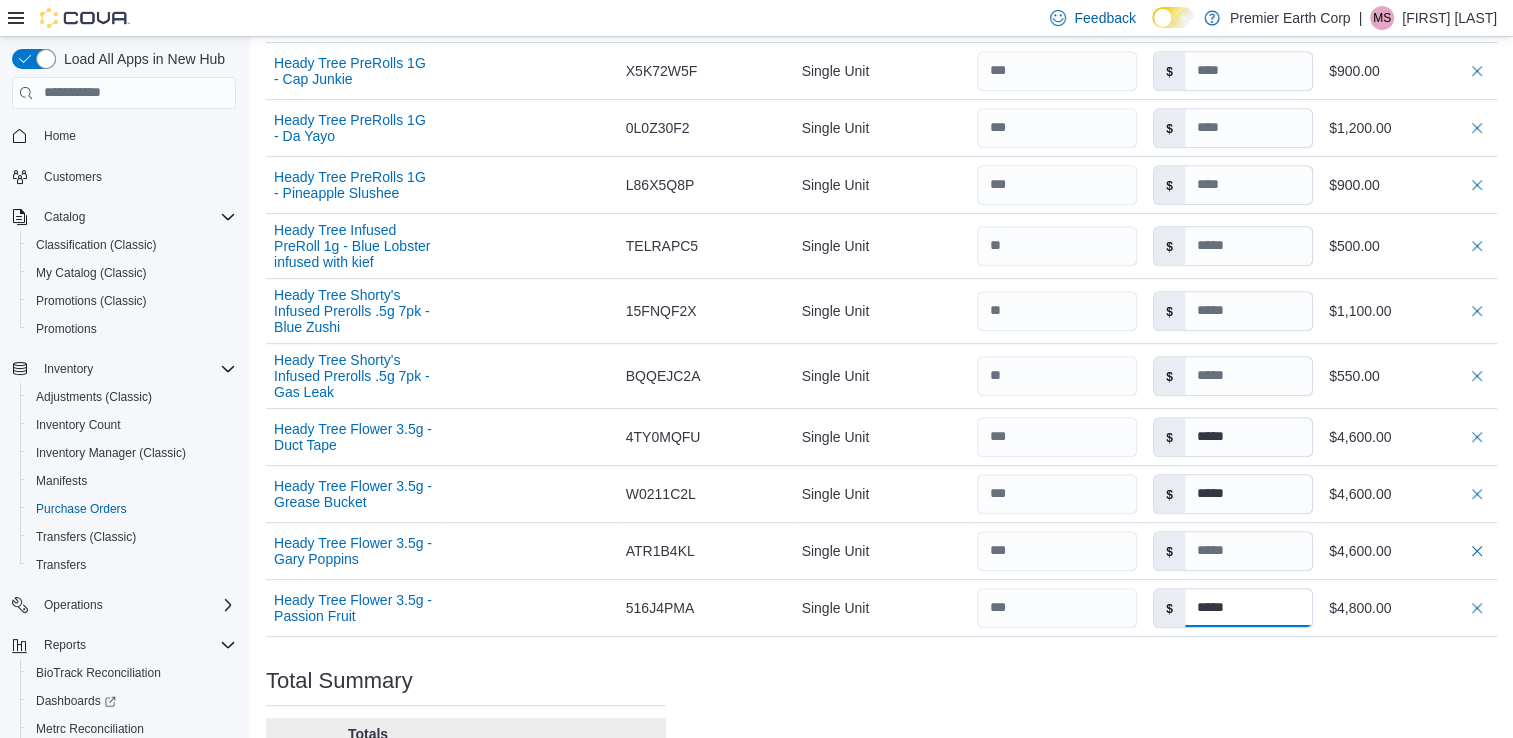 type on "*****" 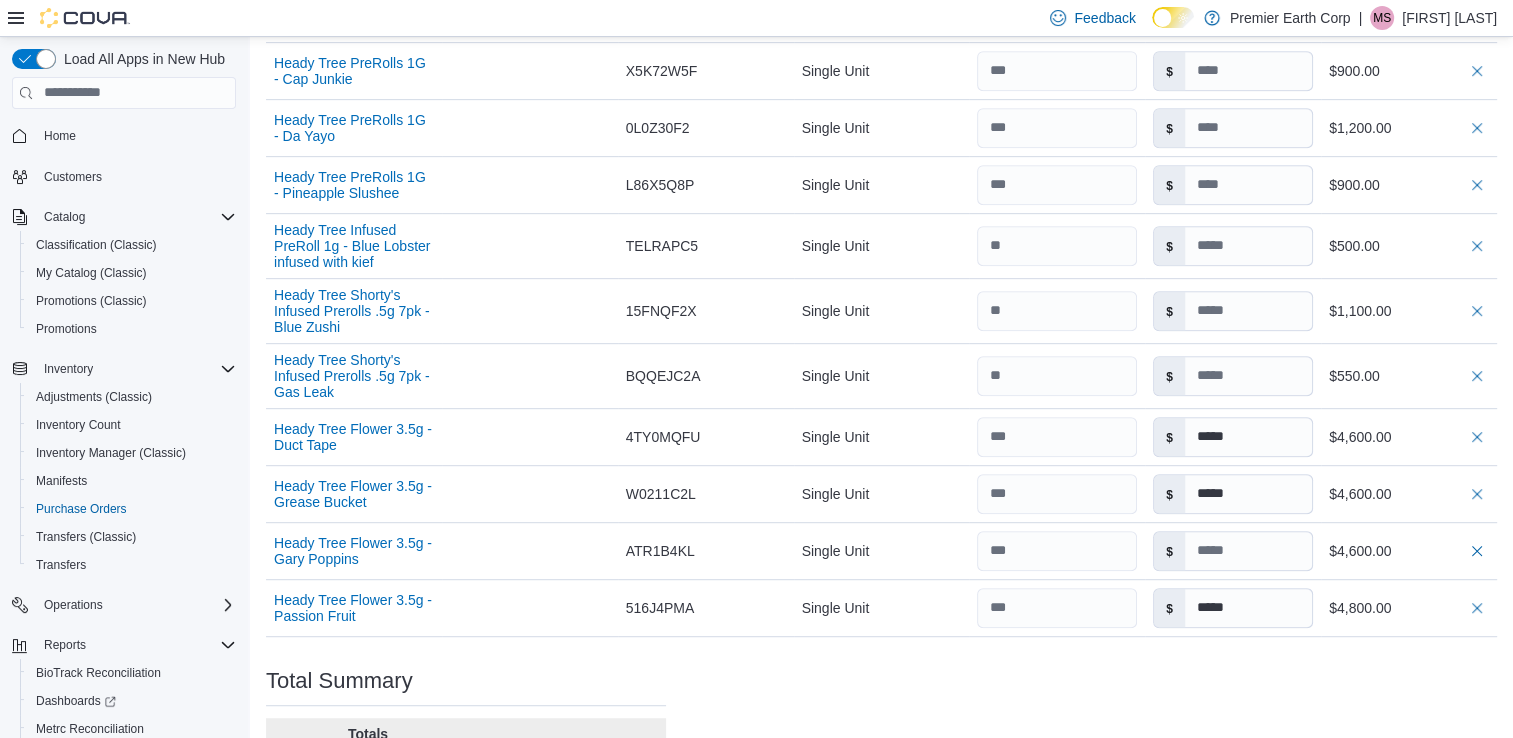 click on "Purchase Order: POD1BP-731 Feedback Purchase Order Details   Edit Status Pending Supplier Relief Leaf LLC Supplier Invoice Number No Supplier Invoice Number added Bill To 1297 Hertel Ave Ship To 1297 Hertel Ave Shipping Cost $0.00 Recycling Cost $0.00 Tax $0.00 ETA July 16, 2025 Notes - Created On July 9, 2025 12:43 PM Submitted On - Last Received On - Completed On - Products (13)     Products Search or Scan to Add Product Quantity  Add or Browse Products from this Supplier Sorting EuiBasicTable with search callback Item Supplier SKU Catalog SKU Unit Qty Unit Cost Total Heady Tree  PreRolls 1G - Blue Zushi Supplier SKU Catalog SKU QDEREBF1 Unit Single Unit Qty Unit Cost $ Total $1,200.00 Heady Tree  PreRolls 1G - Cadillac Rainbow Supplier SKU Catalog SKU A7XF80P3 Unit Single Unit Qty Unit Cost $ Total $900.00 Heady Tree  PreRolls 1G - Candy Fumez Supplier SKU Catalog SKU MYB0JLM2 Unit Single Unit Qty Unit Cost $ Total $600.00 Heady Tree  PreRolls 1G - Cap Junkie Supplier SKU Catalog SKU X5K72W5F Unit Qty $ $" at bounding box center (881, 71) 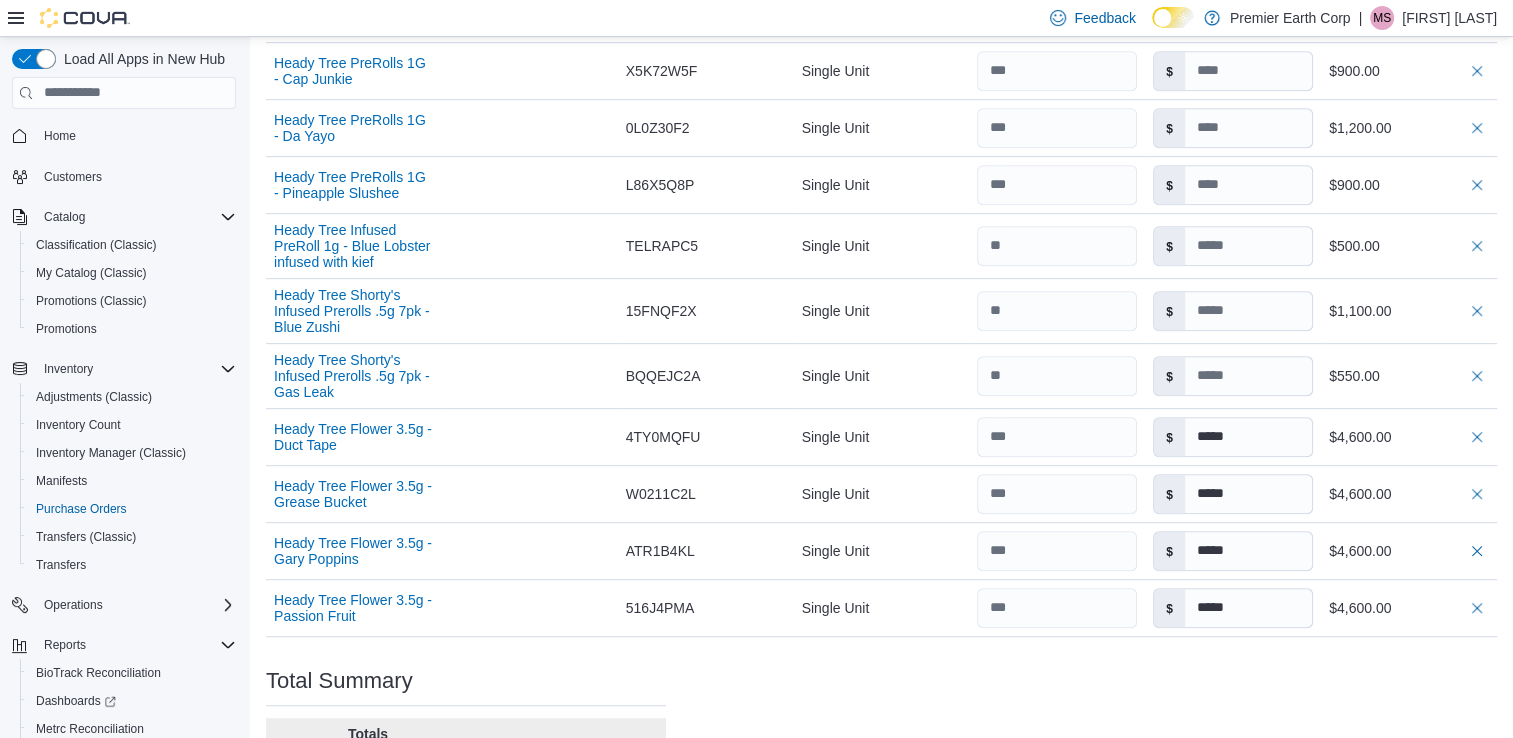 type 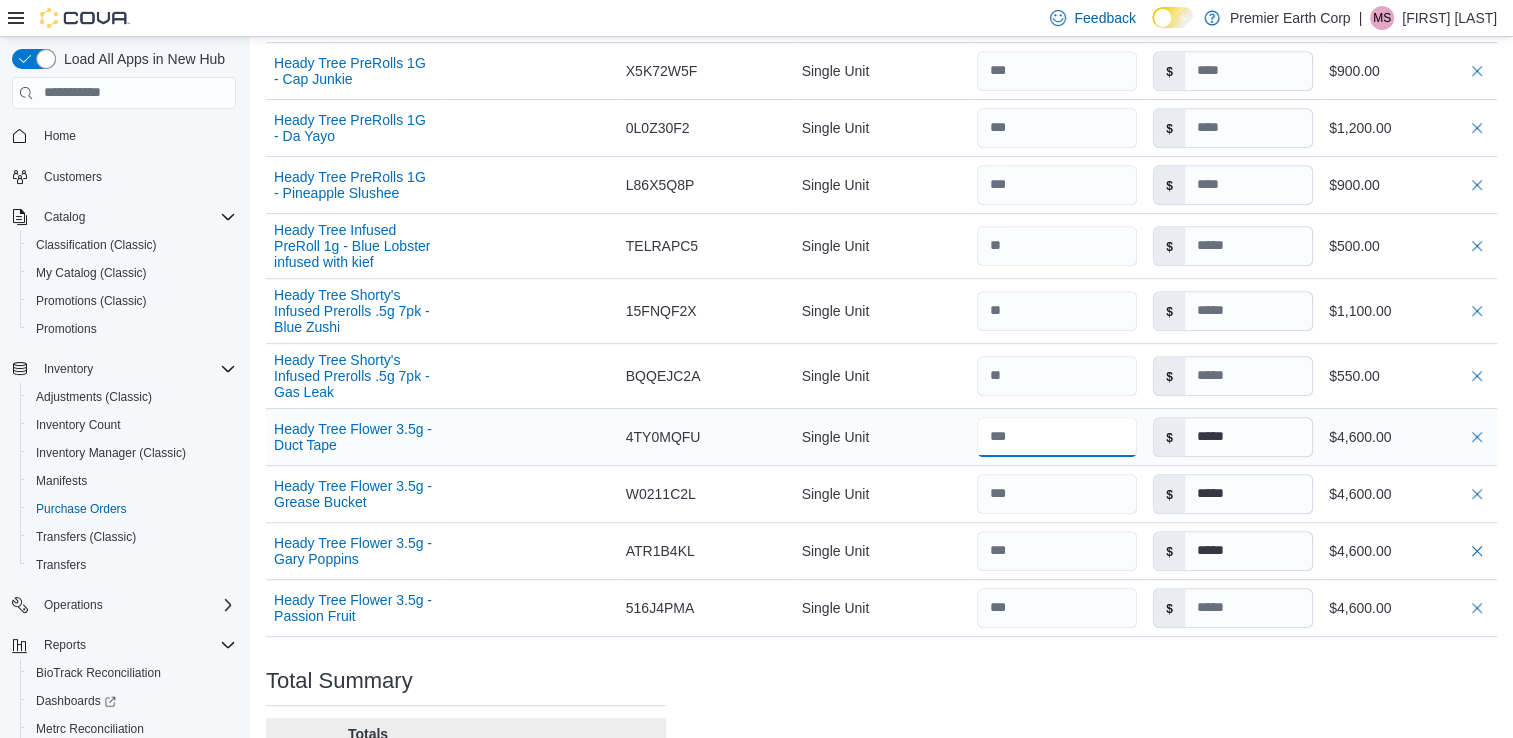 drag, startPoint x: 1028, startPoint y: 438, endPoint x: 1003, endPoint y: 439, distance: 25.019993 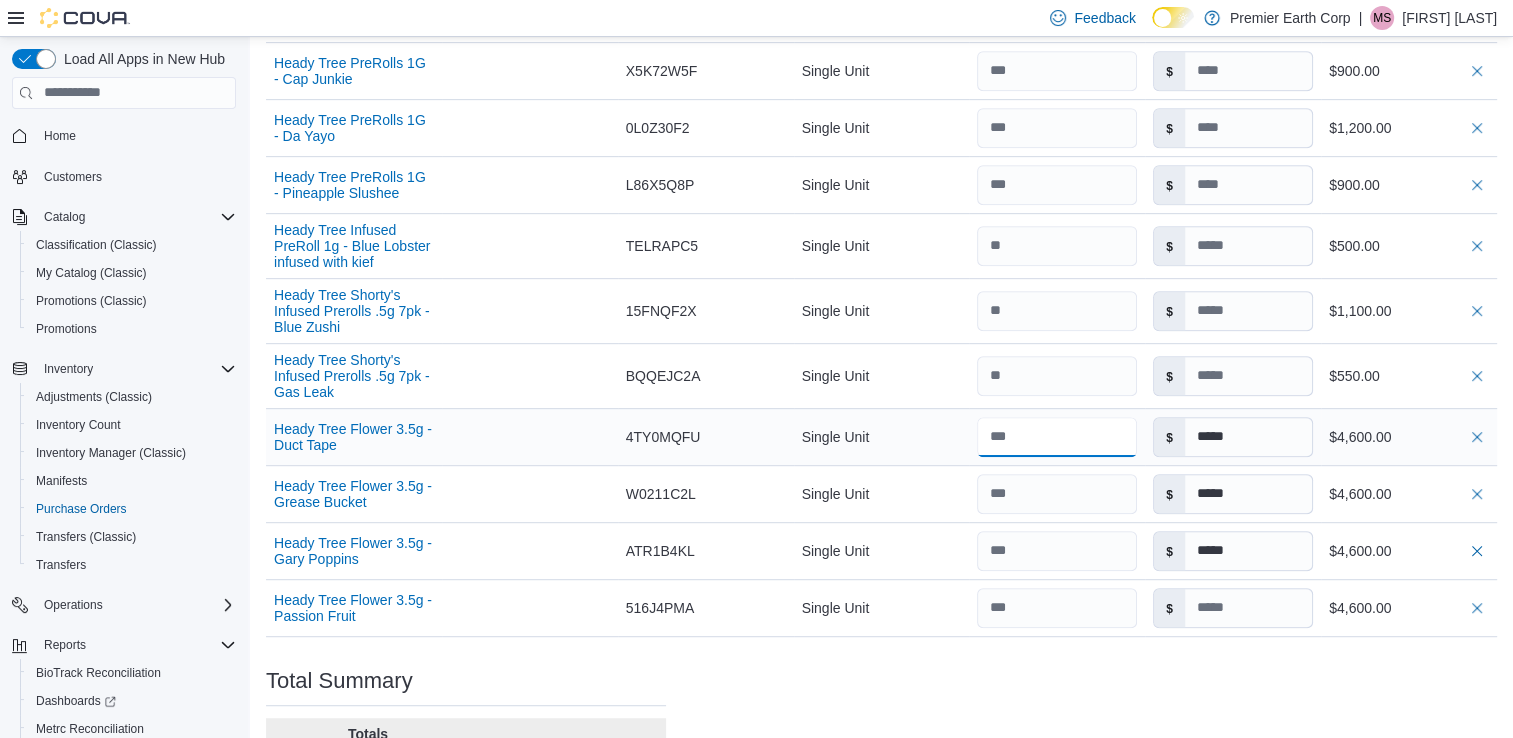 click at bounding box center (1057, 437) 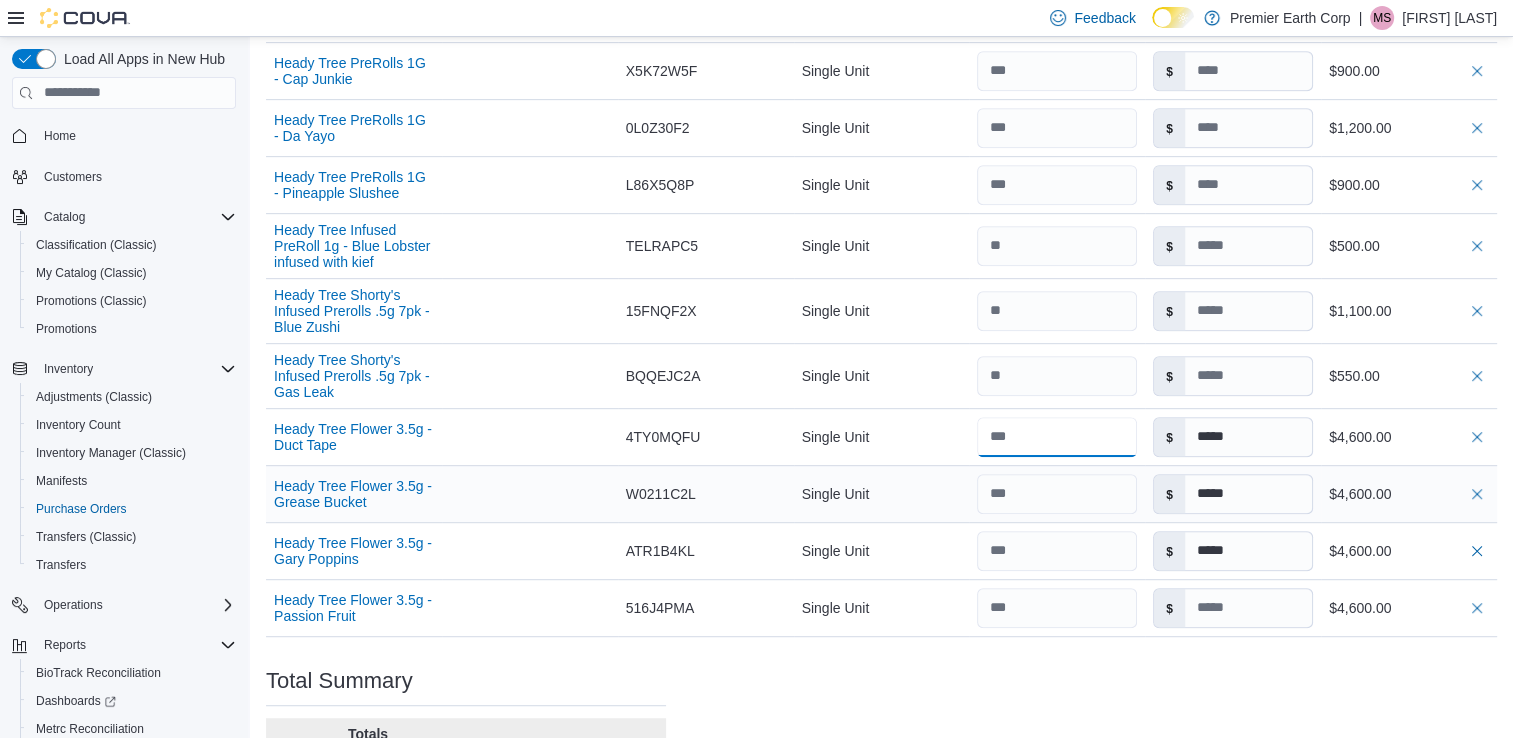 type on "***" 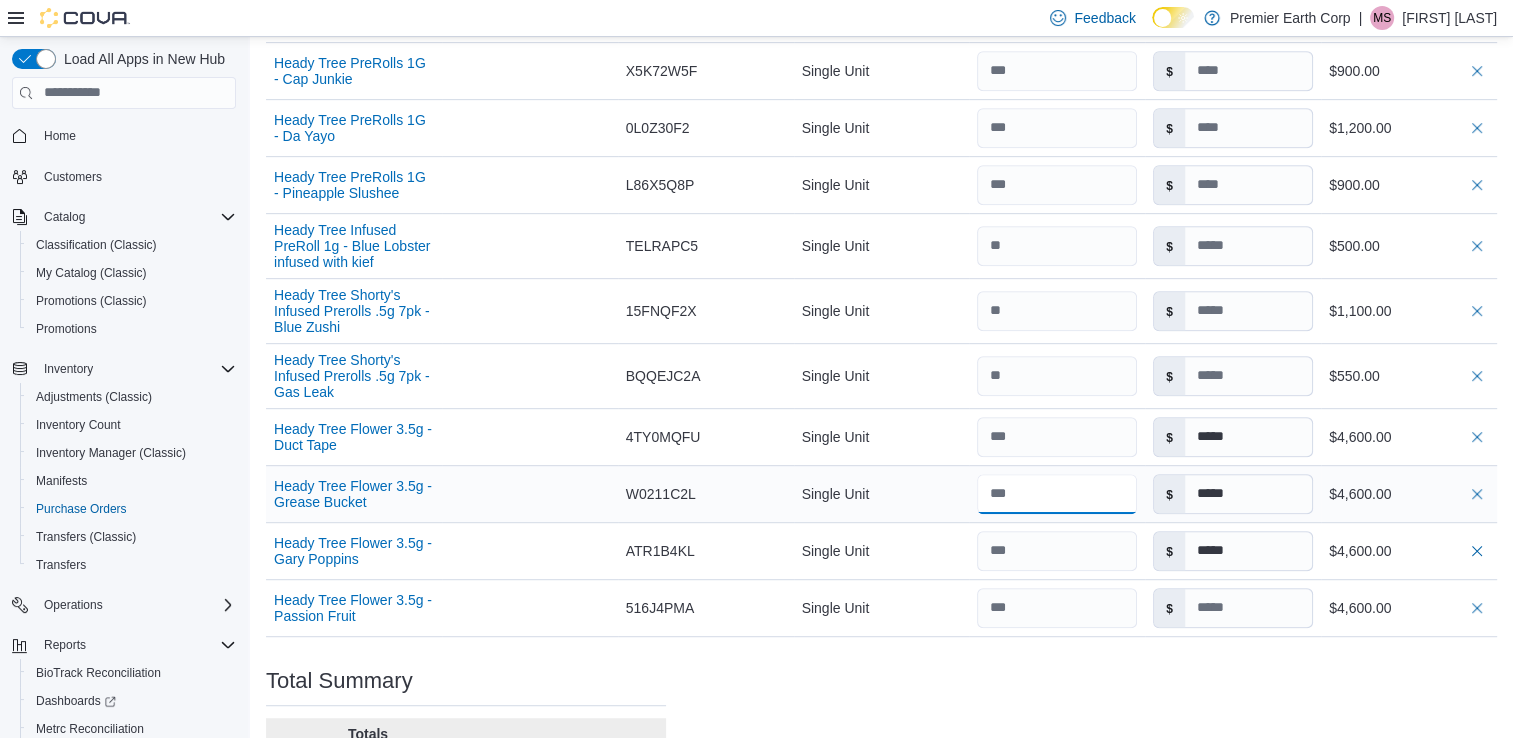 click at bounding box center [1057, 494] 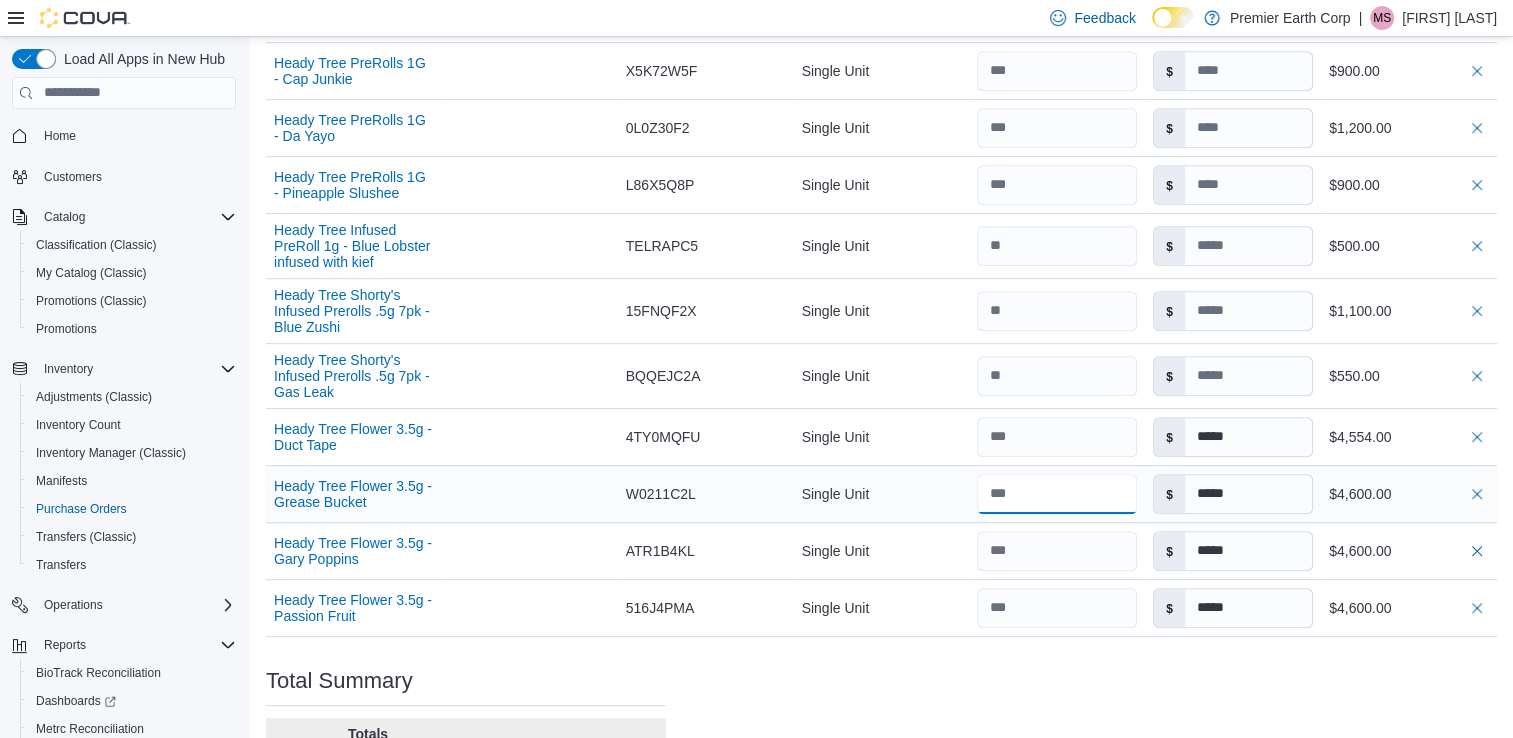 type 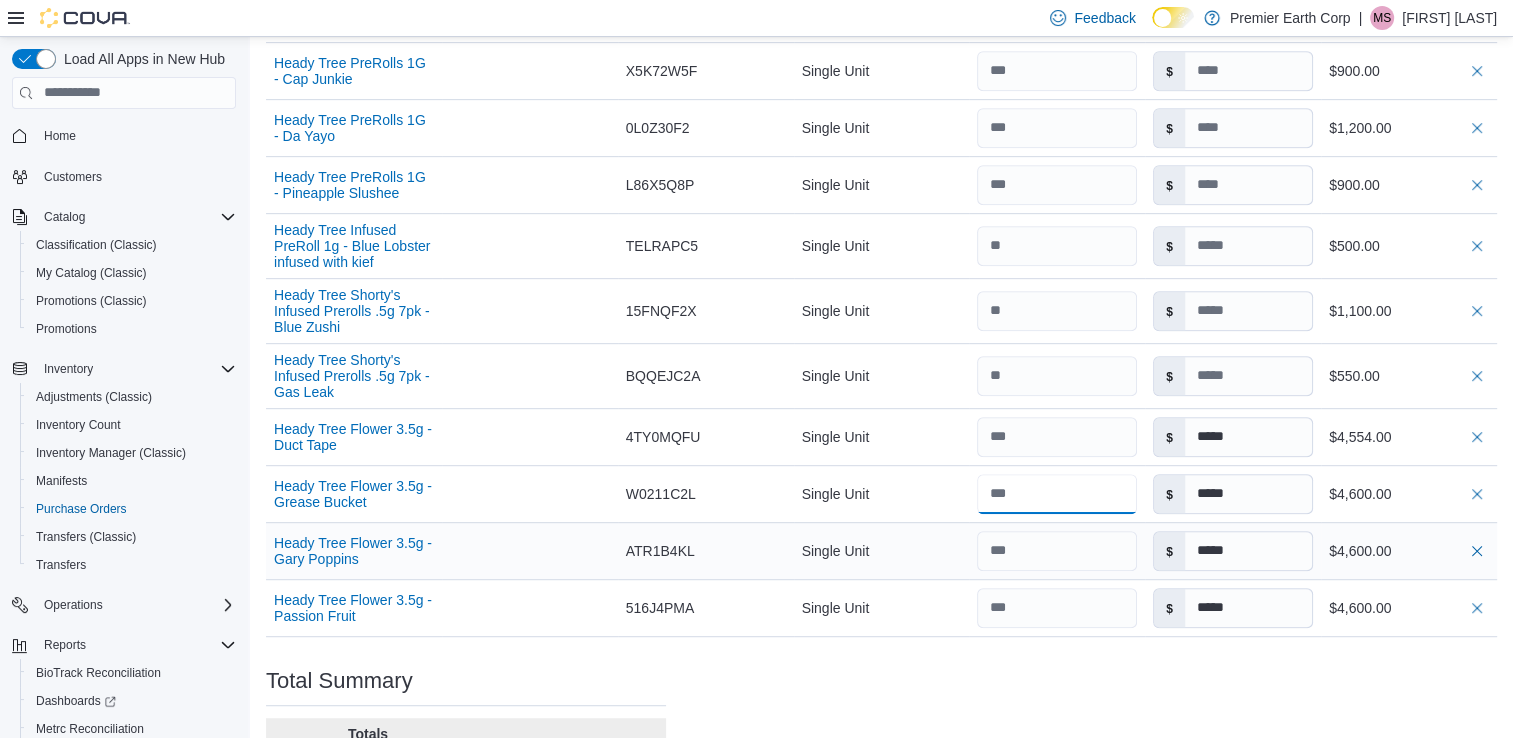 type on "***" 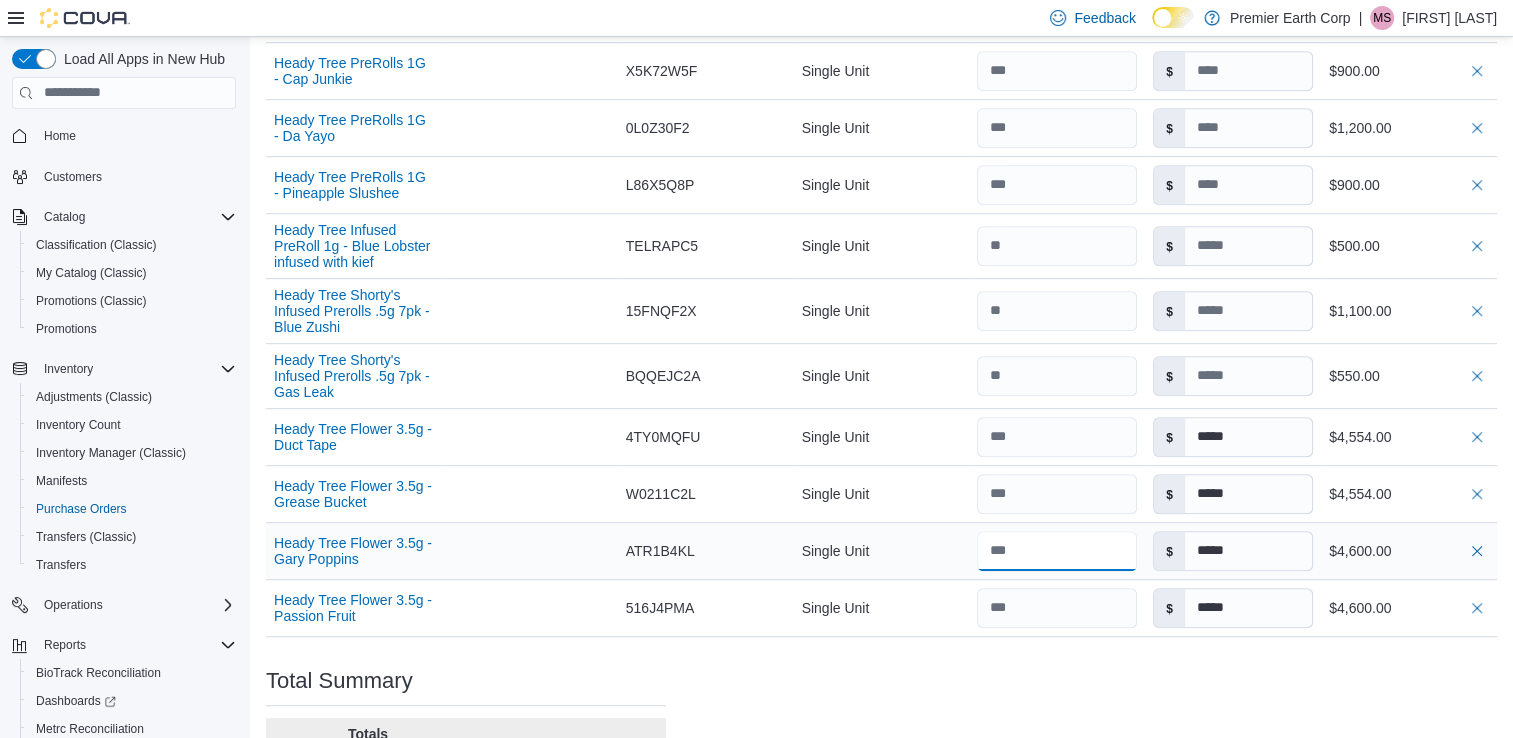 type 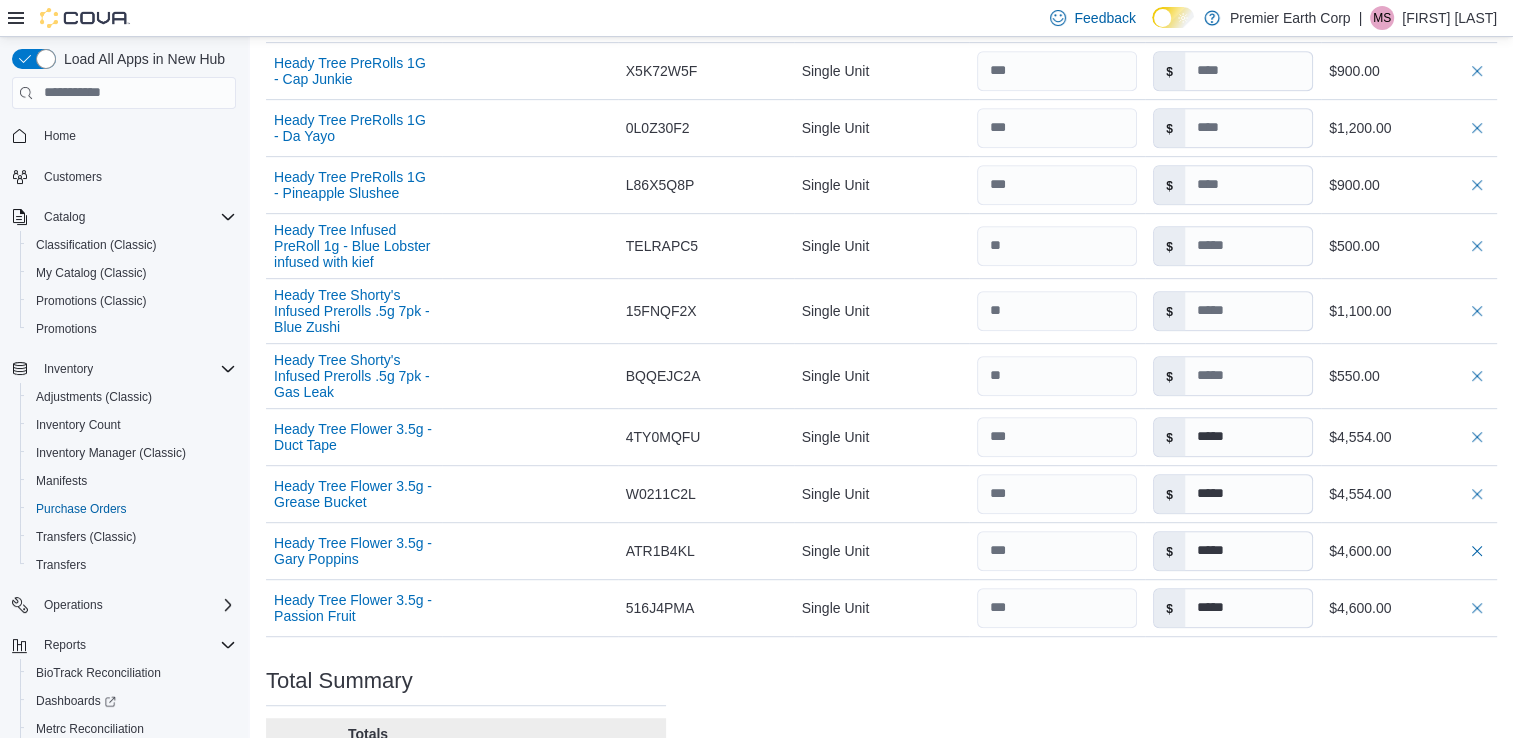 drag, startPoint x: 1028, startPoint y: 554, endPoint x: 1060, endPoint y: 678, distance: 128.06248 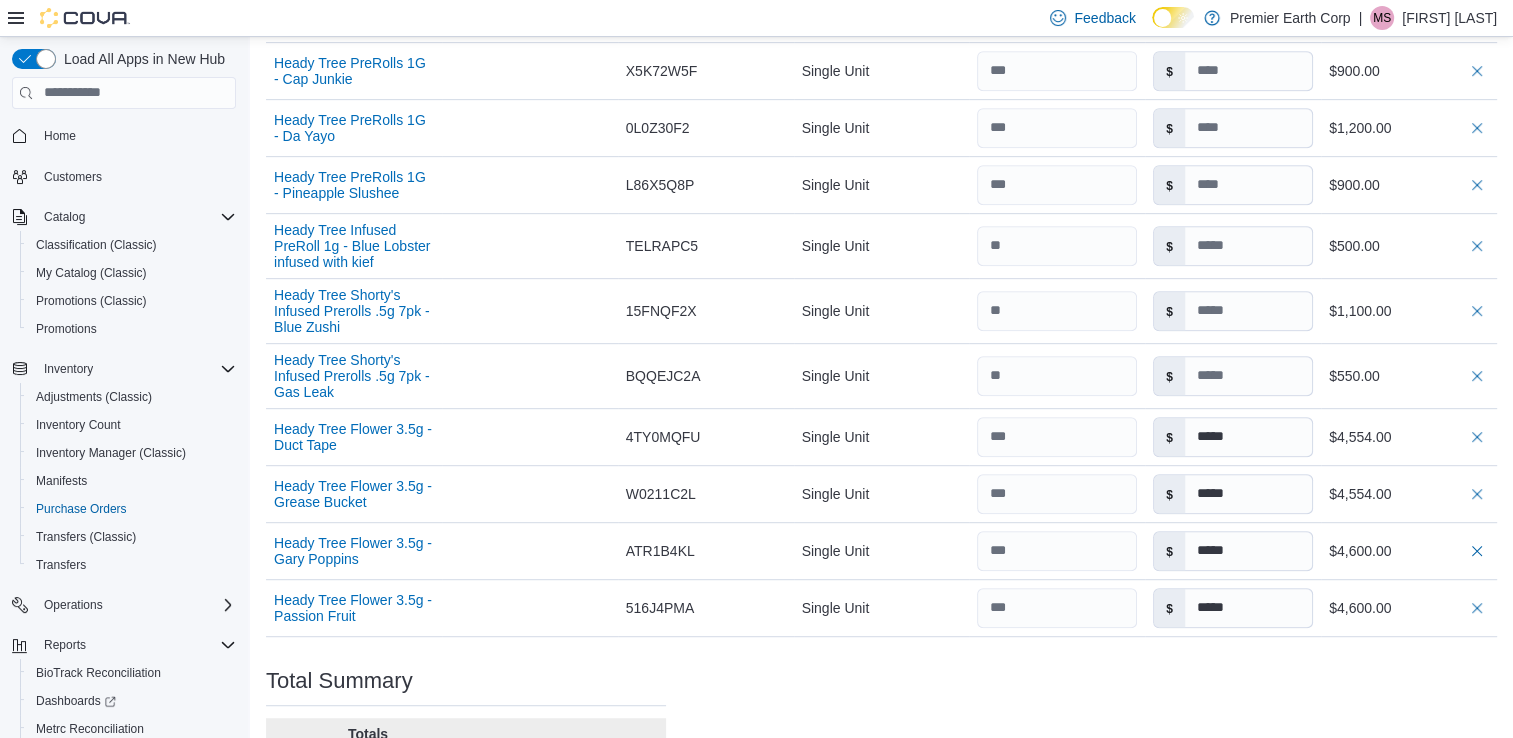 click on "Purchase Order: POD1BP-731 Feedback Purchase Order Details   Edit Status Pending Supplier Relief Leaf LLC Supplier Invoice Number No Supplier Invoice Number added Bill To 1297 Hertel Ave Ship To 1297 Hertel Ave Shipping Cost $0.00 Recycling Cost $0.00 Tax $0.00 ETA July 16, 2025 Notes - Created On July 9, 2025 12:43 PM Submitted On - Last Received On - Completed On - Products (13)     Products Search or Scan to Add Product Quantity  Add or Browse Products from this Supplier Sorting EuiBasicTable with search callback Item Supplier SKU Catalog SKU Unit Qty Unit Cost Total Heady Tree  PreRolls 1G - Blue Zushi Supplier SKU Catalog SKU QDEREBF1 Unit Single Unit Qty Unit Cost $ Total $1,200.00 Heady Tree  PreRolls 1G - Cadillac Rainbow Supplier SKU Catalog SKU A7XF80P3 Unit Single Unit Qty Unit Cost $ Total $900.00 Heady Tree  PreRolls 1G - Candy Fumez Supplier SKU Catalog SKU MYB0JLM2 Unit Single Unit Qty Unit Cost $ Total $600.00 Heady Tree  PreRolls 1G - Cap Junkie Supplier SKU Catalog SKU X5K72W5F Unit Qty $ $" at bounding box center (881, 71) 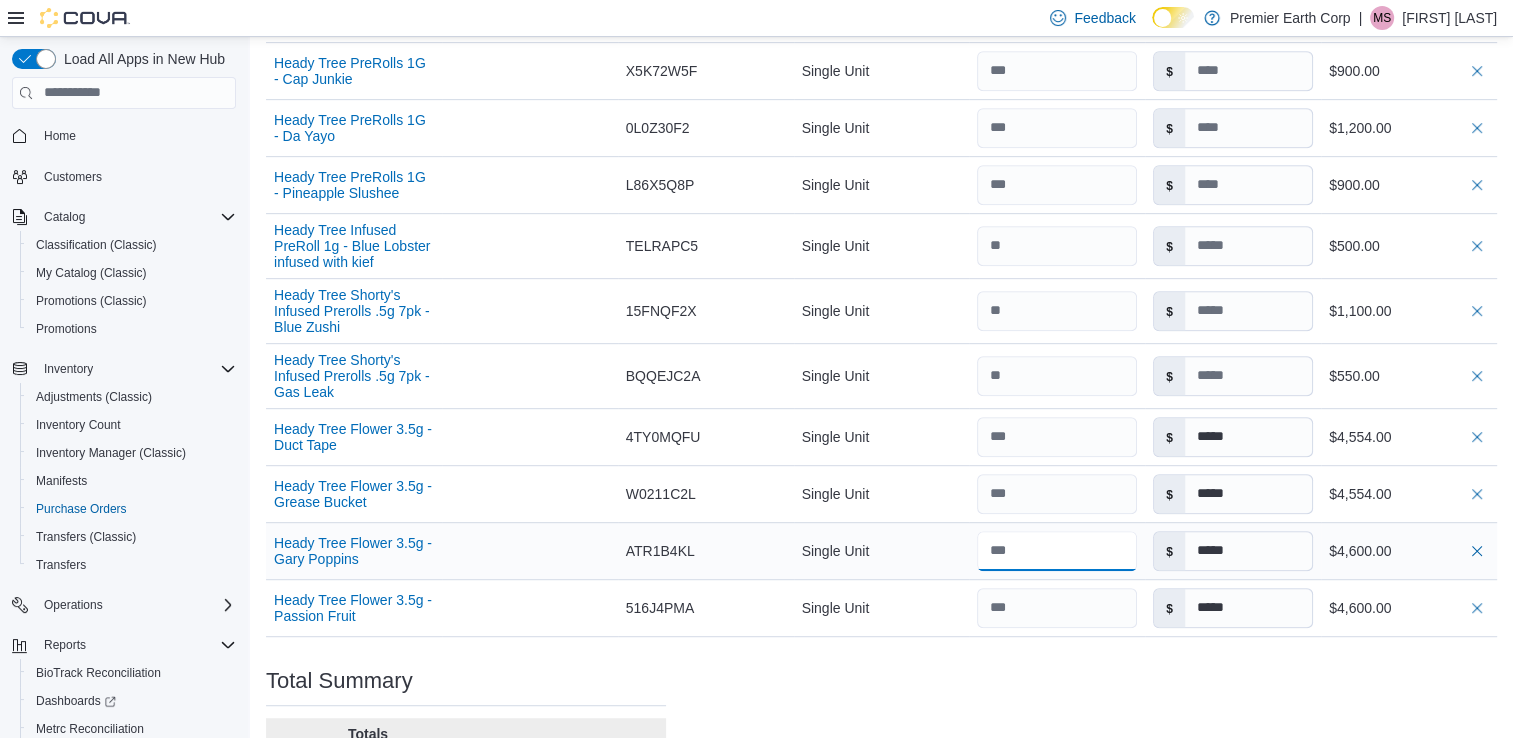 click at bounding box center [1057, 551] 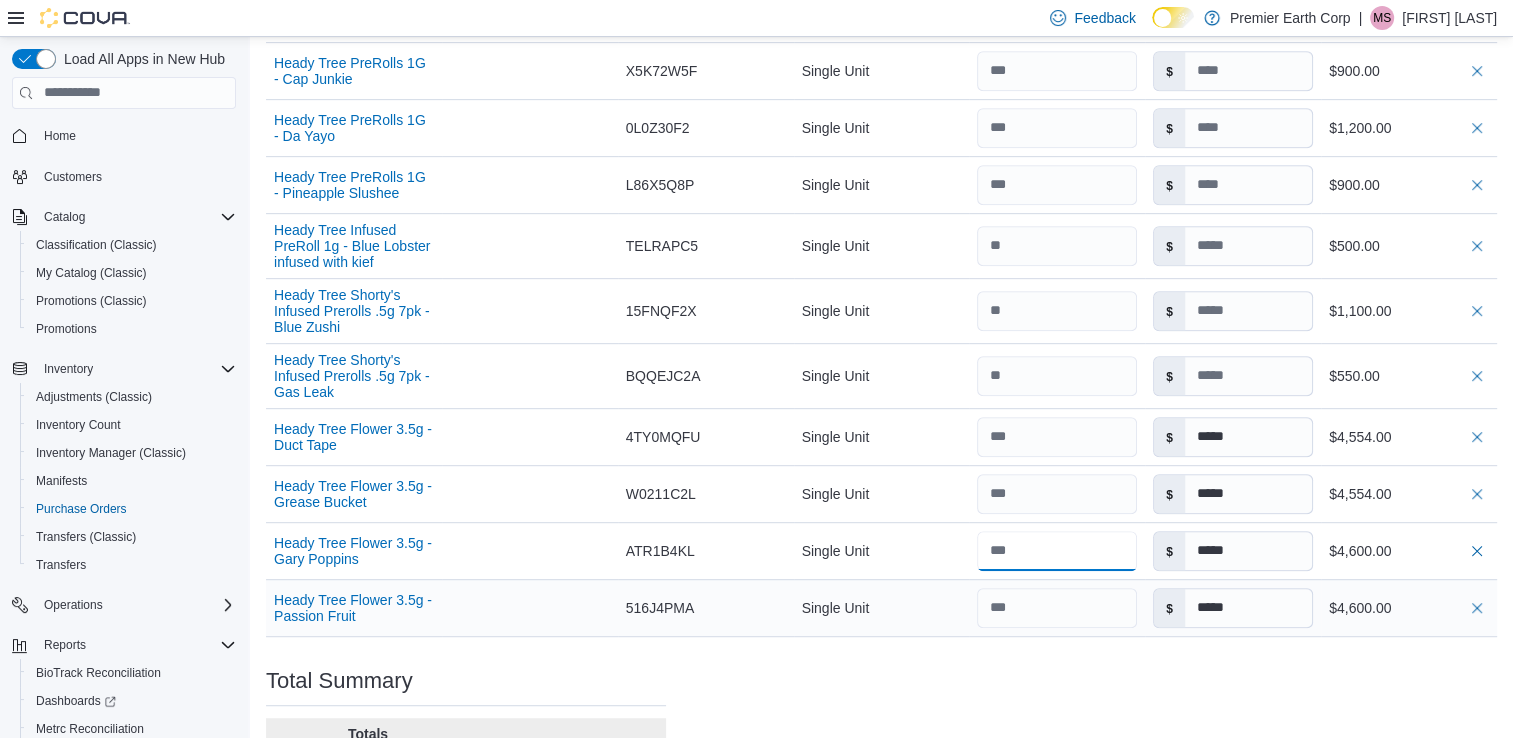 type on "***" 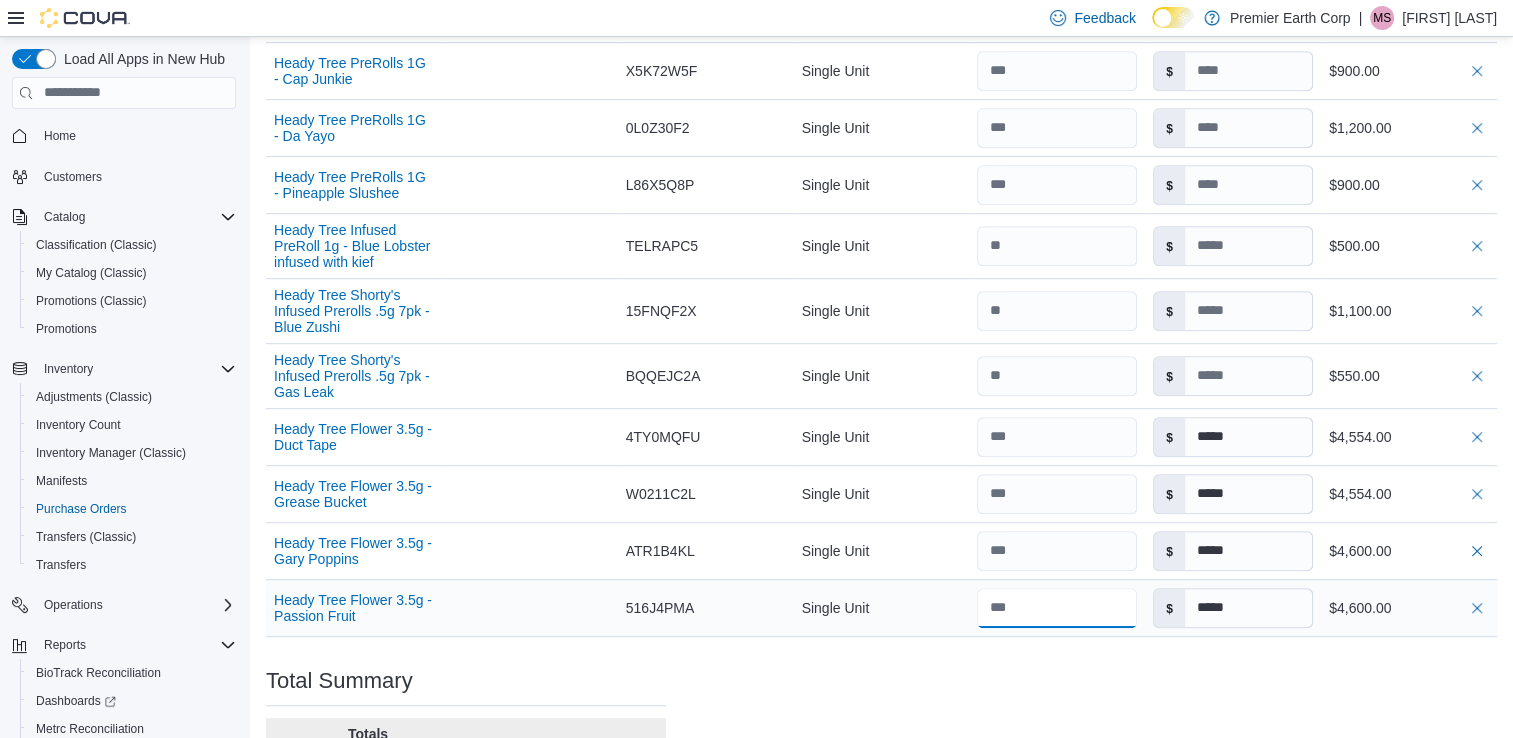 click at bounding box center [1057, 608] 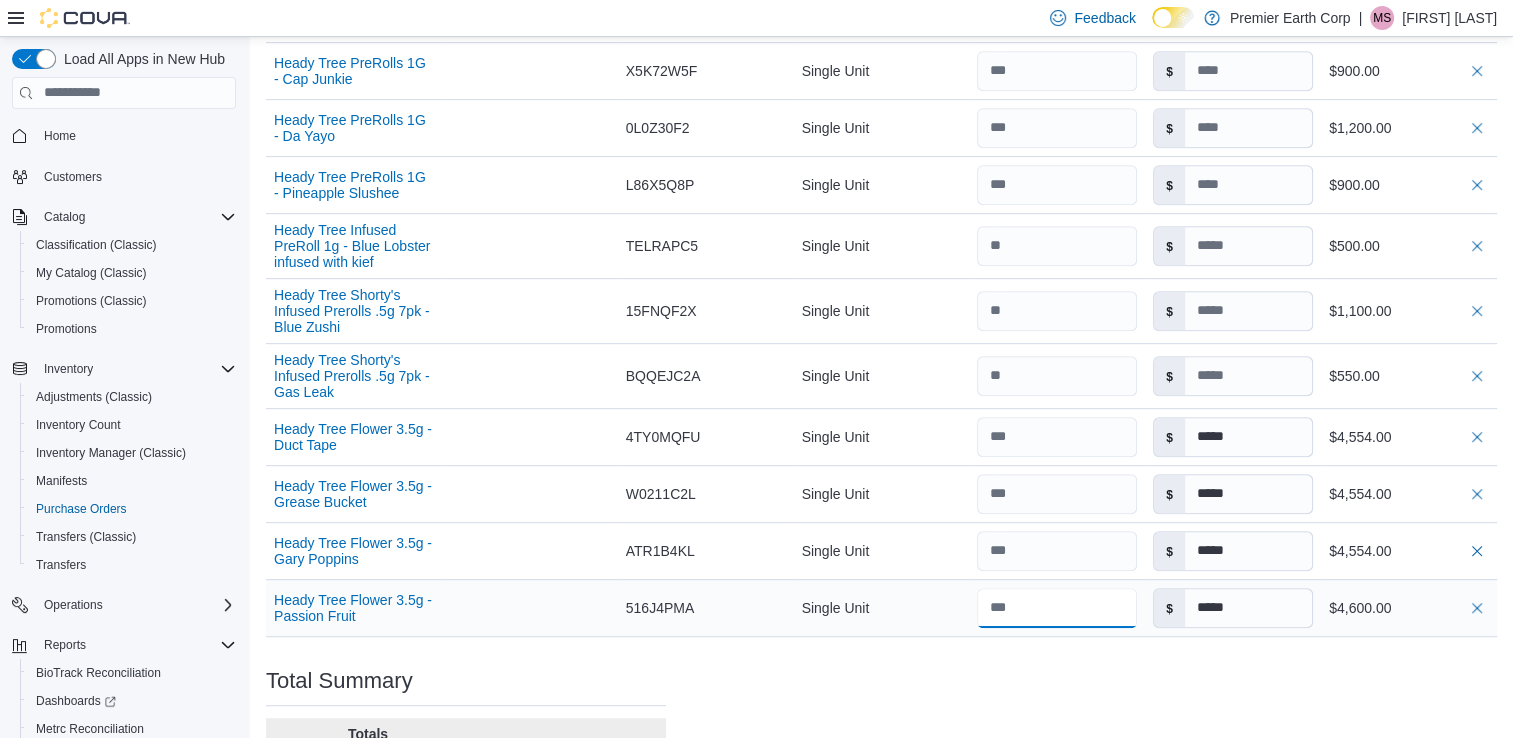 type 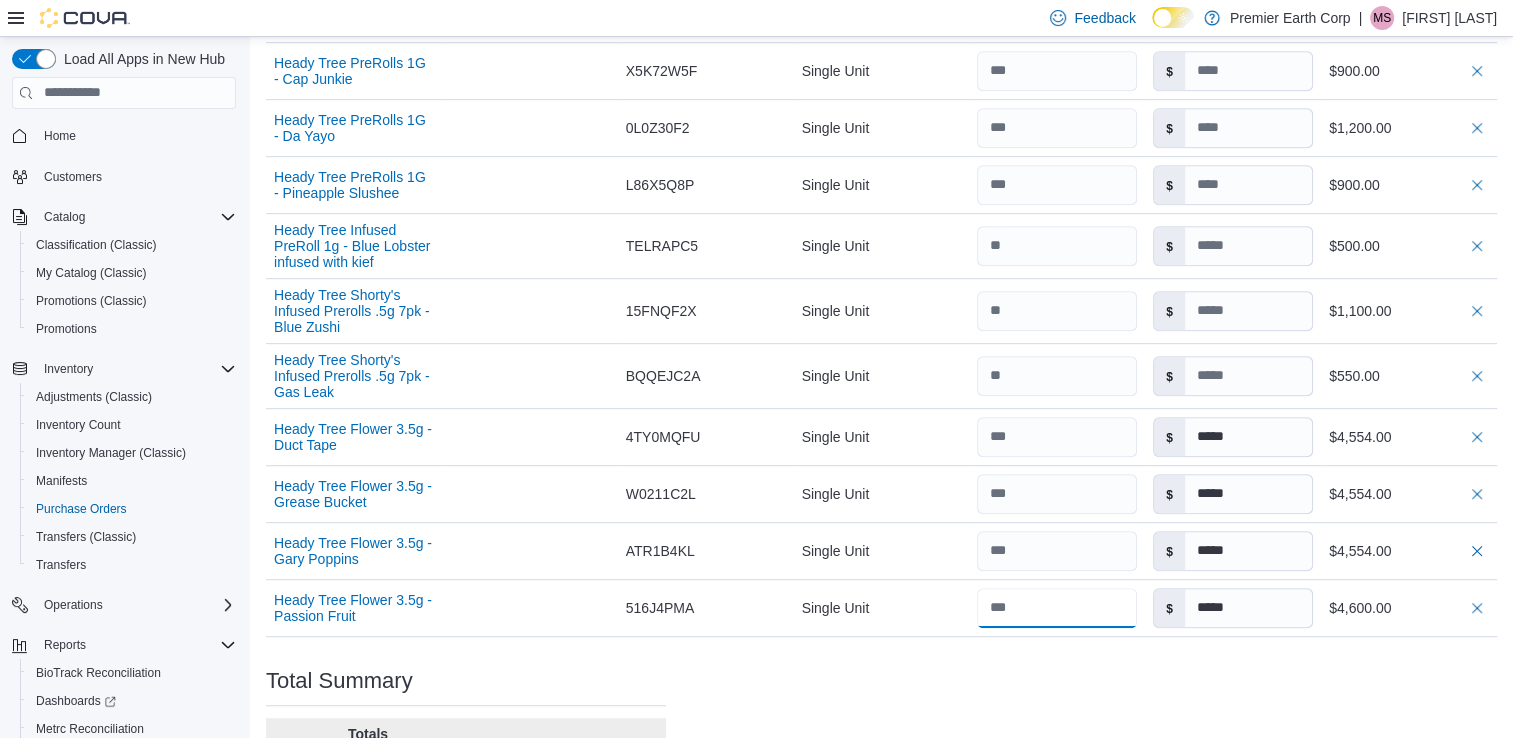 type on "***" 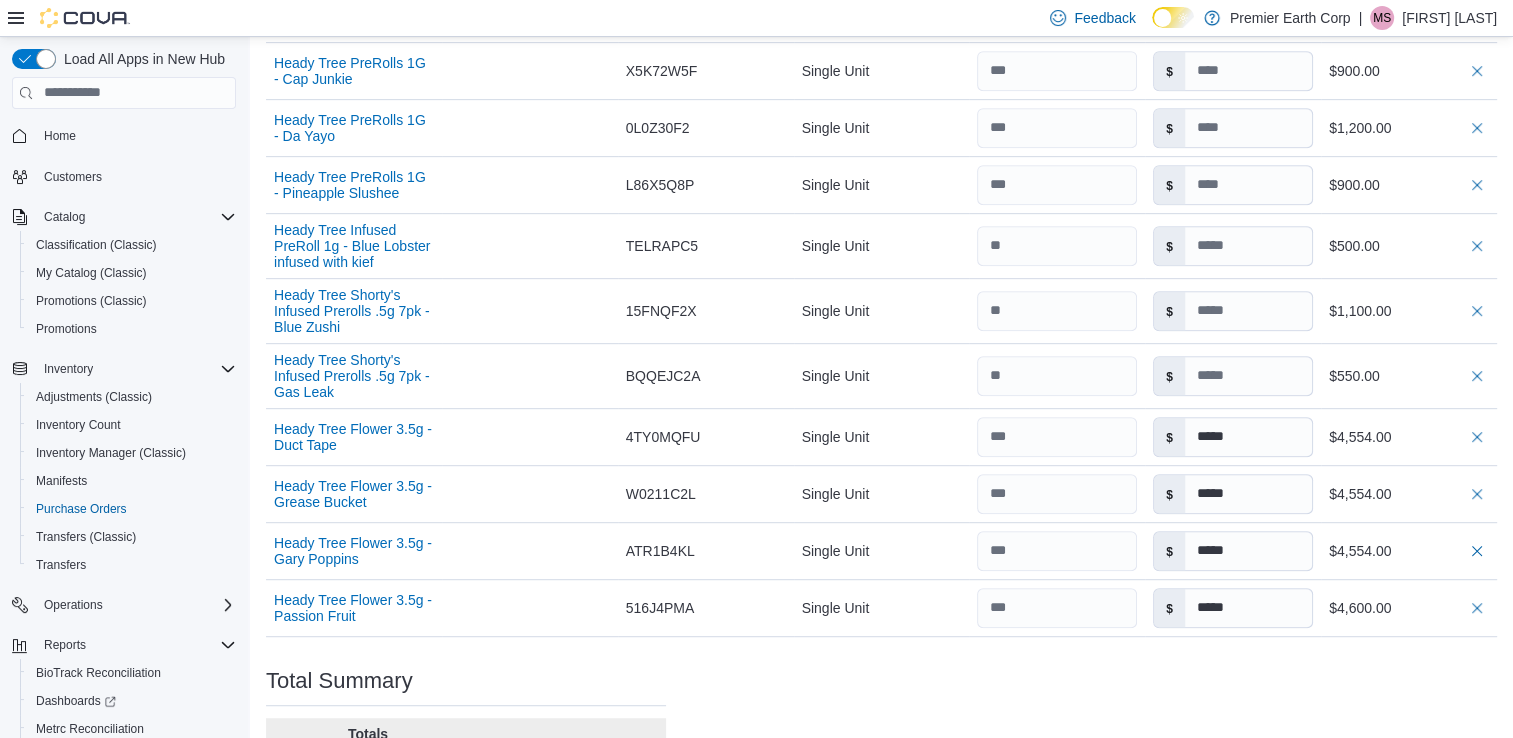 click on "Purchase Order: POD1BP-731 Feedback Purchase Order Details   Edit Status Pending Supplier Relief Leaf LLC Supplier Invoice Number No Supplier Invoice Number added Bill To 1297 Hertel Ave Ship To 1297 Hertel Ave Shipping Cost $0.00 Recycling Cost $0.00 Tax $0.00 ETA July 16, 2025 Notes - Created On July 9, 2025 12:43 PM Submitted On - Last Received On - Completed On - Products (13)     Products Search or Scan to Add Product Quantity  Add or Browse Products from this Supplier Sorting EuiBasicTable with search callback Item Supplier SKU Catalog SKU Unit Qty Unit Cost Total Heady Tree  PreRolls 1G - Blue Zushi Supplier SKU Catalog SKU QDEREBF1 Unit Single Unit Qty Unit Cost $ Total $1,200.00 Heady Tree  PreRolls 1G - Cadillac Rainbow Supplier SKU Catalog SKU A7XF80P3 Unit Single Unit Qty Unit Cost $ Total $900.00 Heady Tree  PreRolls 1G - Candy Fumez Supplier SKU Catalog SKU MYB0JLM2 Unit Single Unit Qty Unit Cost $ Total $600.00 Heady Tree  PreRolls 1G - Cap Junkie Supplier SKU Catalog SKU X5K72W5F Unit Qty $ $" at bounding box center (881, 71) 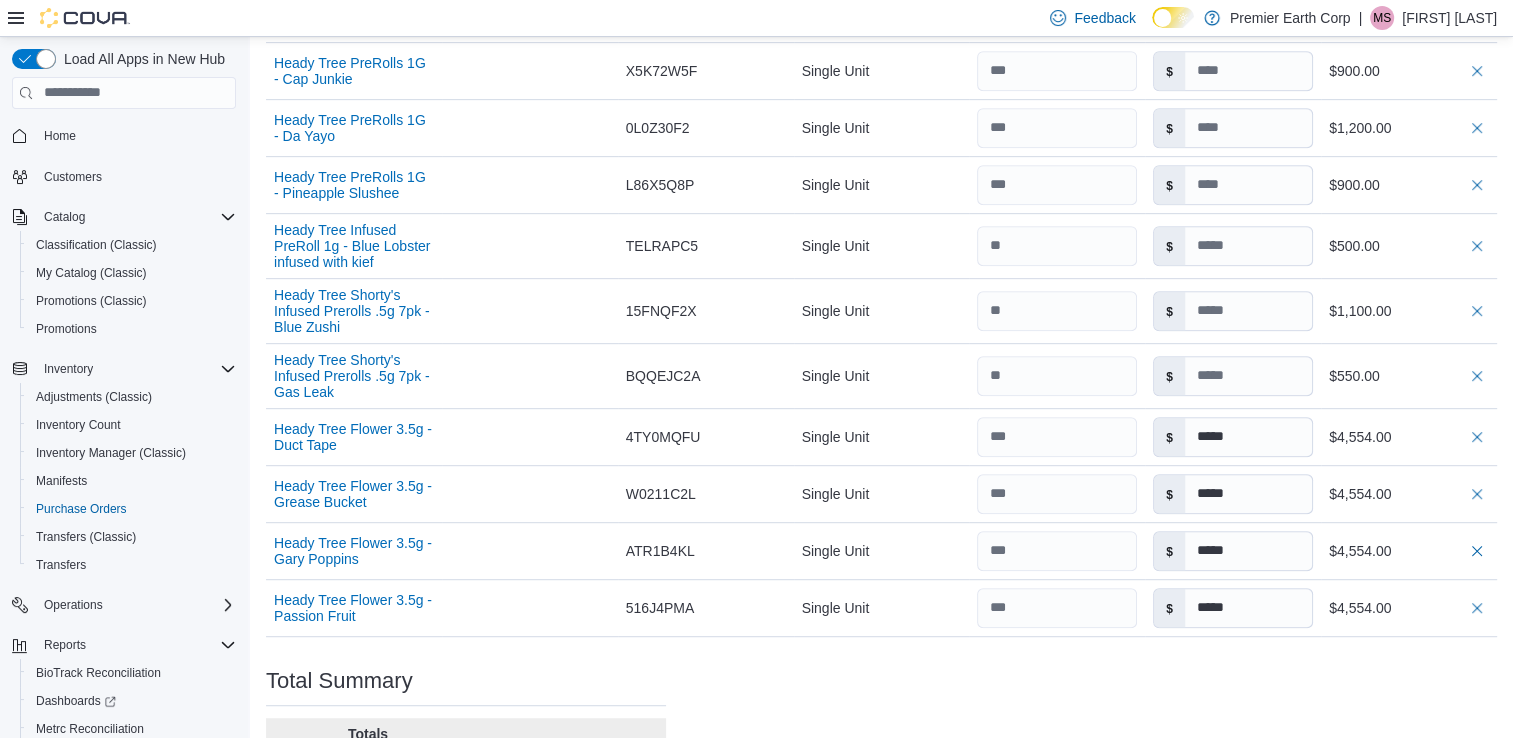 type 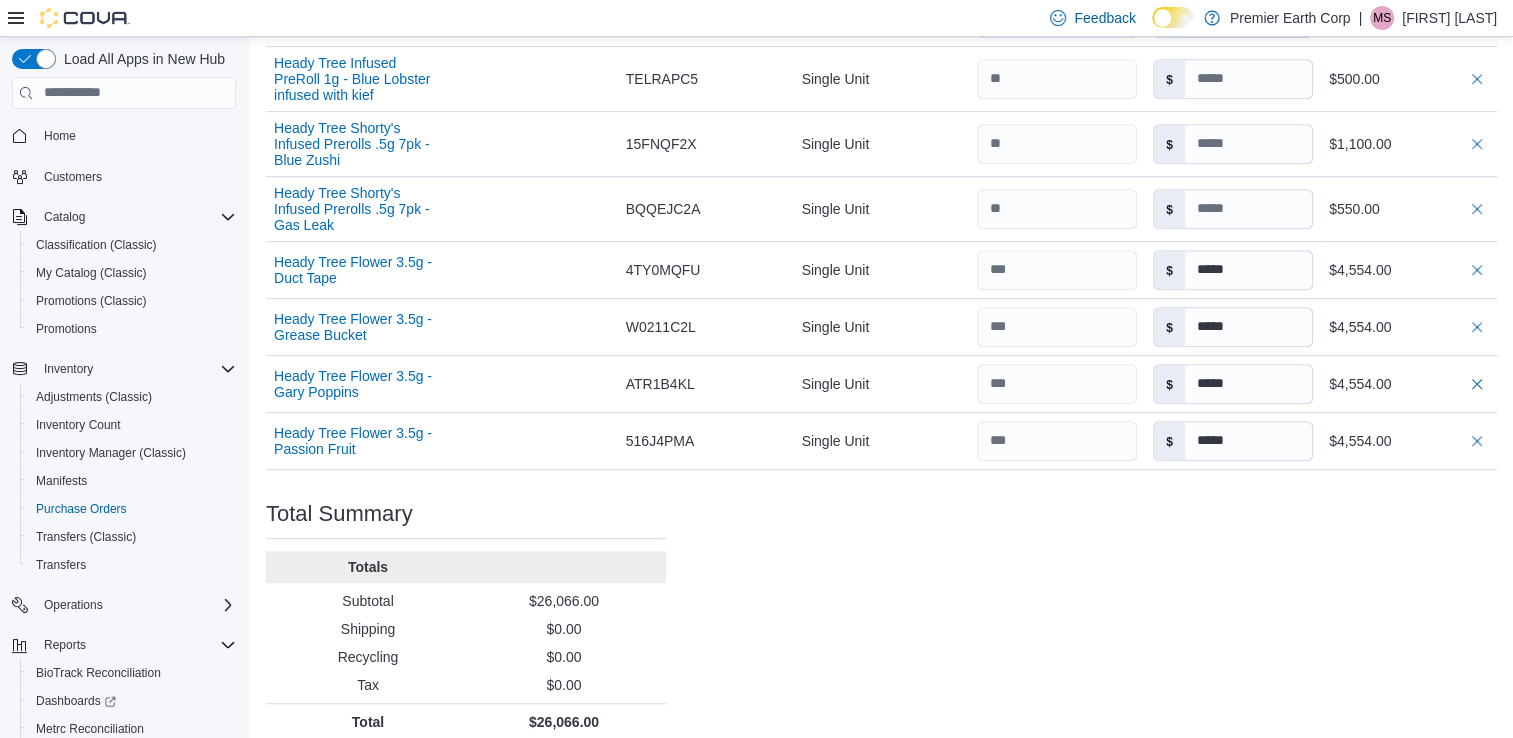scroll, scrollTop: 1124, scrollLeft: 0, axis: vertical 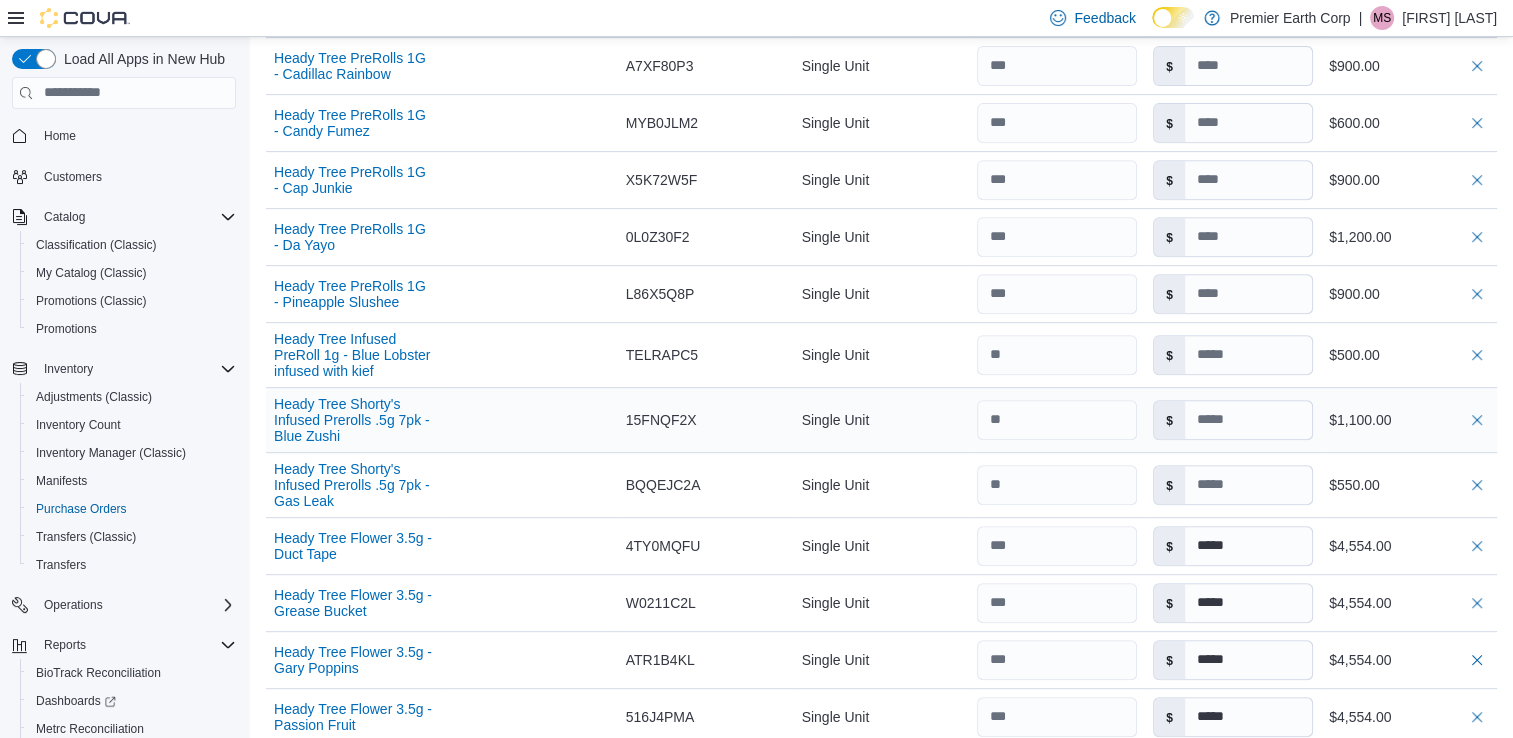 drag, startPoint x: 1517, startPoint y: 347, endPoint x: 544, endPoint y: 407, distance: 974.8482 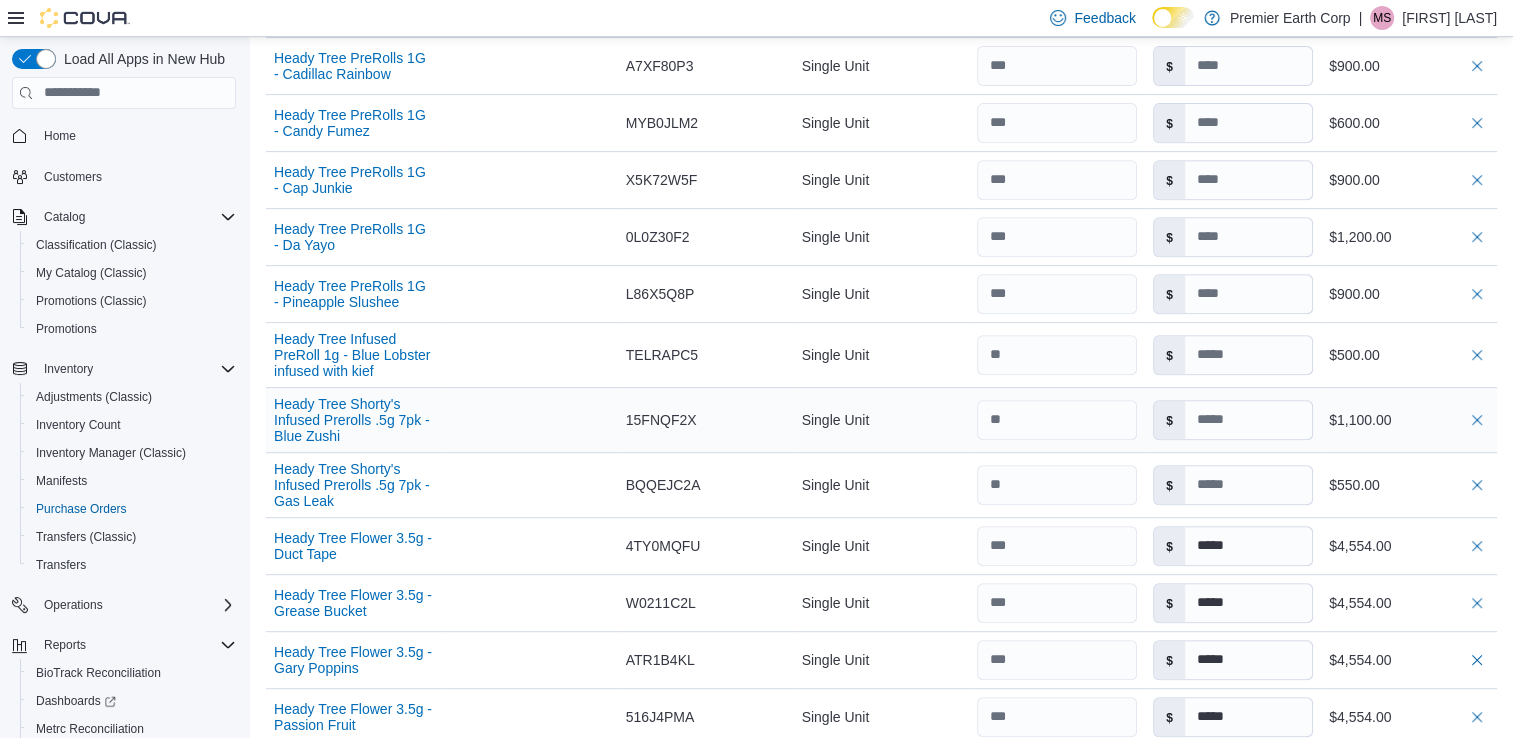 scroll, scrollTop: 180, scrollLeft: 0, axis: vertical 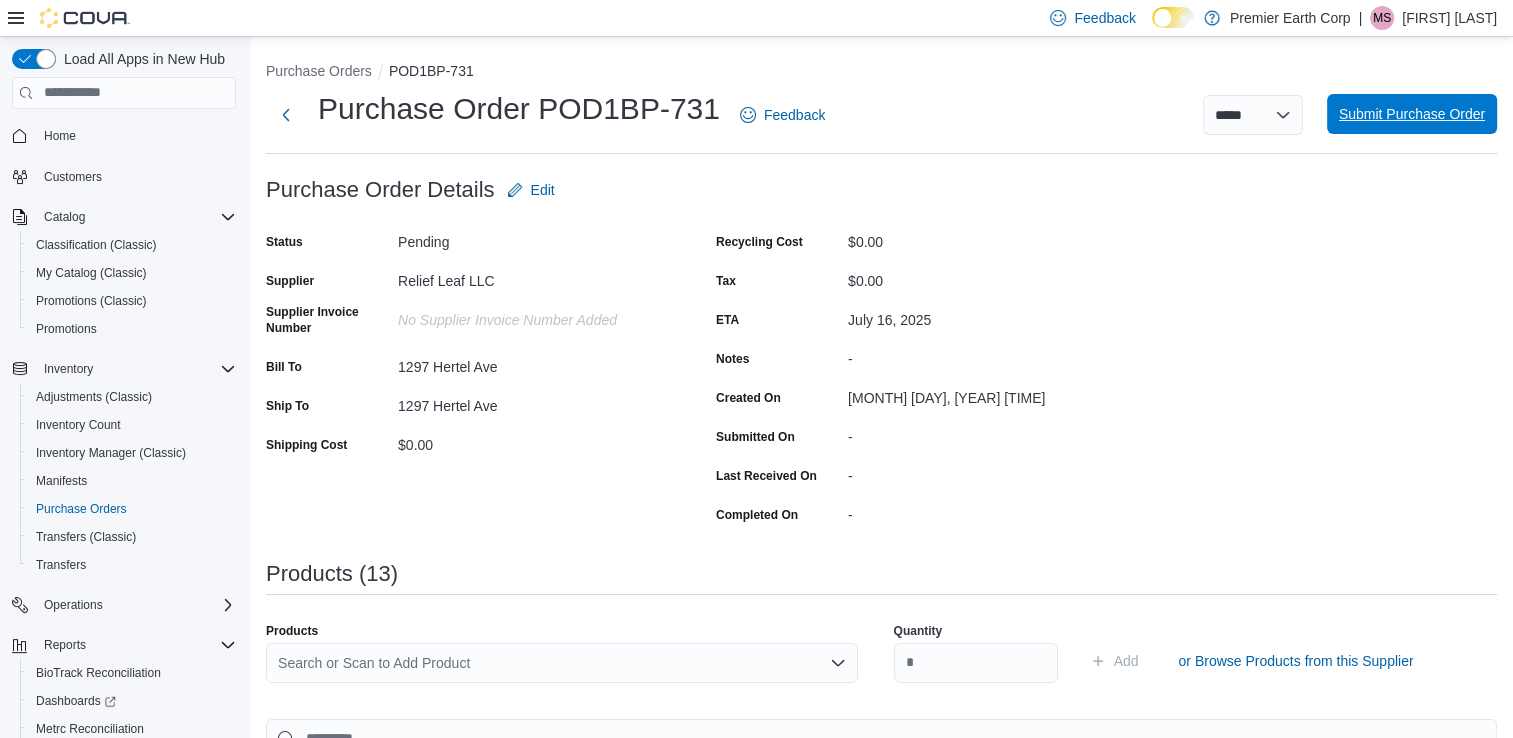 click on "Submit Purchase Order" at bounding box center (1412, 114) 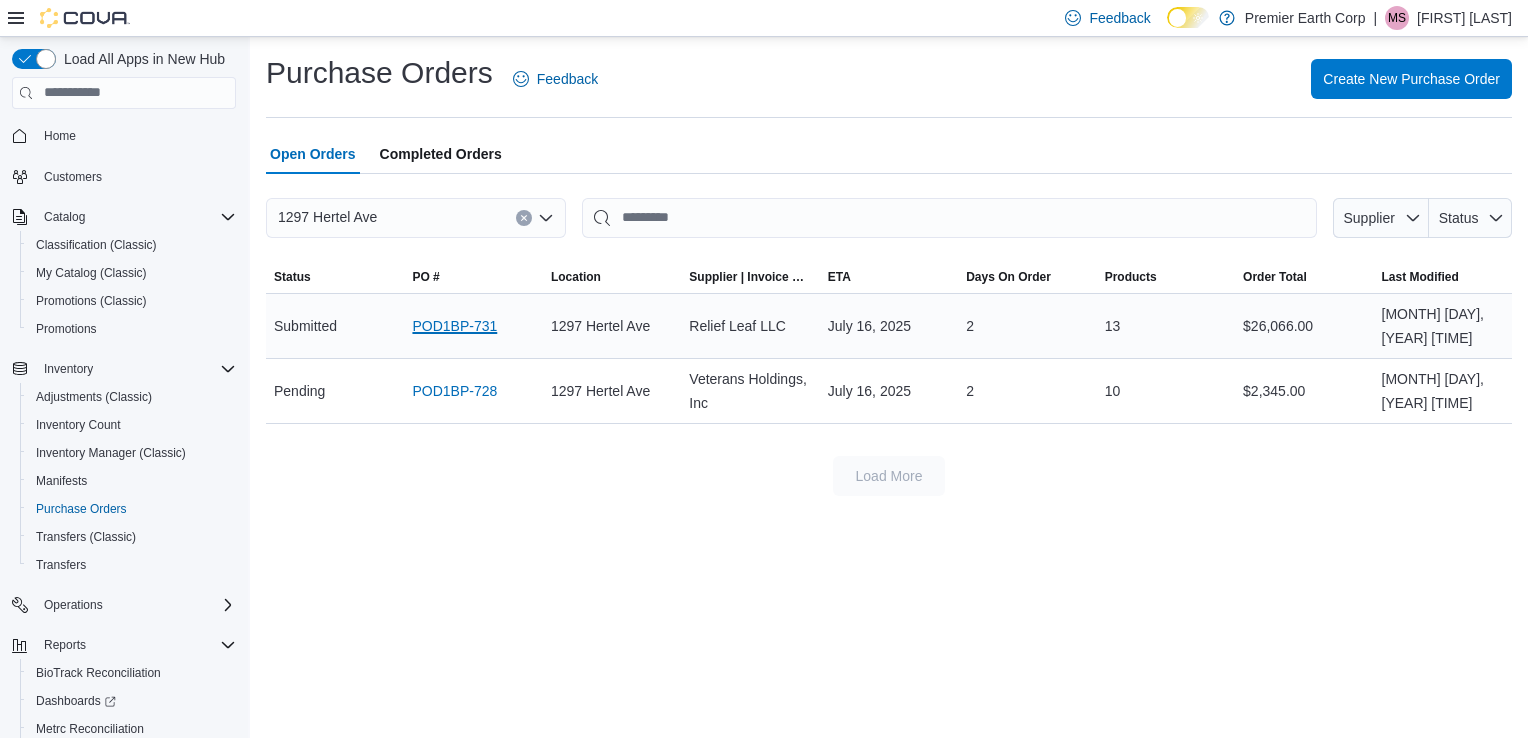 click on "POD1BP-731" at bounding box center [454, 326] 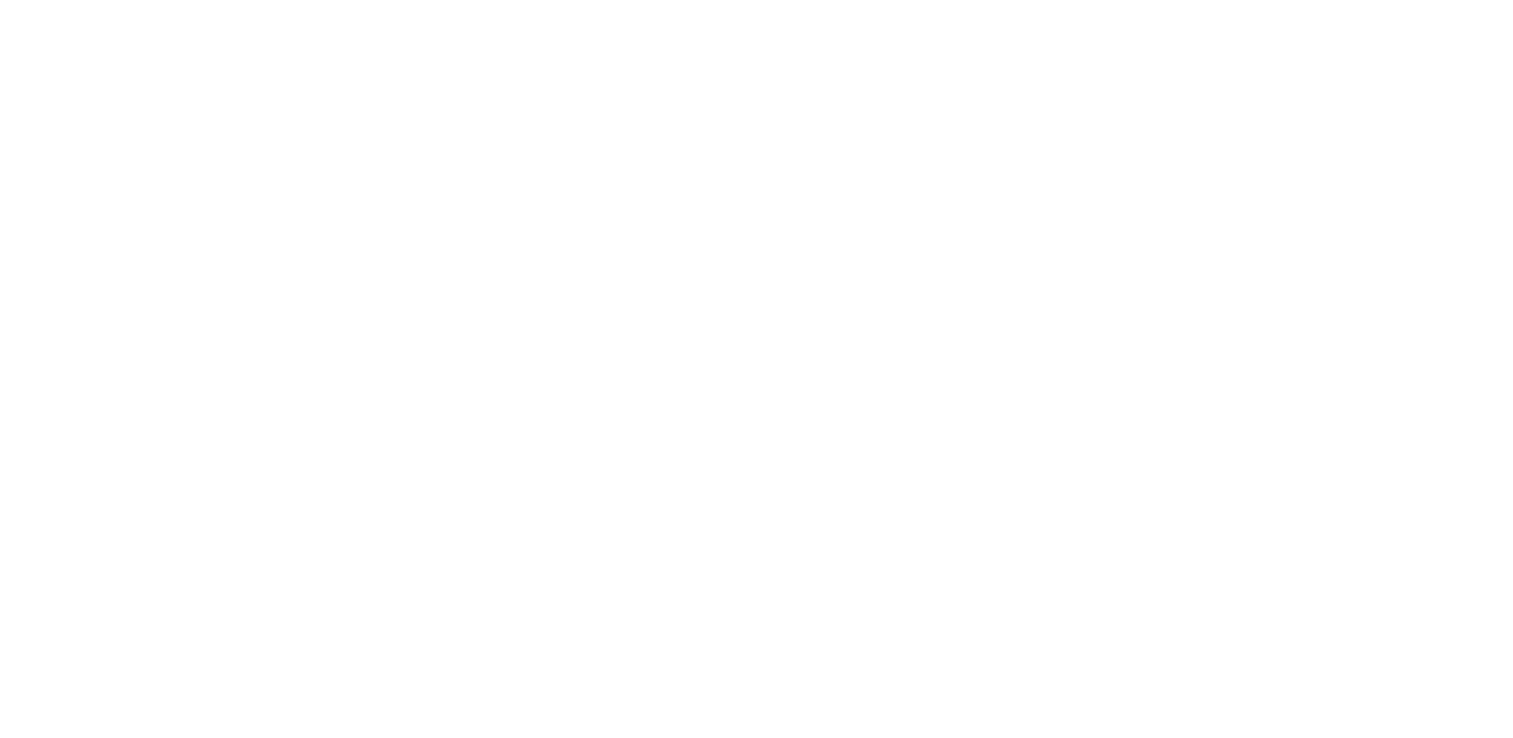 scroll, scrollTop: 0, scrollLeft: 0, axis: both 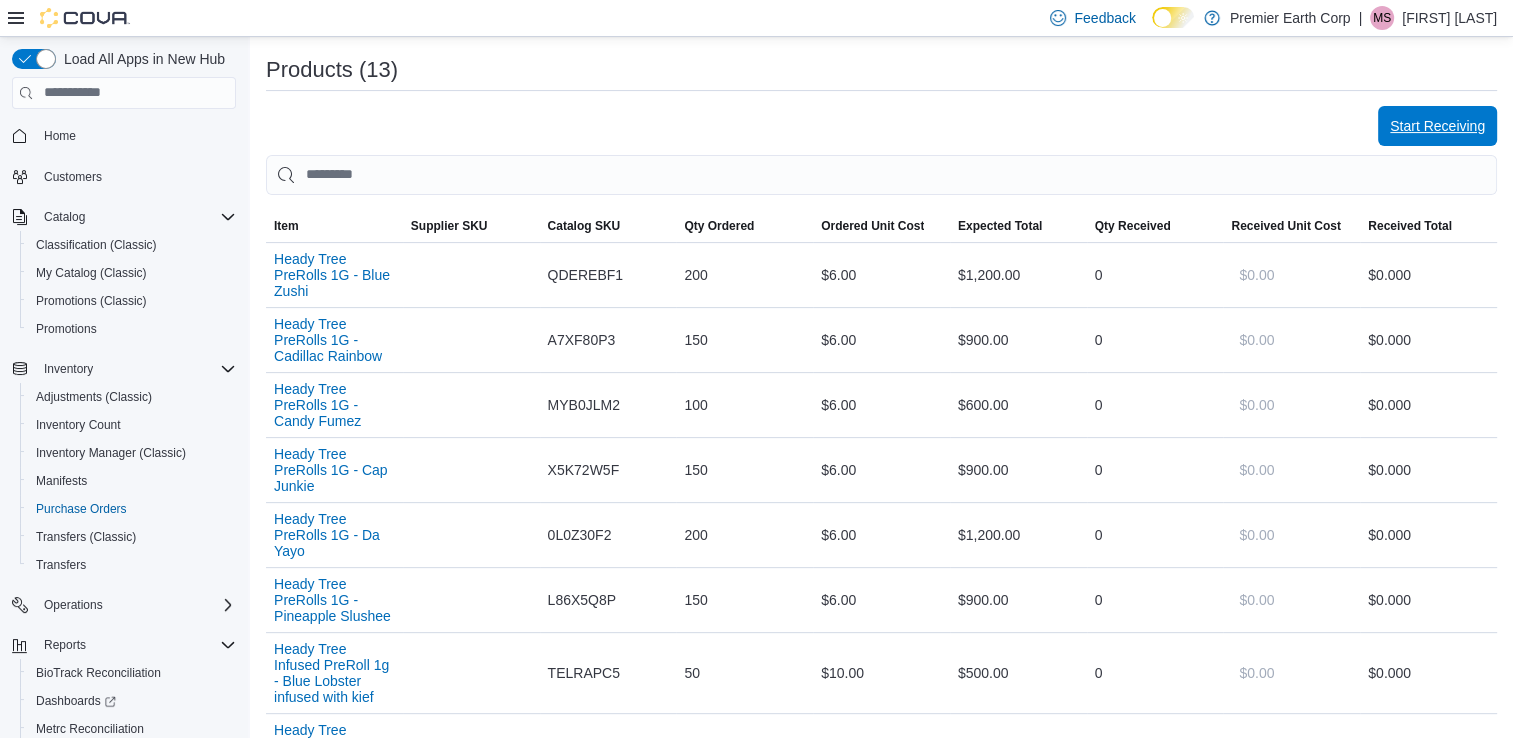 click on "Start Receiving" at bounding box center (1437, 126) 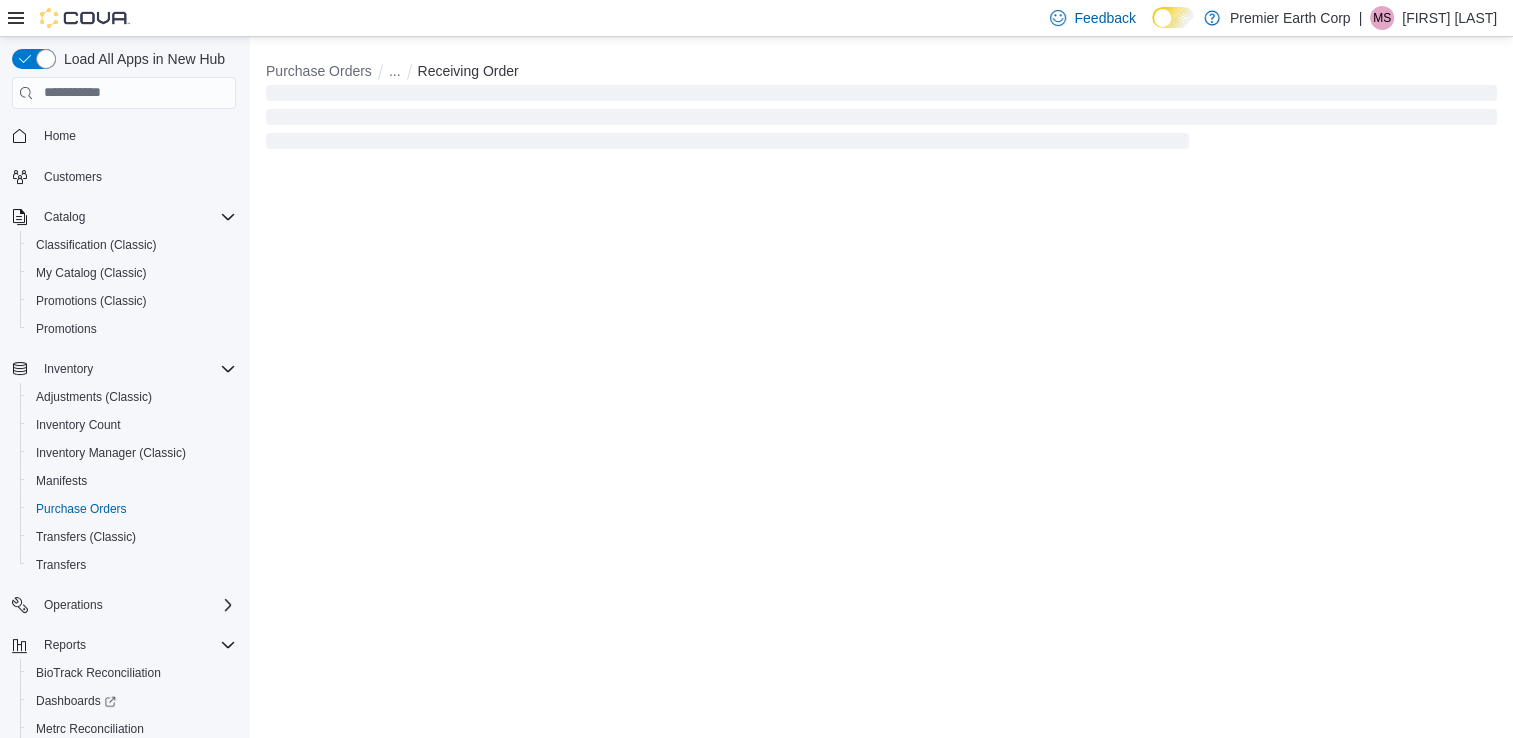 scroll, scrollTop: 0, scrollLeft: 0, axis: both 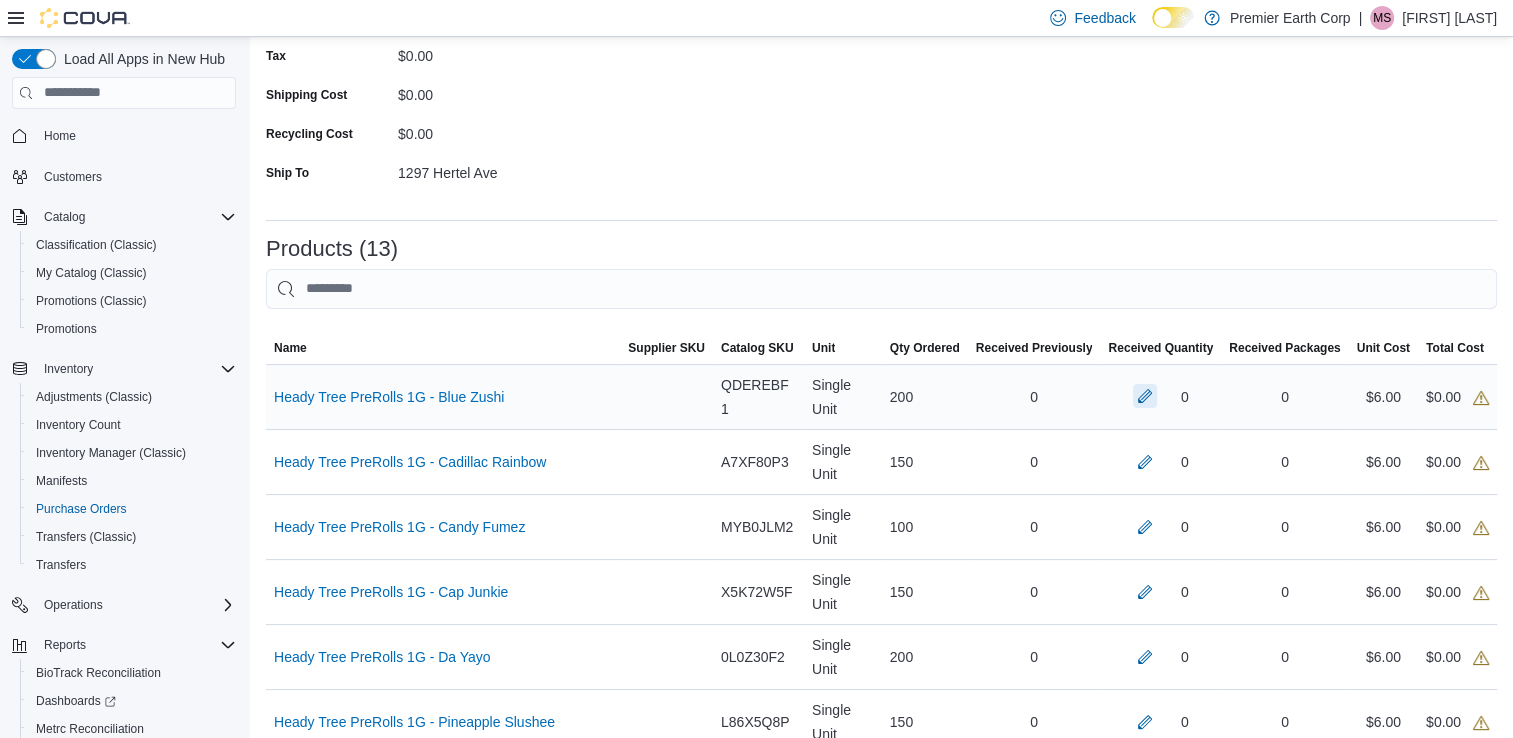 click at bounding box center [1145, 396] 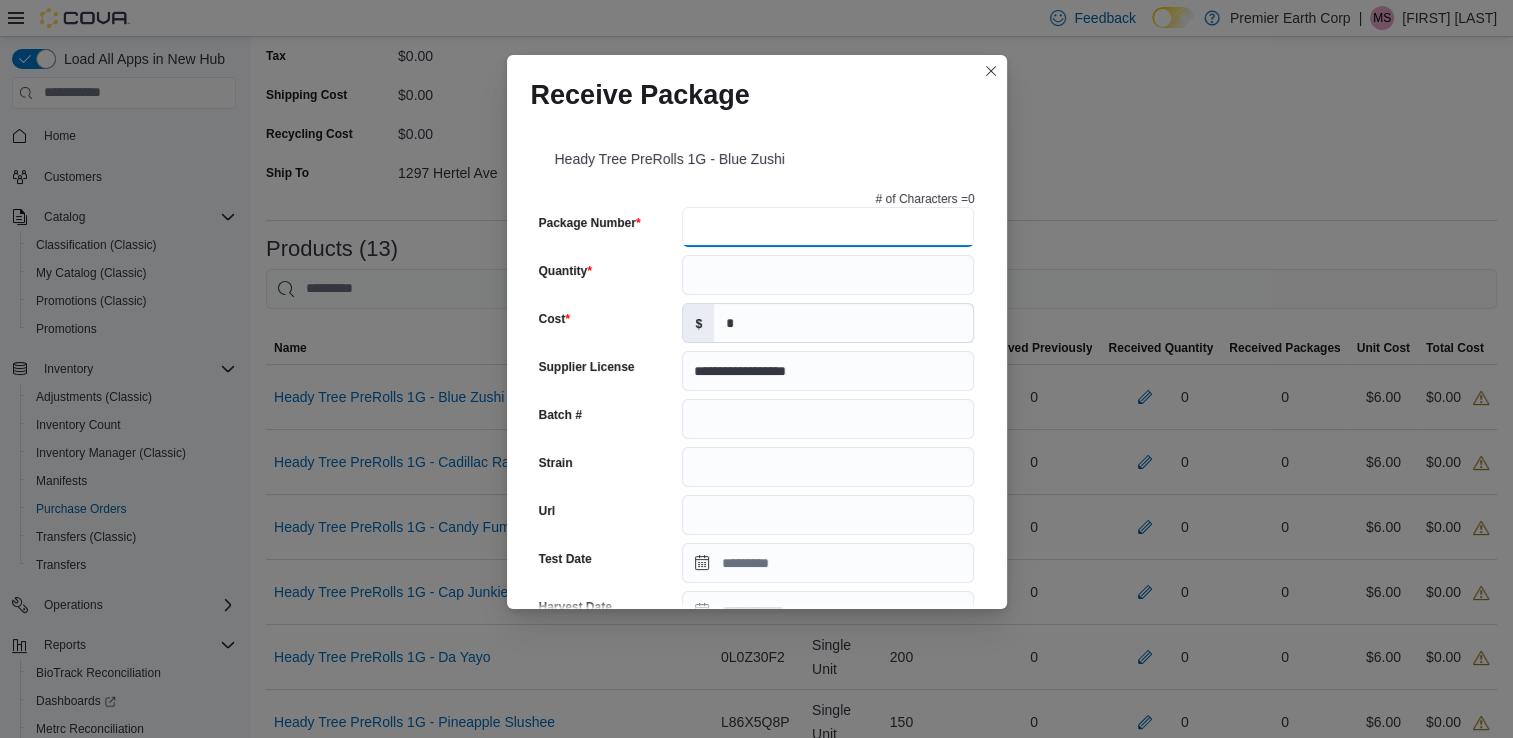 click on "Package Number" at bounding box center [828, 227] 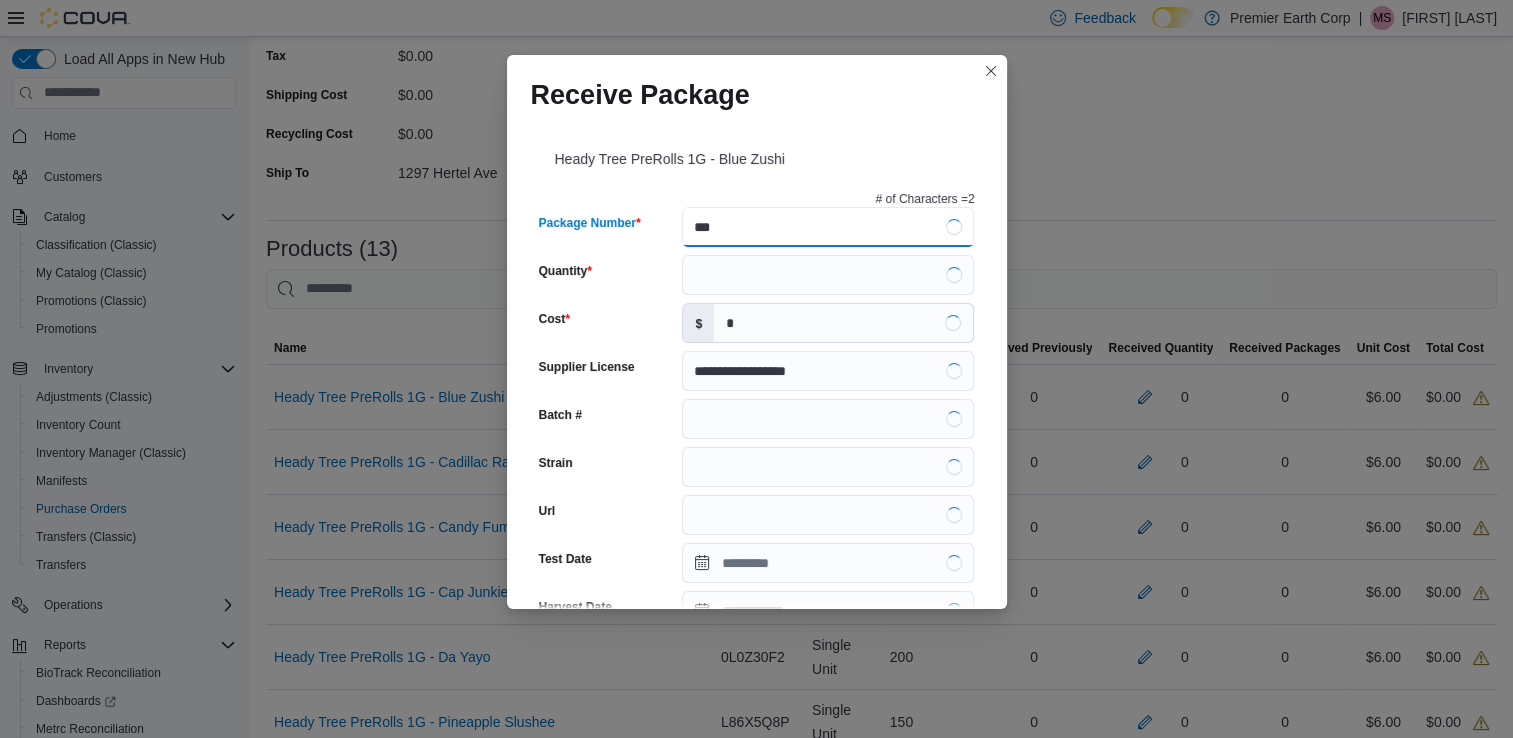type on "****" 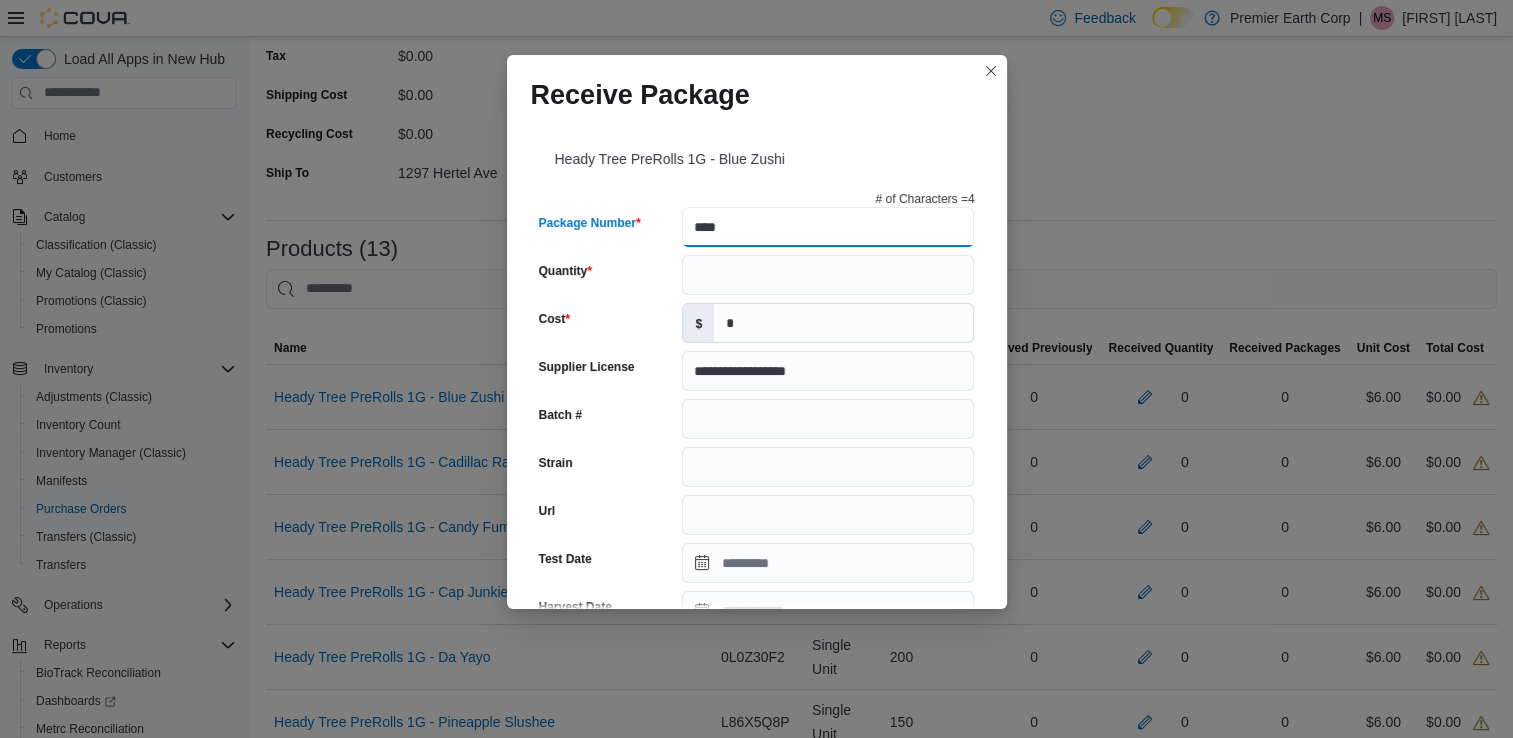 type on "**********" 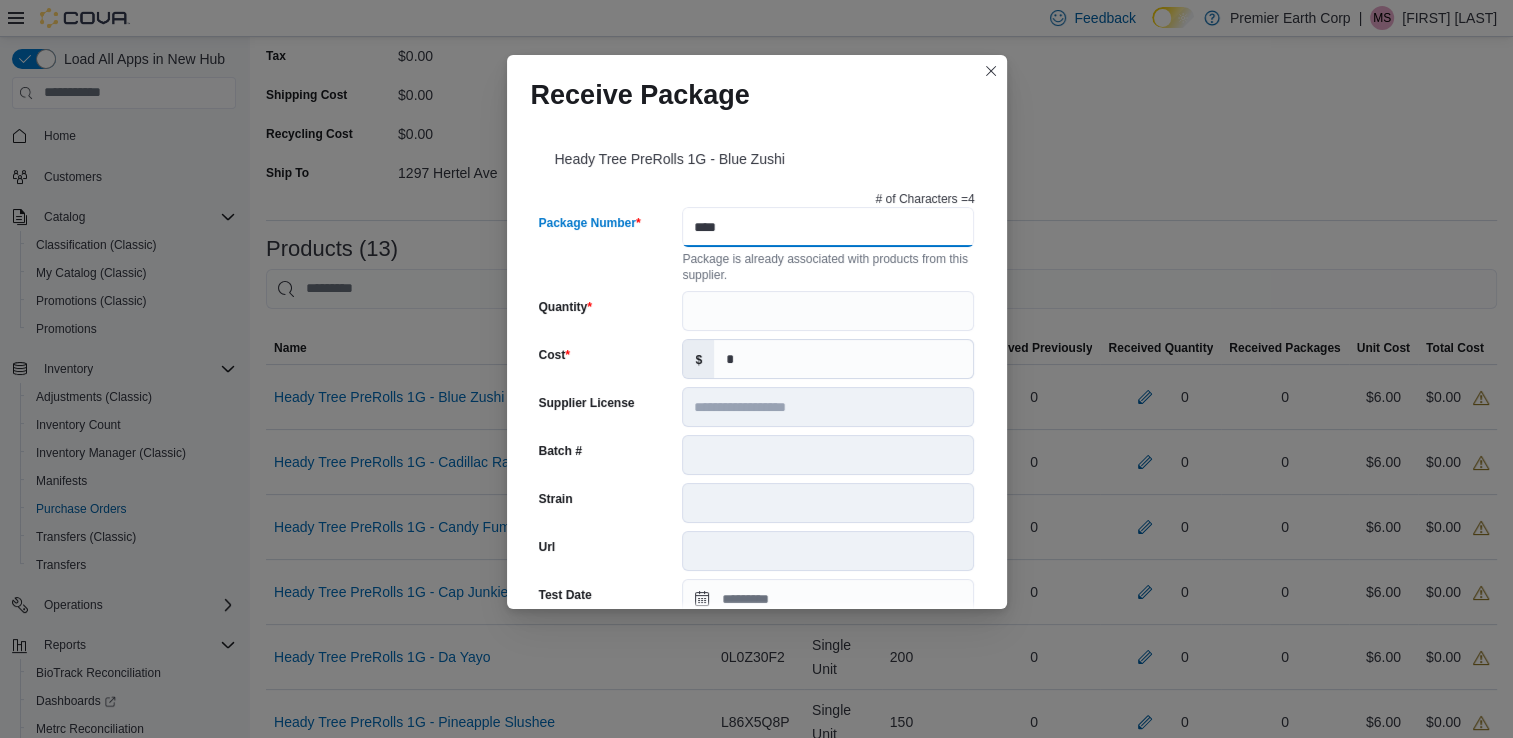 type on "****" 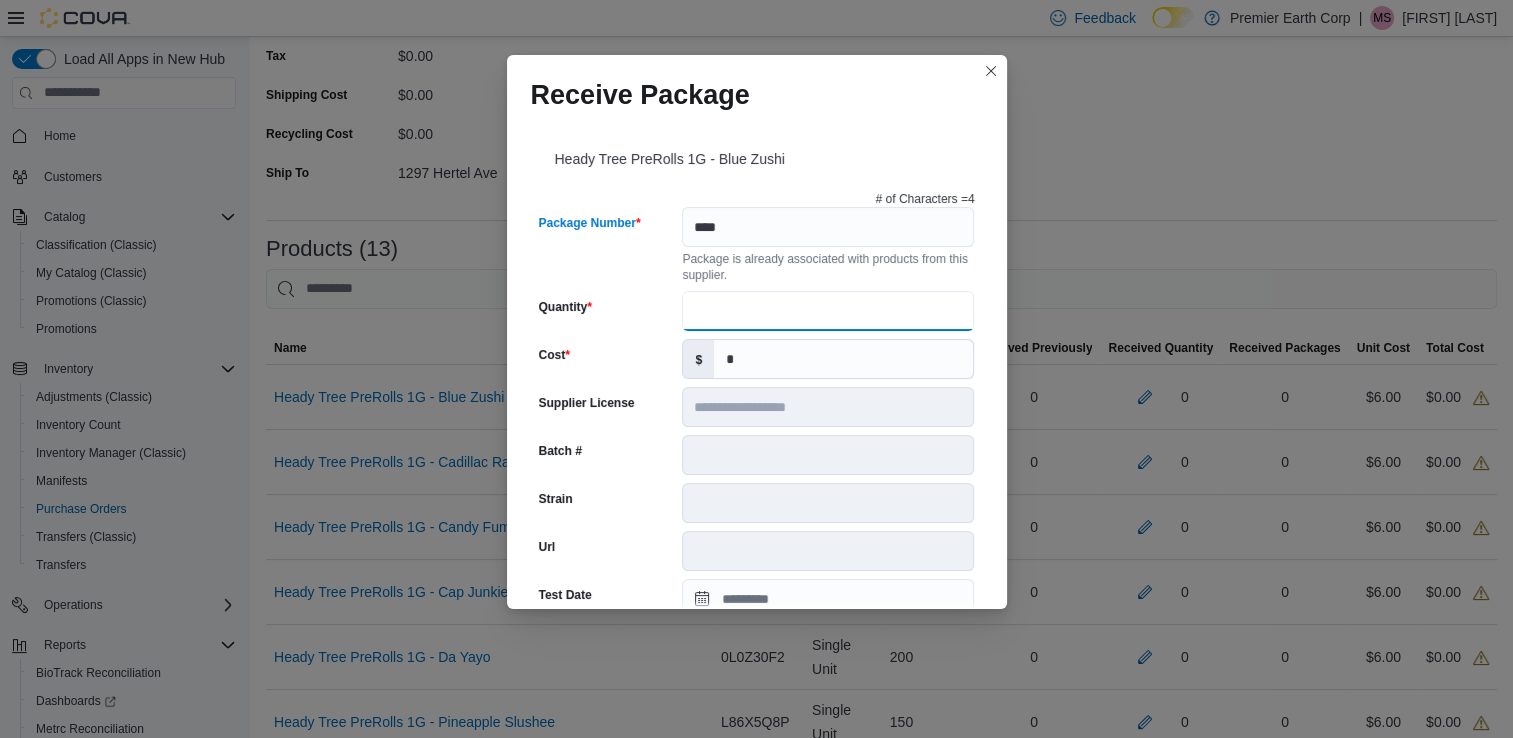 click on "Quantity" at bounding box center [828, 311] 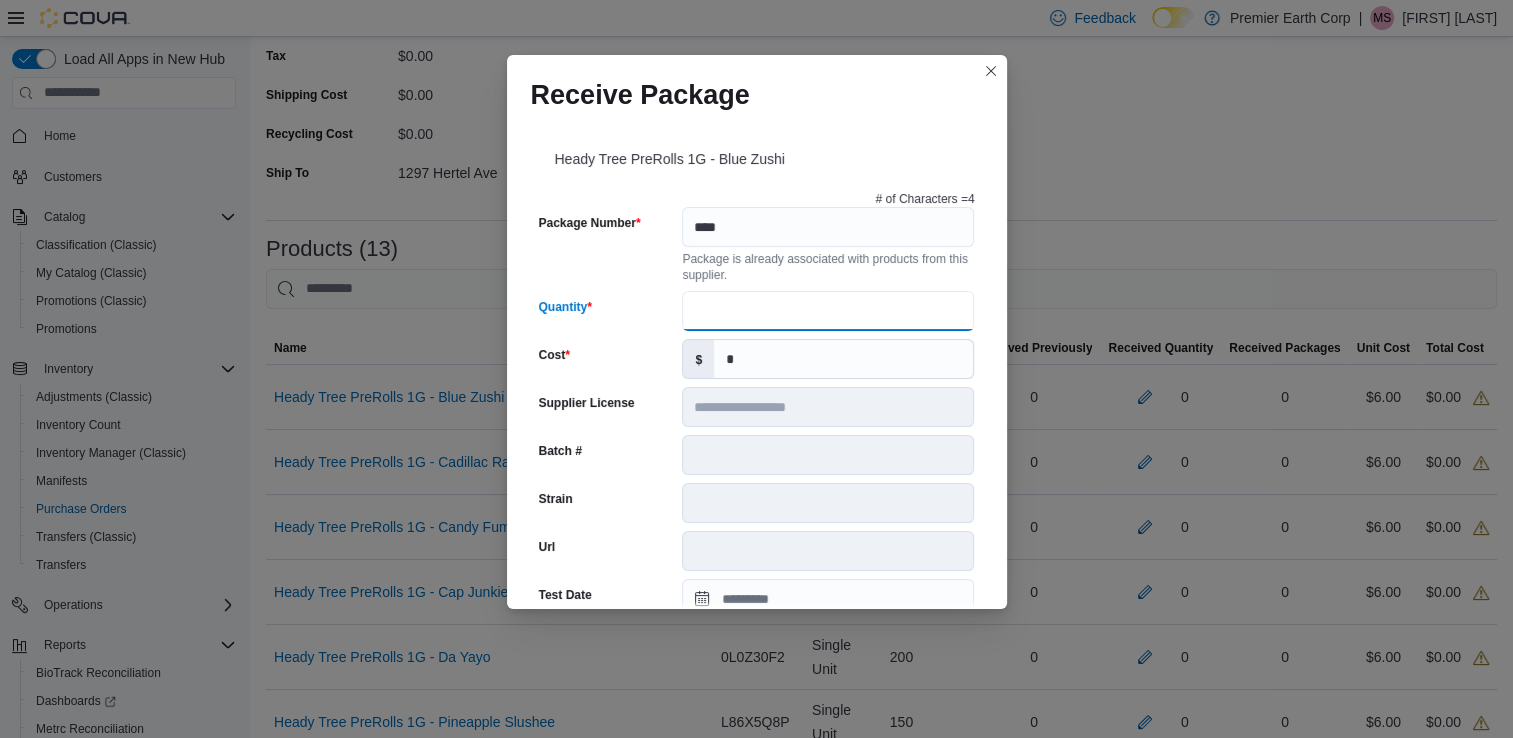 type on "***" 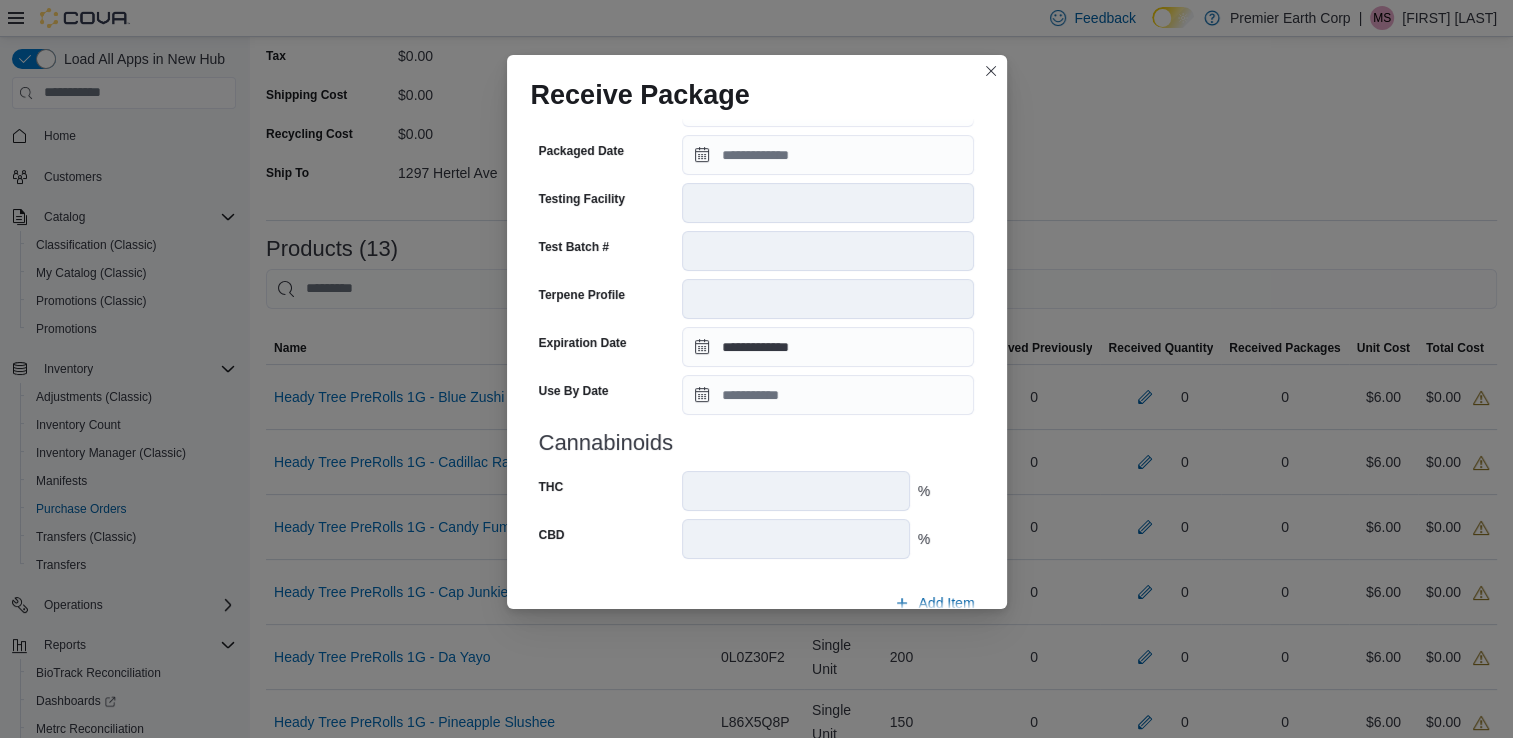scroll, scrollTop: 592, scrollLeft: 0, axis: vertical 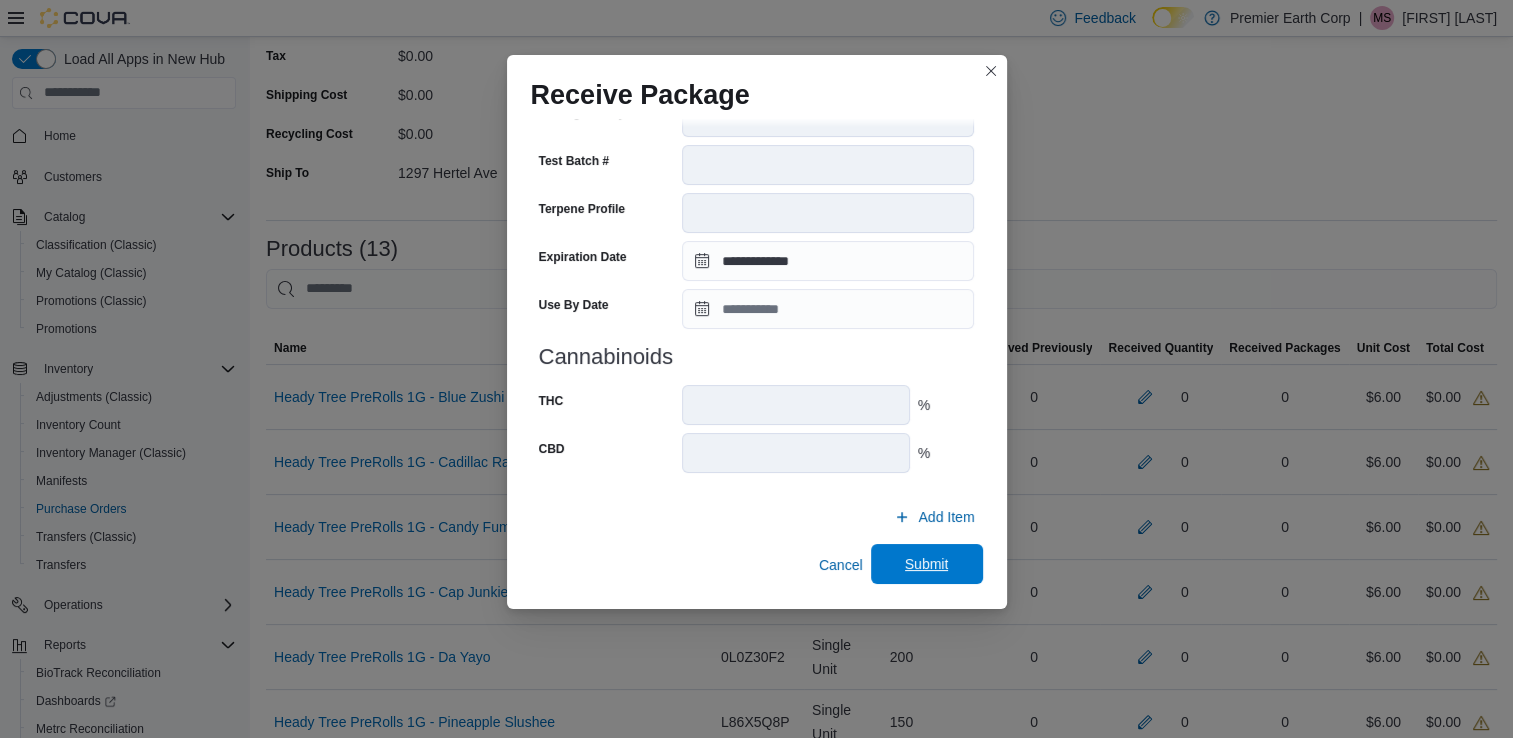 click on "Submit" at bounding box center [927, 564] 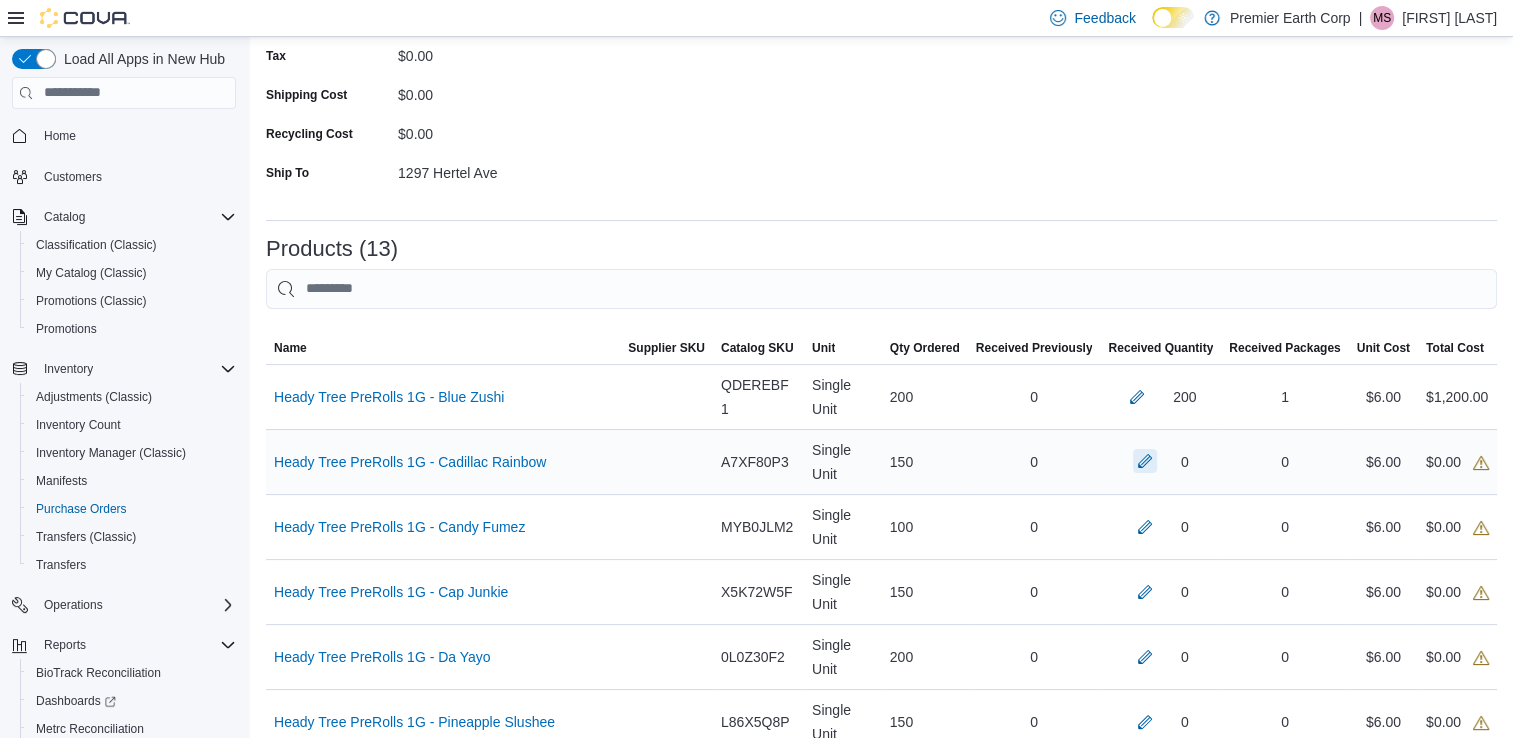 click at bounding box center [1145, 461] 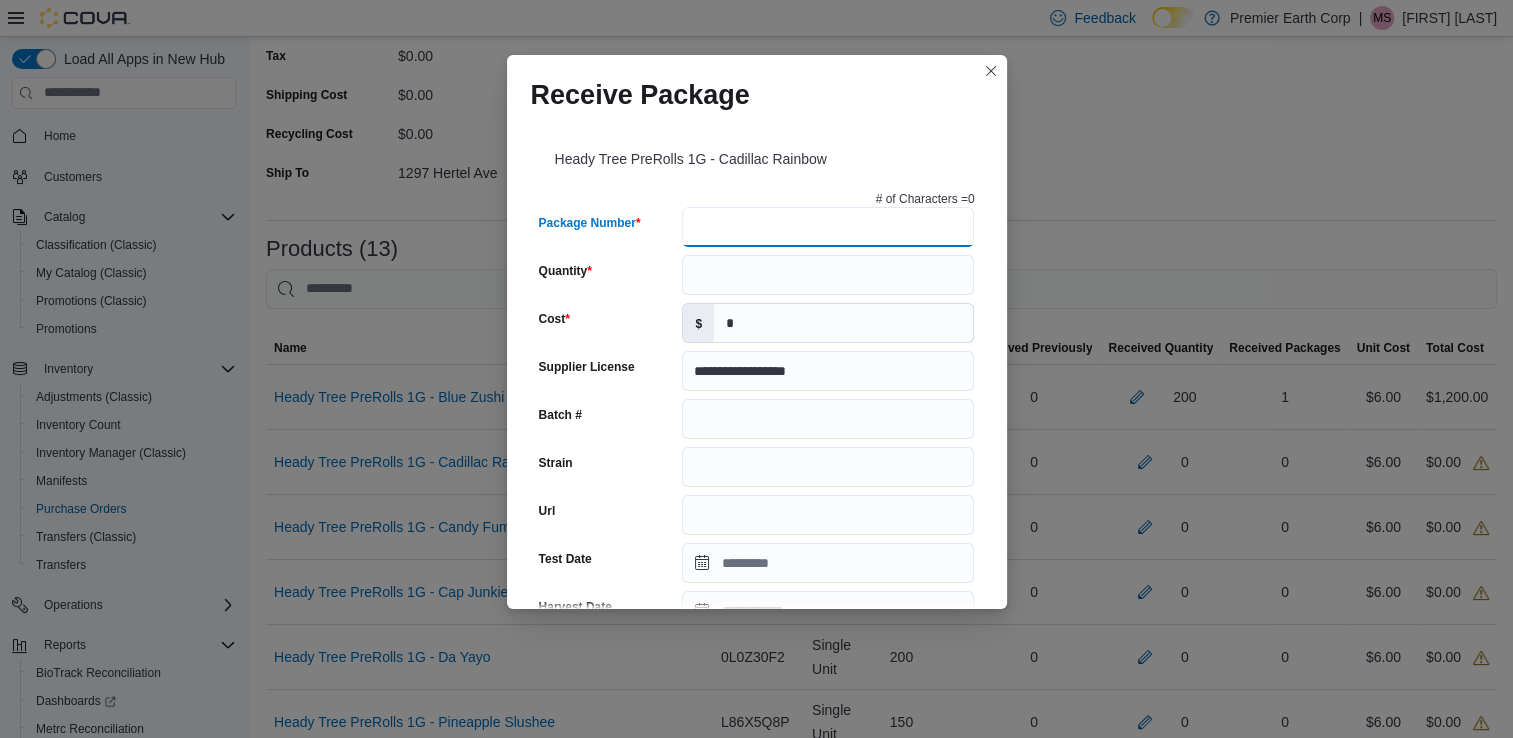 click on "Package Number" at bounding box center (828, 227) 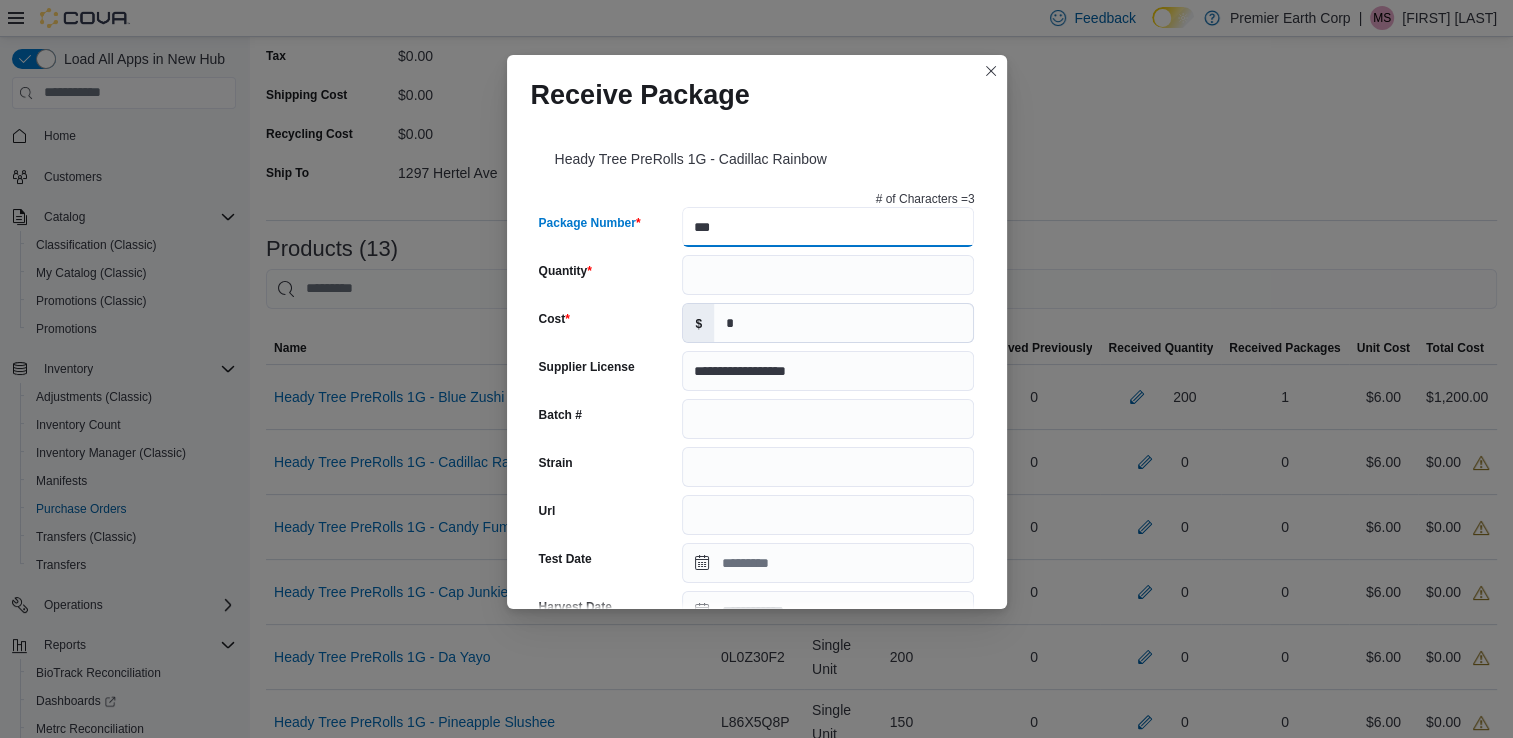 type on "****" 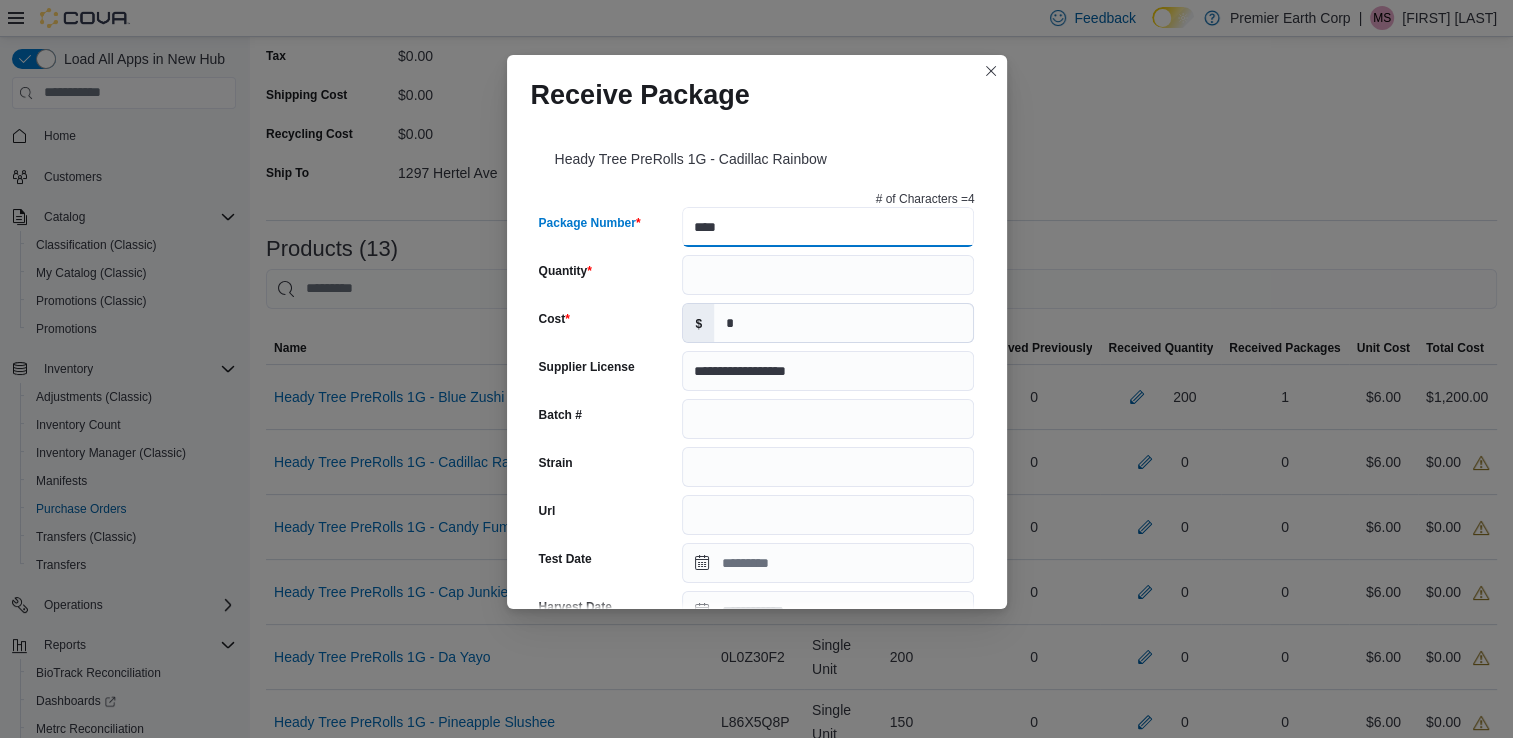 type on "**********" 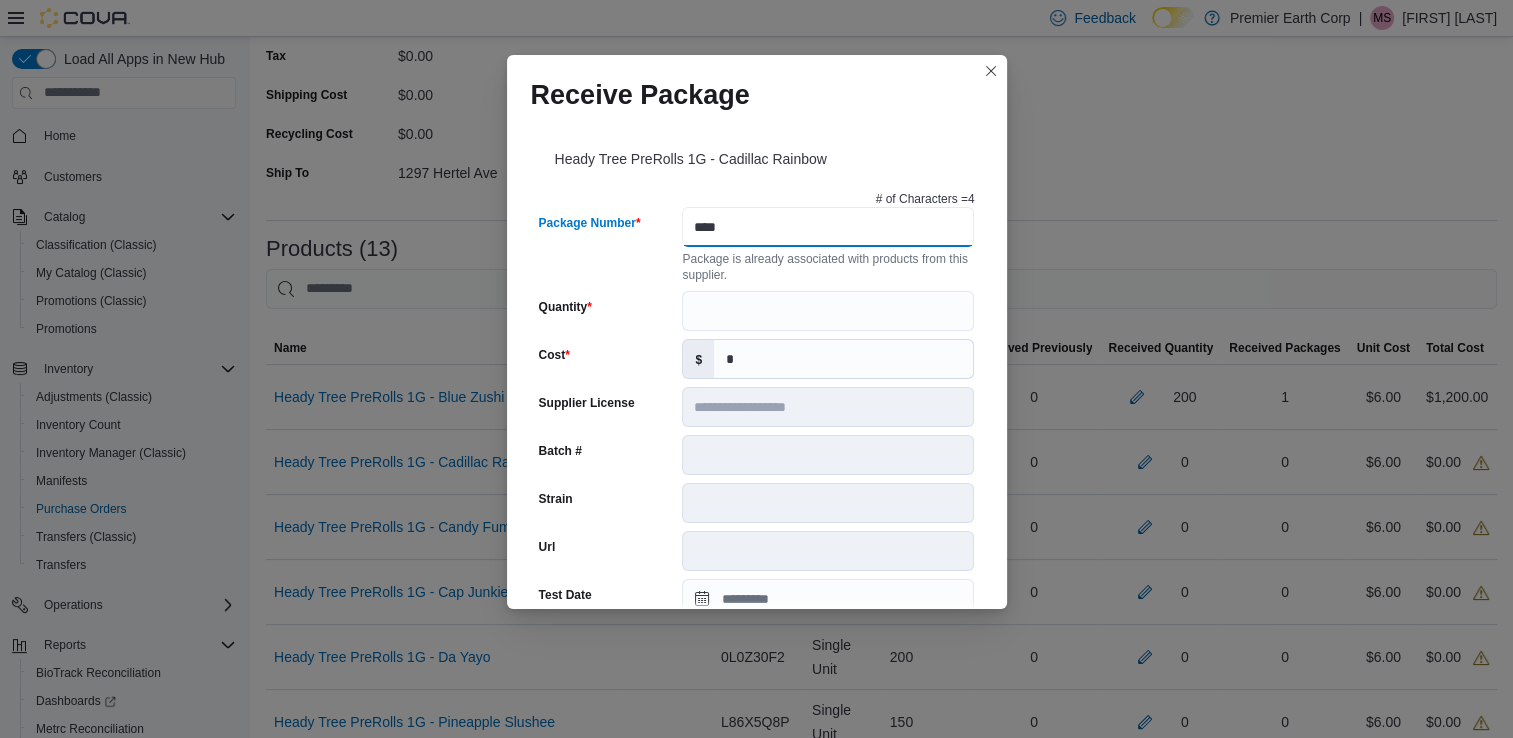 type on "****" 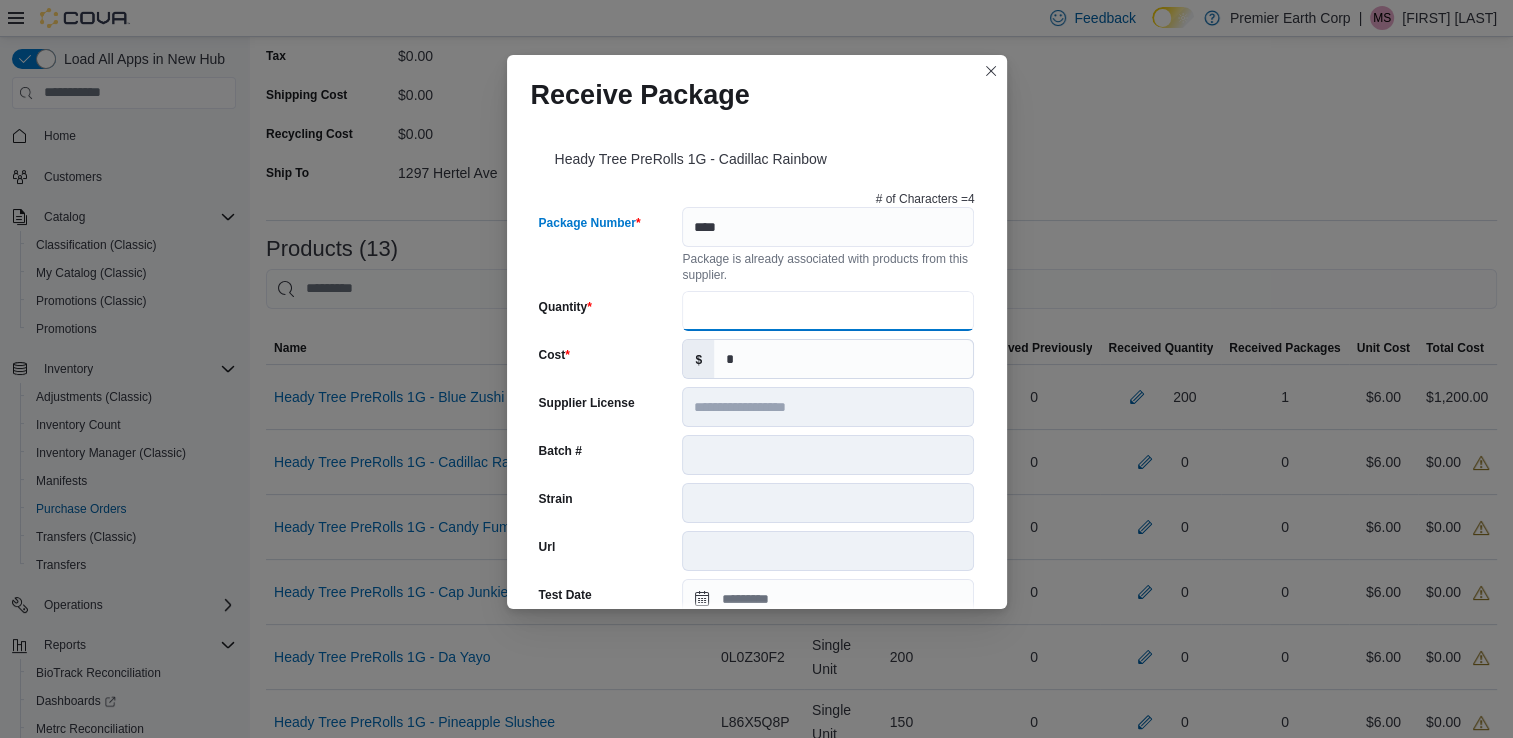 click on "Quantity" at bounding box center (828, 311) 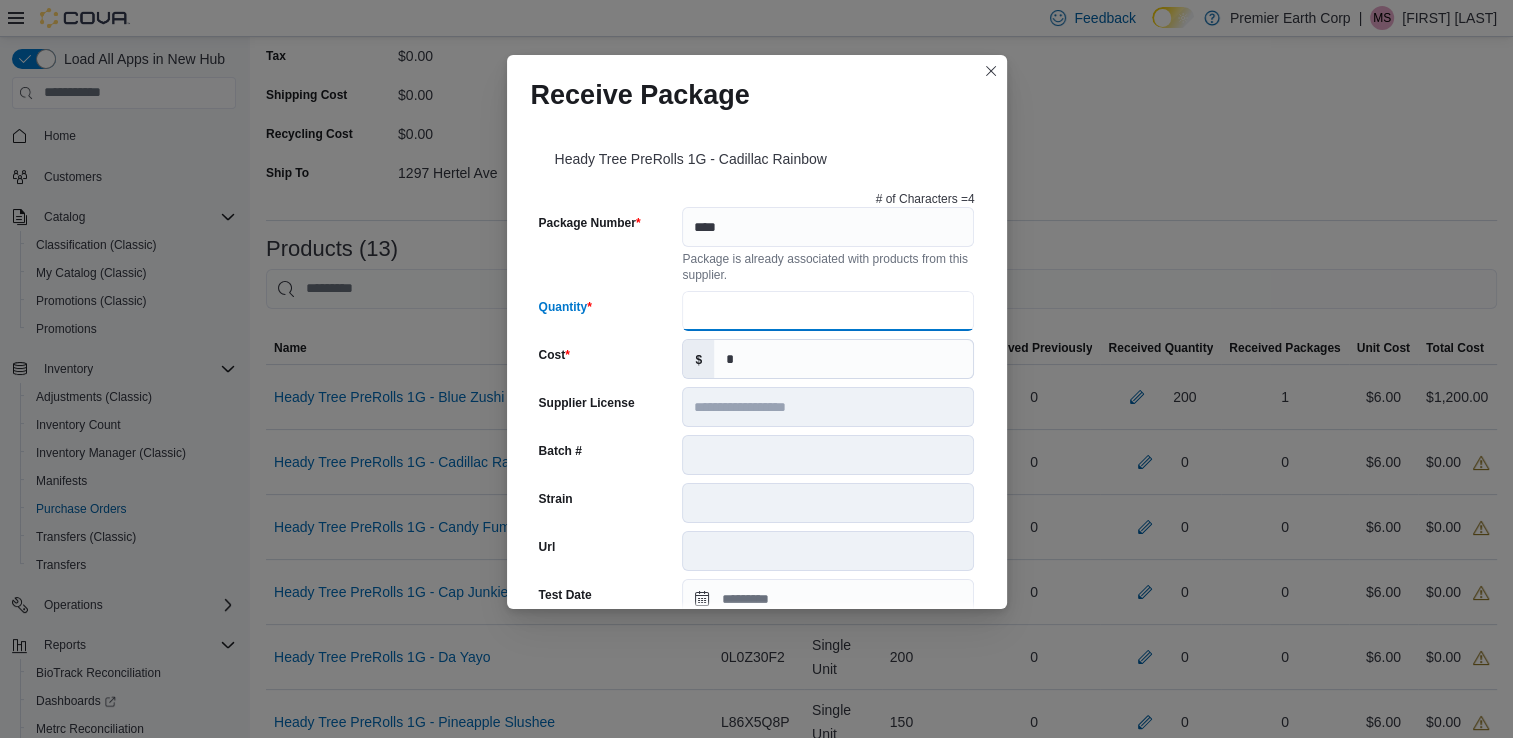 type on "***" 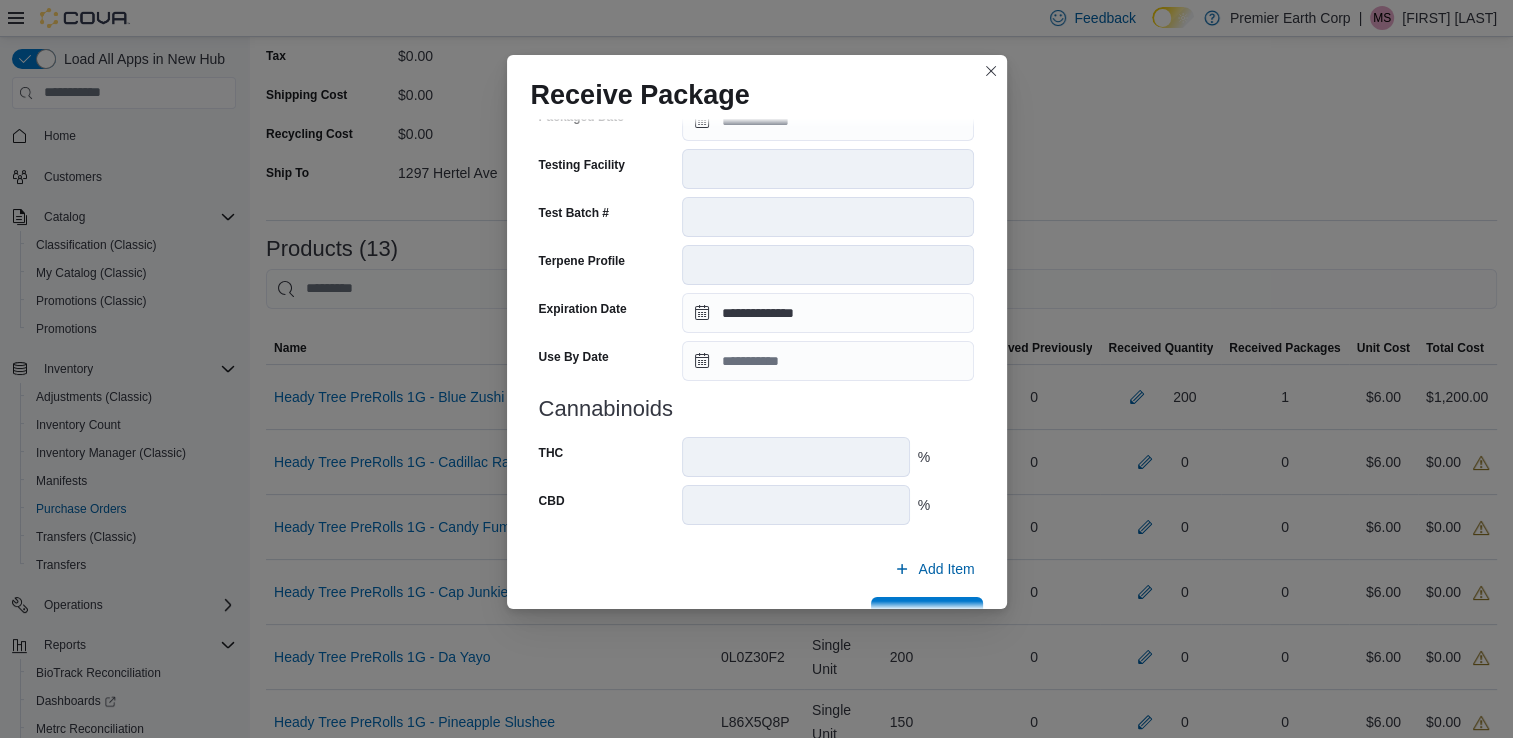 scroll, scrollTop: 674, scrollLeft: 0, axis: vertical 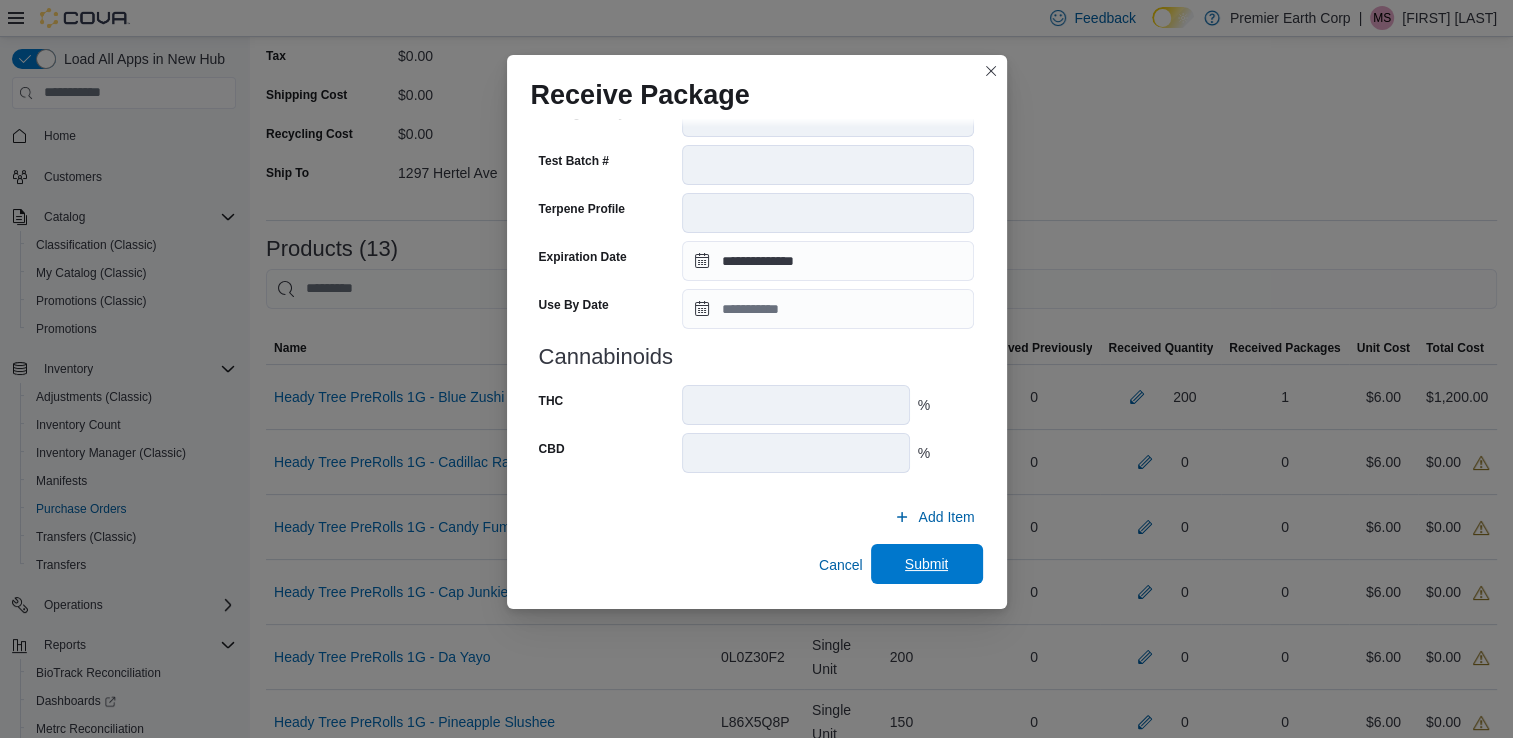 click on "Submit" at bounding box center (927, 564) 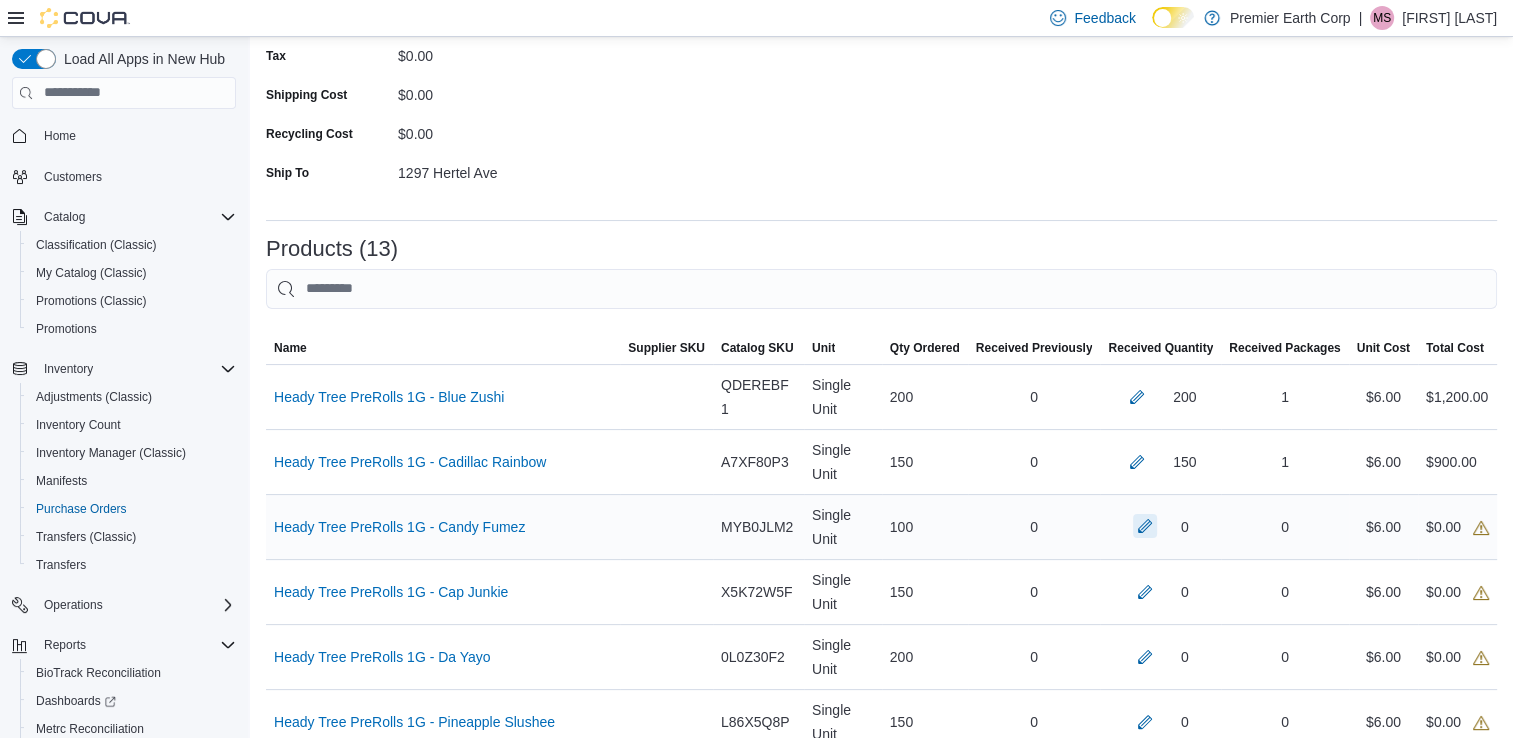 click at bounding box center (1145, 526) 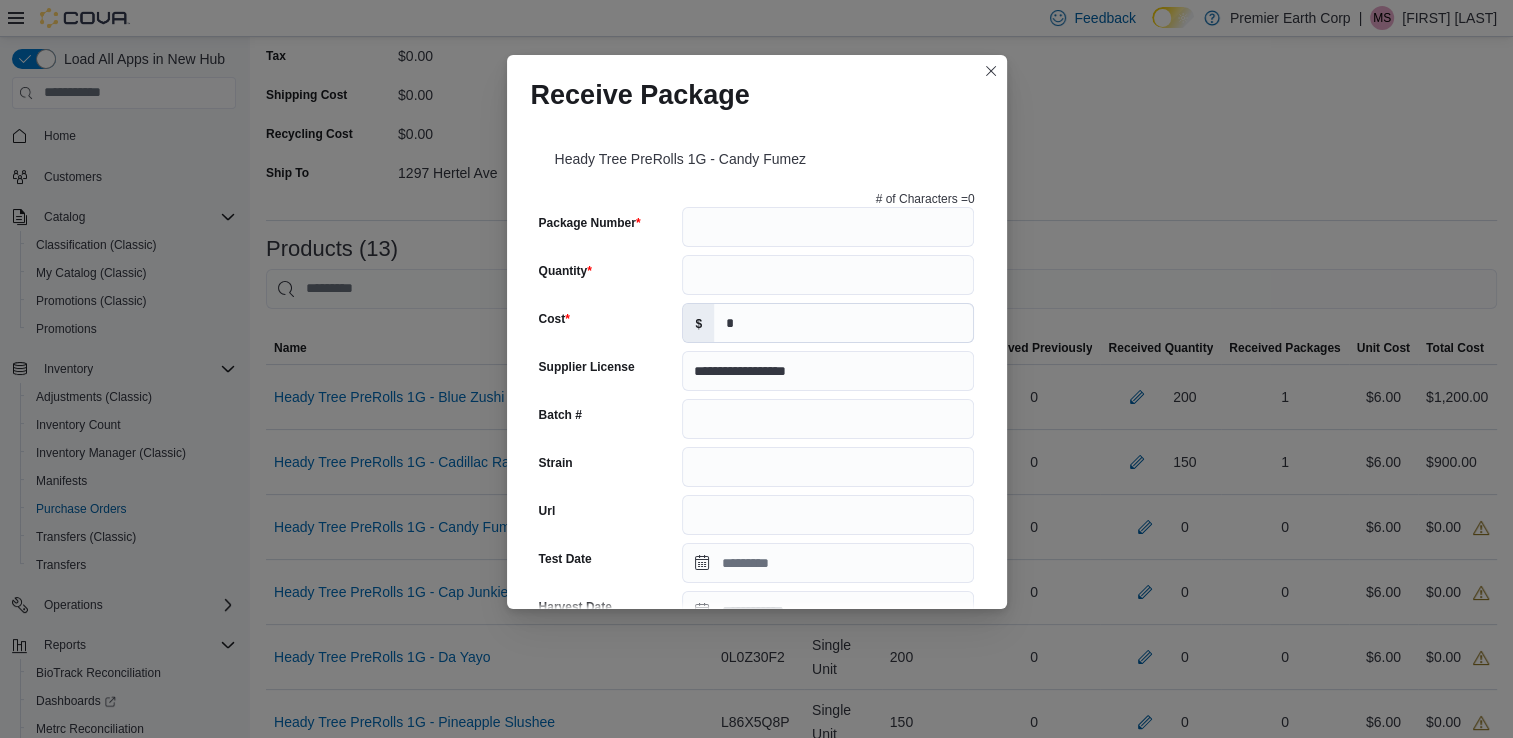 click on "# of Characters =  0" at bounding box center [757, 199] 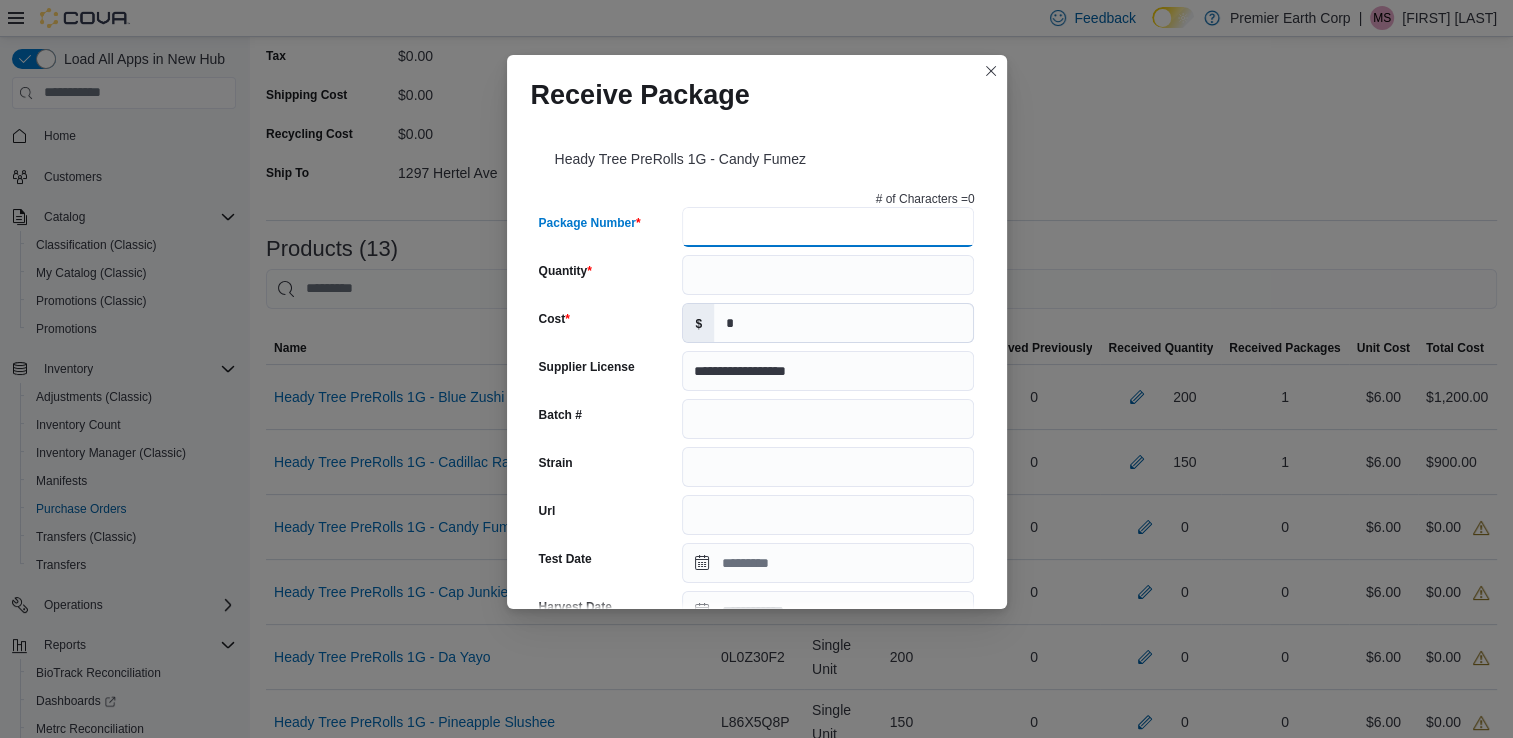 click on "Package Number" at bounding box center [828, 227] 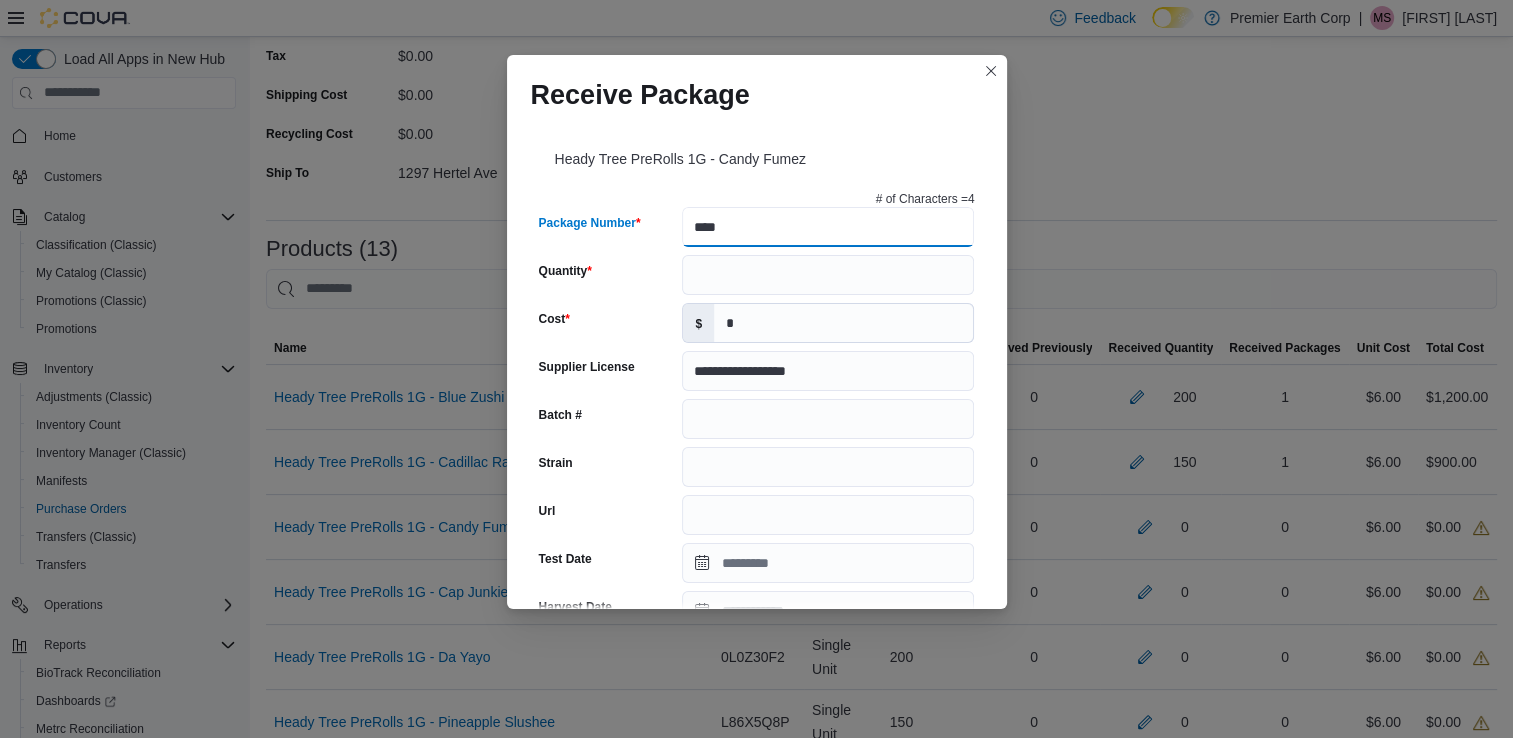type on "****" 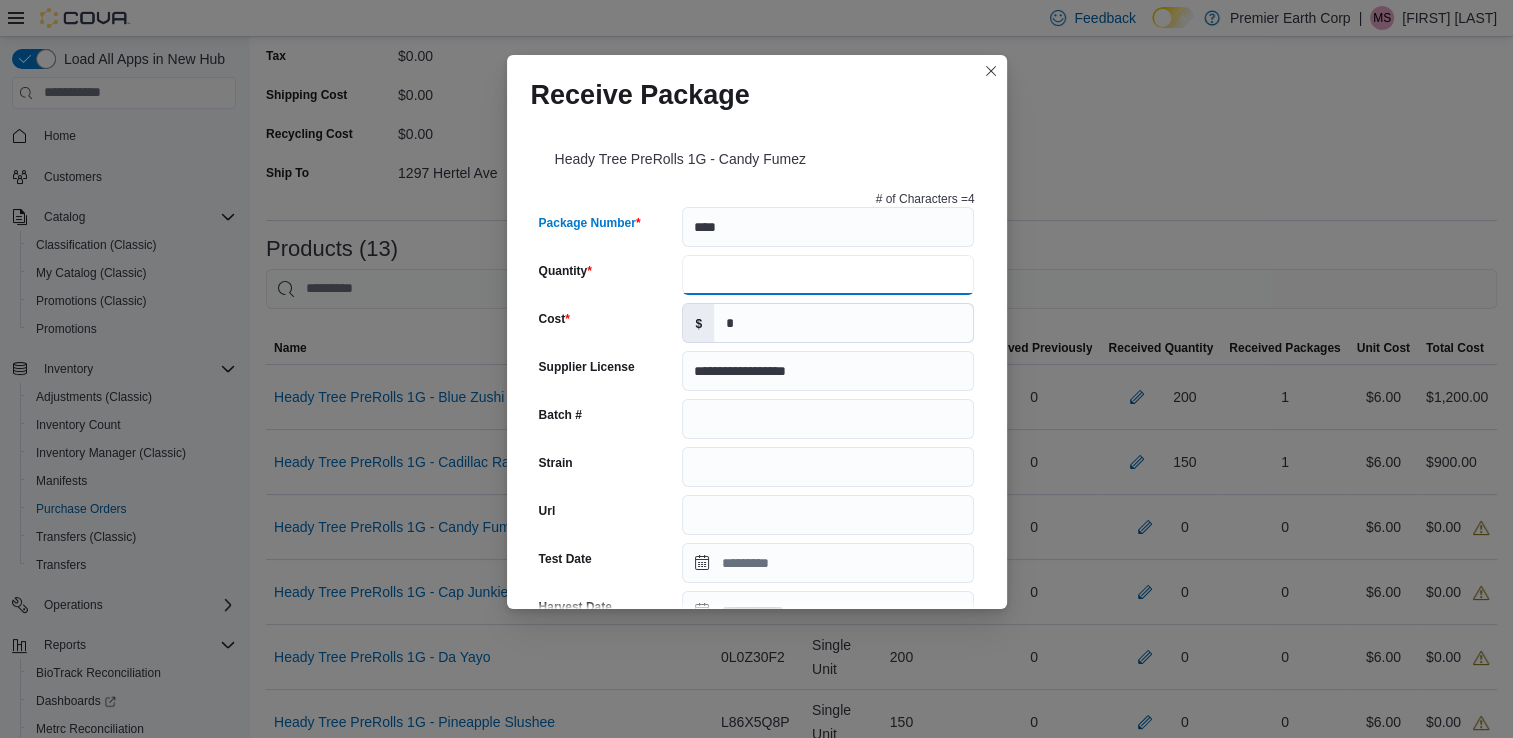 click on "Quantity" at bounding box center [828, 275] 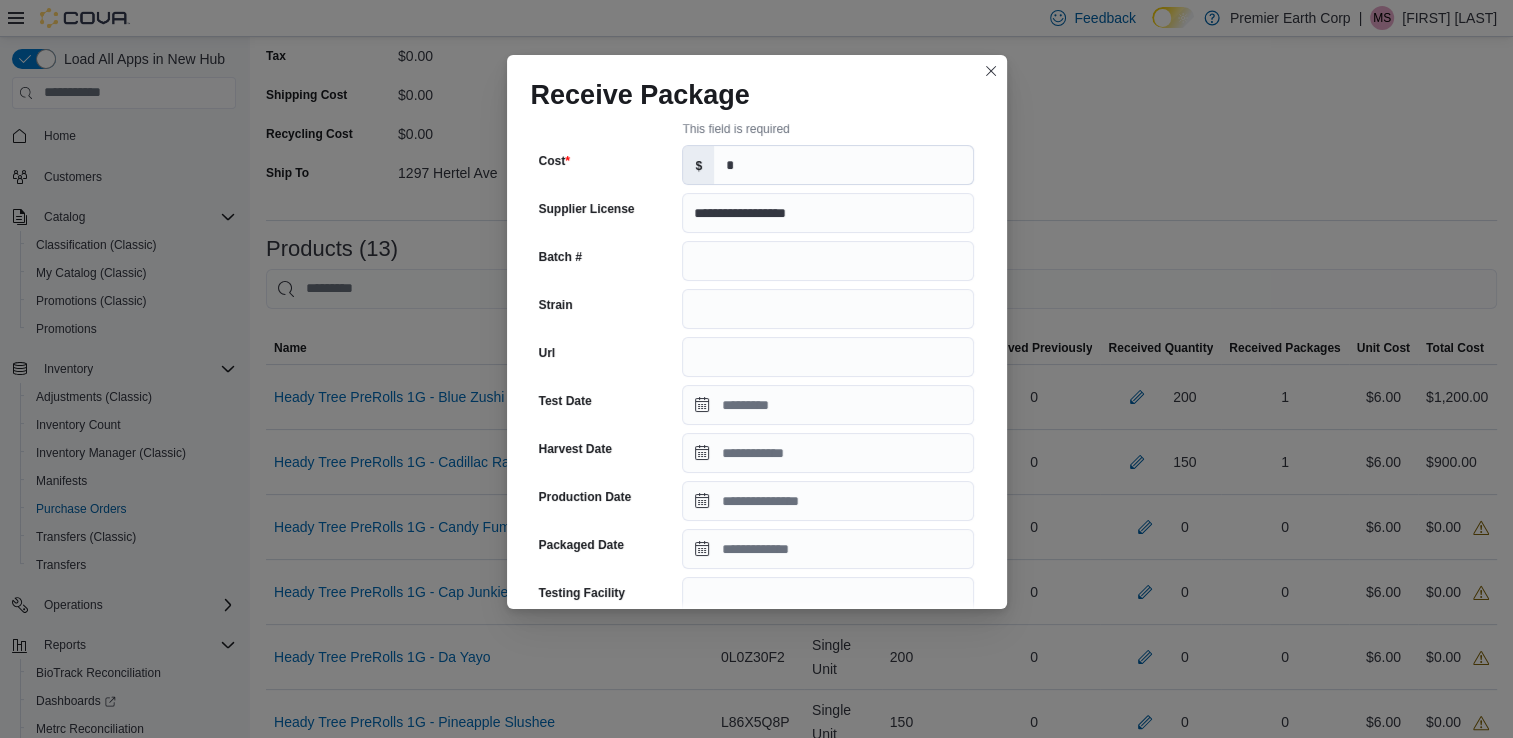 scroll, scrollTop: 0, scrollLeft: 0, axis: both 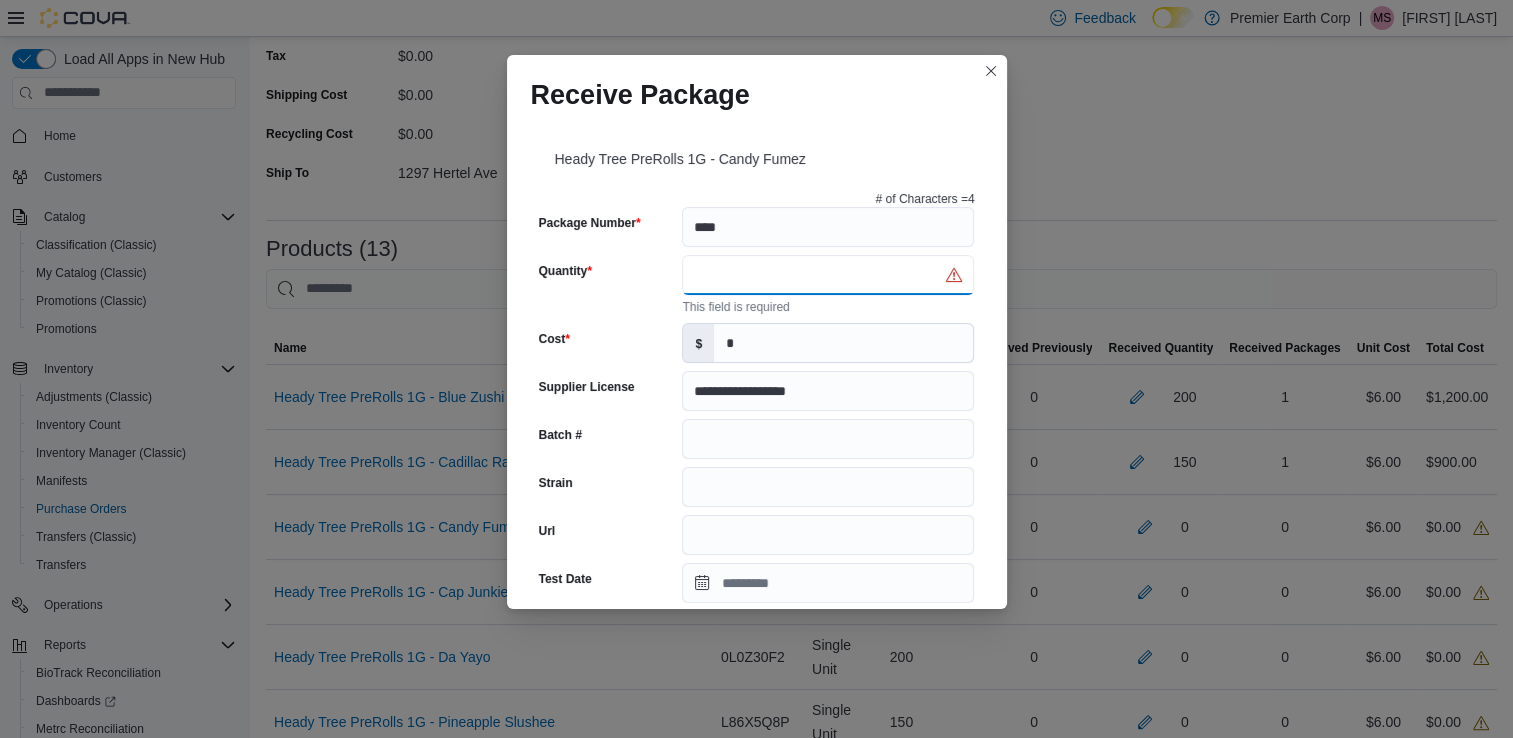 click on "Quantity" at bounding box center (828, 275) 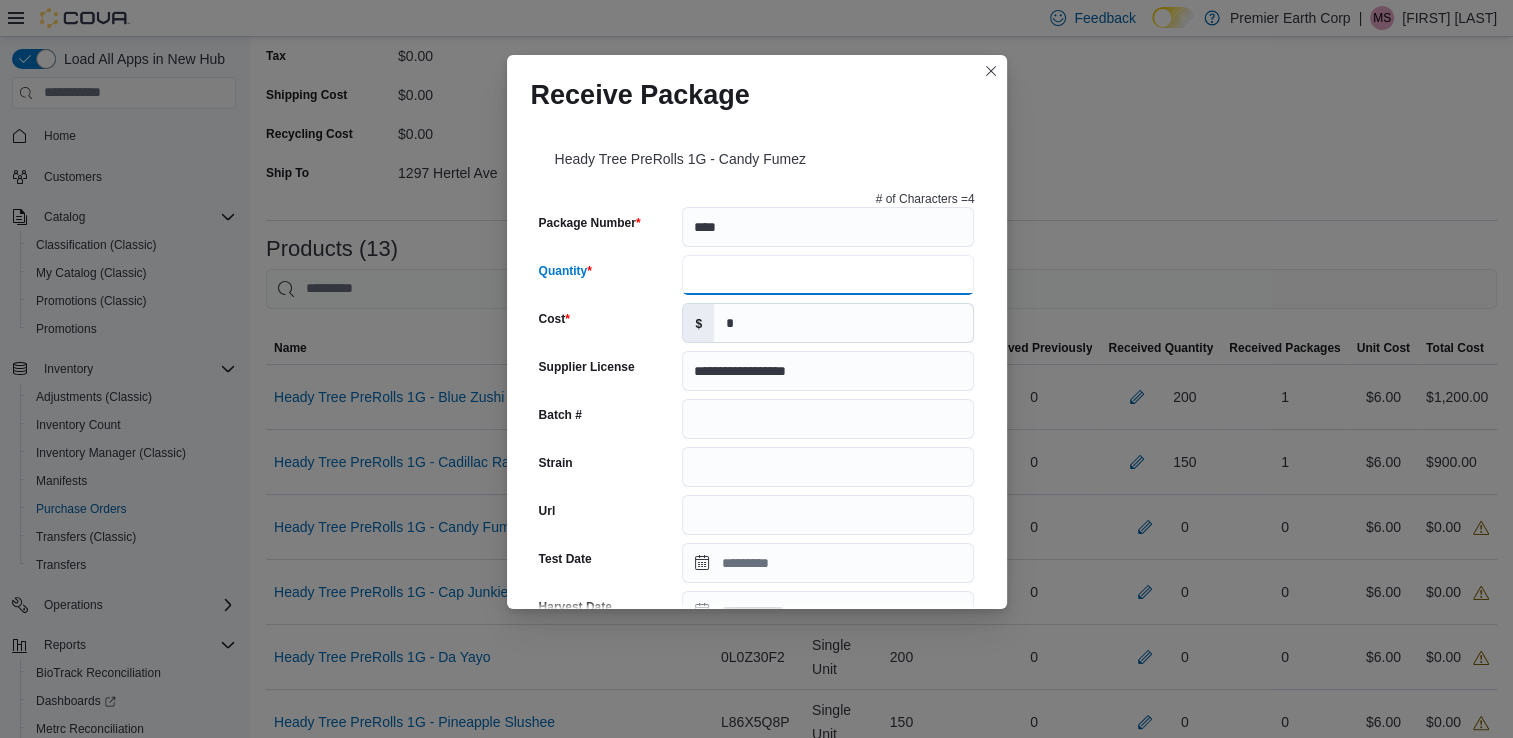 type on "***" 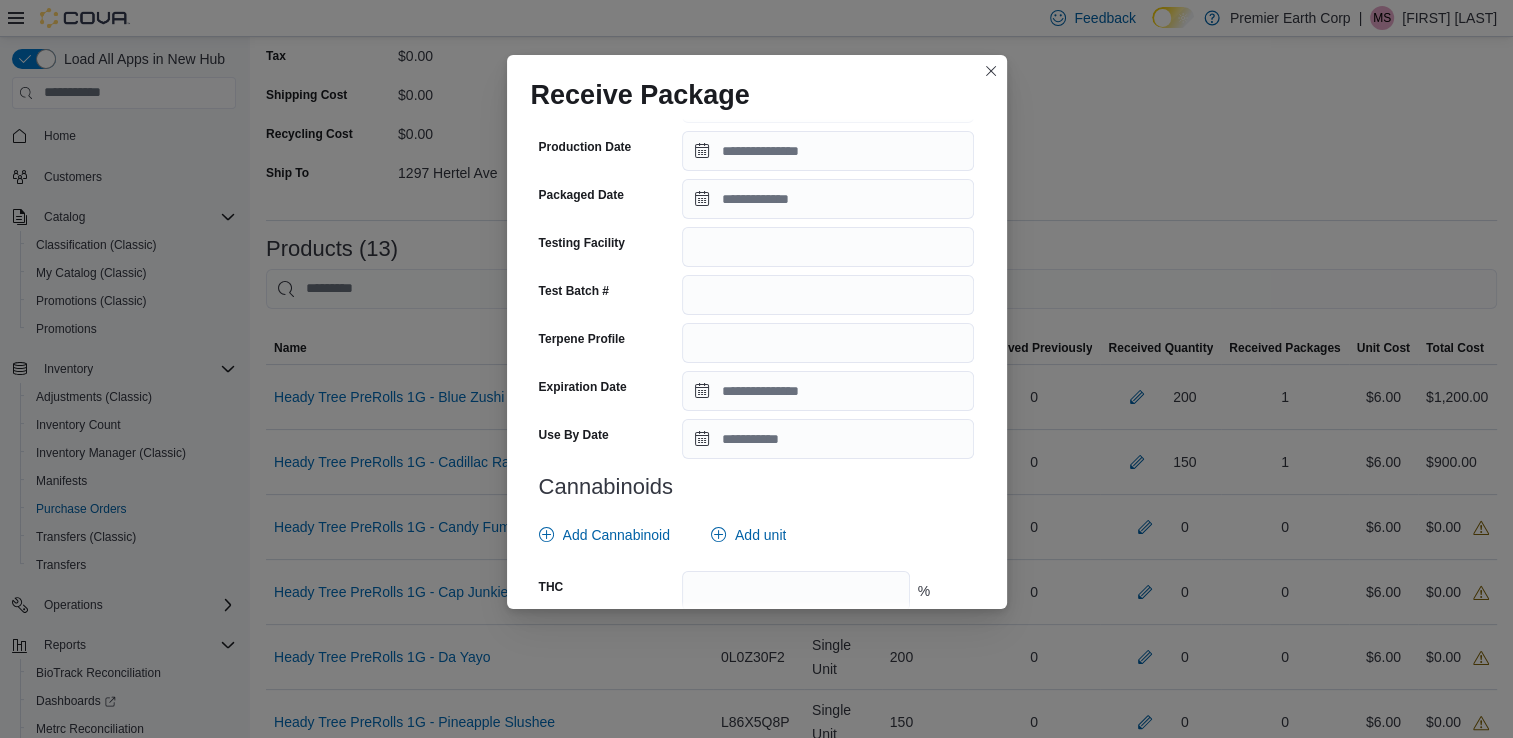scroll, scrollTop: 509, scrollLeft: 0, axis: vertical 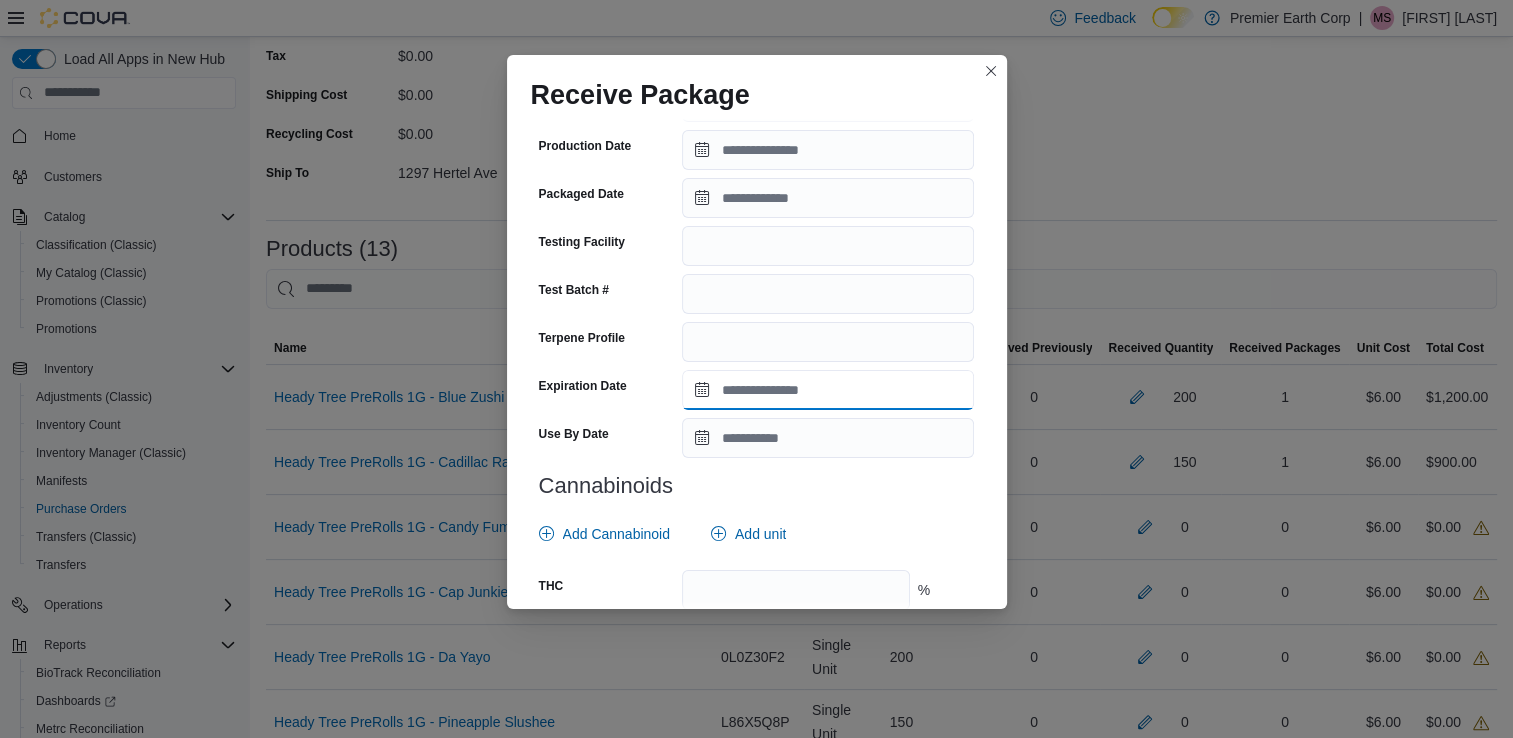 click on "Expiration Date" at bounding box center (828, 390) 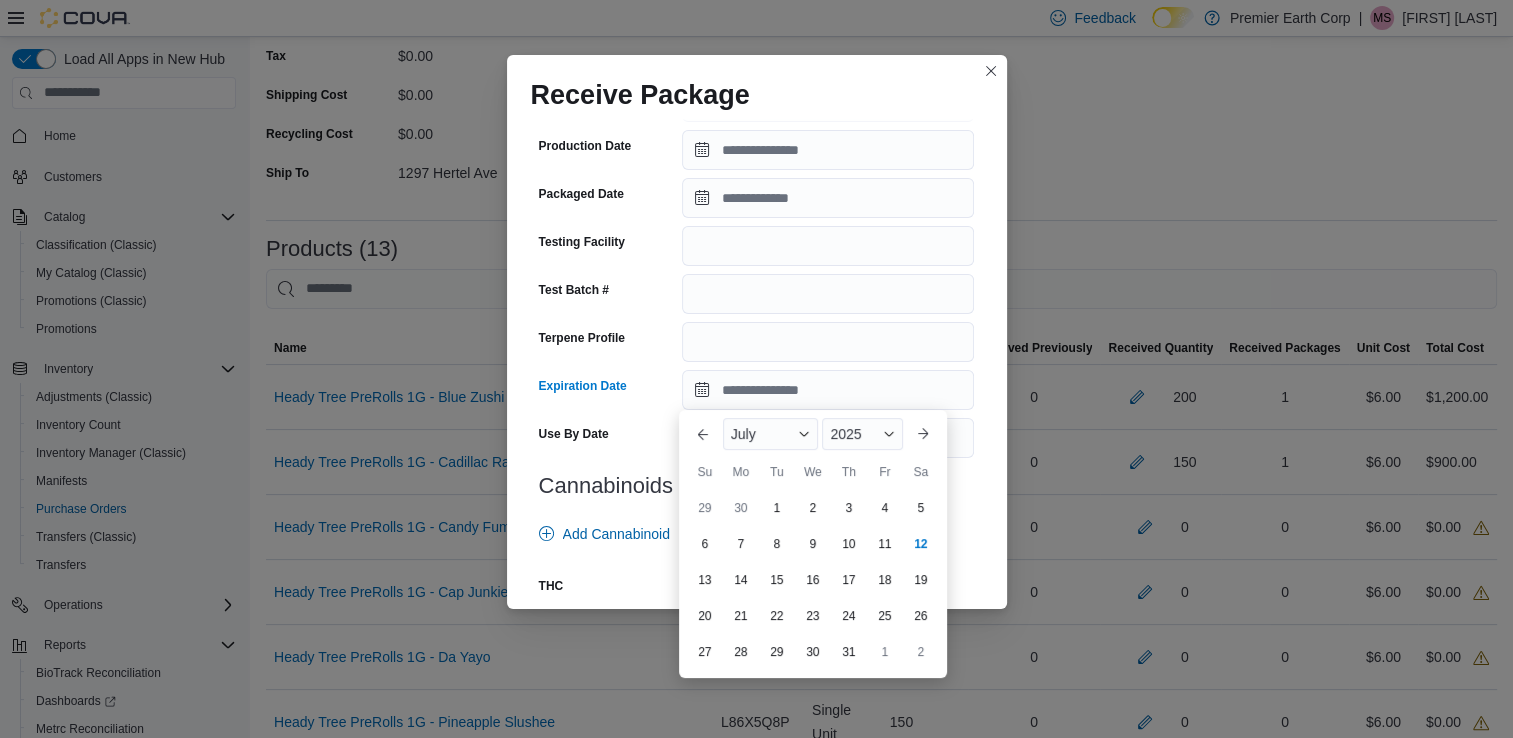 click on "Previous Month Next month July 2025 July 2025 Su Mo Tu We Th Fr Sa 29 30 1 2 3 4 5 6 7 8 9 10 11 12 13 14 15 16 17 18 19 20 21 22 23 24 25 26 27 28 29 30 31 1 2" at bounding box center (813, 544) 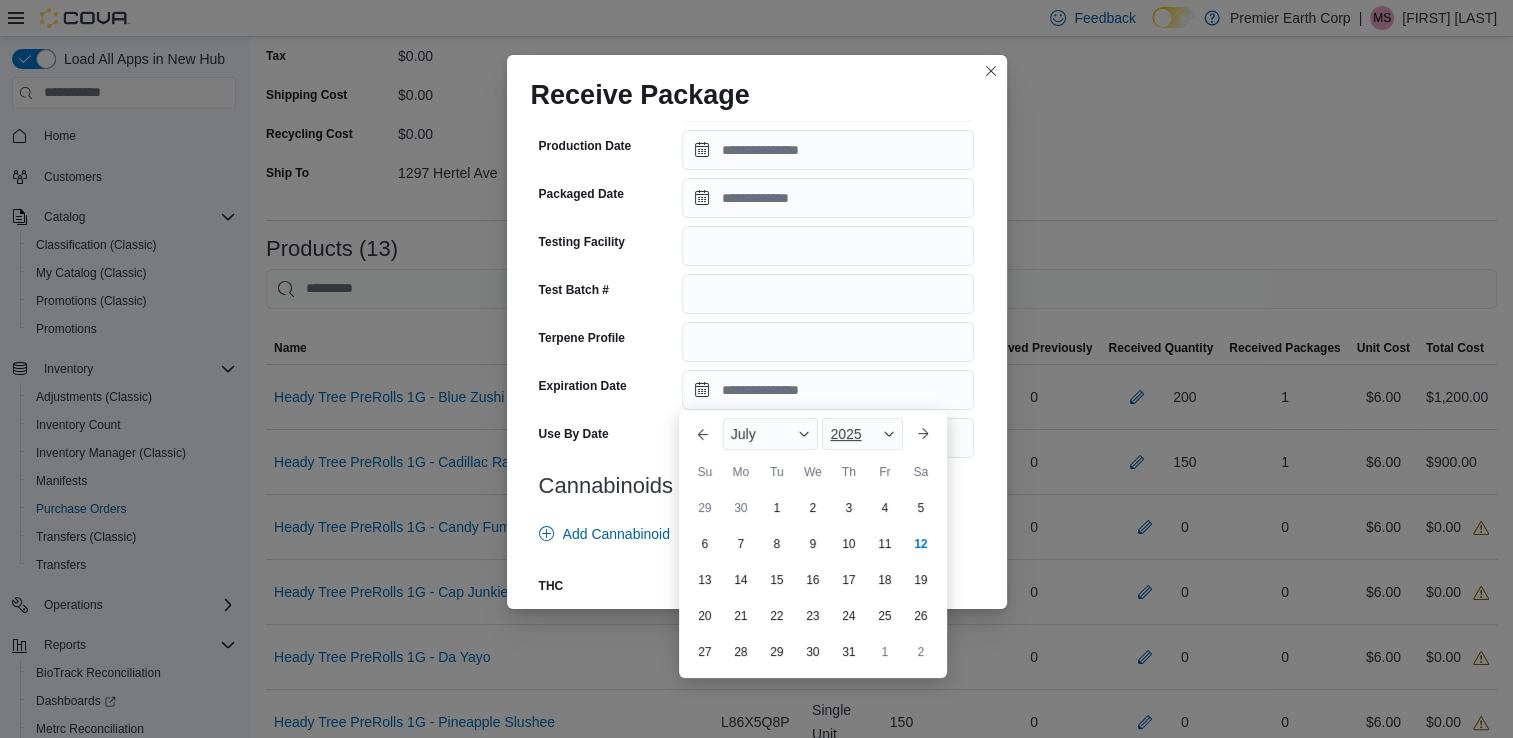 click at bounding box center [889, 434] 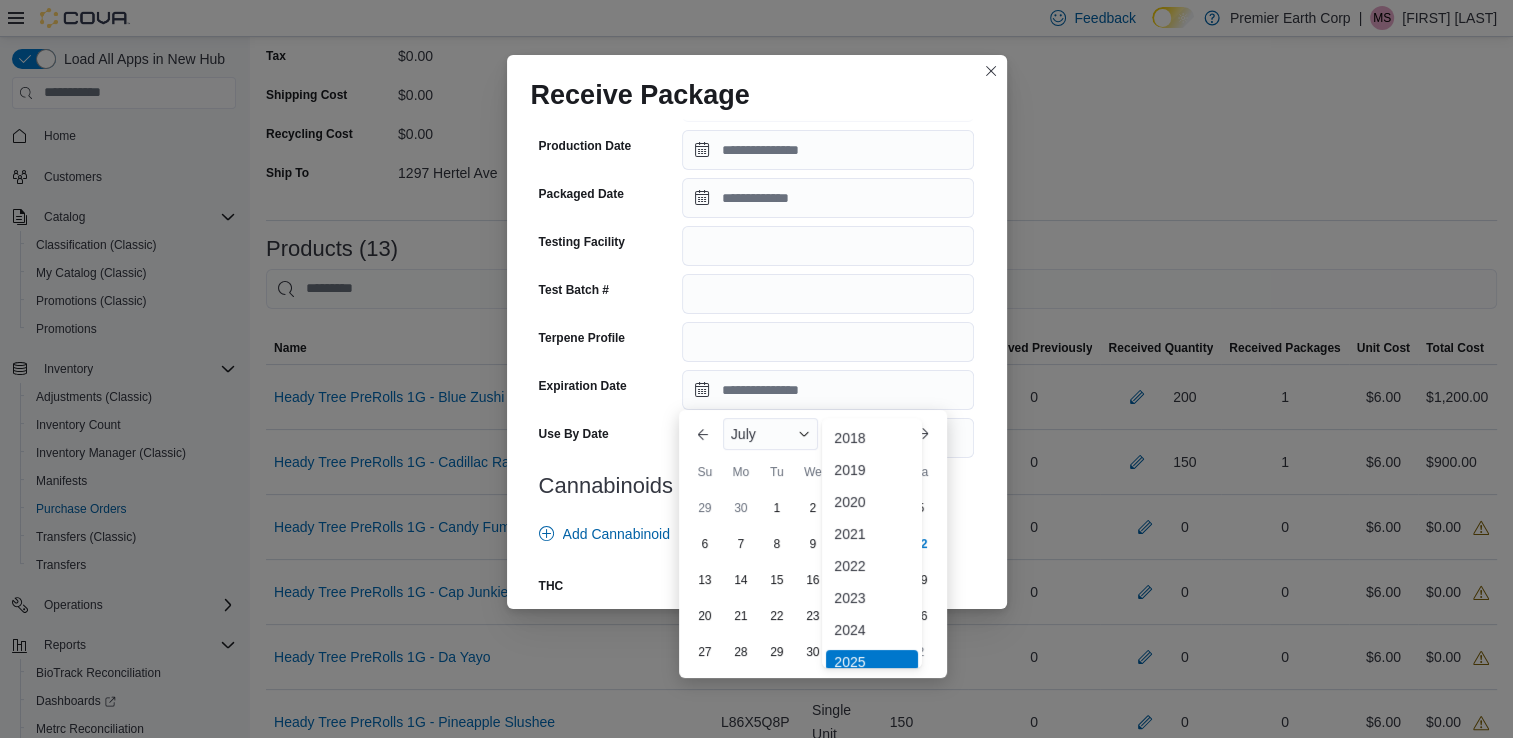 scroll, scrollTop: 6, scrollLeft: 0, axis: vertical 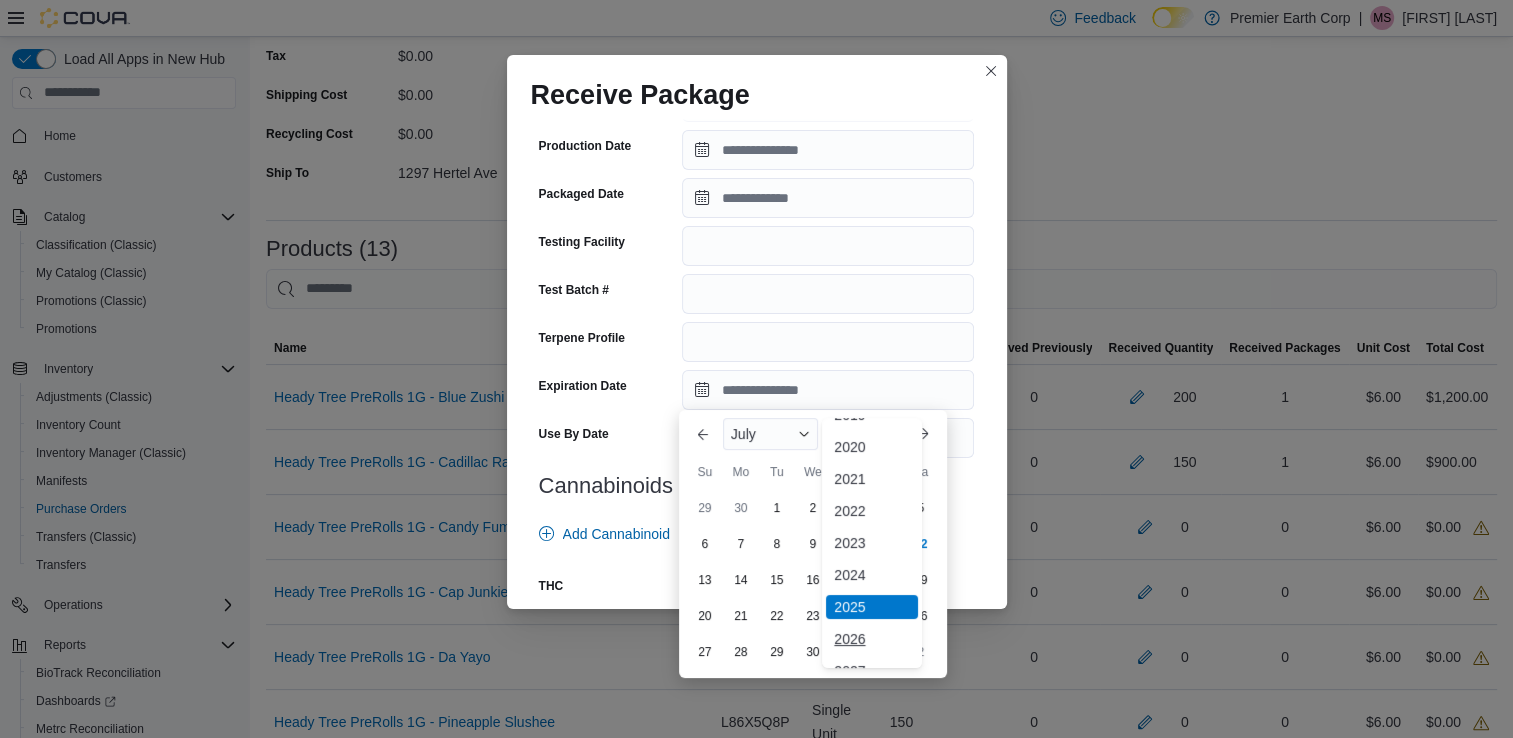 click on "2026" at bounding box center (872, 639) 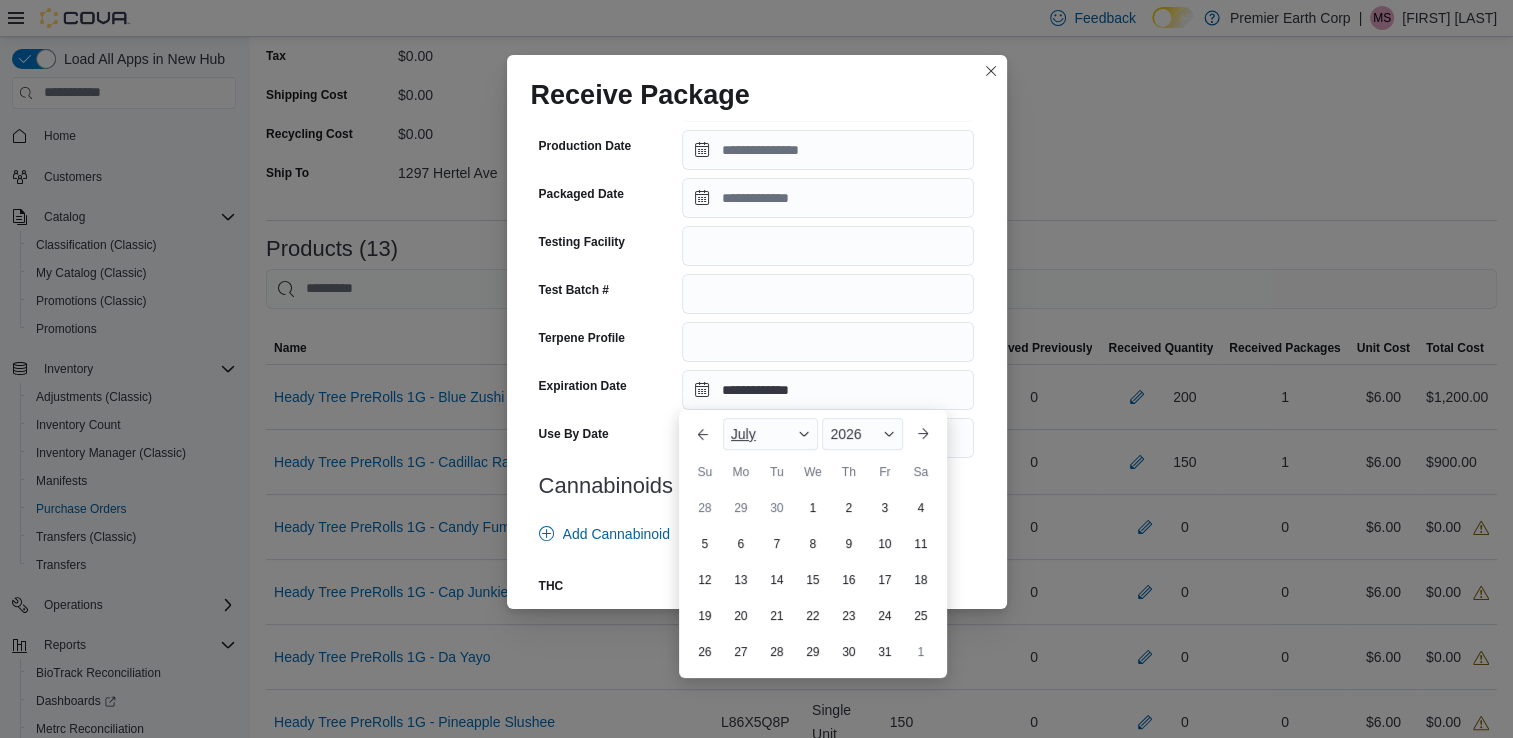 click on "July" at bounding box center (771, 434) 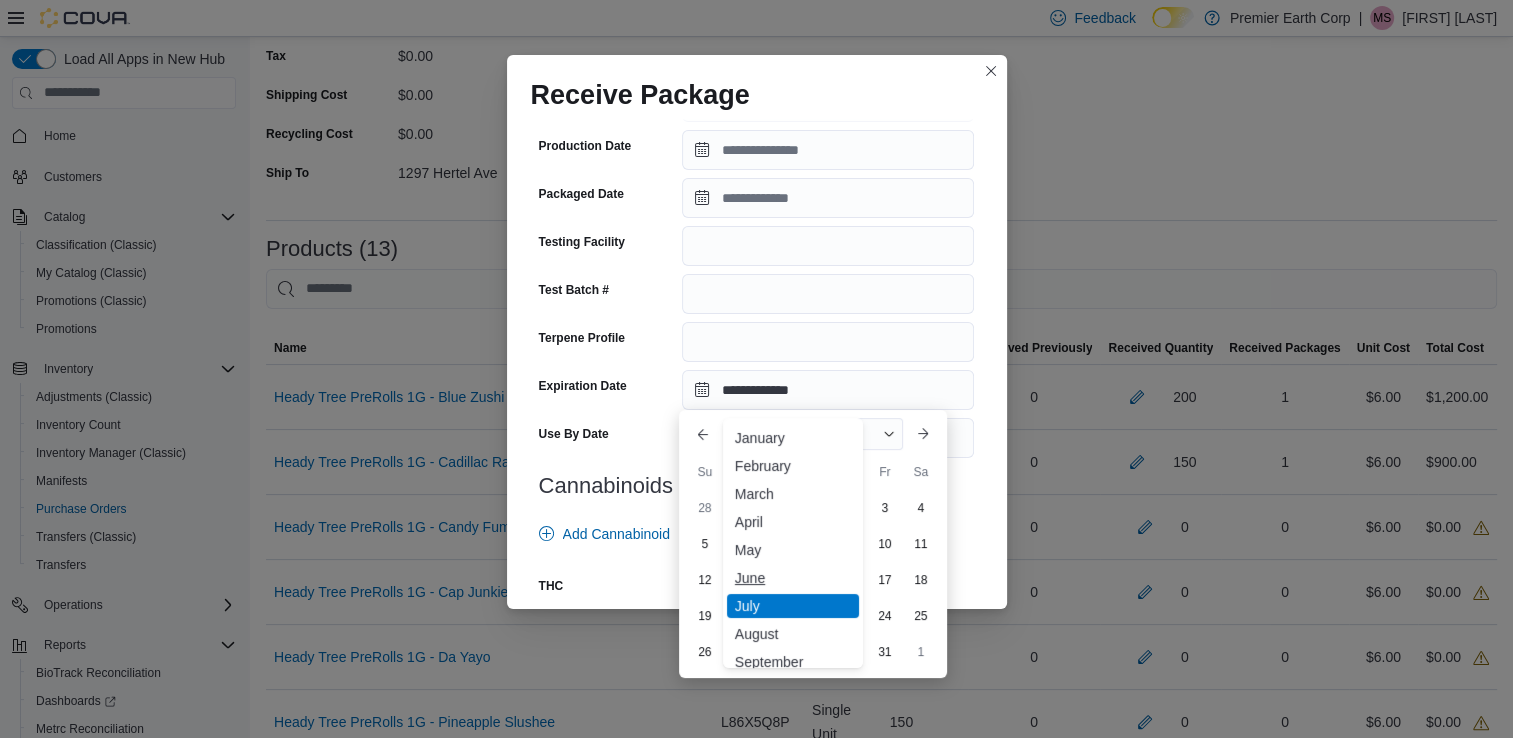click on "June" at bounding box center (793, 578) 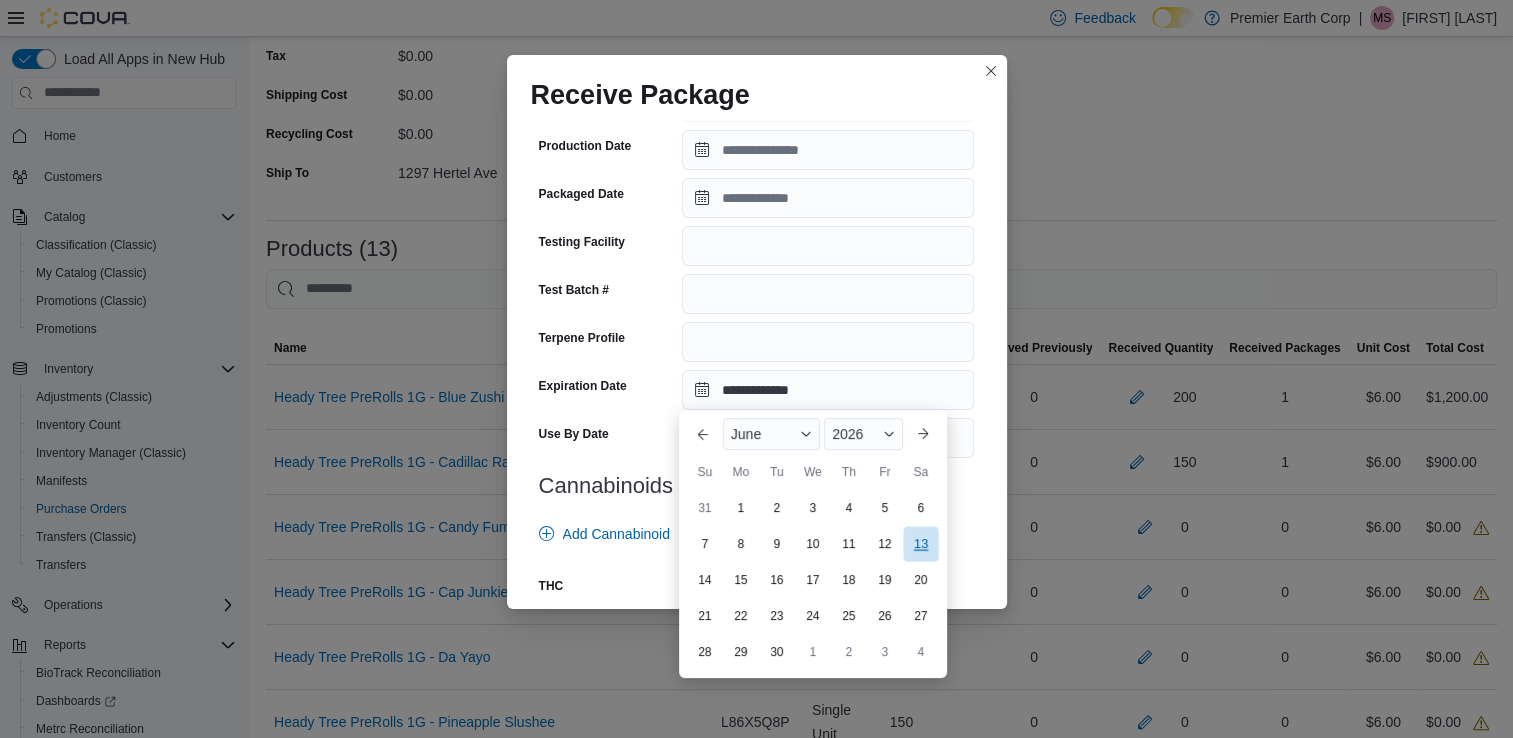 click on "13" at bounding box center (920, 543) 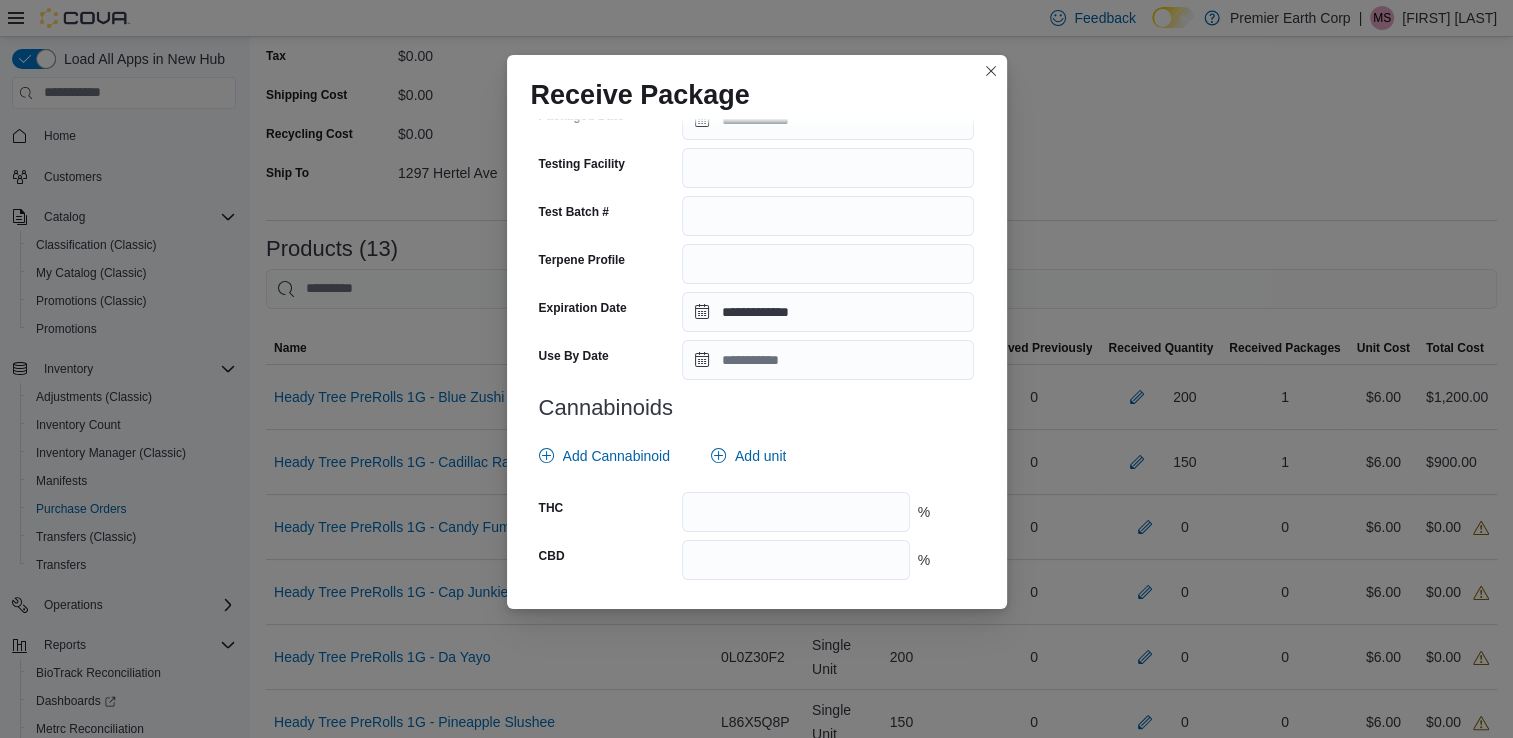 scroll, scrollTop: 694, scrollLeft: 0, axis: vertical 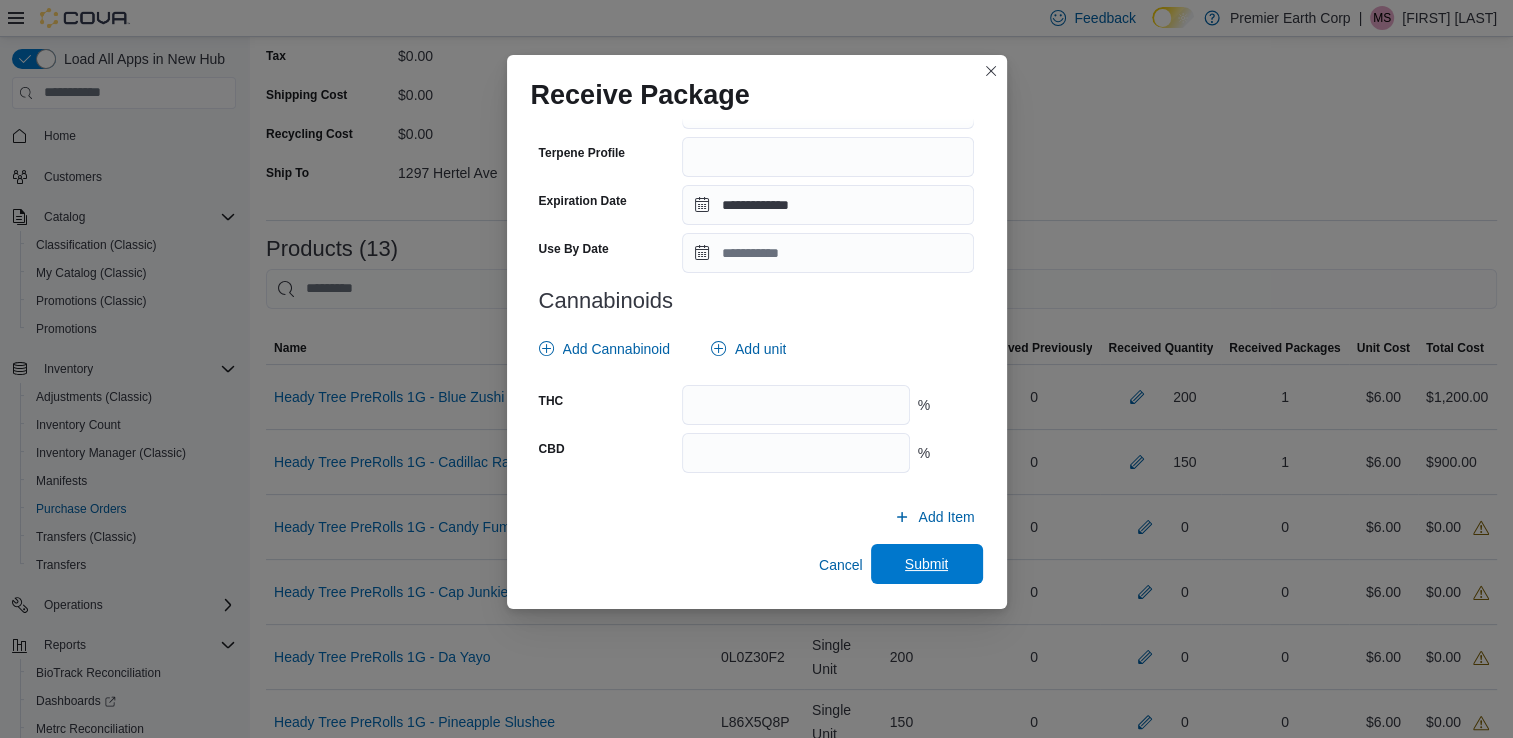 click on "Submit" at bounding box center [927, 564] 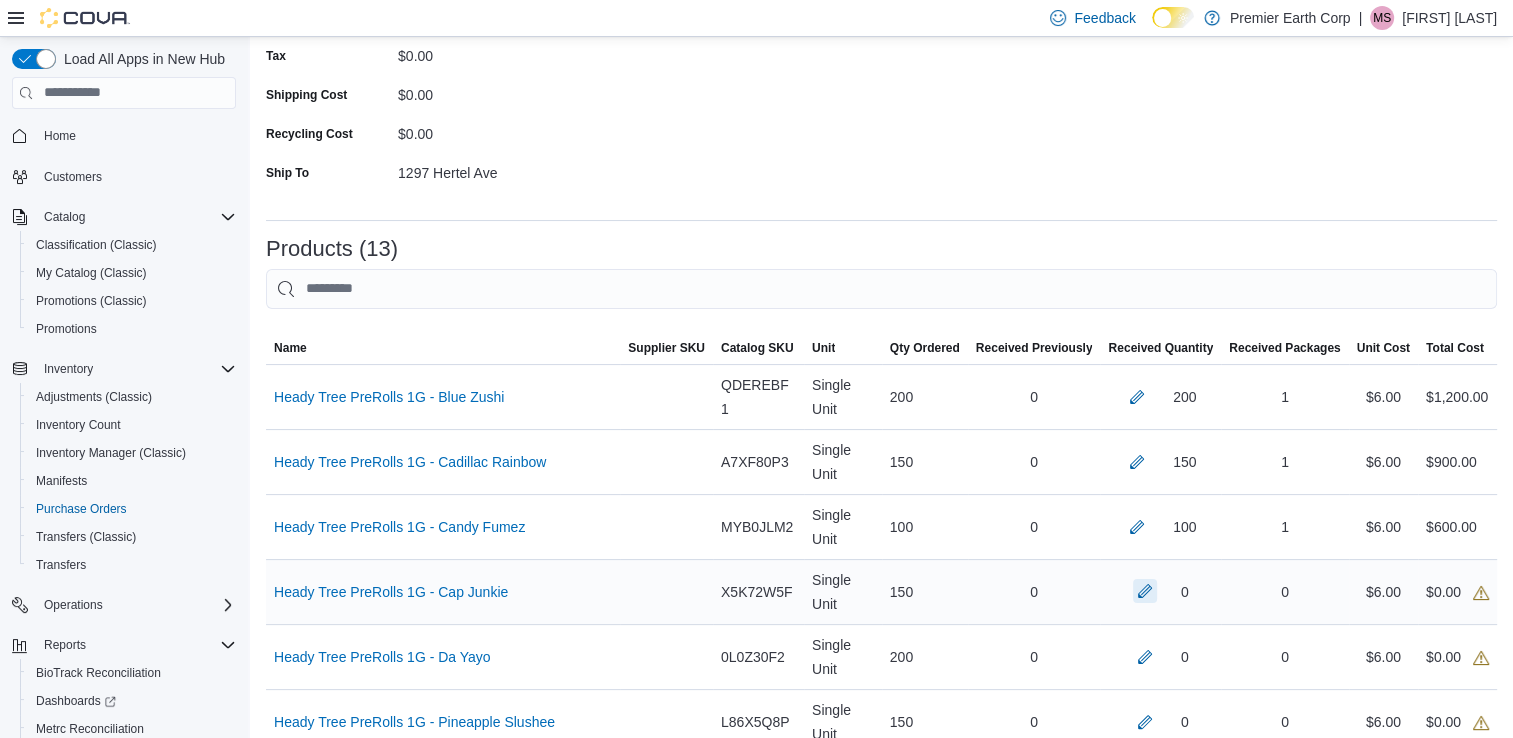 click at bounding box center (1145, 591) 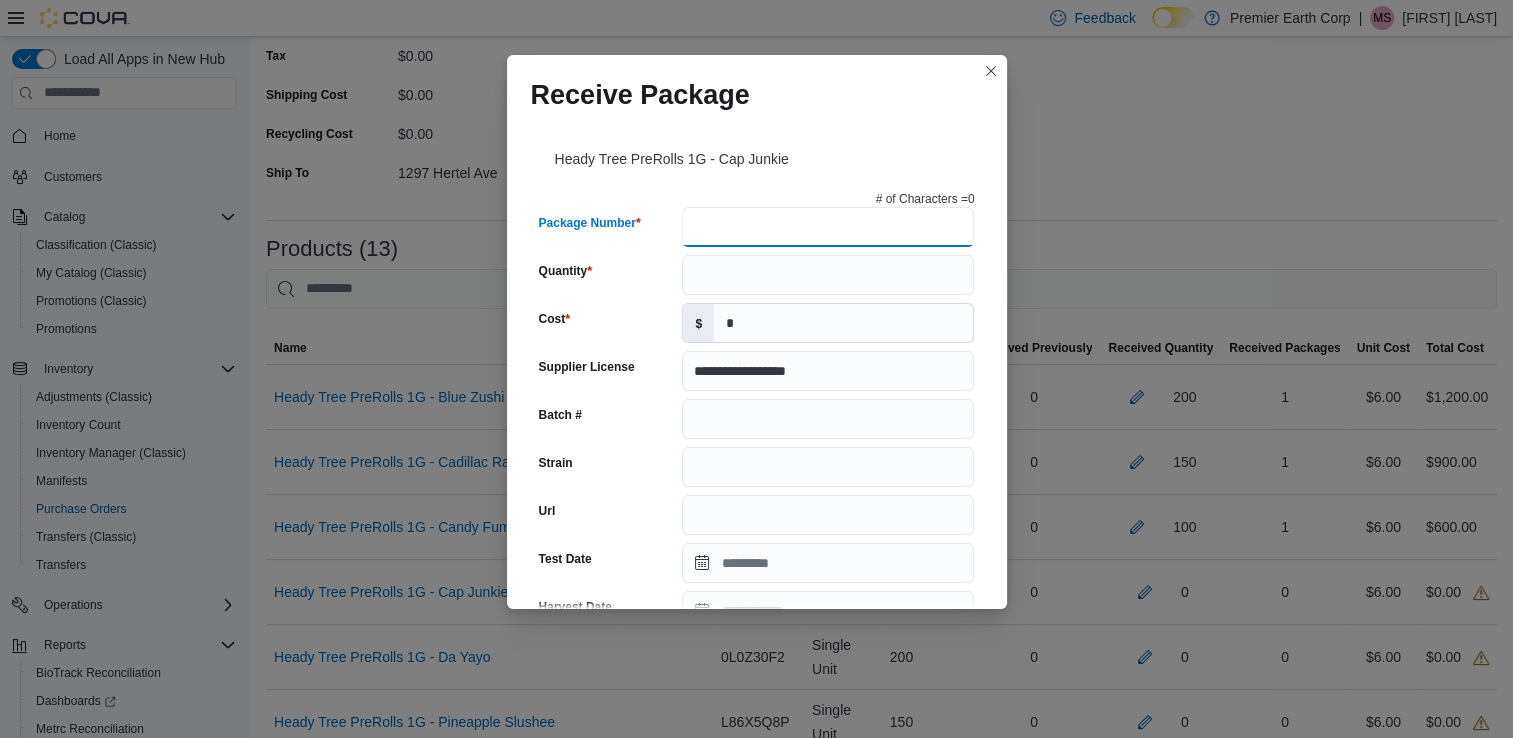 click on "Package Number" at bounding box center (828, 227) 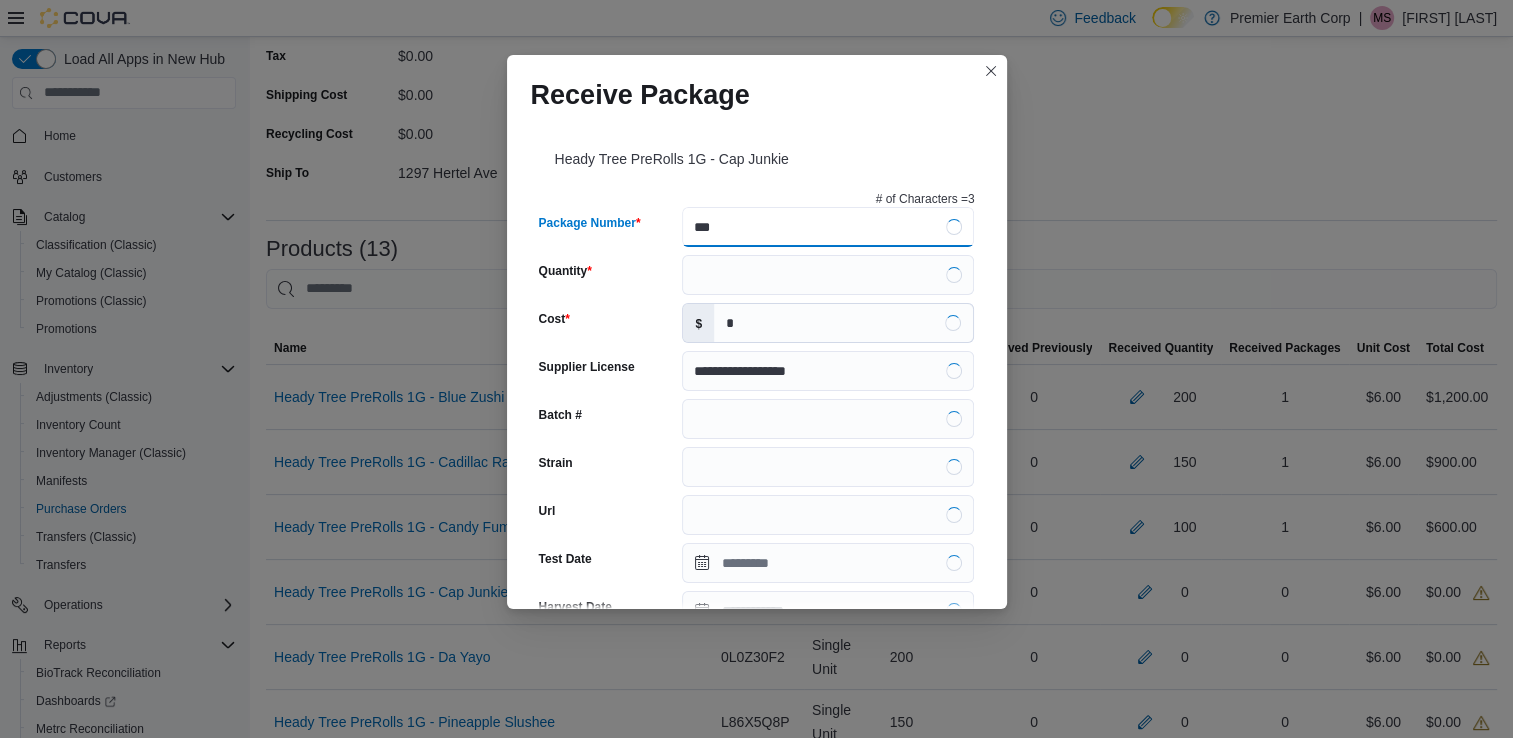 type on "****" 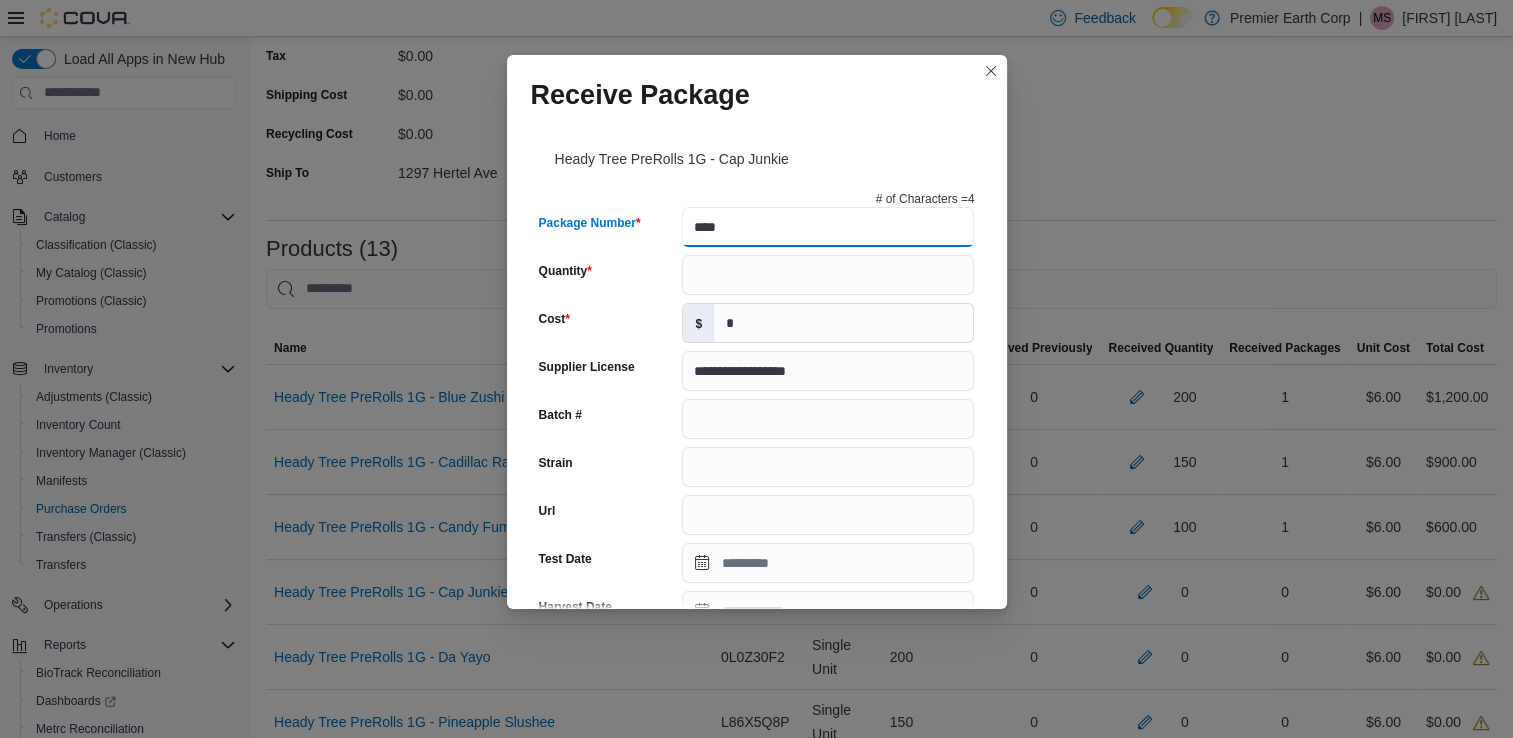 type on "**********" 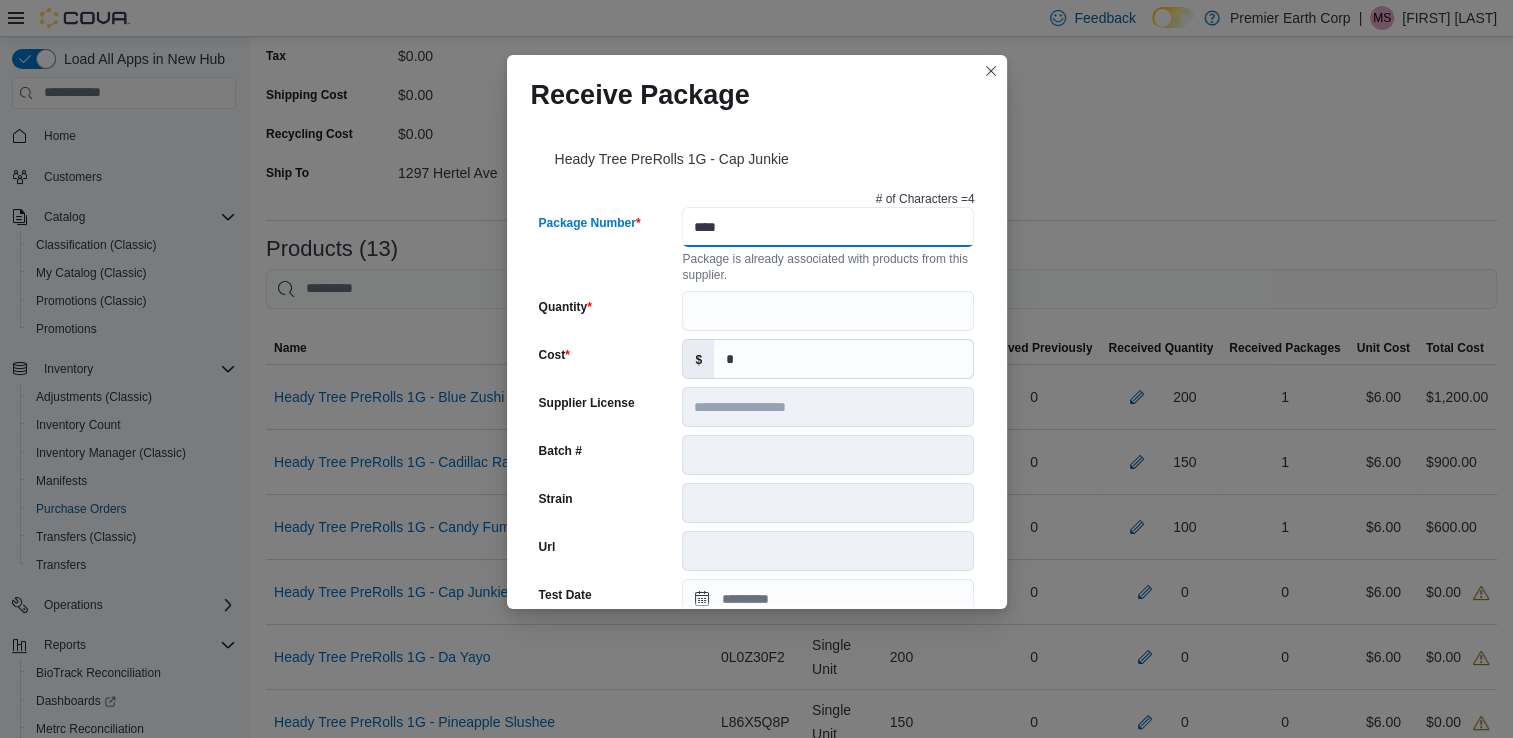 type on "****" 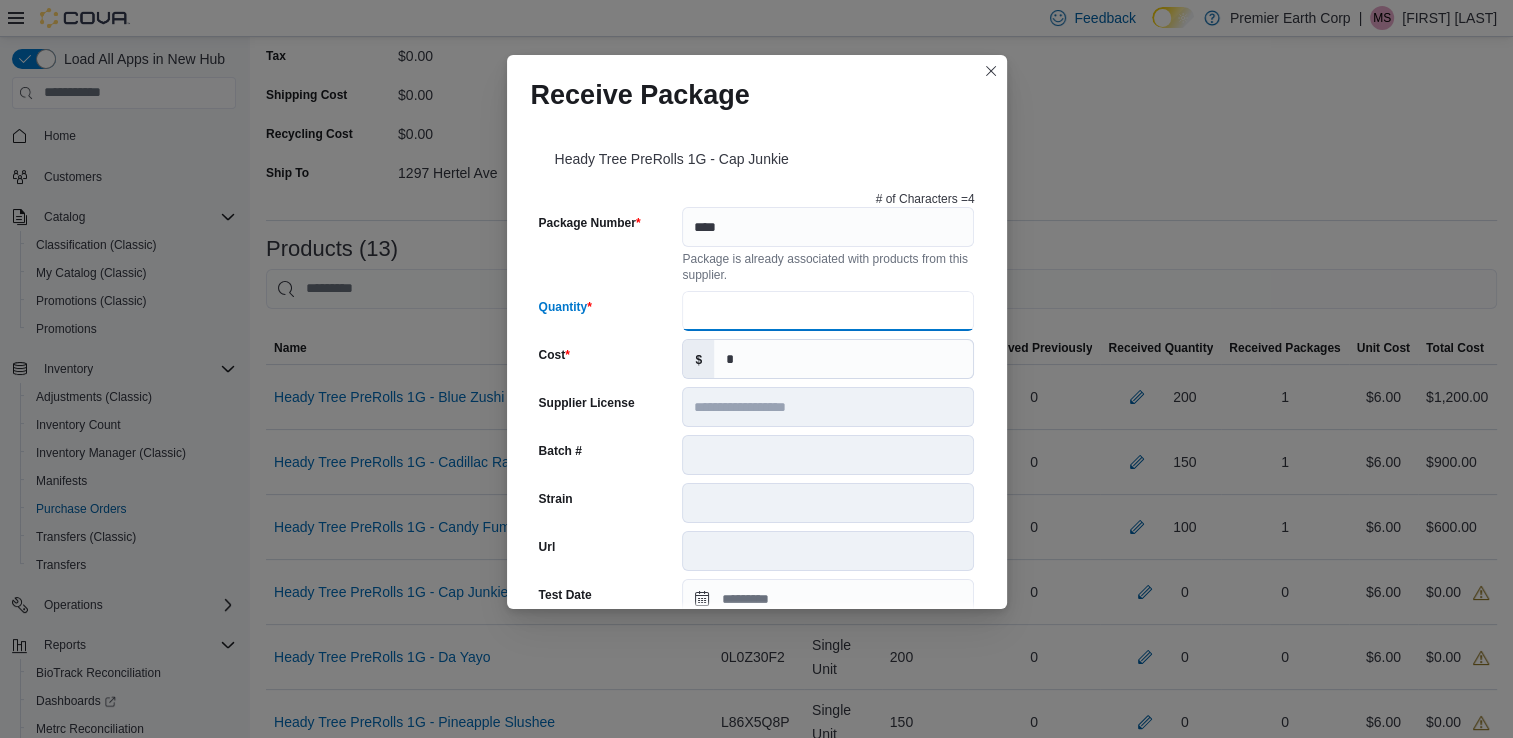 click on "Quantity" at bounding box center (828, 311) 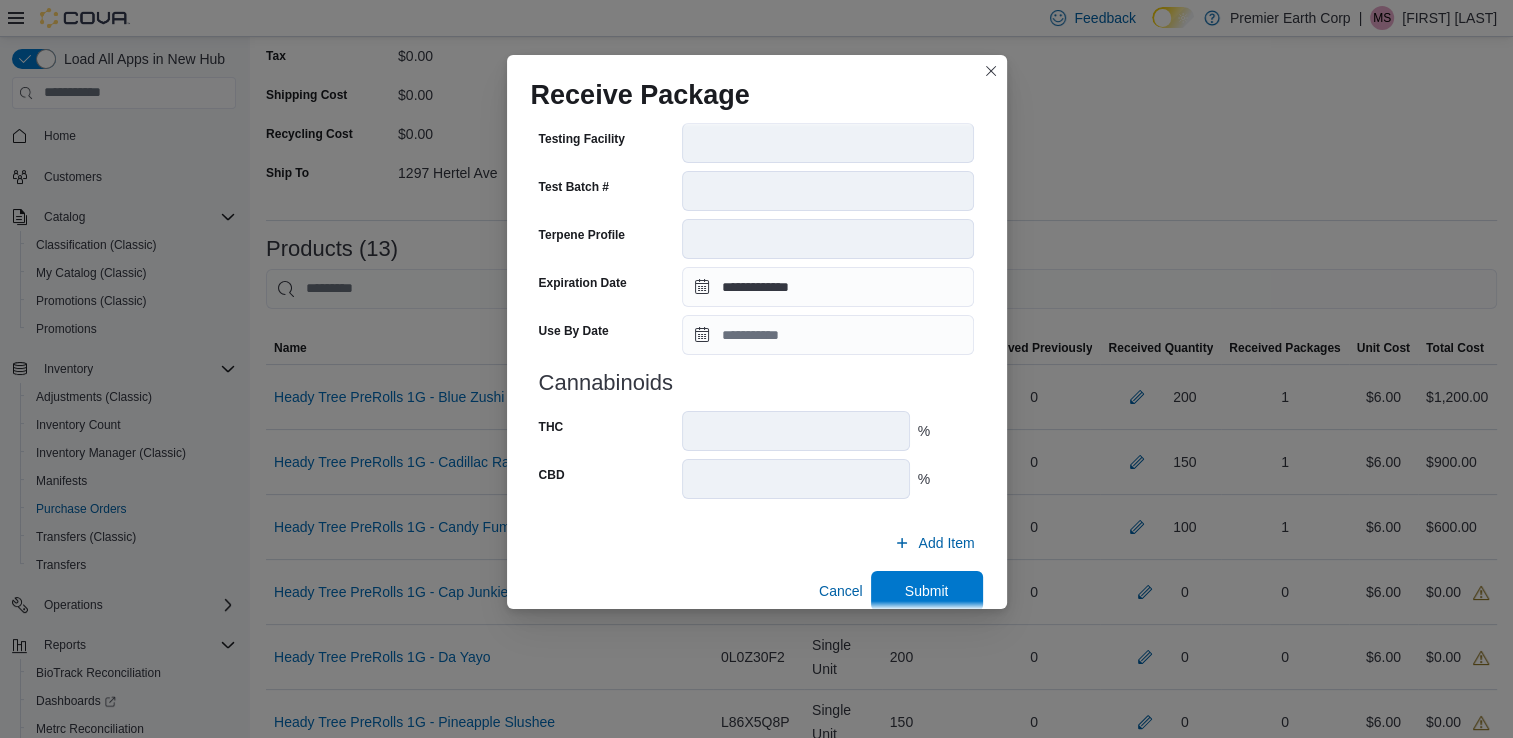 scroll, scrollTop: 674, scrollLeft: 0, axis: vertical 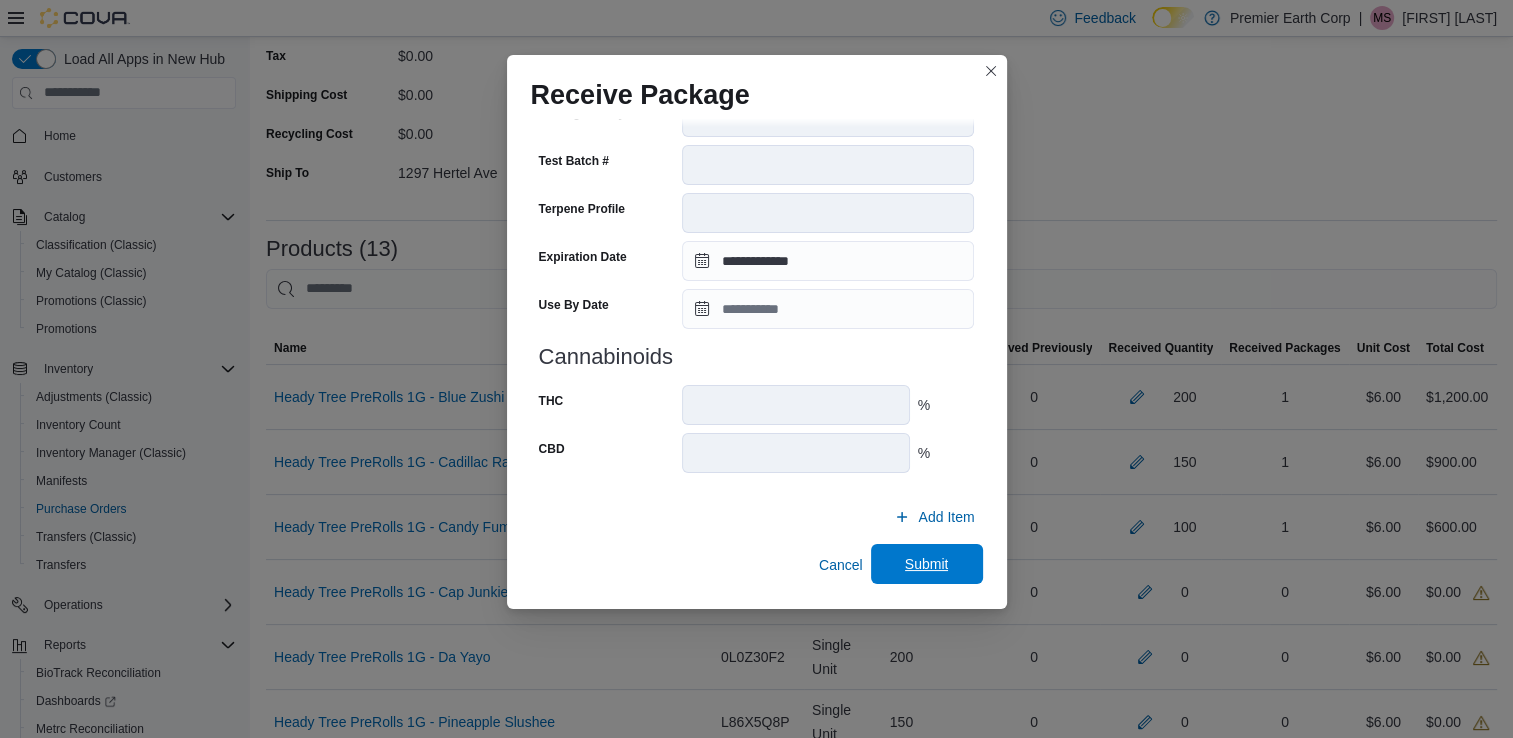 click on "Submit" at bounding box center [927, 564] 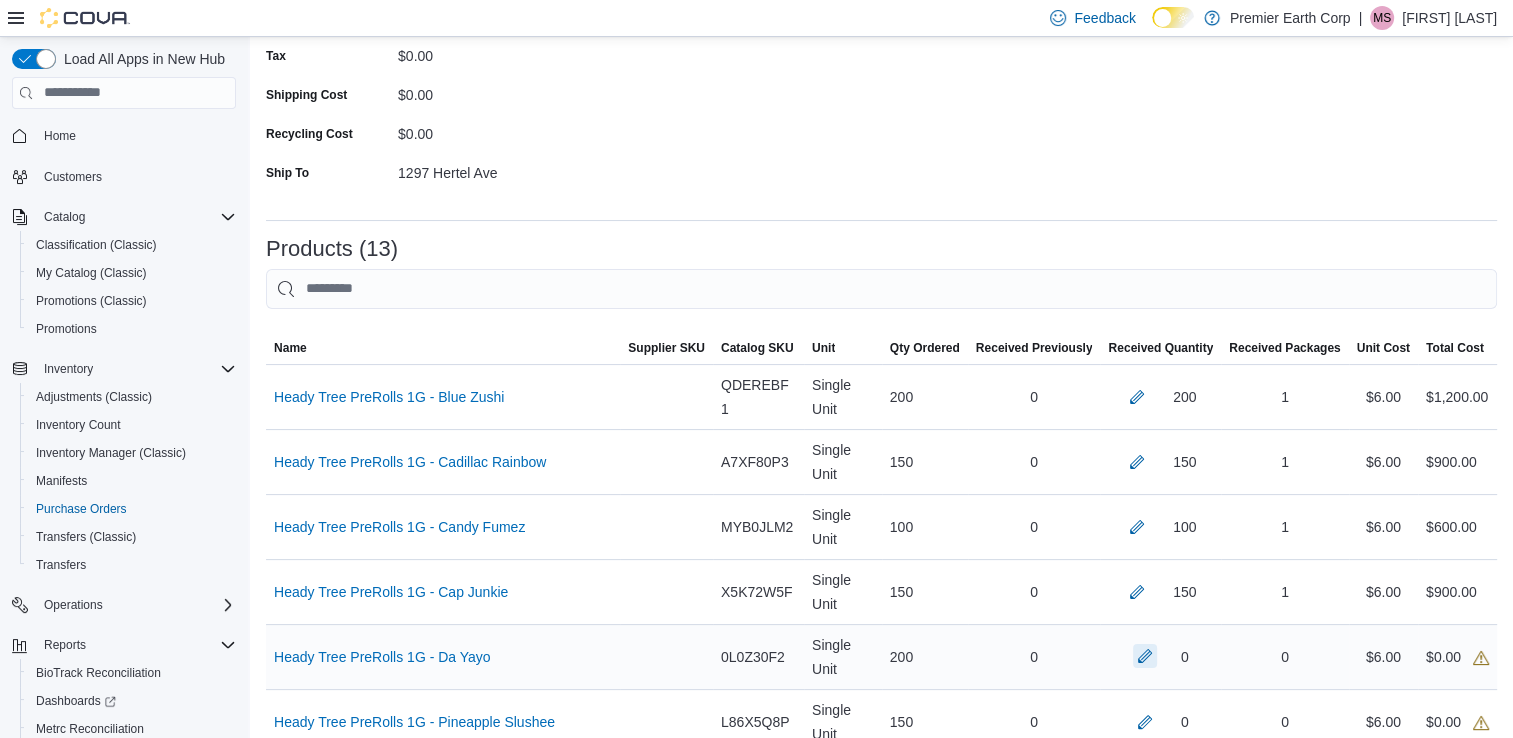 click at bounding box center (1145, 656) 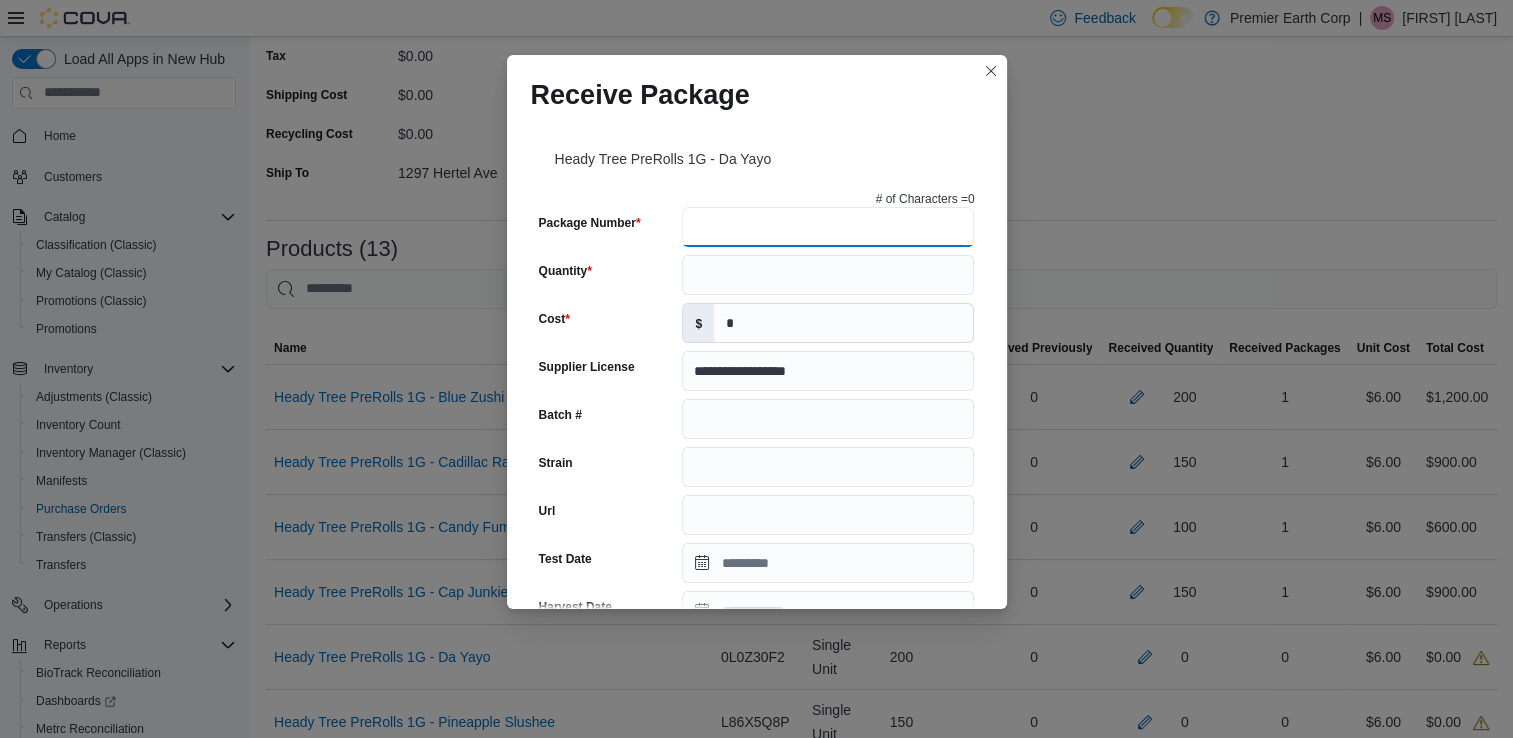 click on "Package Number" at bounding box center [828, 227] 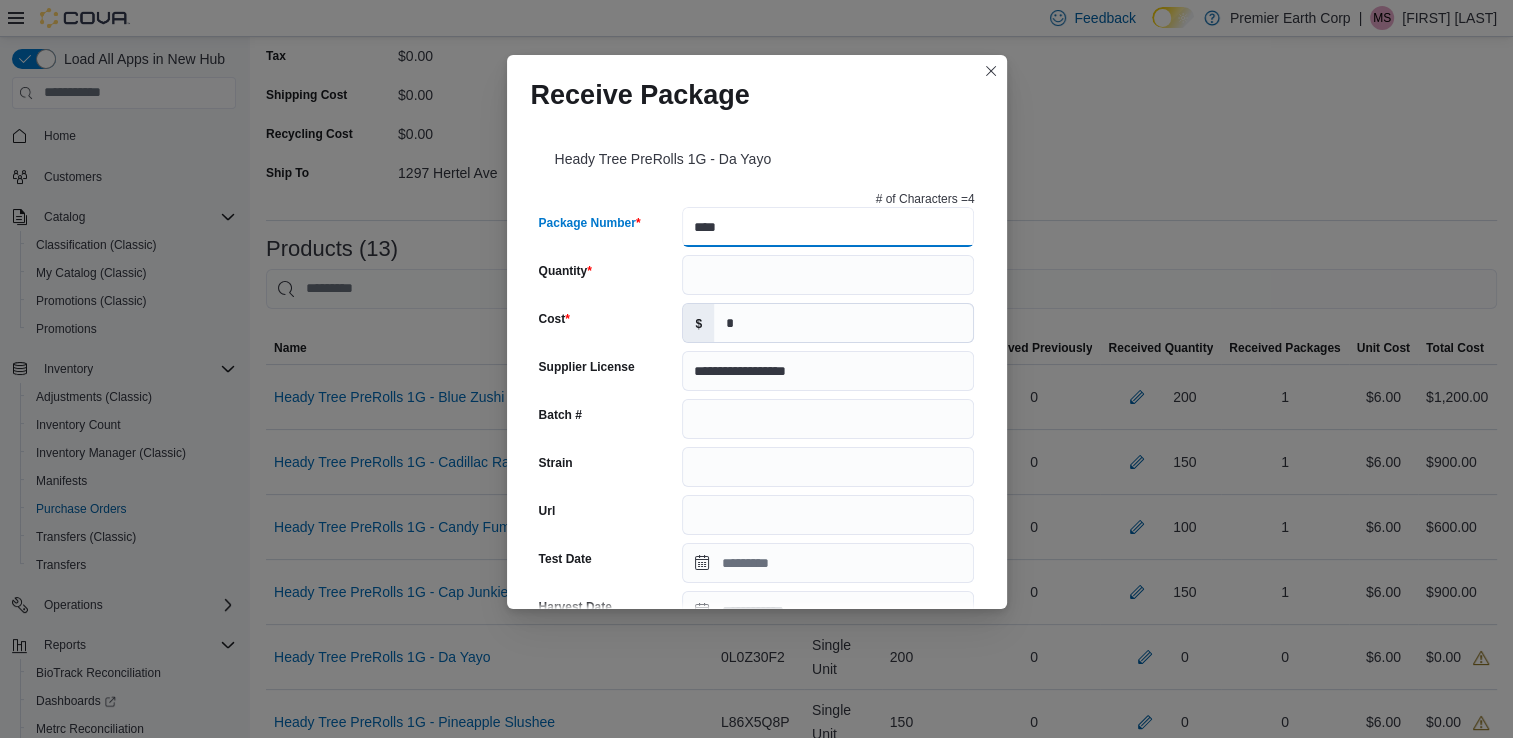 type on "****" 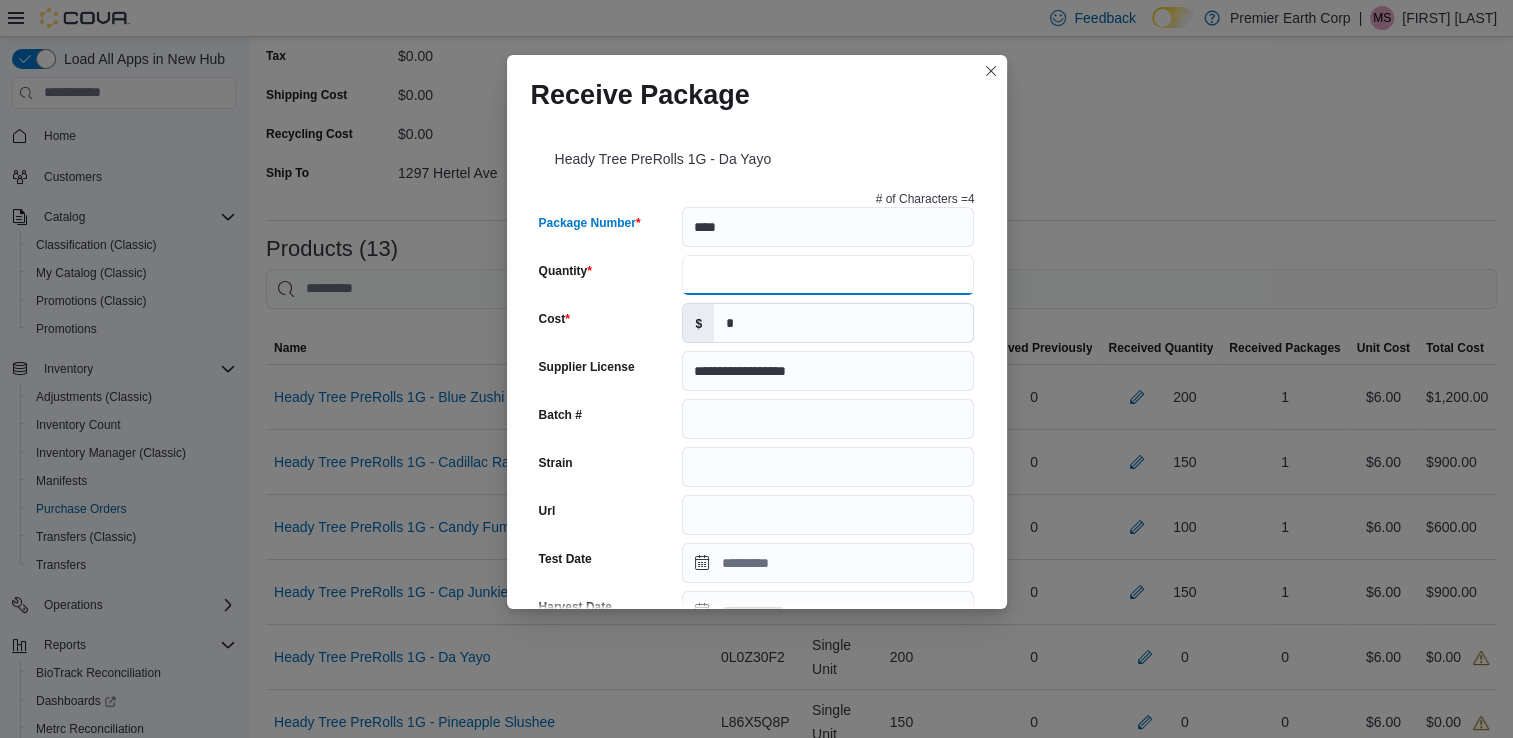 click on "Quantity" at bounding box center (828, 275) 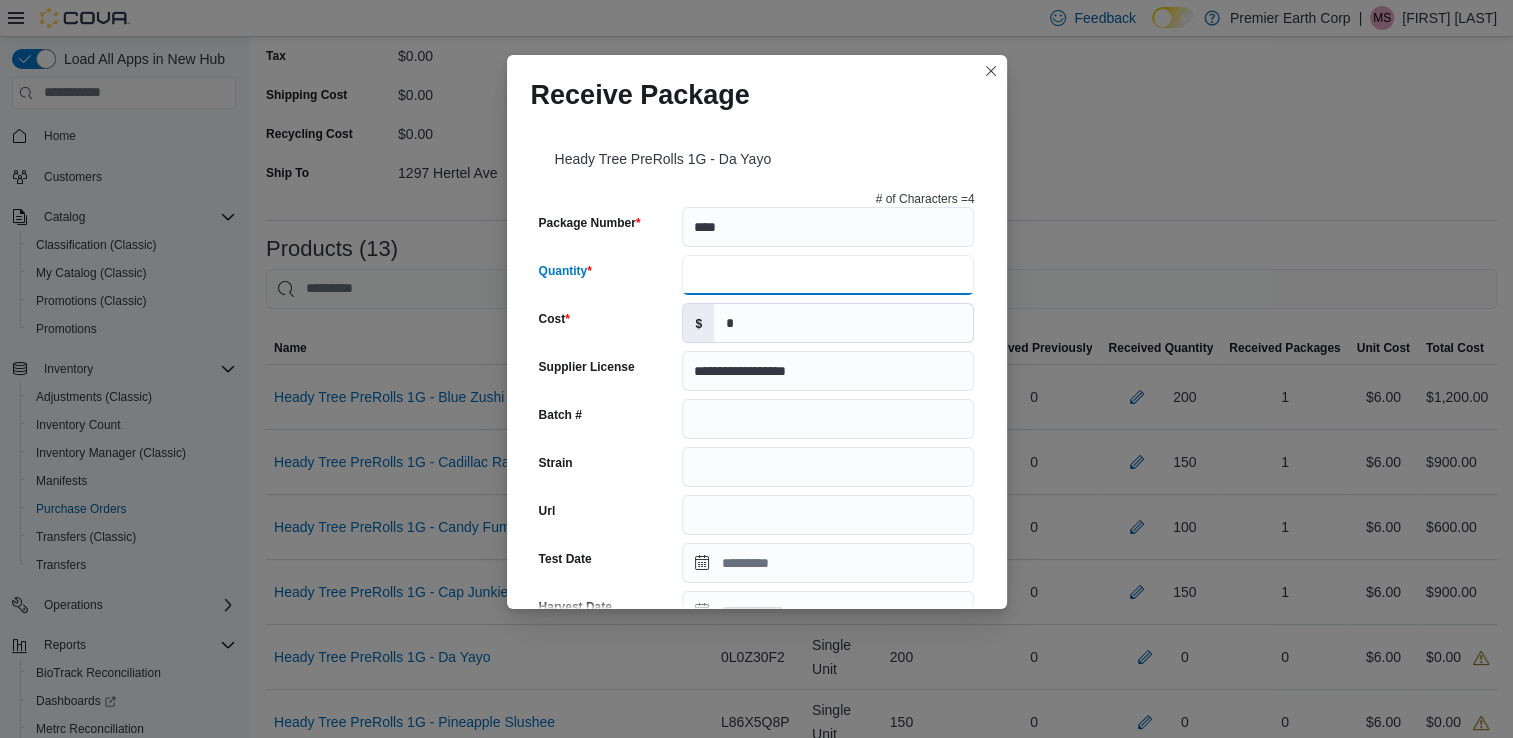 type on "***" 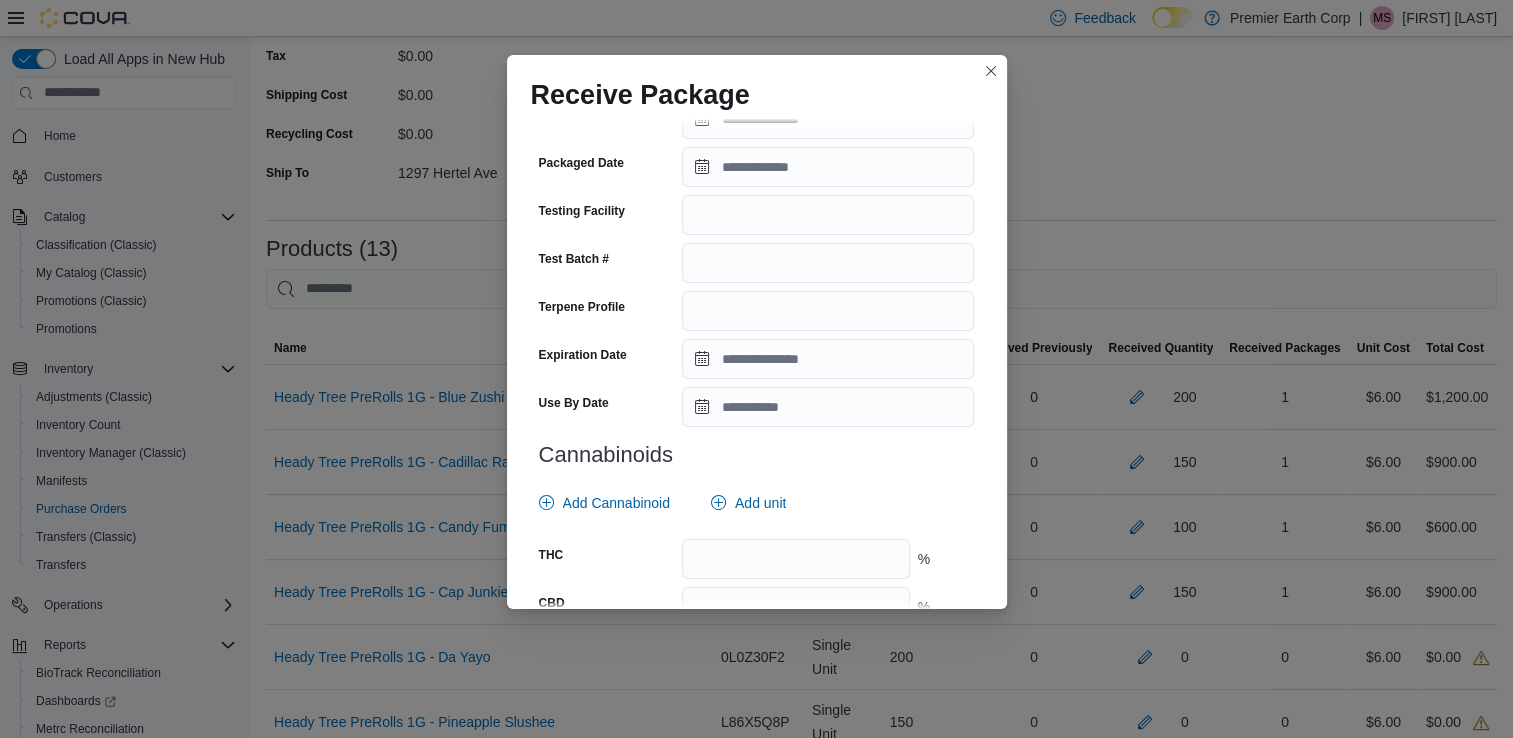 scroll, scrollTop: 547, scrollLeft: 0, axis: vertical 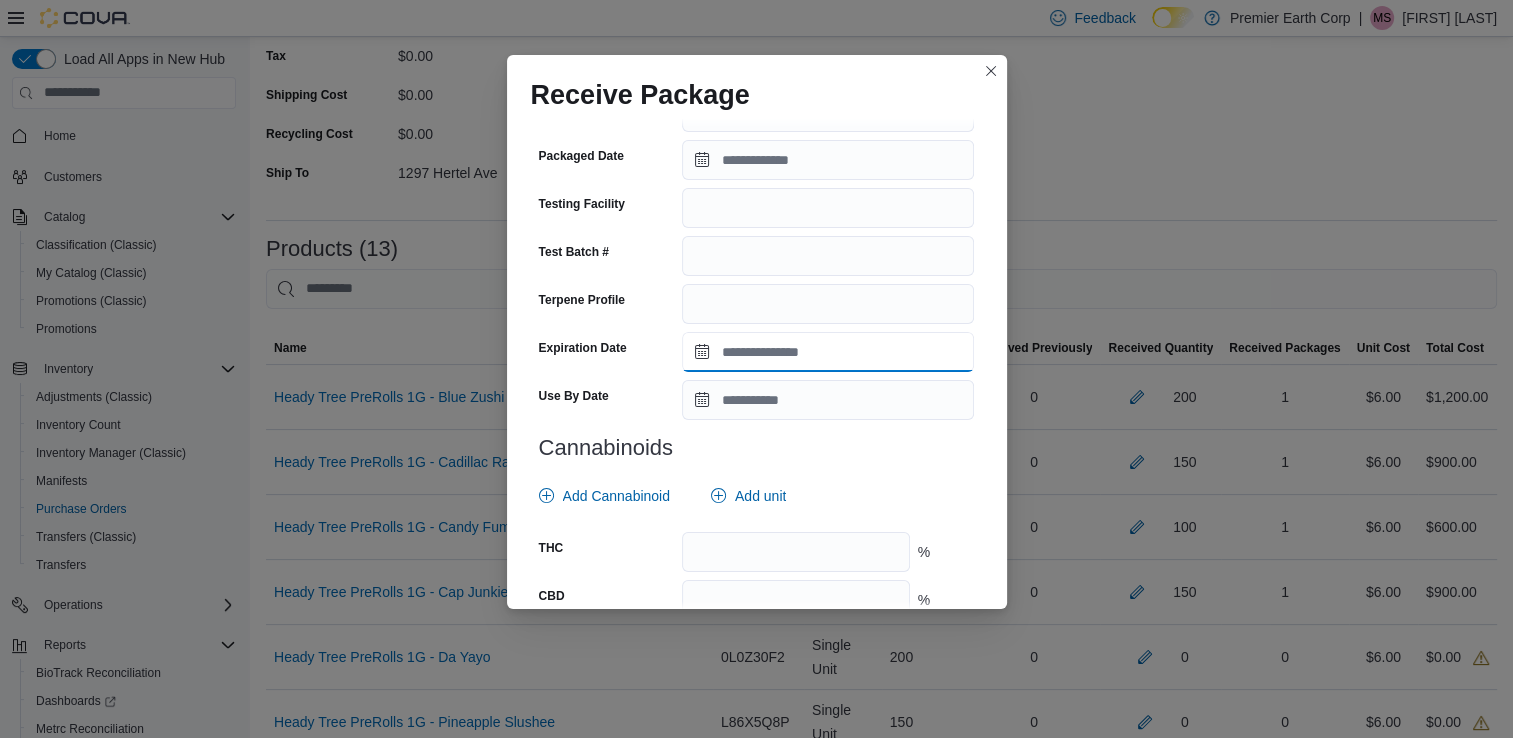 click on "Expiration Date" at bounding box center [828, 352] 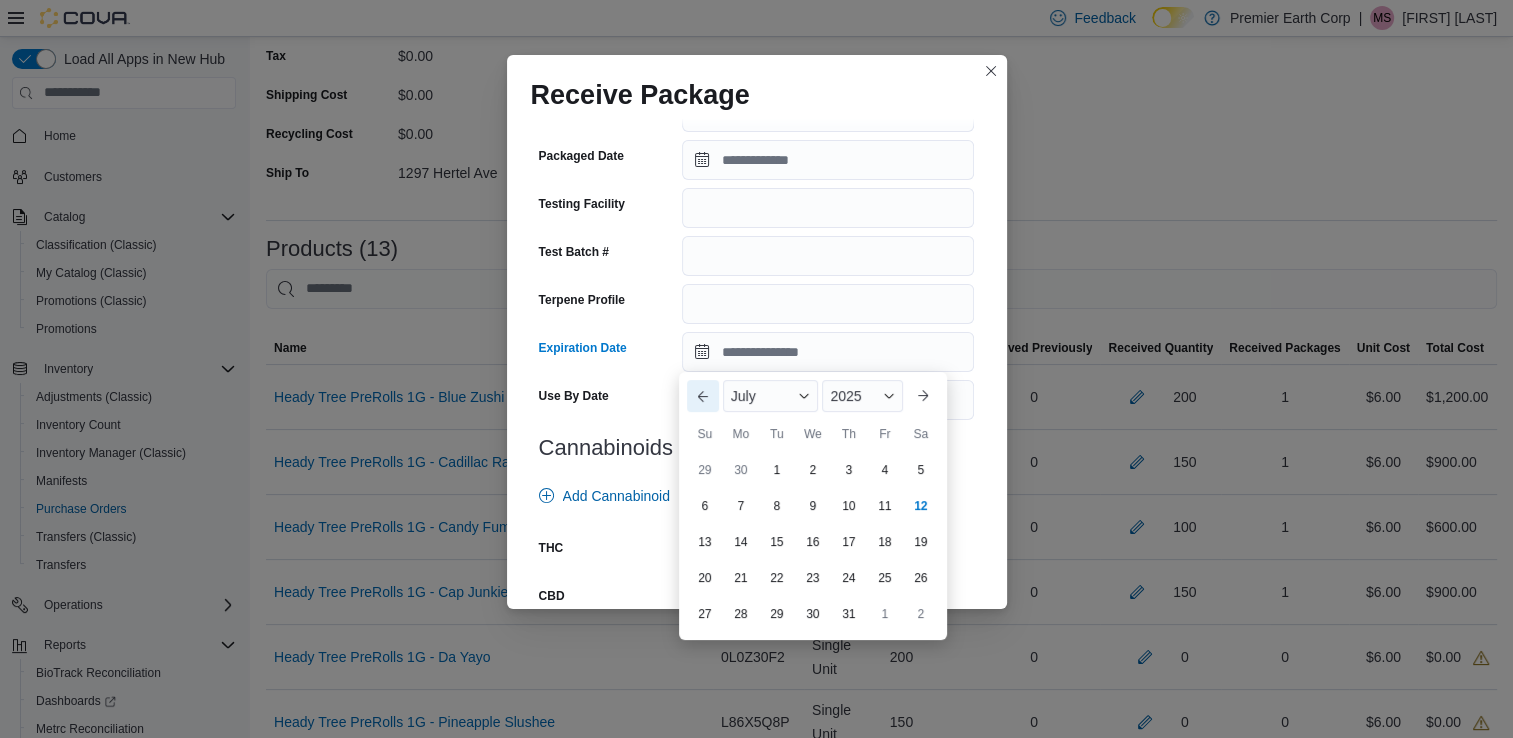 click on "Previous Month" at bounding box center (703, 396) 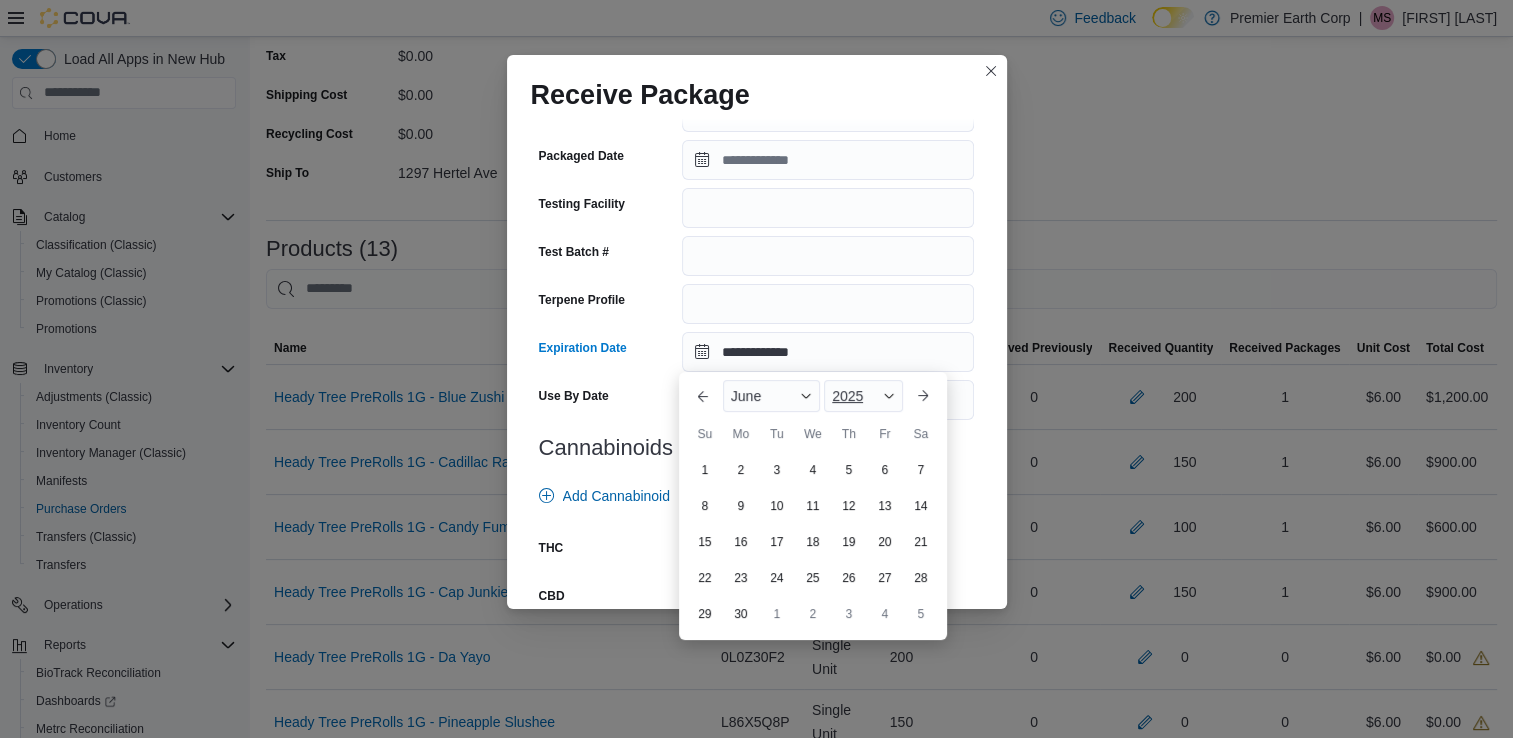 click at bounding box center (889, 396) 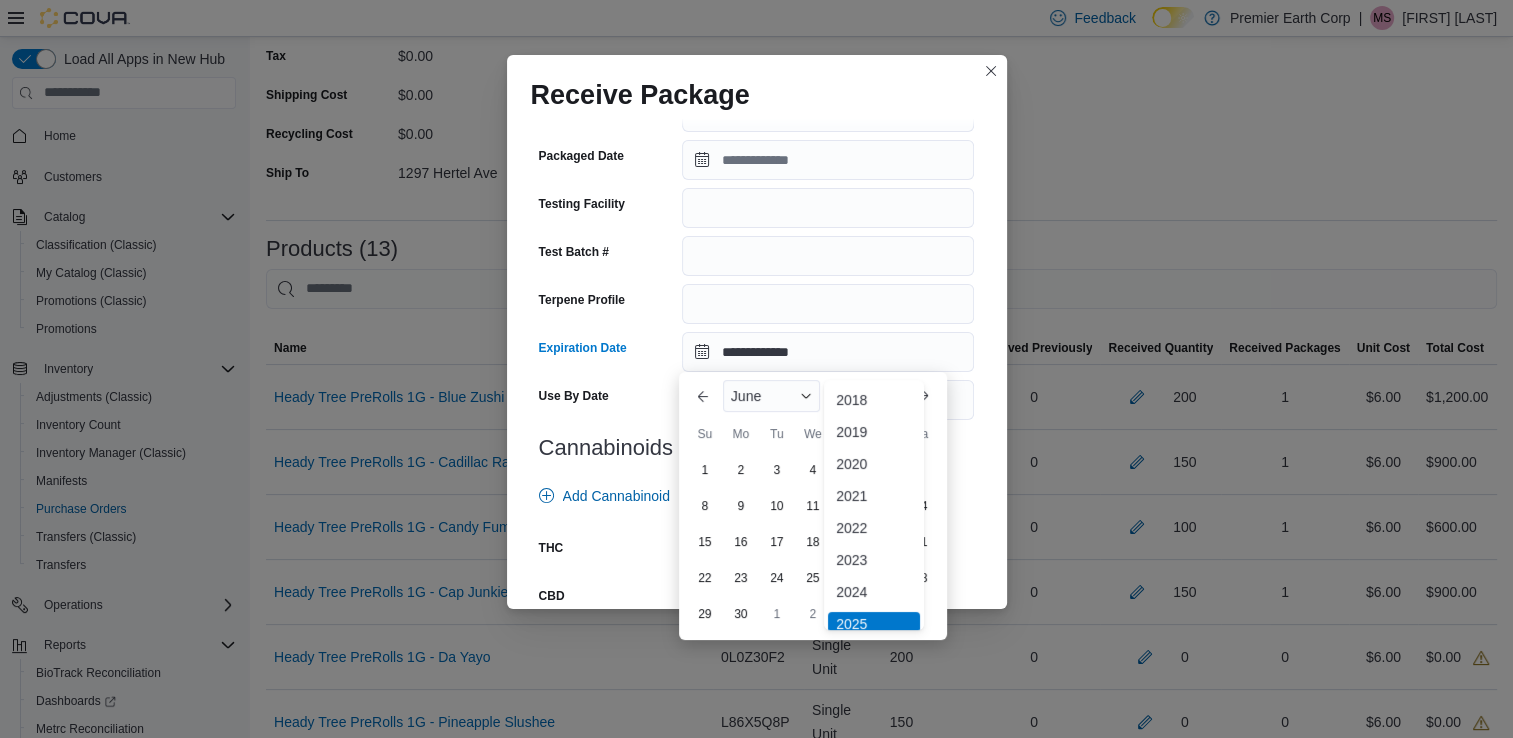 scroll, scrollTop: 6, scrollLeft: 0, axis: vertical 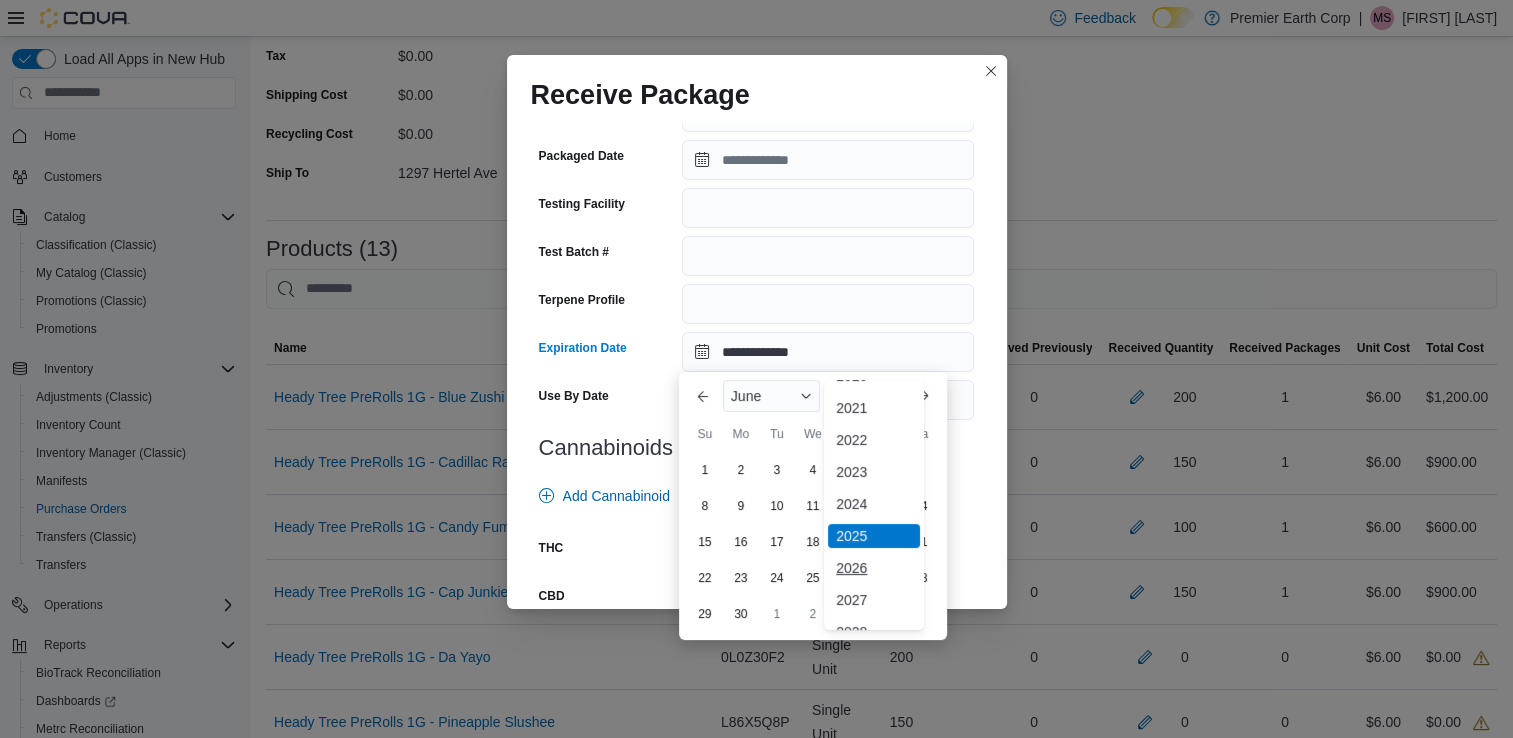 click on "2026" at bounding box center [874, 568] 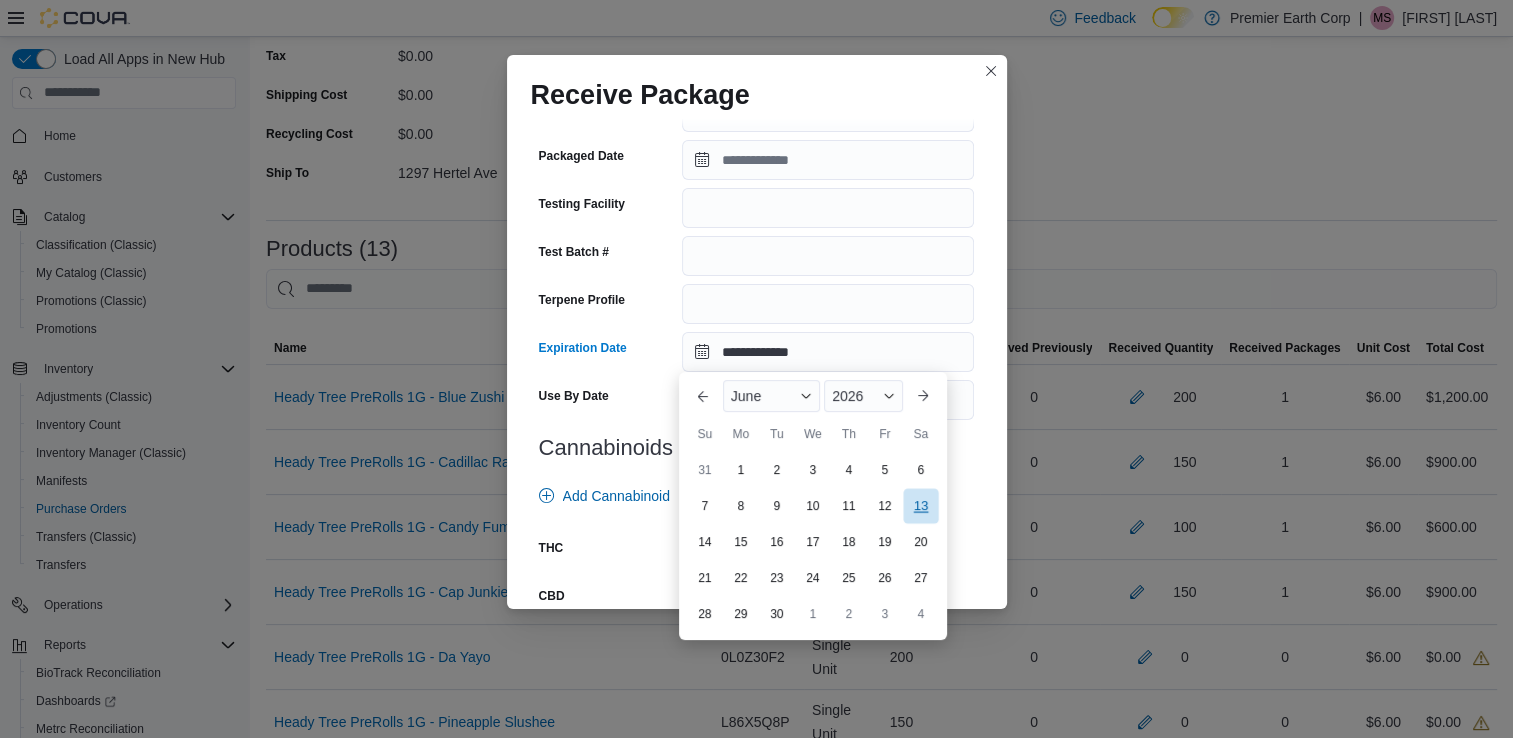 click on "13" at bounding box center [920, 506] 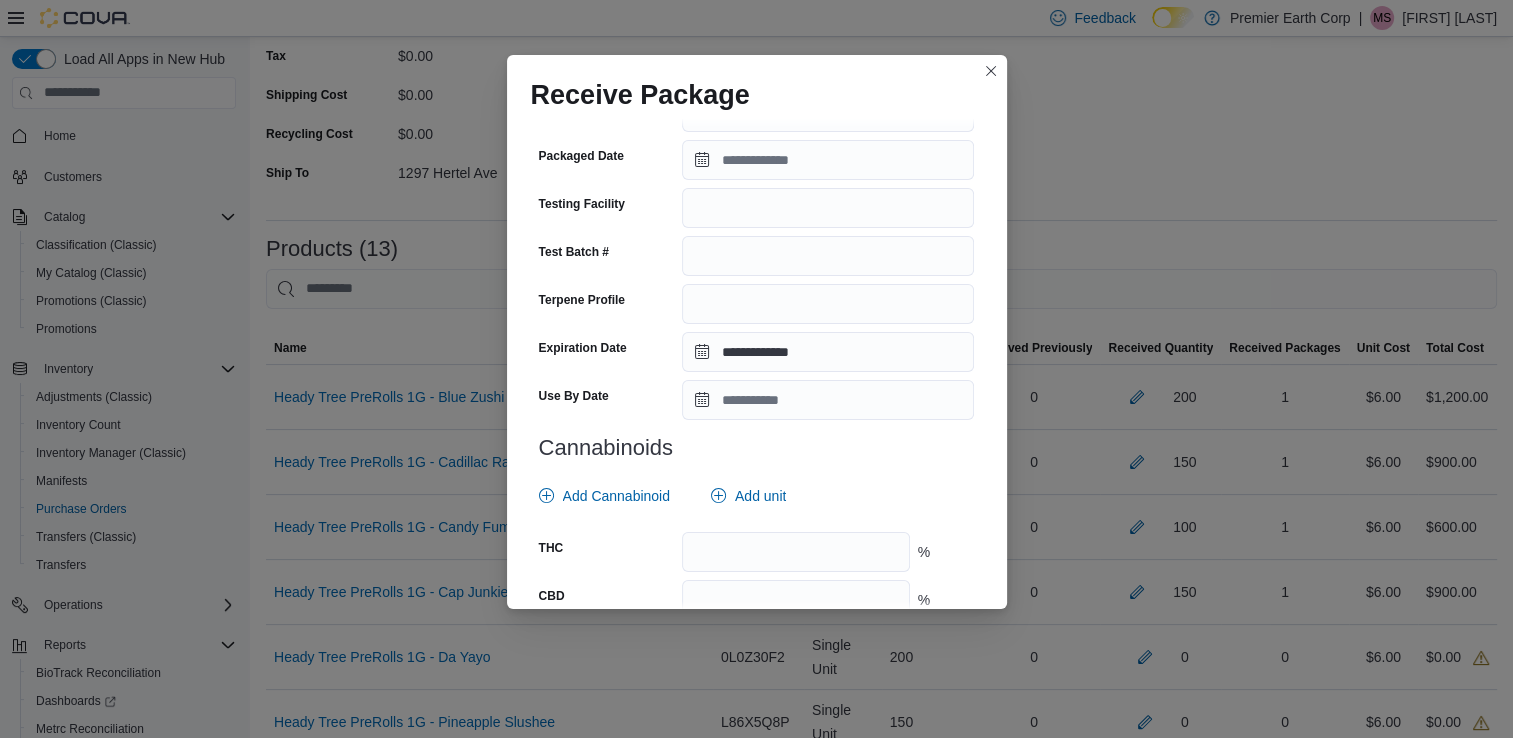 scroll, scrollTop: 694, scrollLeft: 0, axis: vertical 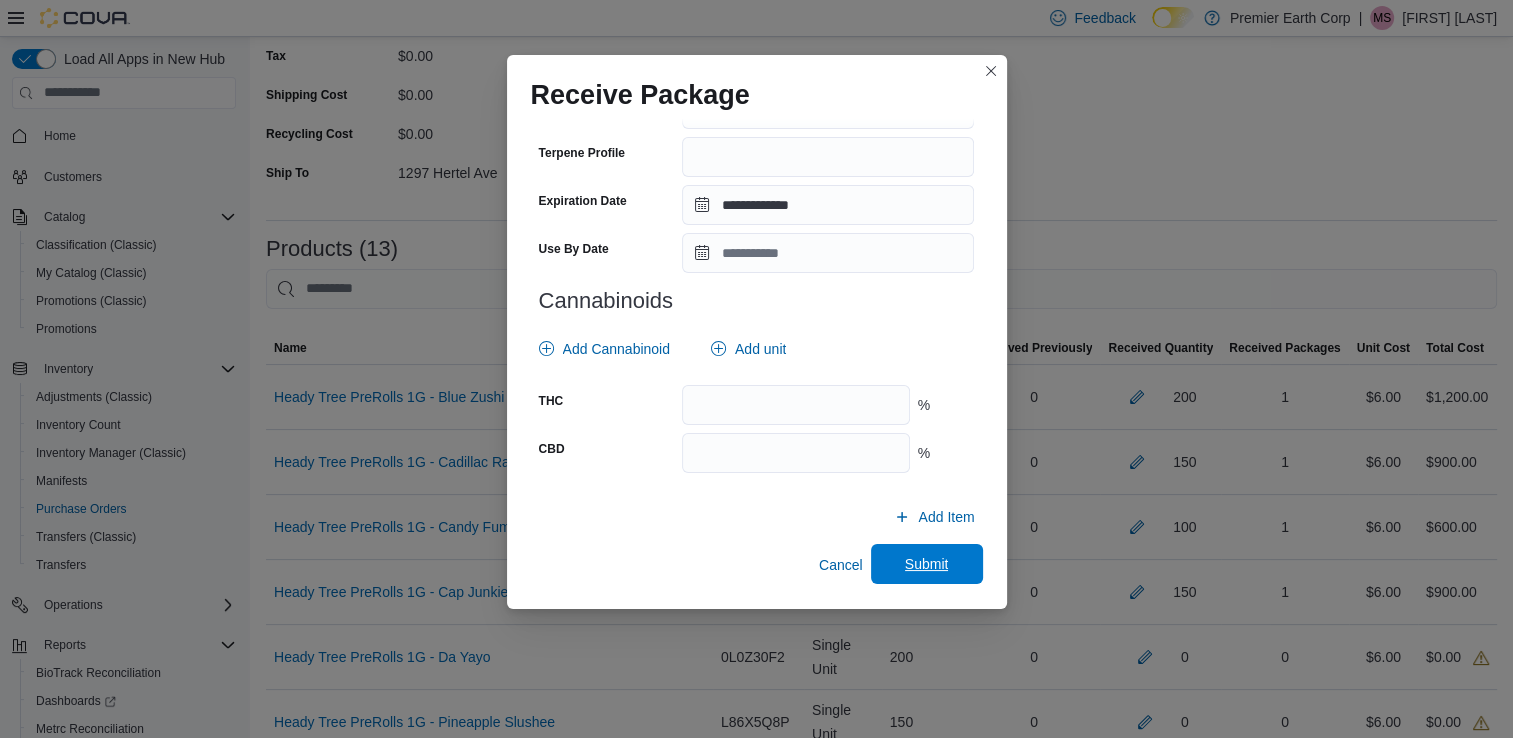 click on "Submit" at bounding box center [927, 564] 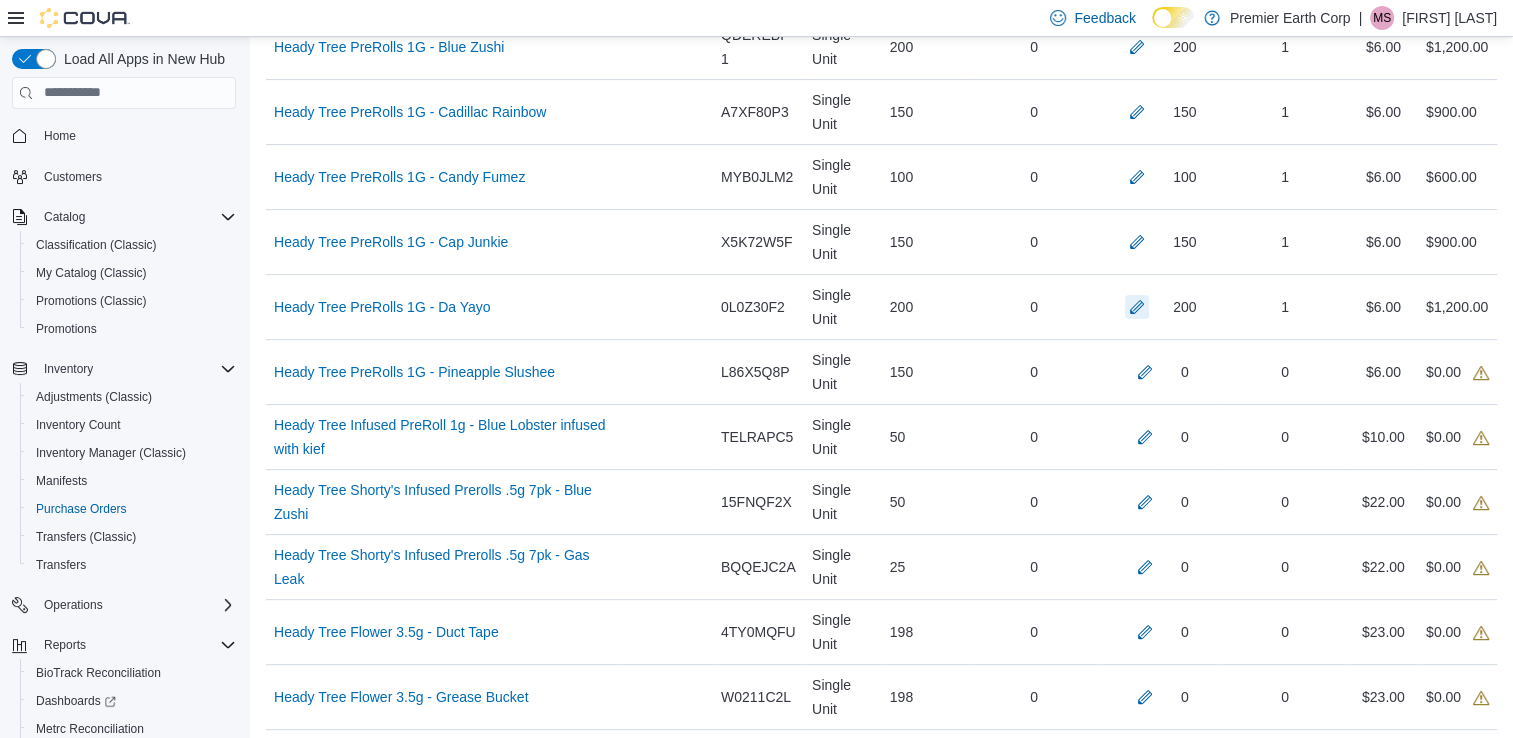 scroll, scrollTop: 644, scrollLeft: 0, axis: vertical 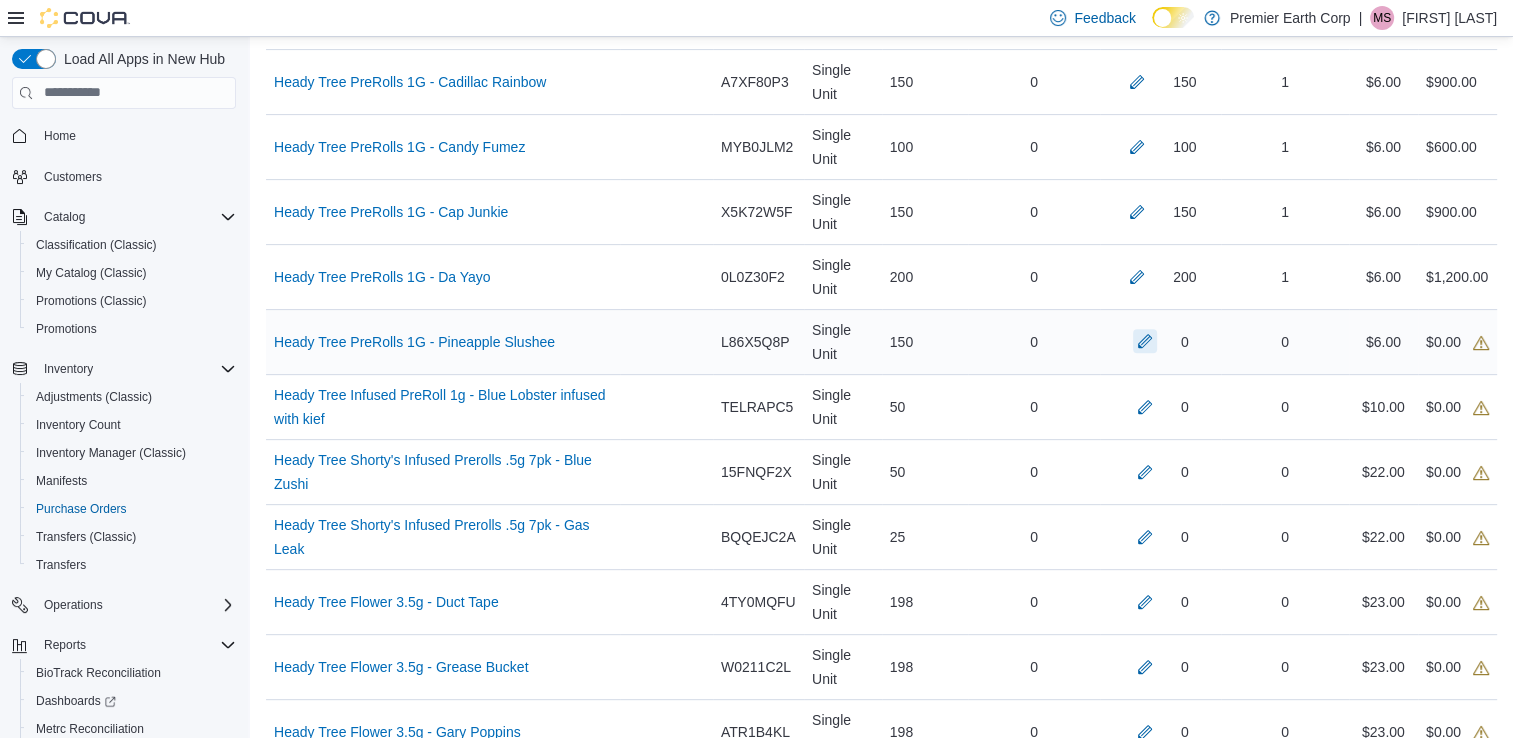 click at bounding box center (1145, 341) 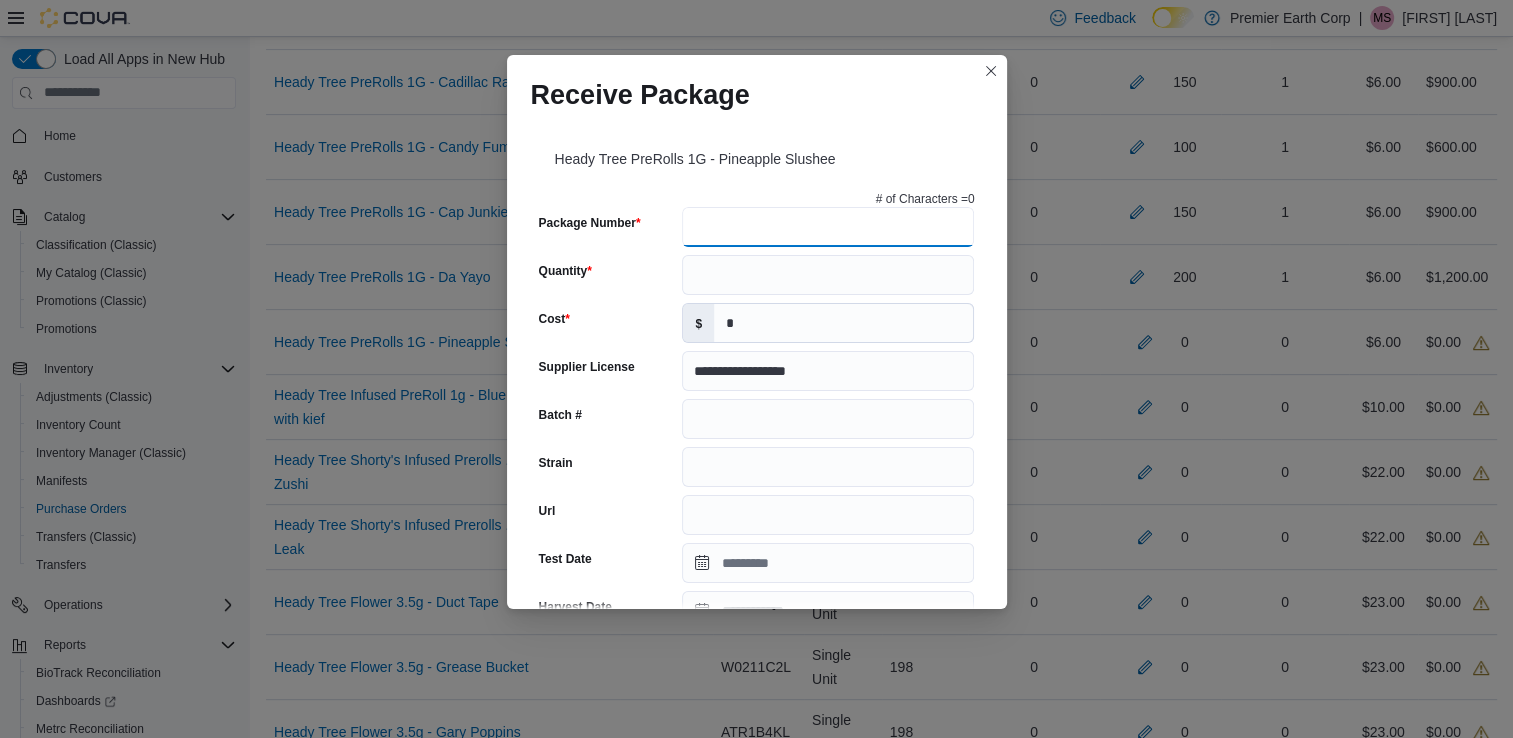 click on "Package Number" at bounding box center [828, 227] 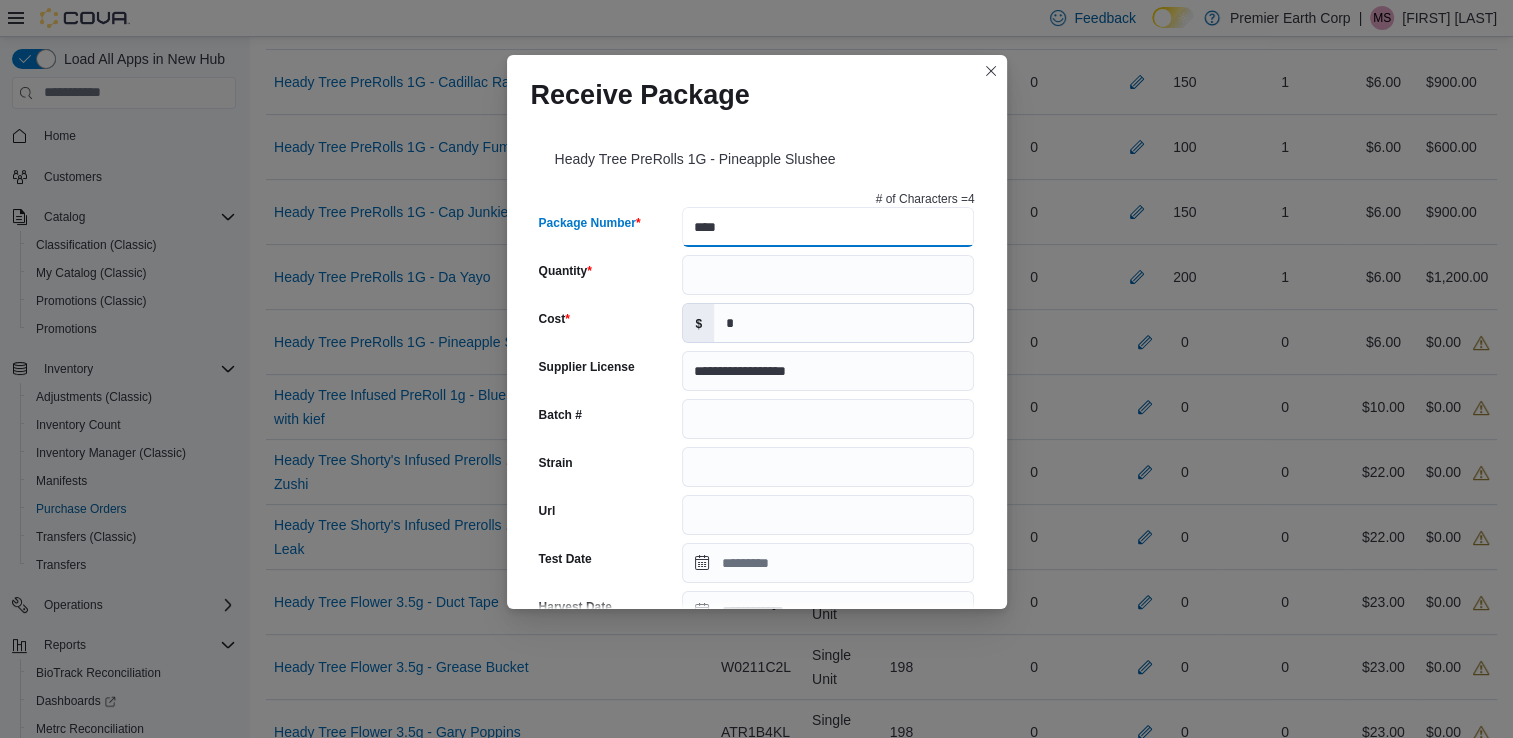 type on "****" 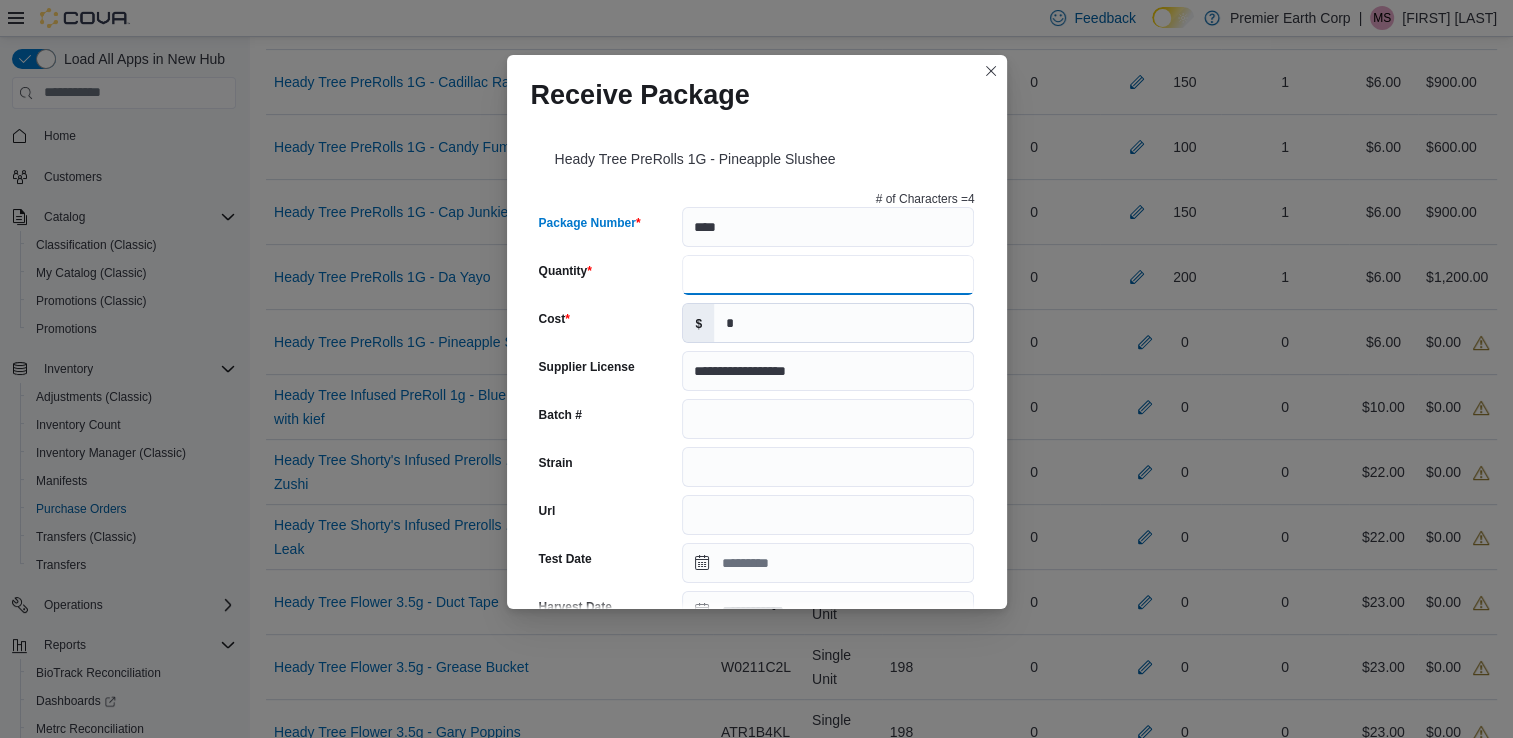 click on "Quantity" at bounding box center [828, 275] 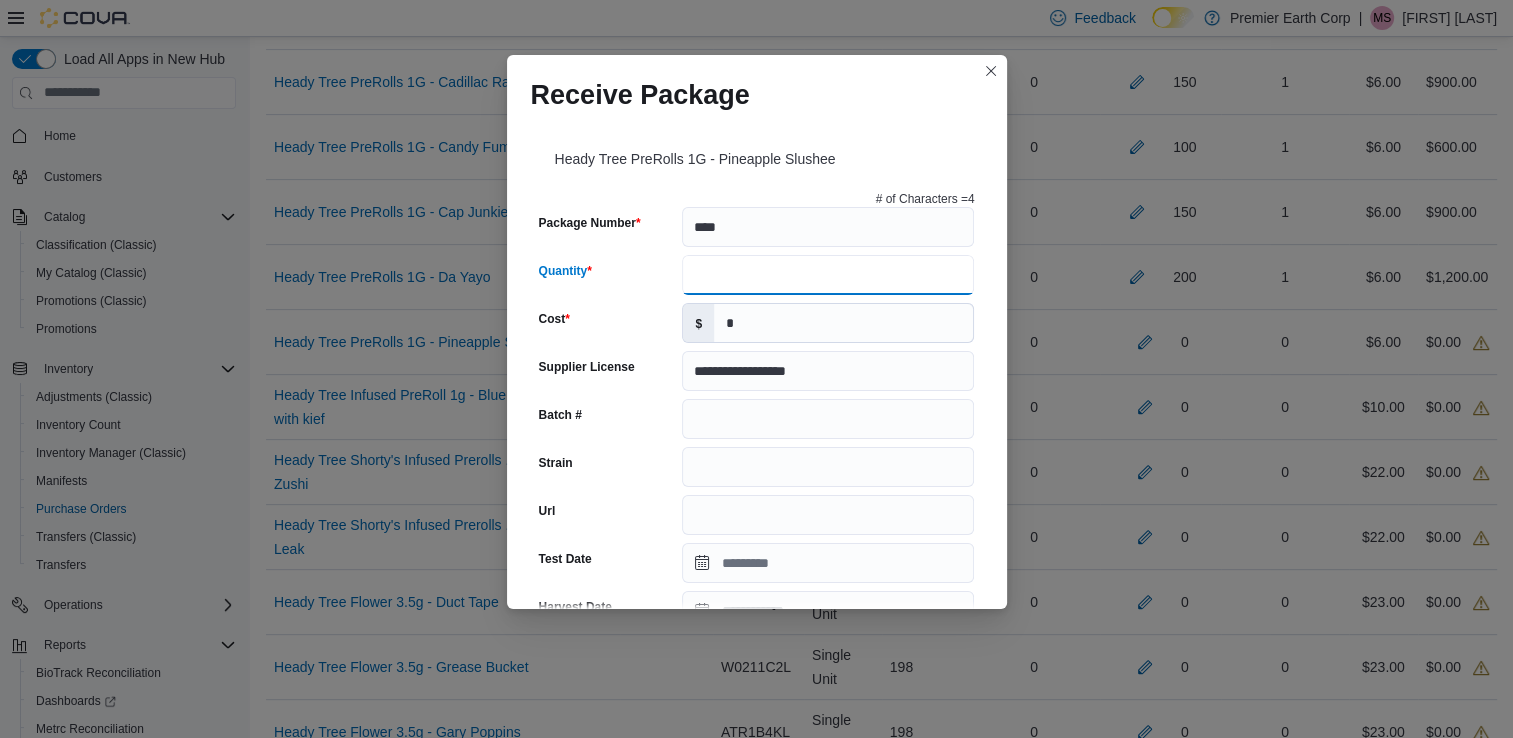 type on "***" 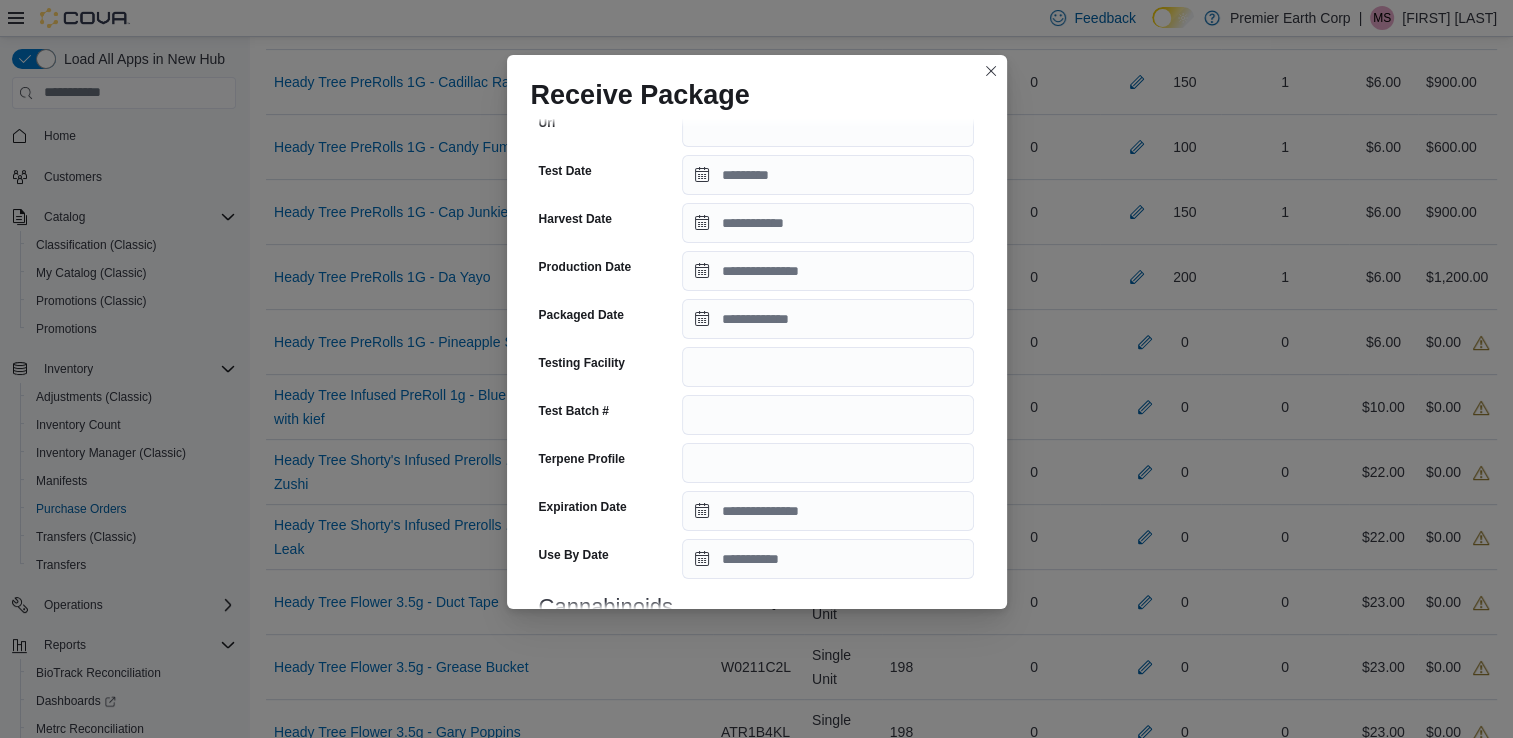 scroll, scrollTop: 396, scrollLeft: 0, axis: vertical 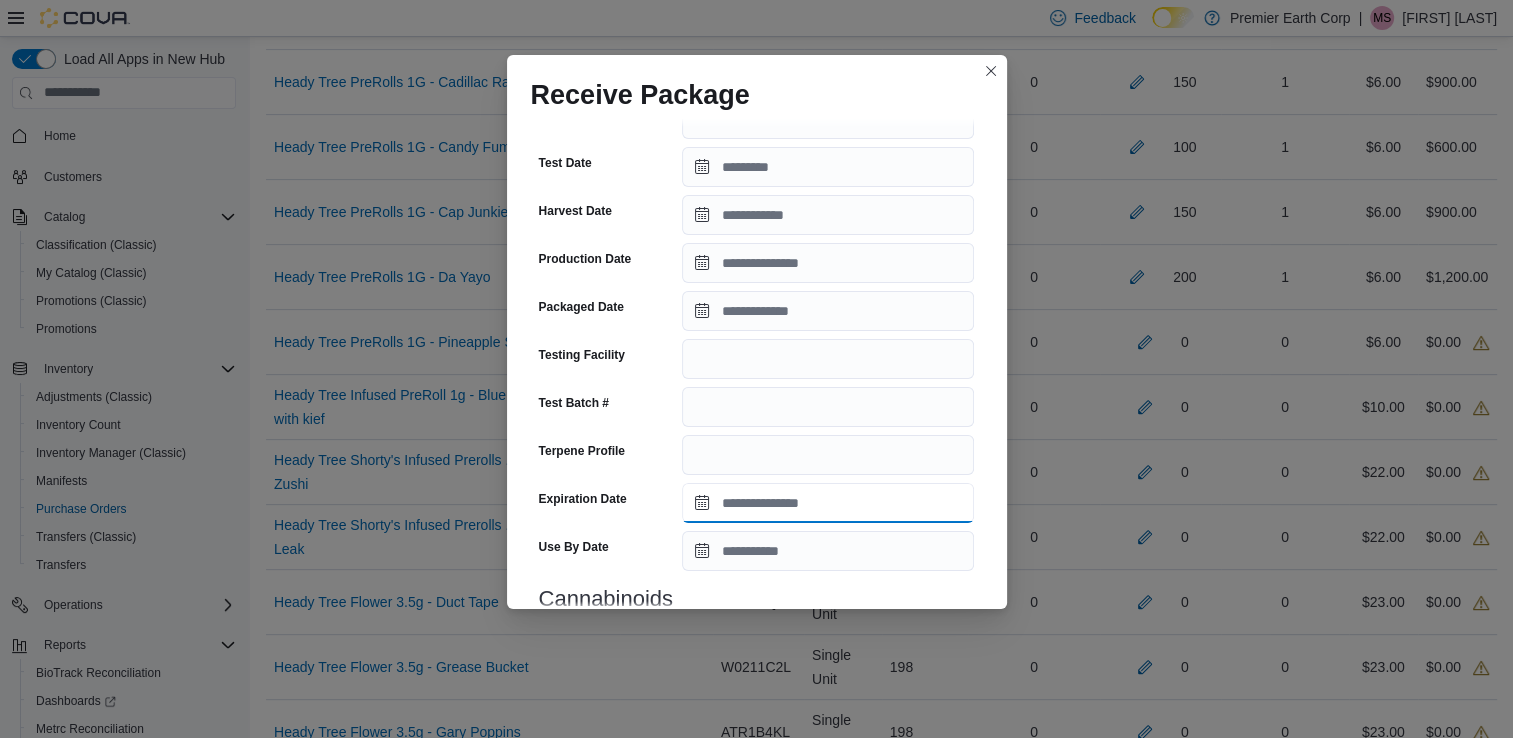 click on "Expiration Date" at bounding box center (828, 503) 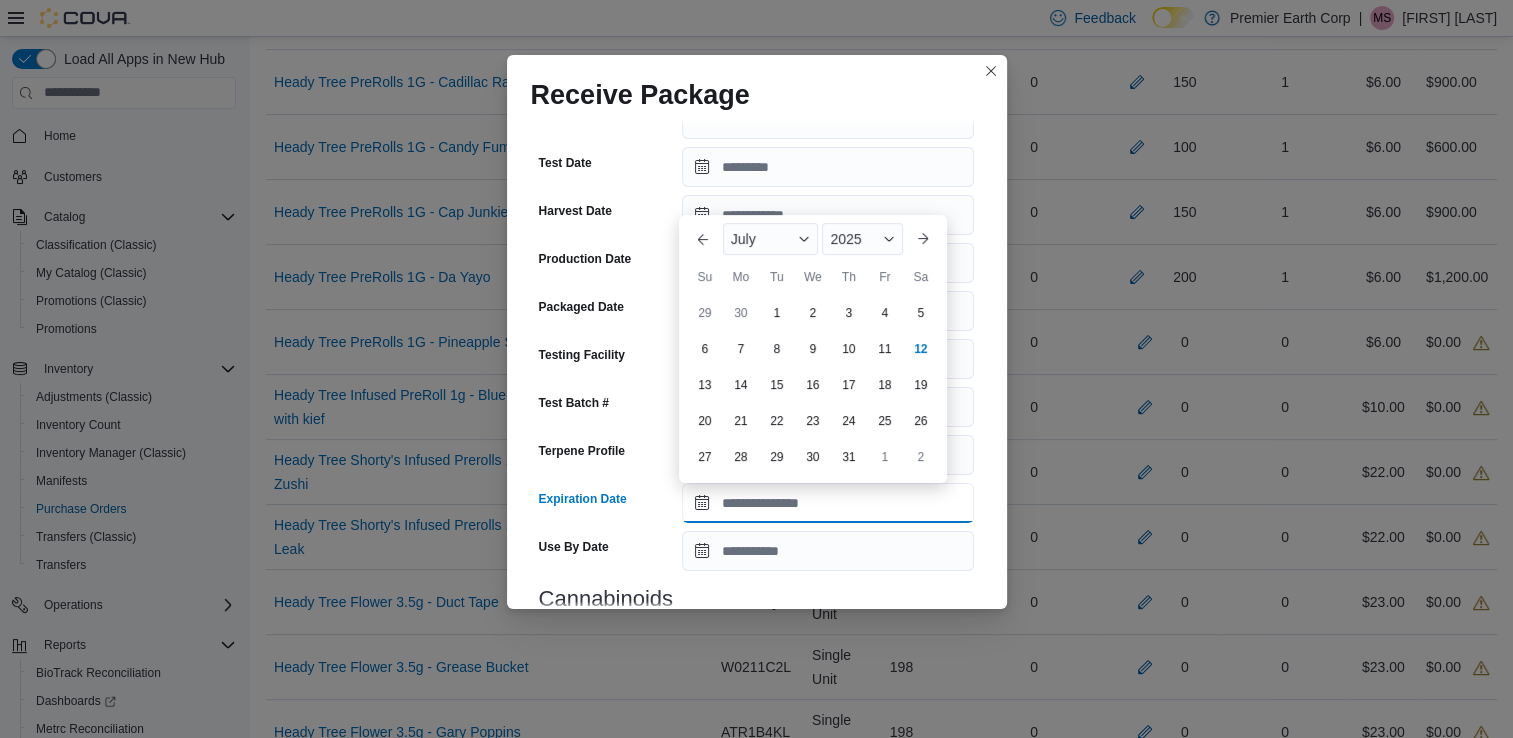 type on "**********" 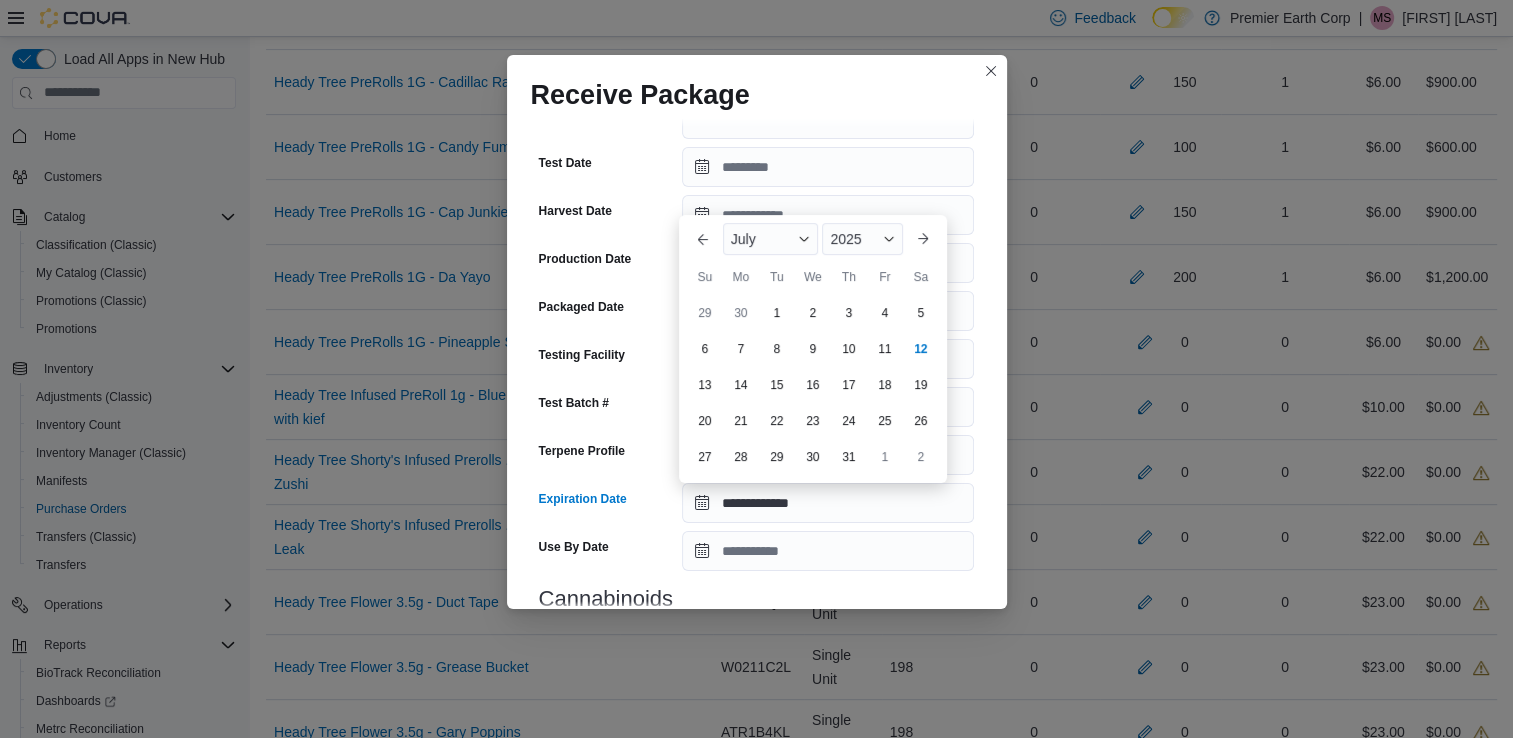click on "**********" at bounding box center (757, 364) 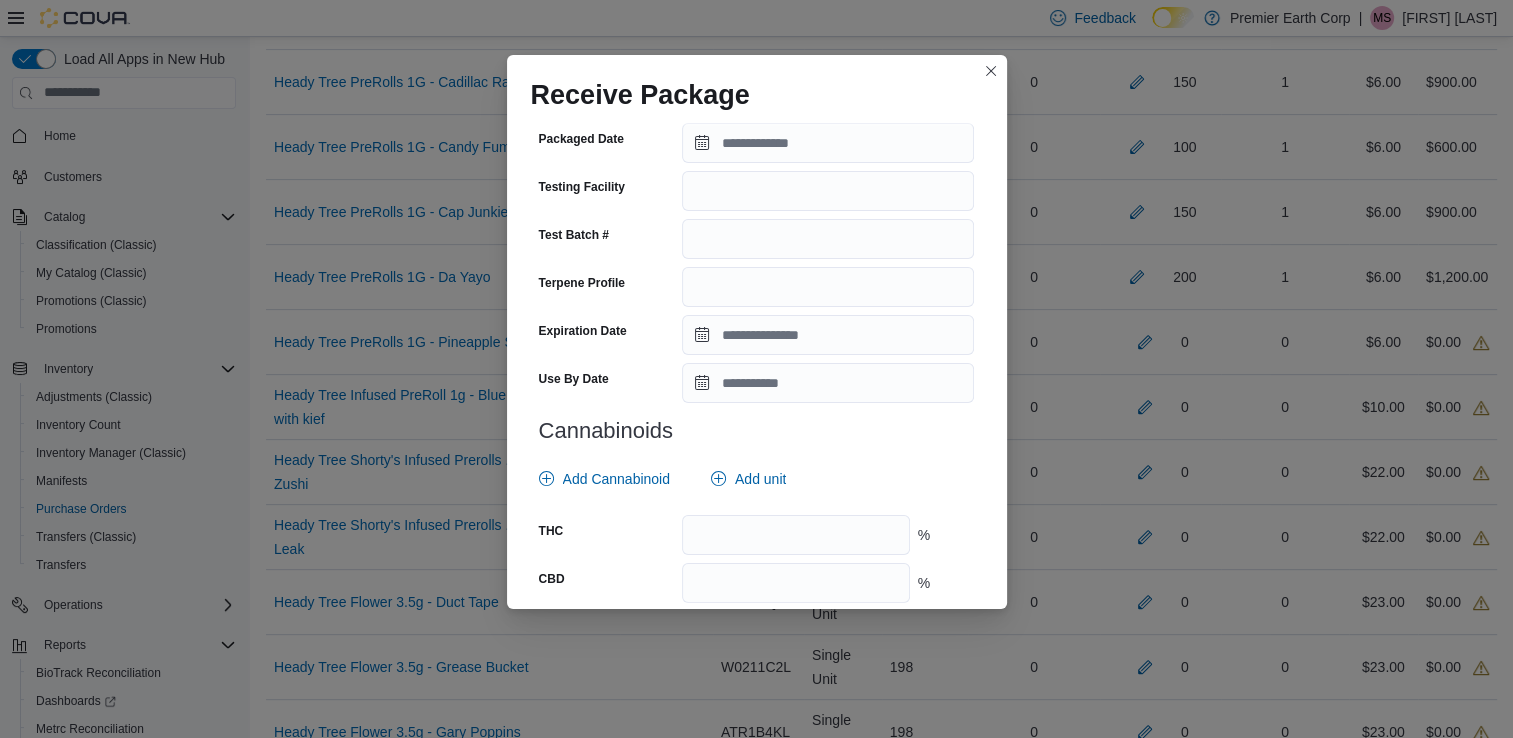 scroll, scrollTop: 694, scrollLeft: 0, axis: vertical 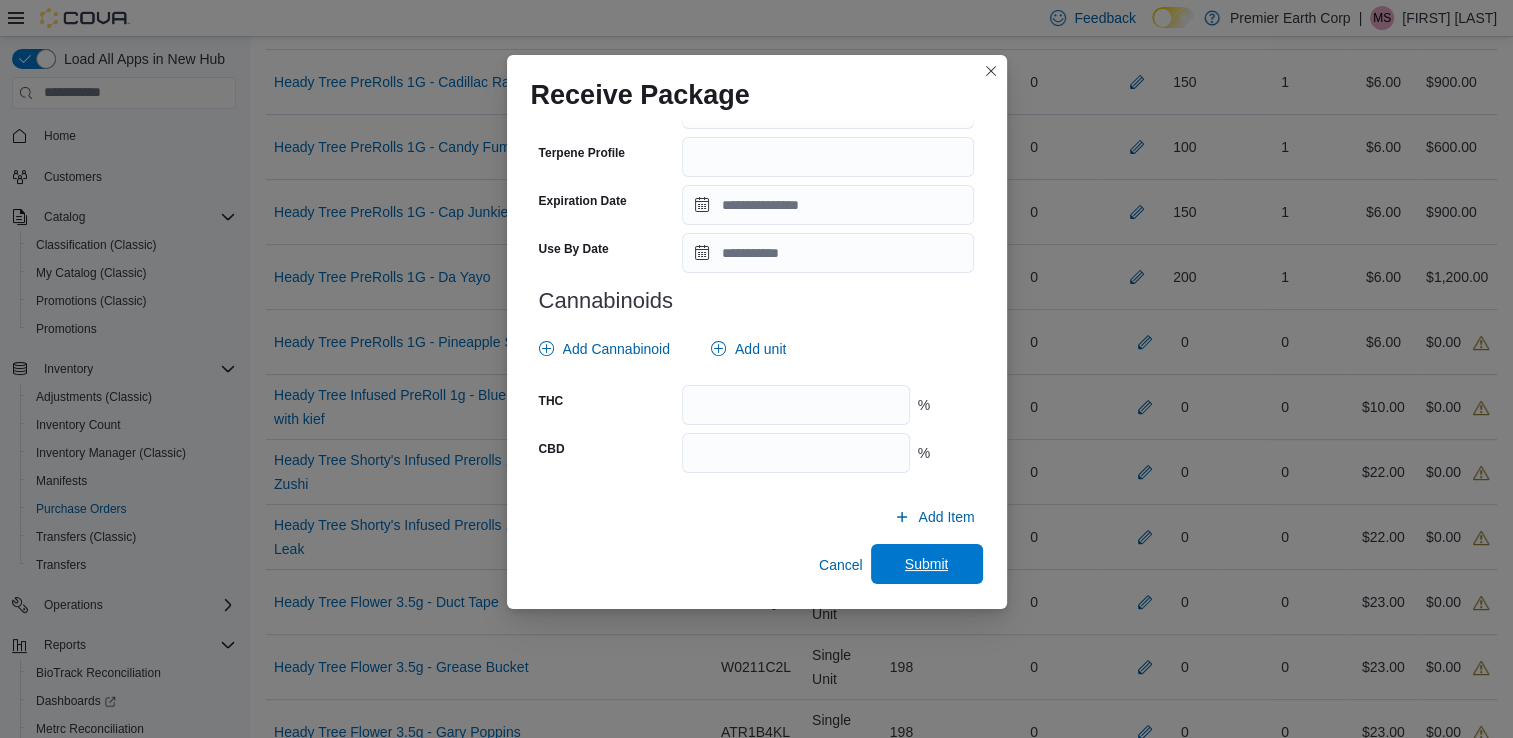 click on "Submit" at bounding box center (927, 564) 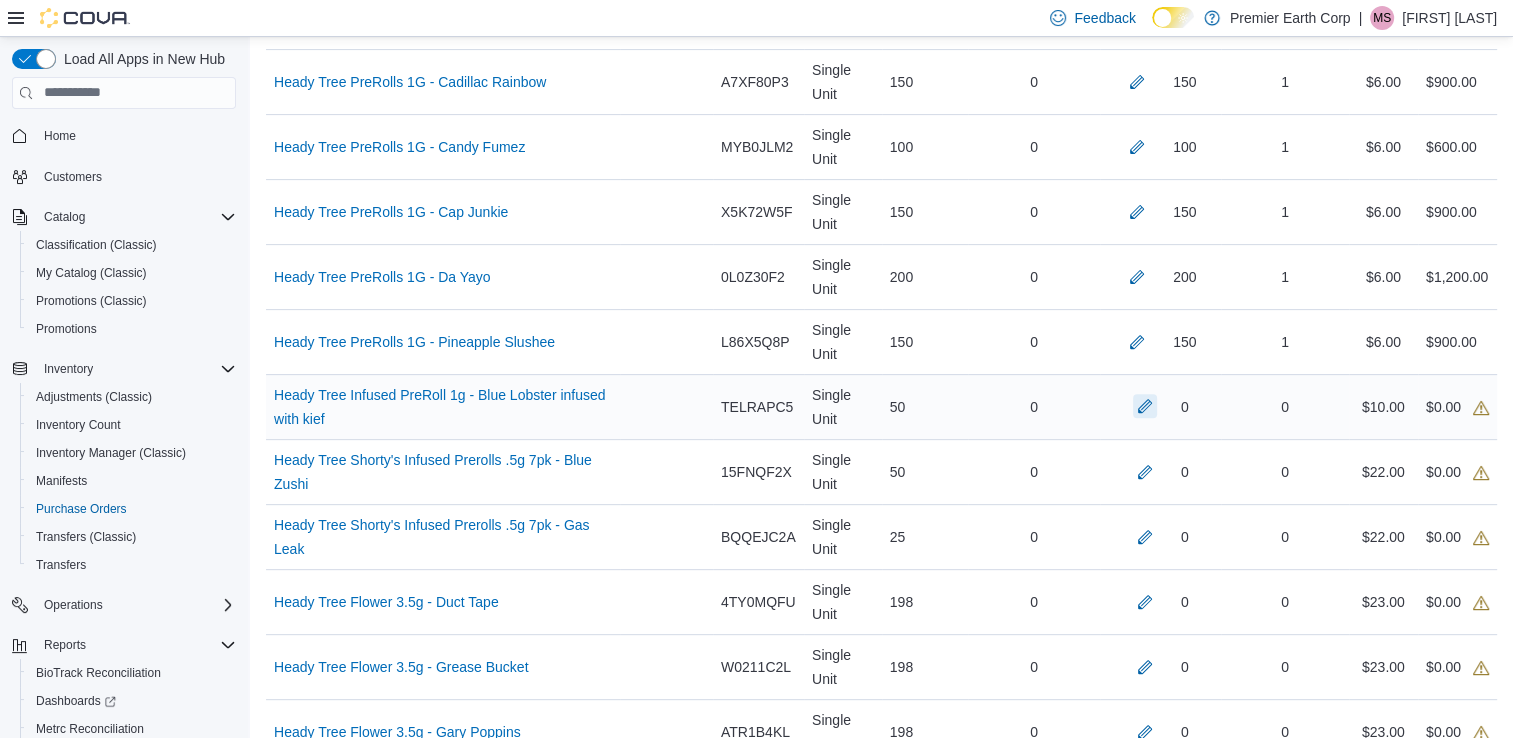 click at bounding box center [1145, 406] 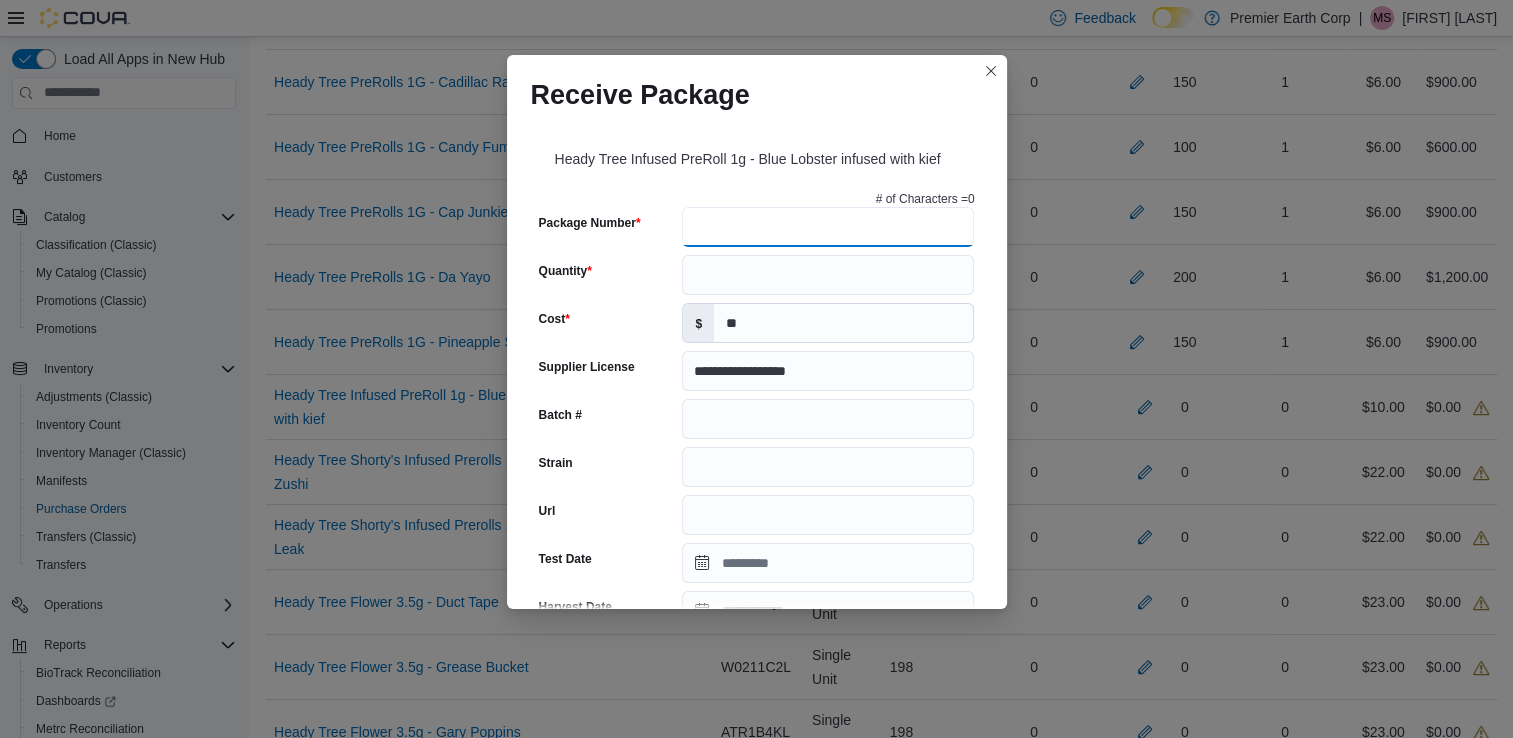 click on "Package Number" at bounding box center [828, 227] 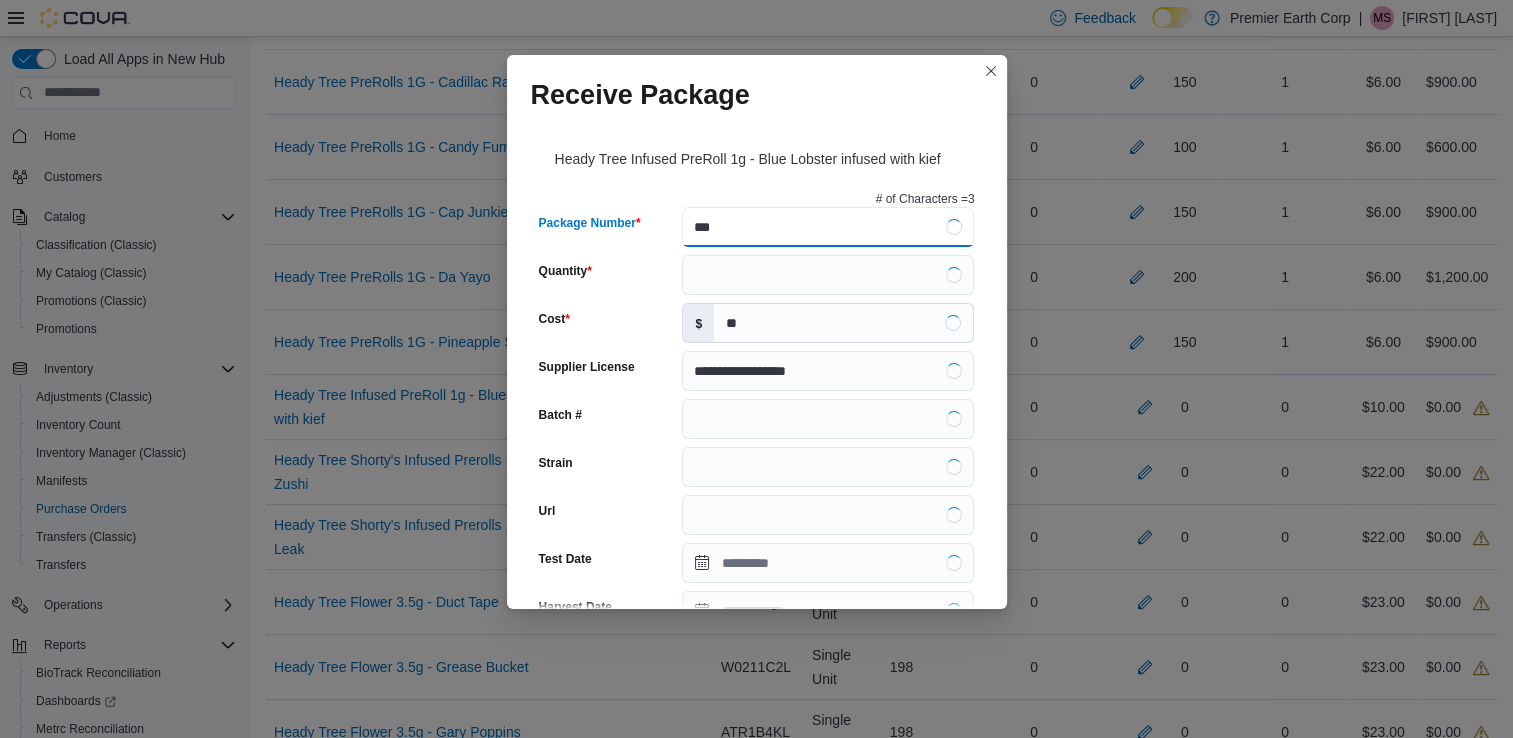 type on "****" 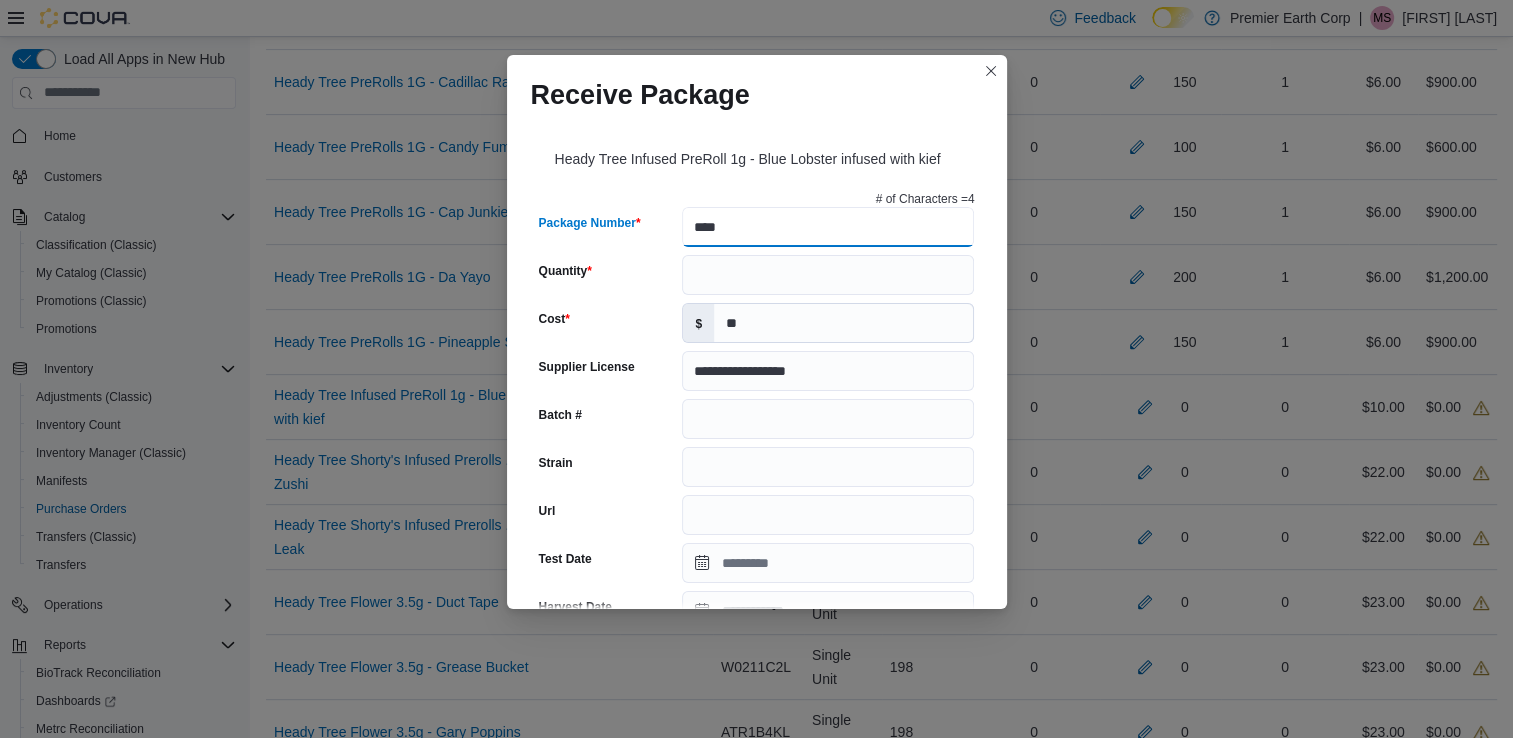 type on "**********" 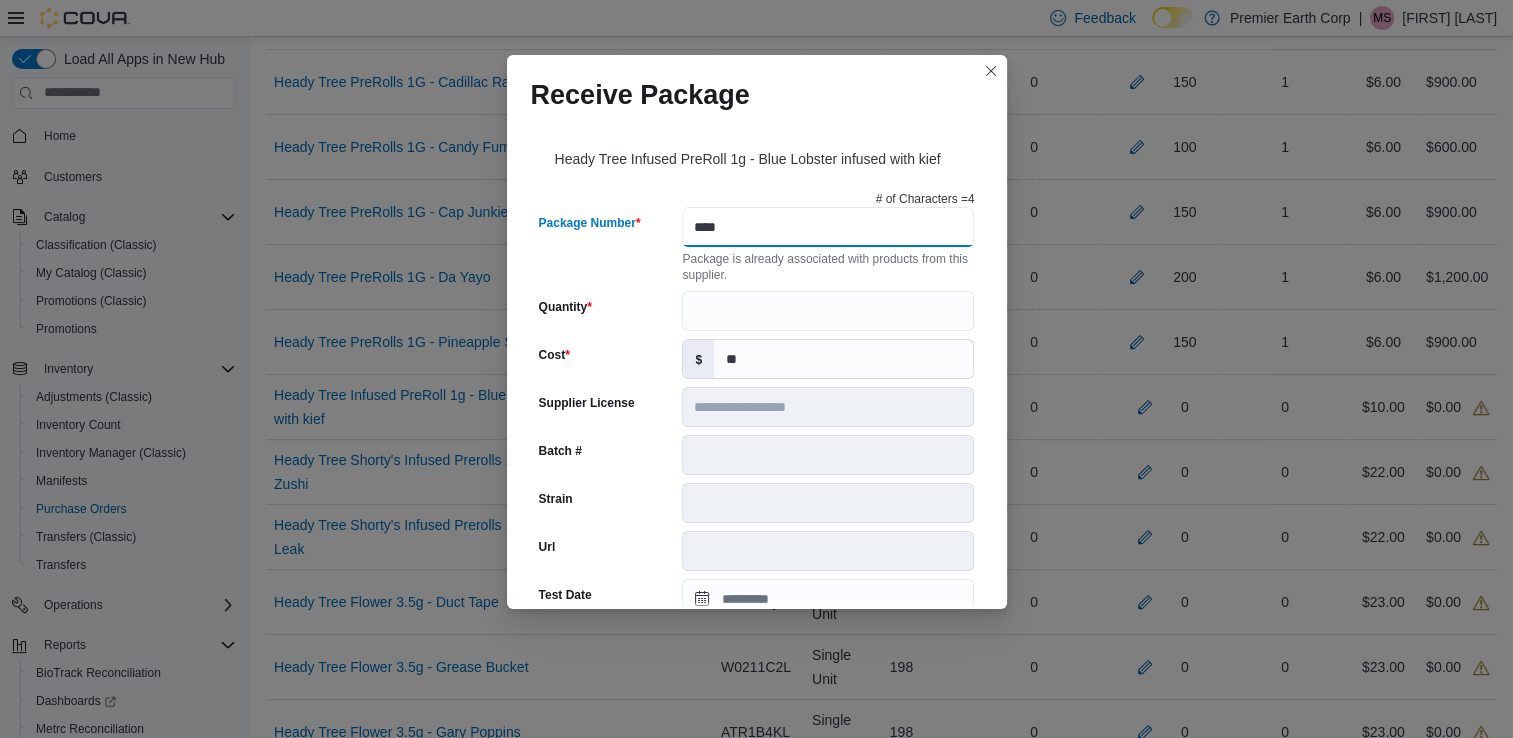 type on "****" 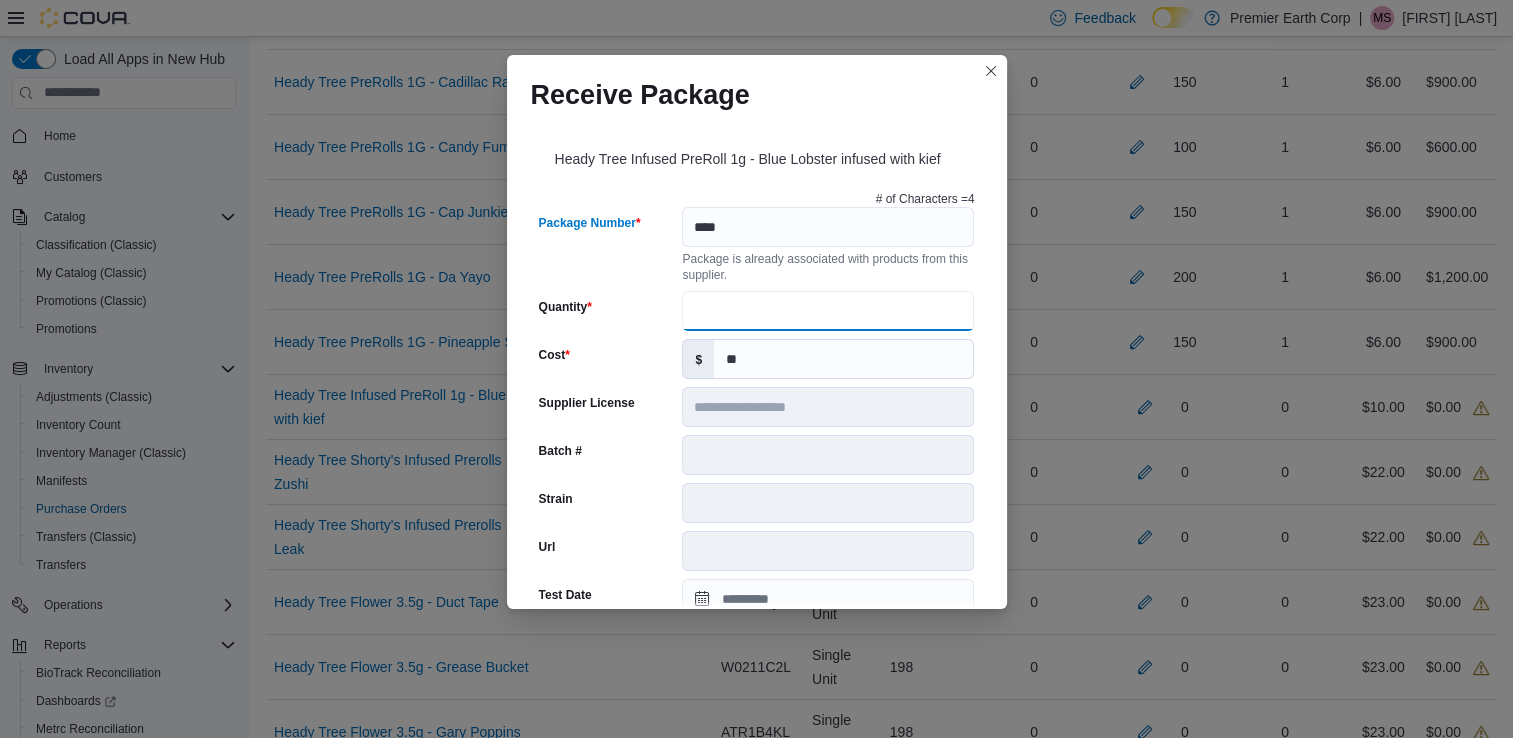 click on "Quantity" at bounding box center (828, 311) 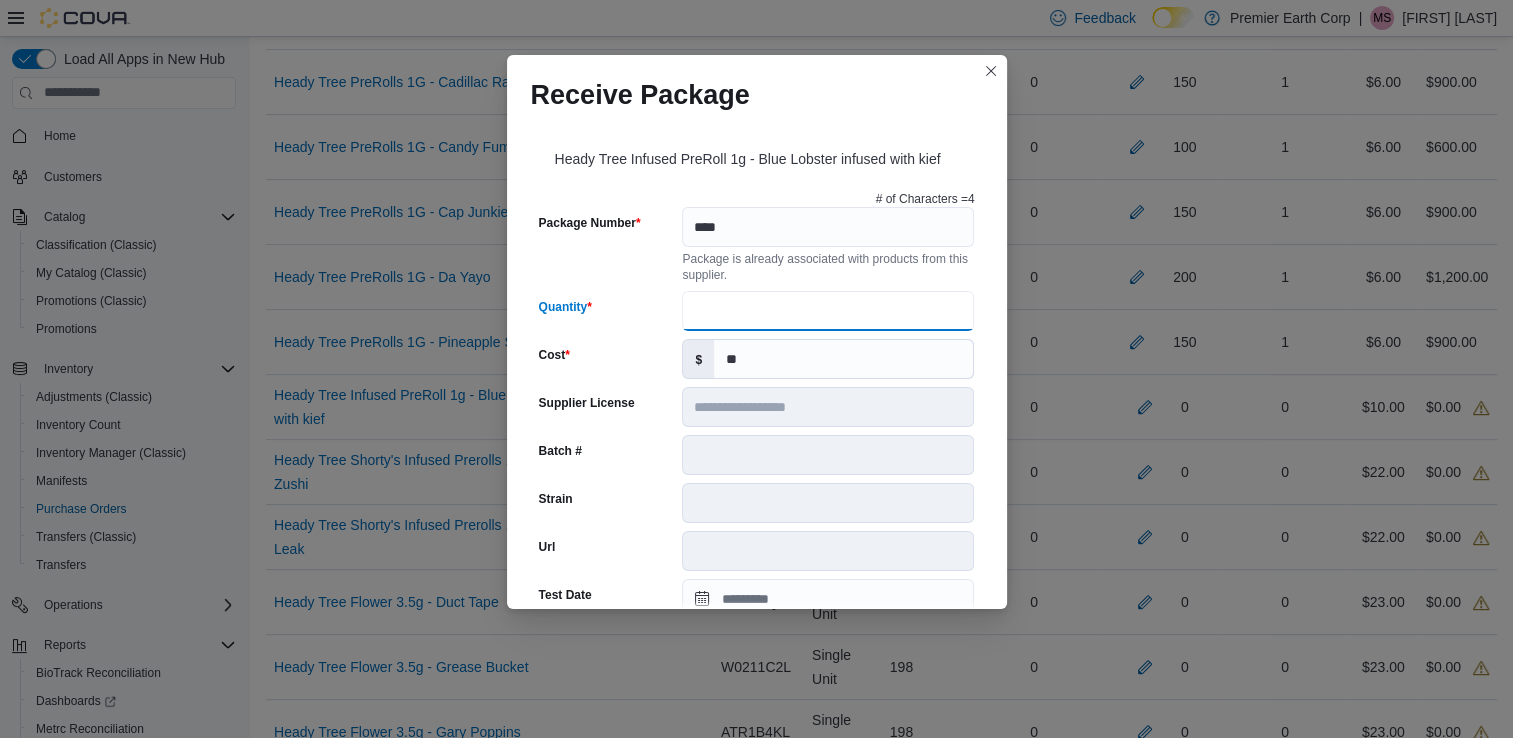 type on "**" 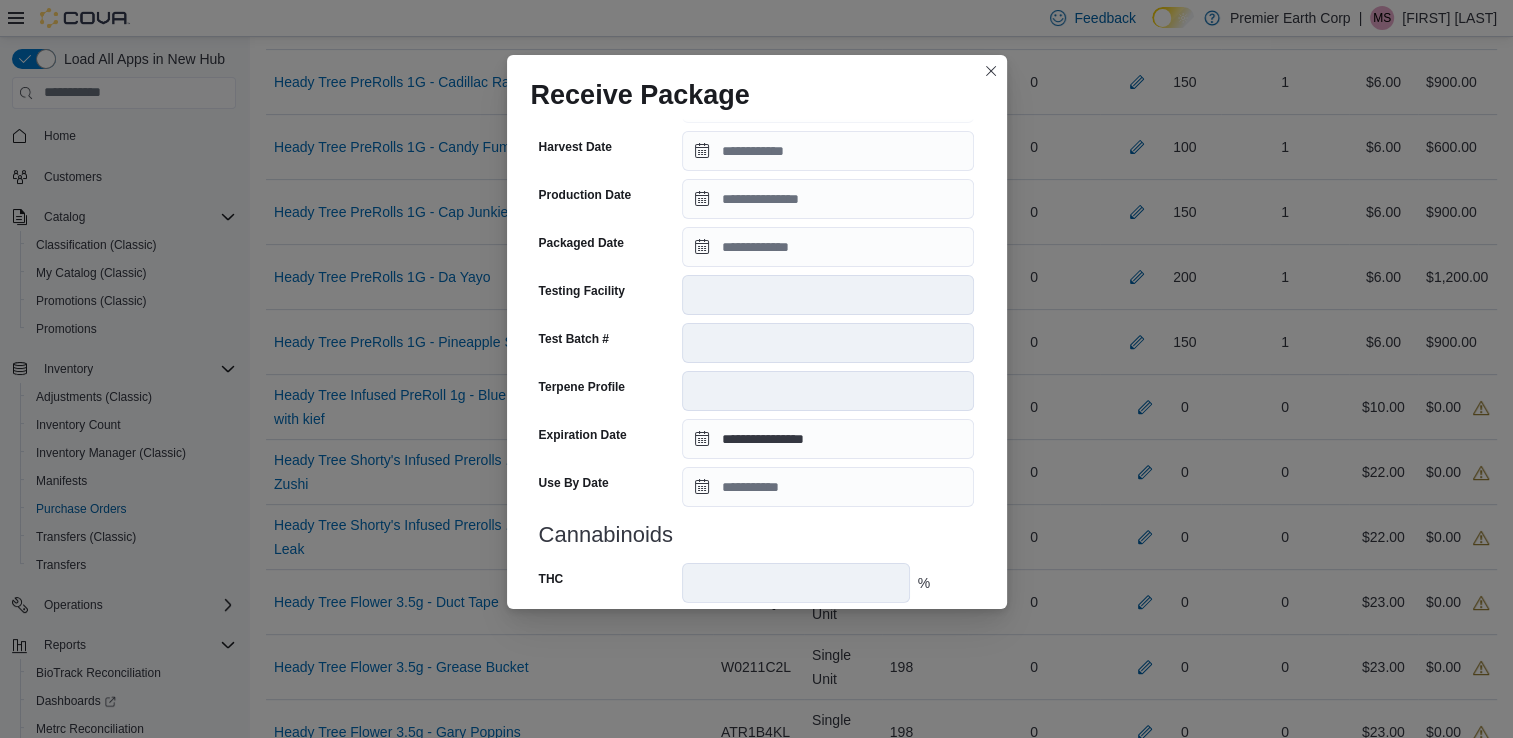 scroll, scrollTop: 576, scrollLeft: 0, axis: vertical 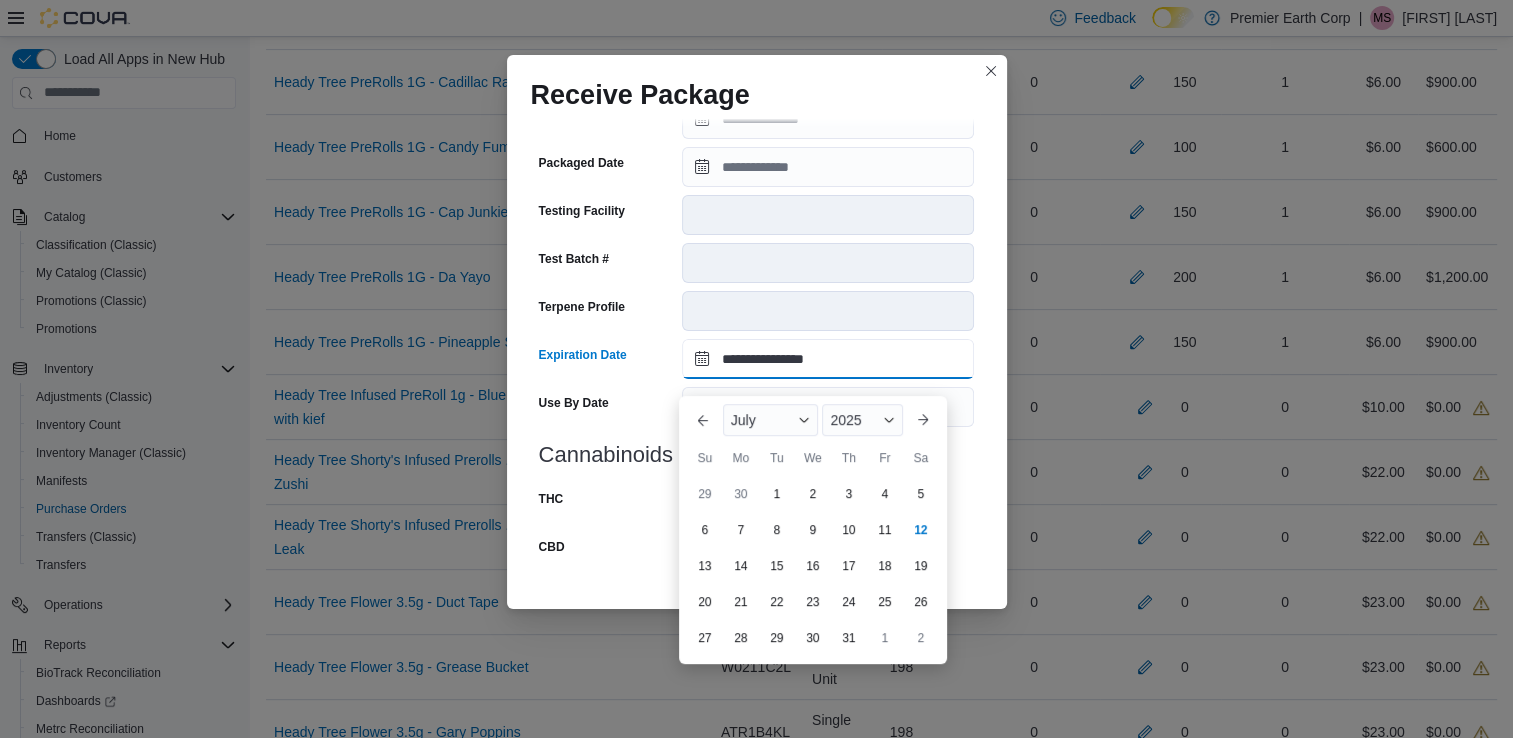 click on "**********" at bounding box center (828, 359) 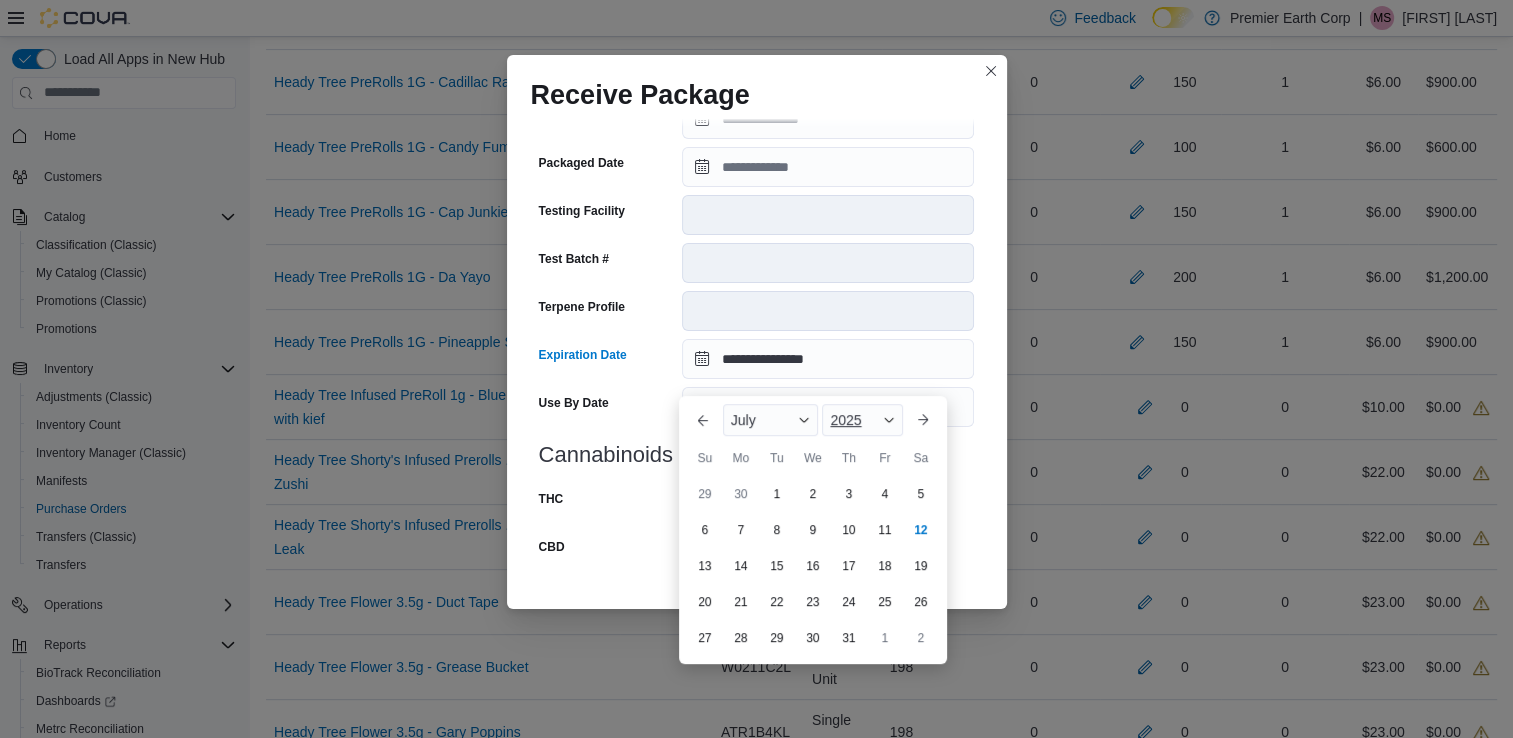 click at bounding box center (889, 420) 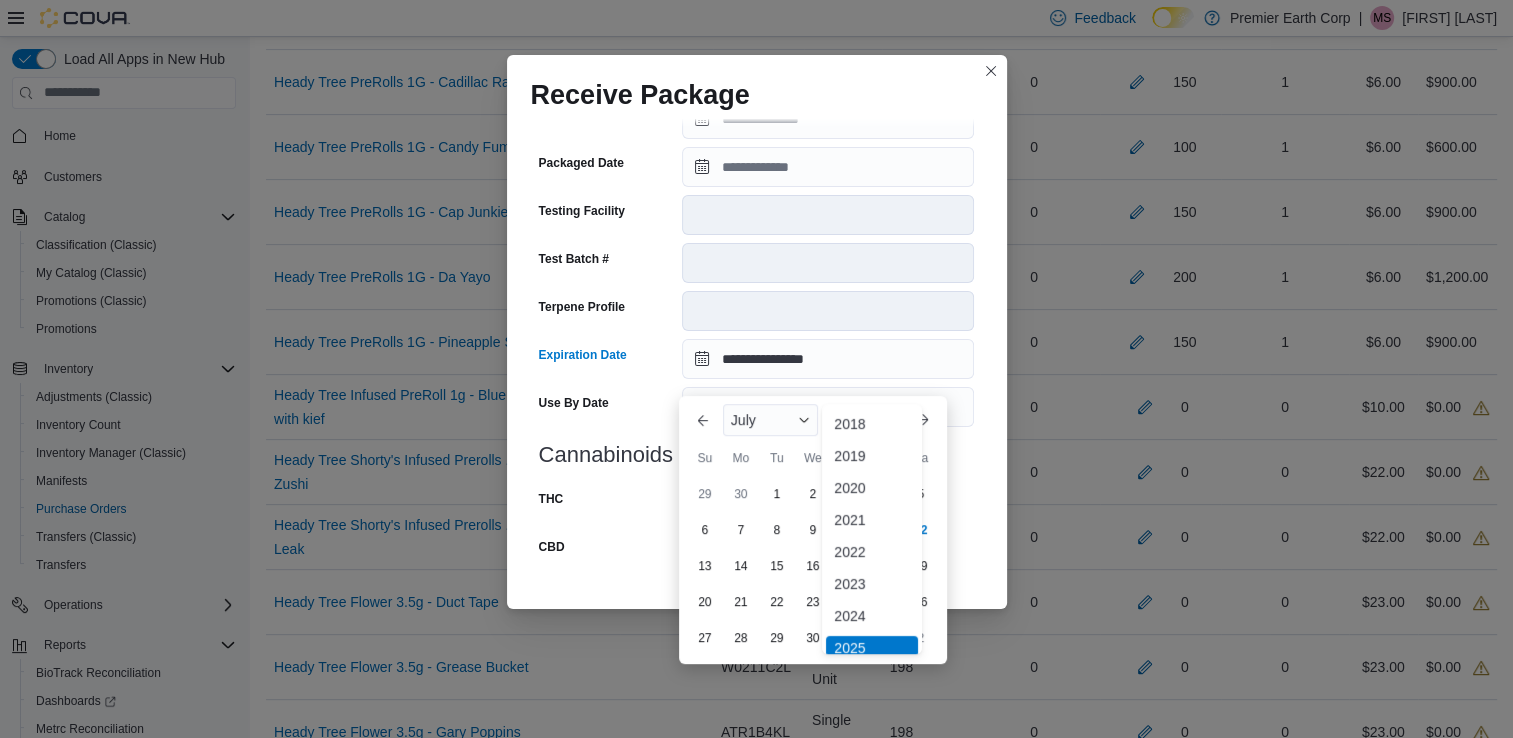 scroll, scrollTop: 6, scrollLeft: 0, axis: vertical 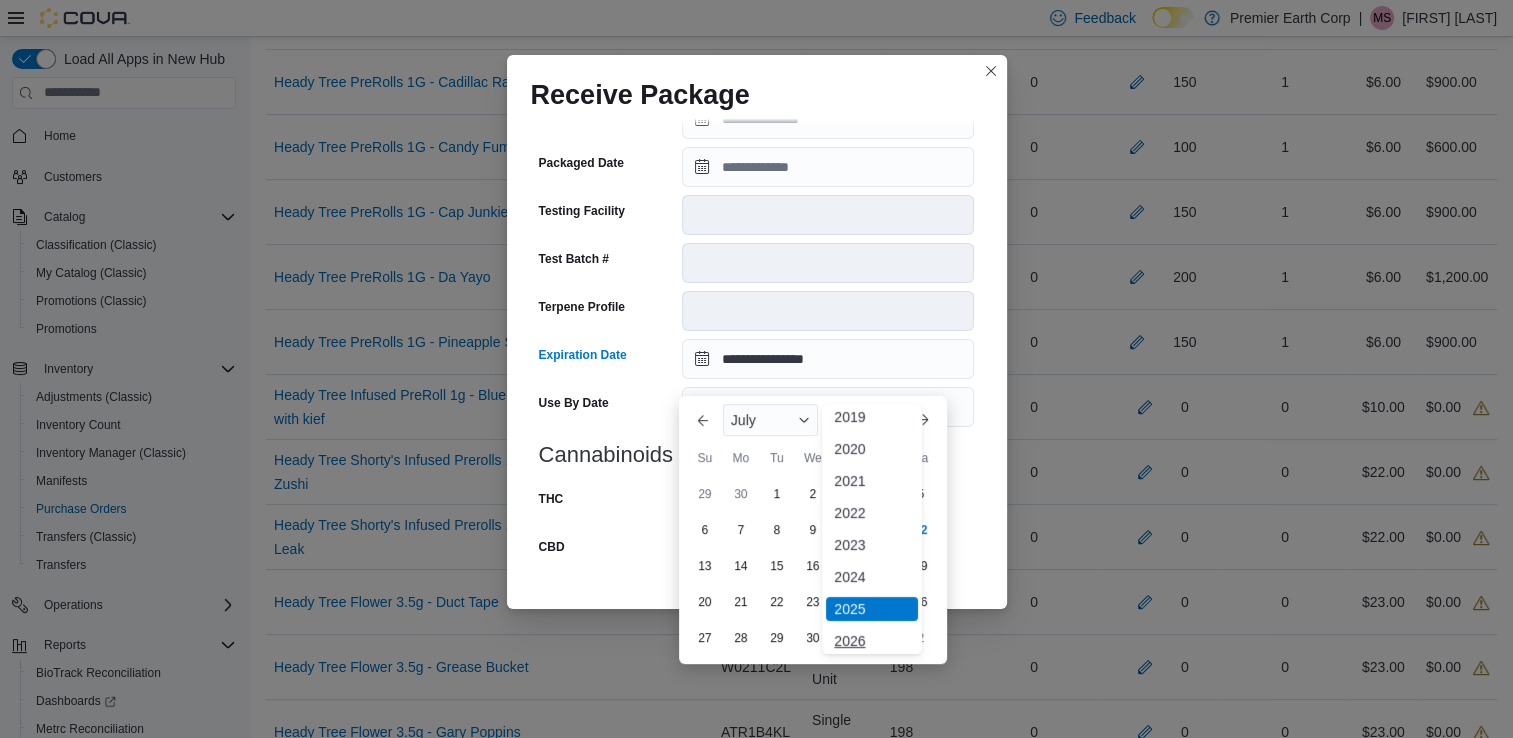 click on "2026" at bounding box center [872, 641] 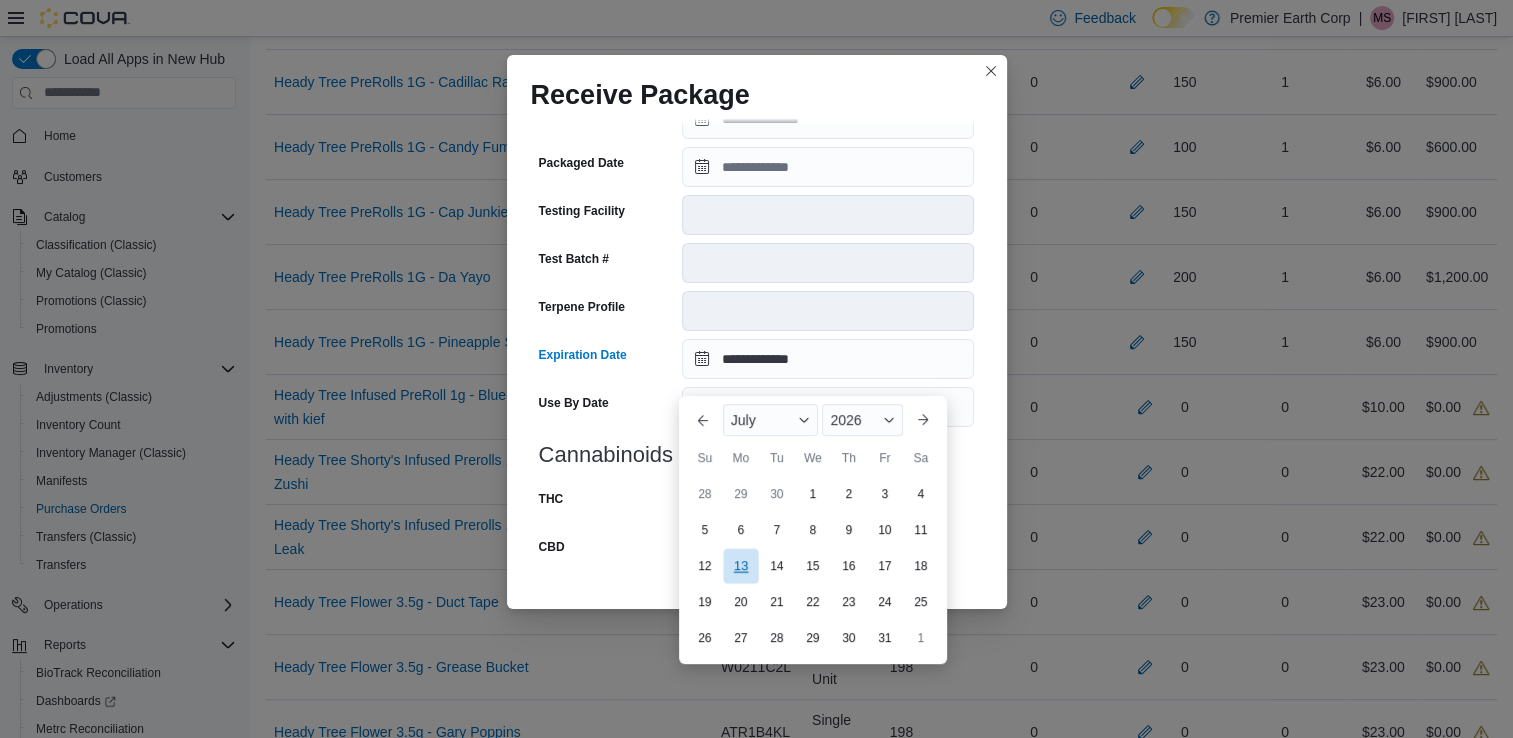 click on "13" at bounding box center (740, 566) 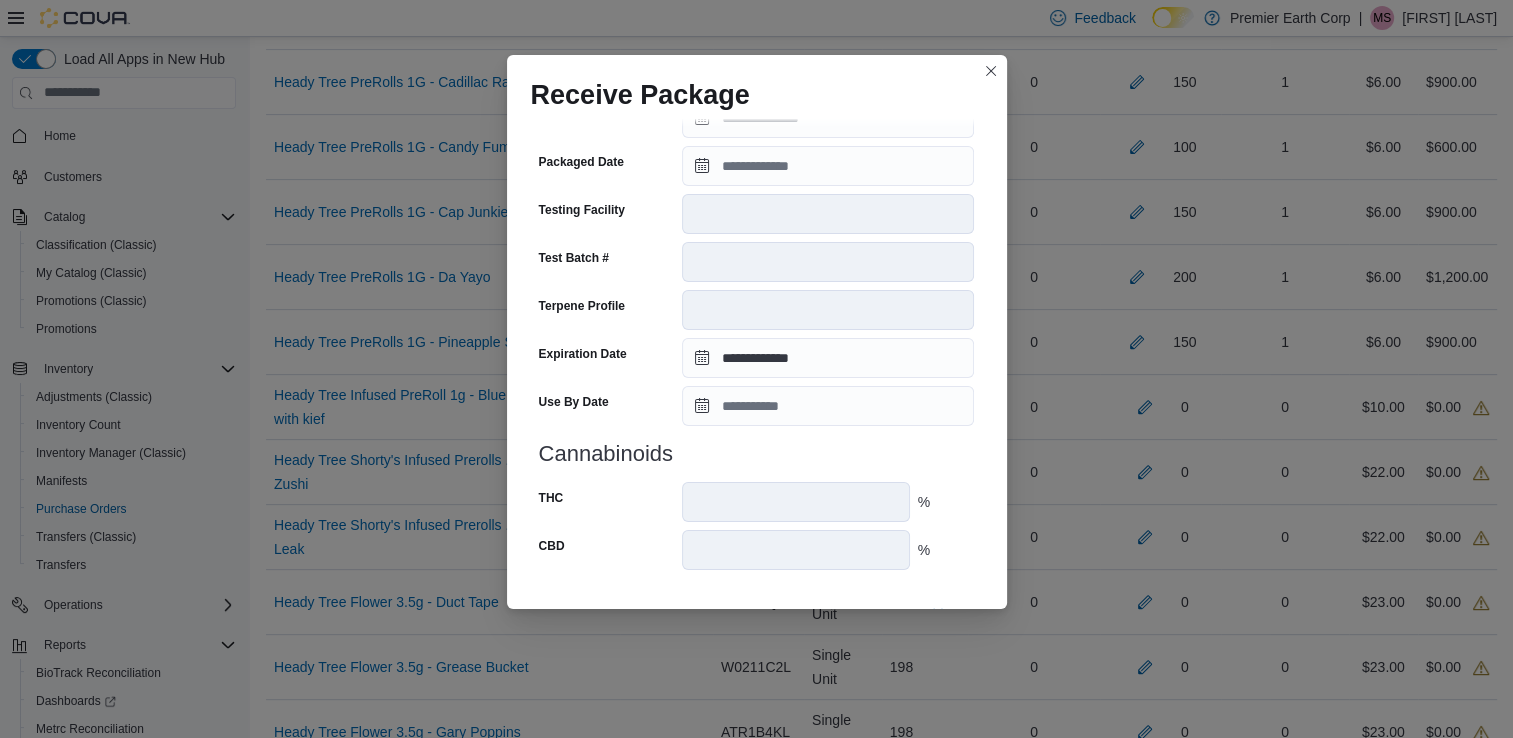 scroll, scrollTop: 597, scrollLeft: 0, axis: vertical 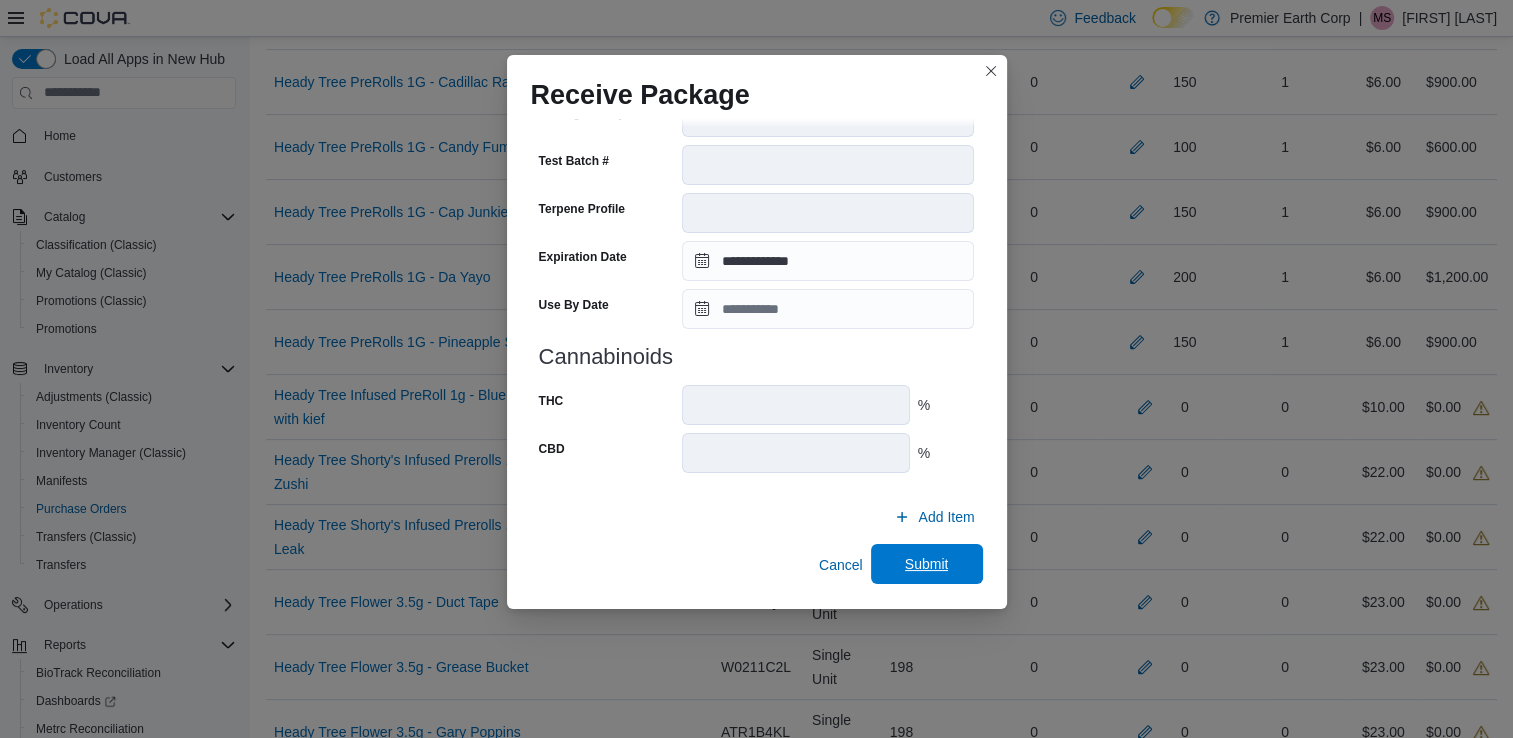 click on "Submit" at bounding box center (927, 564) 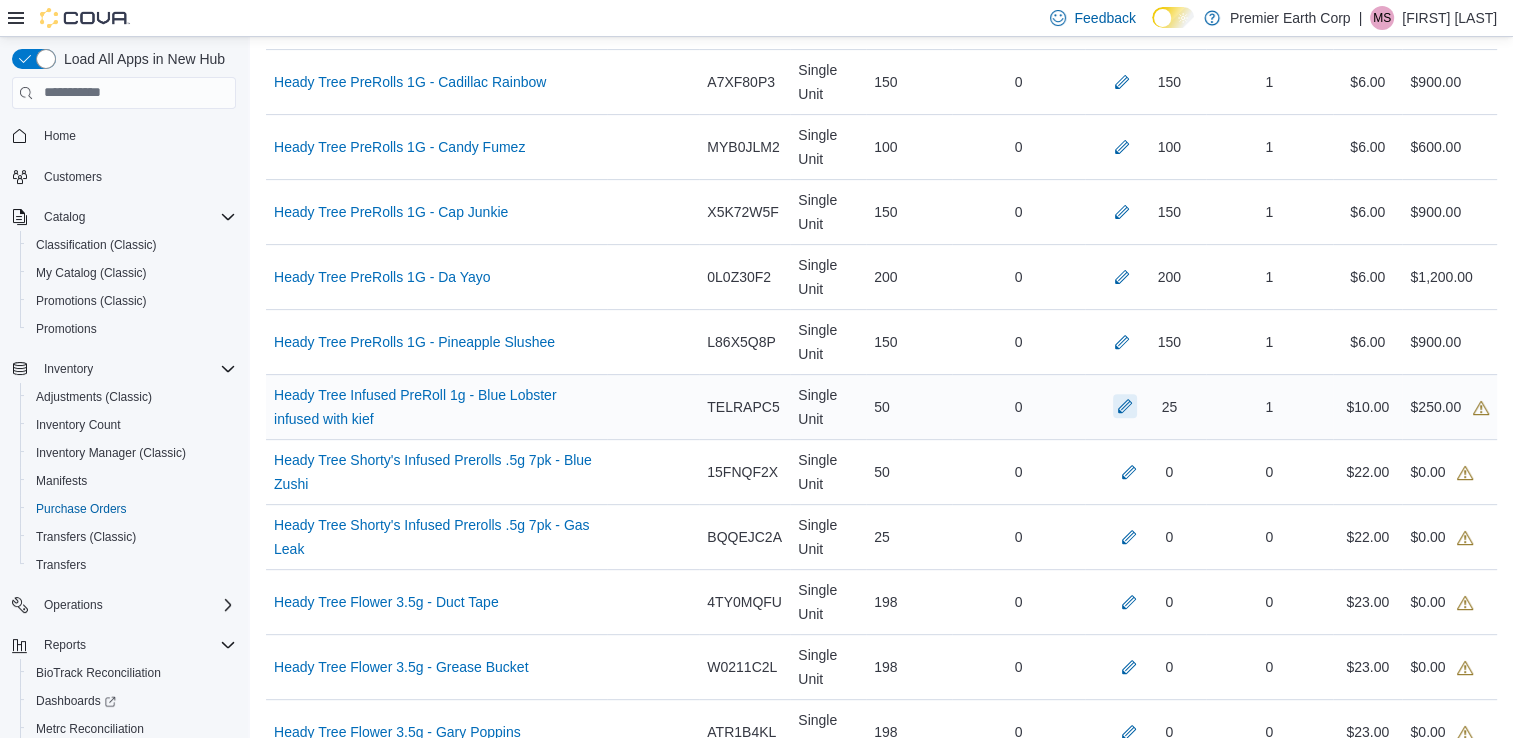 click at bounding box center (1125, 406) 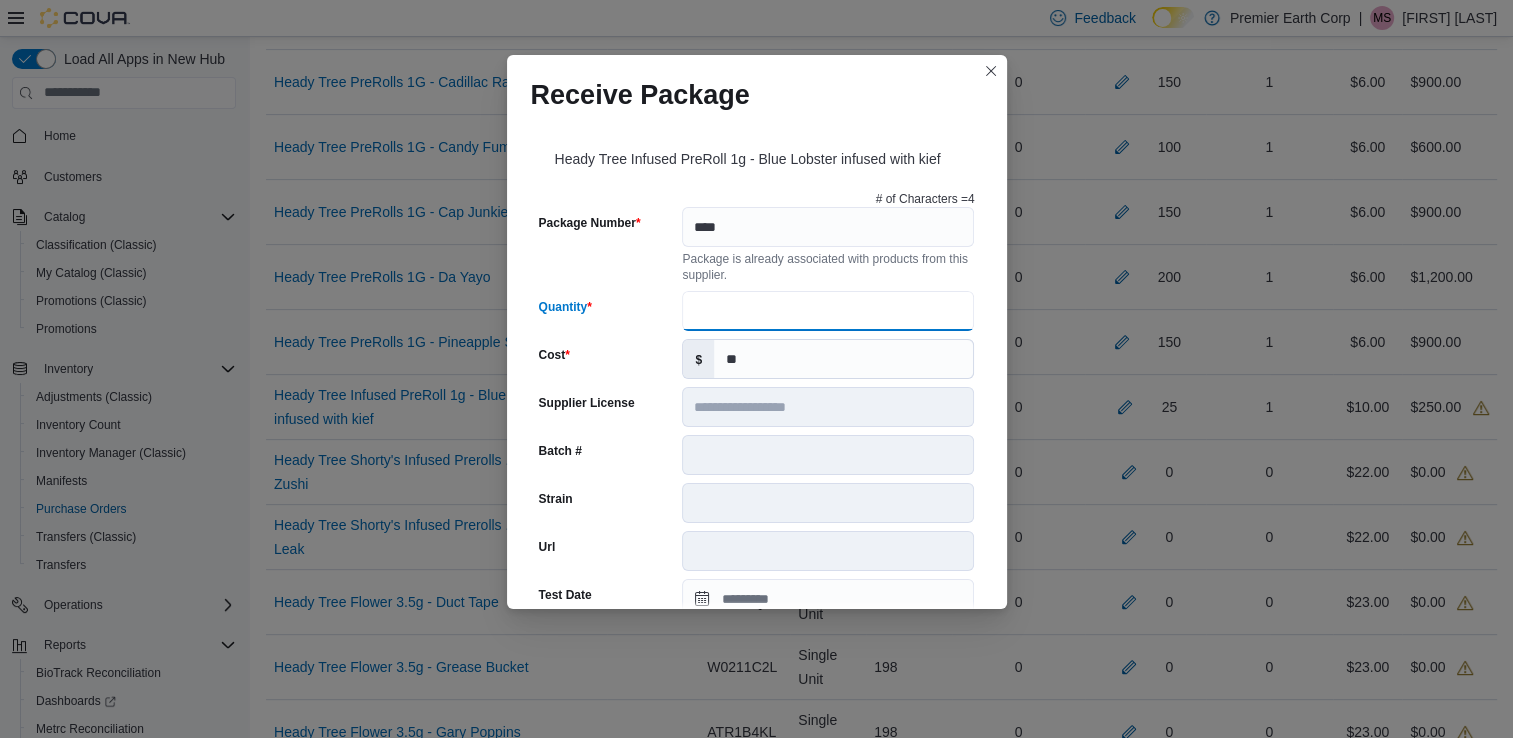 drag, startPoint x: 744, startPoint y: 328, endPoint x: 695, endPoint y: 323, distance: 49.25444 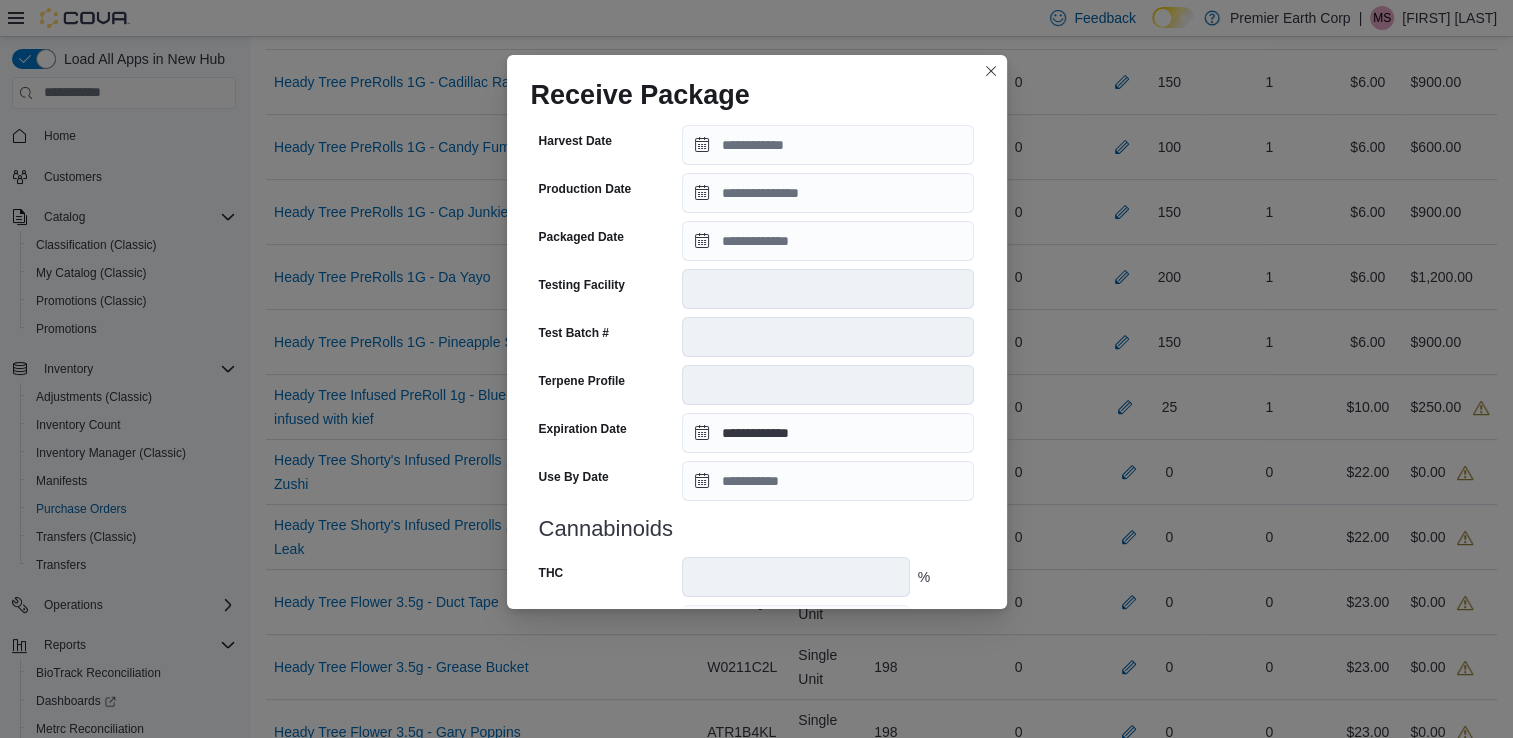 scroll, scrollTop: 690, scrollLeft: 0, axis: vertical 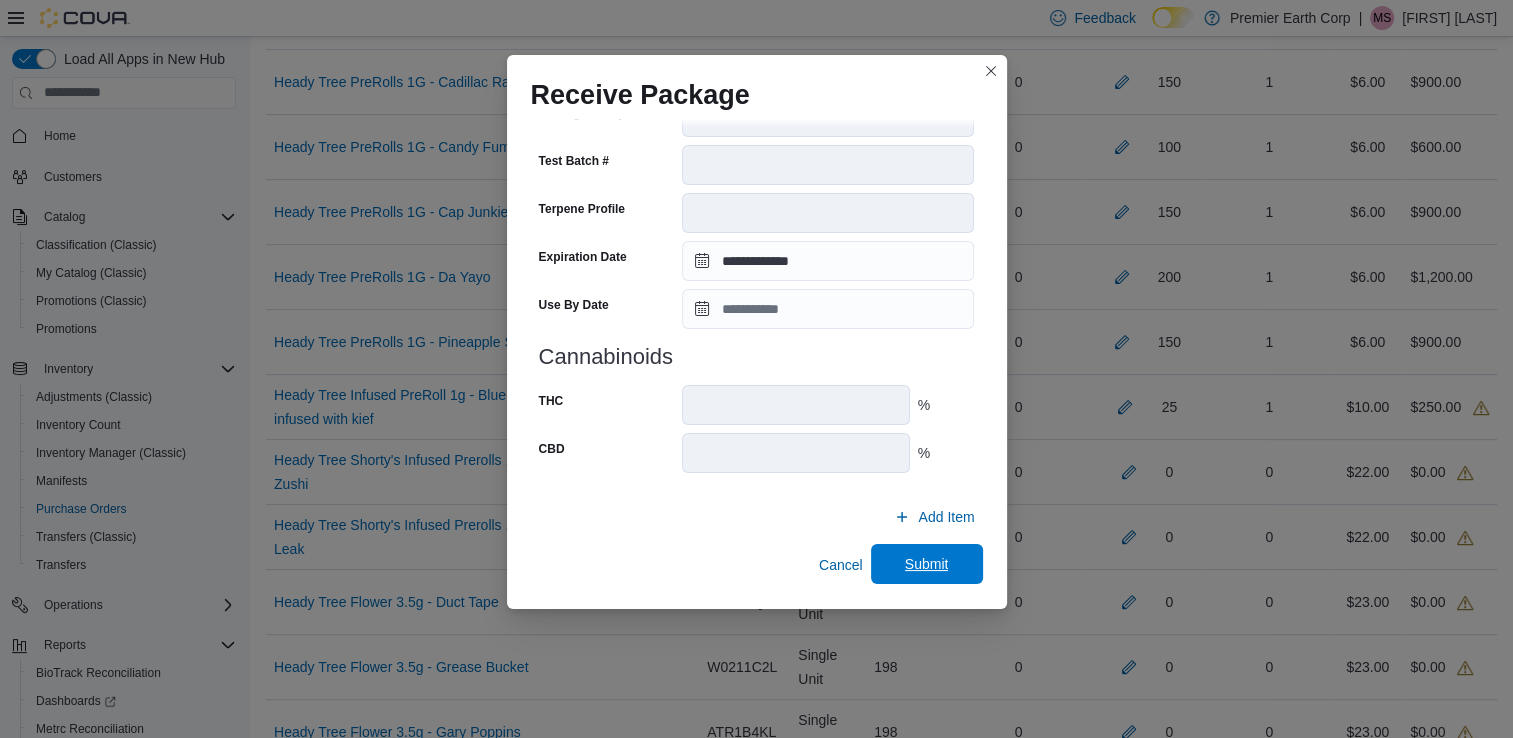 click on "Submit" at bounding box center [927, 564] 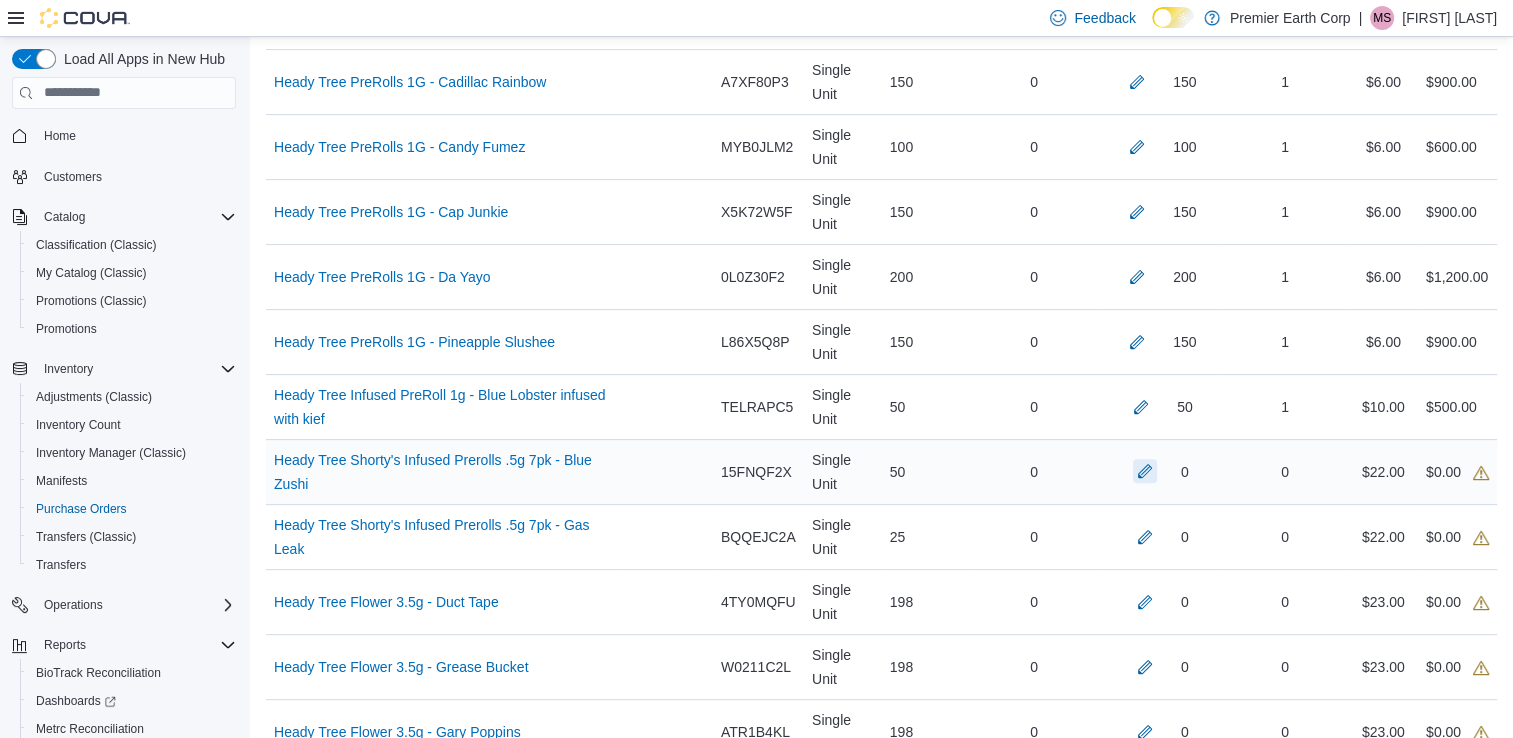 click at bounding box center [1145, 471] 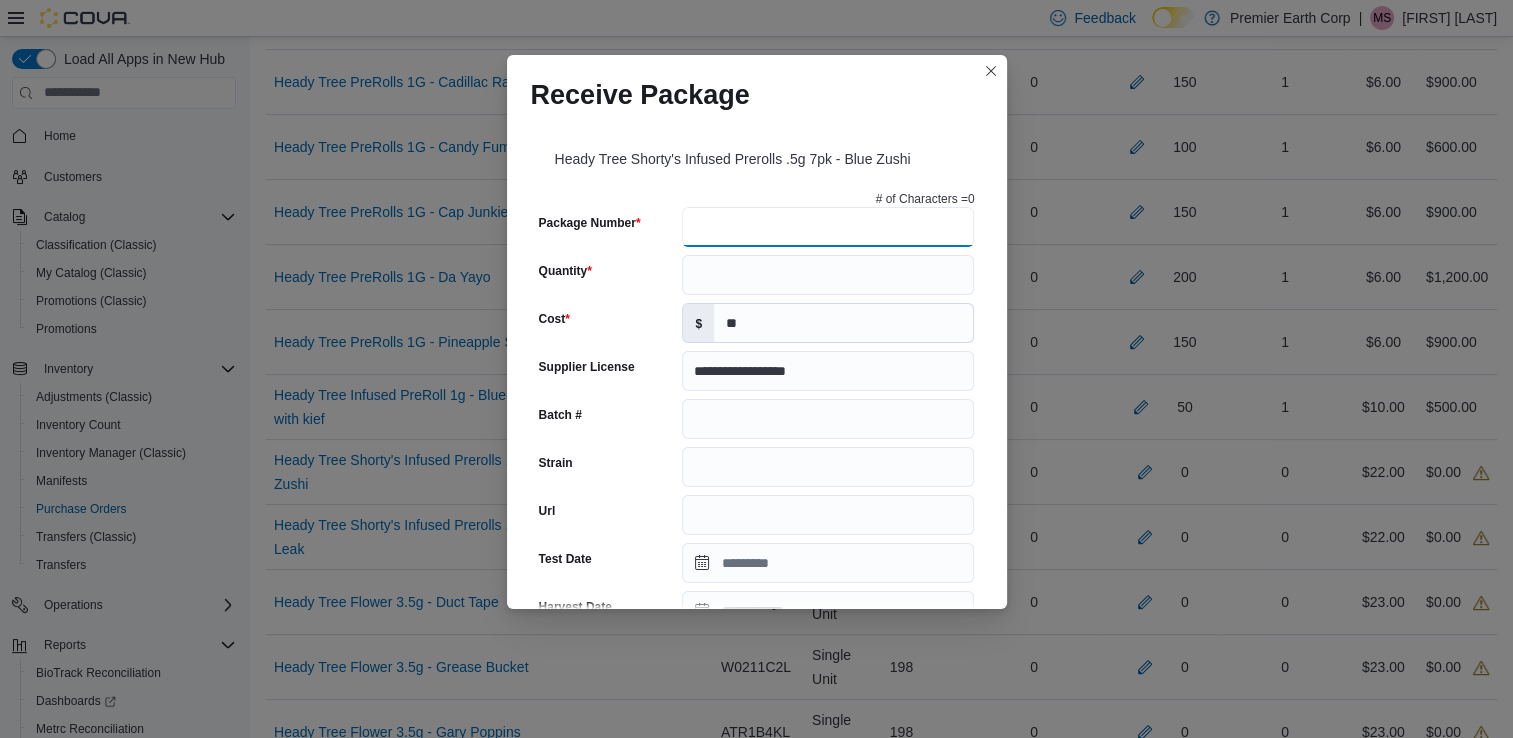 click on "Package Number" at bounding box center (828, 227) 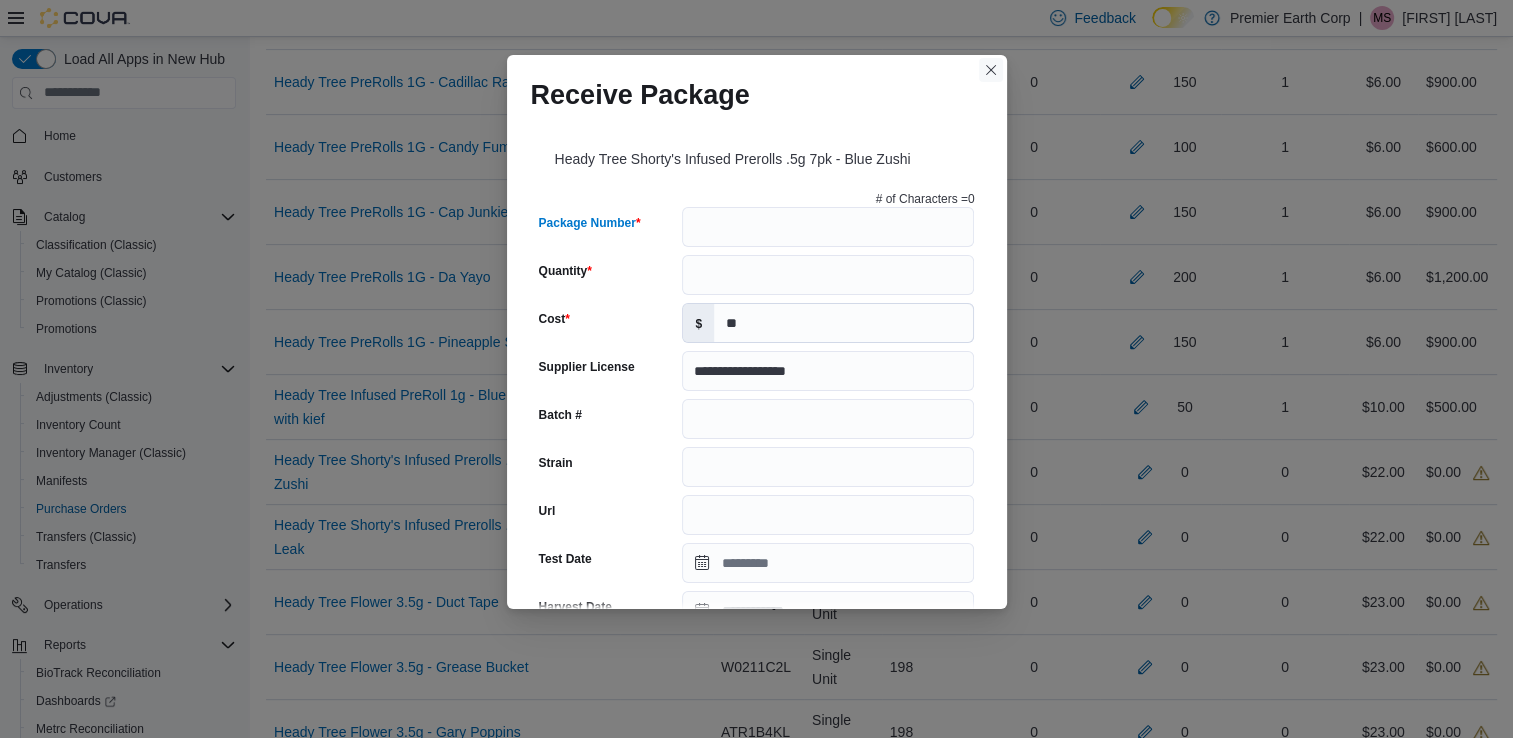 click at bounding box center (991, 70) 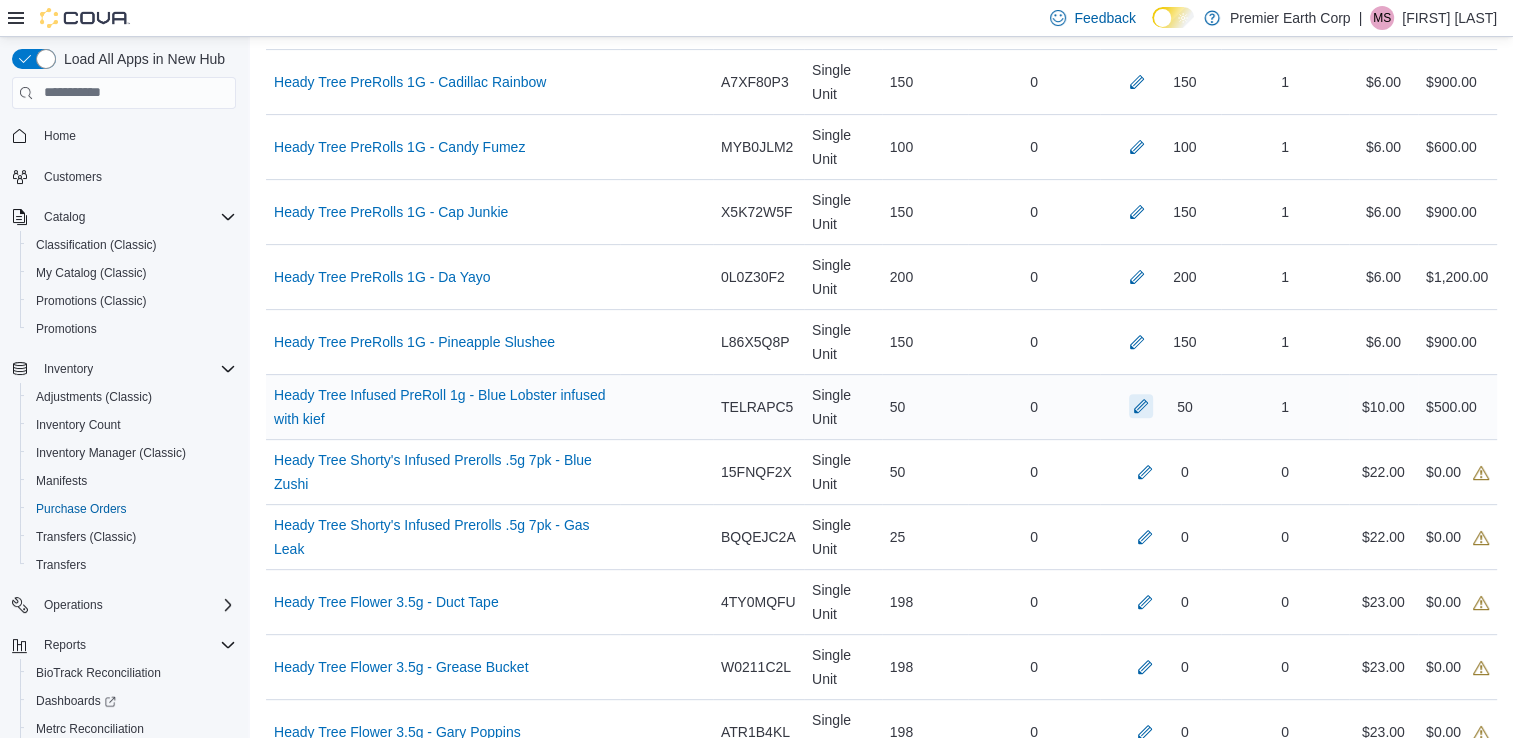 click at bounding box center (1141, 406) 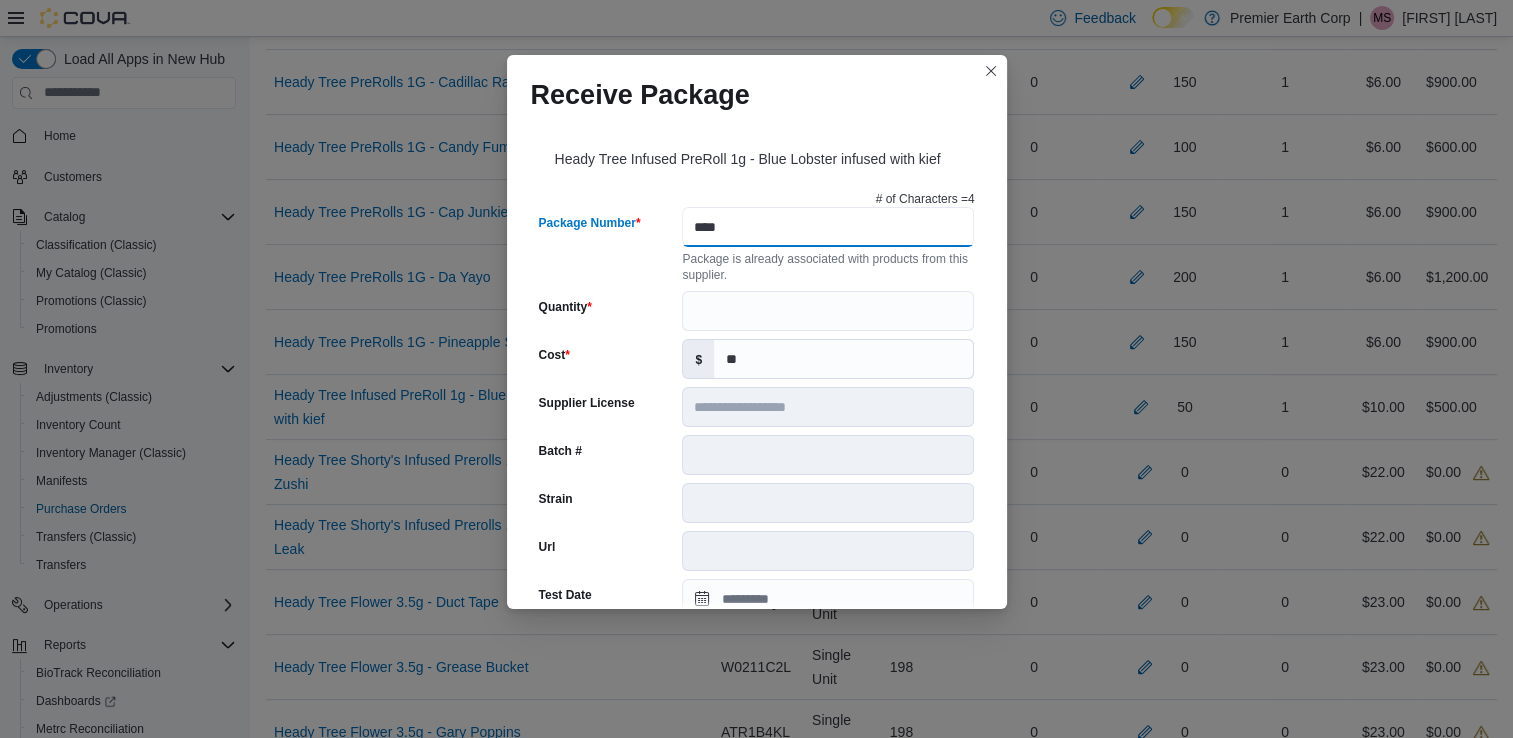 drag, startPoint x: 744, startPoint y: 242, endPoint x: 667, endPoint y: 260, distance: 79.07591 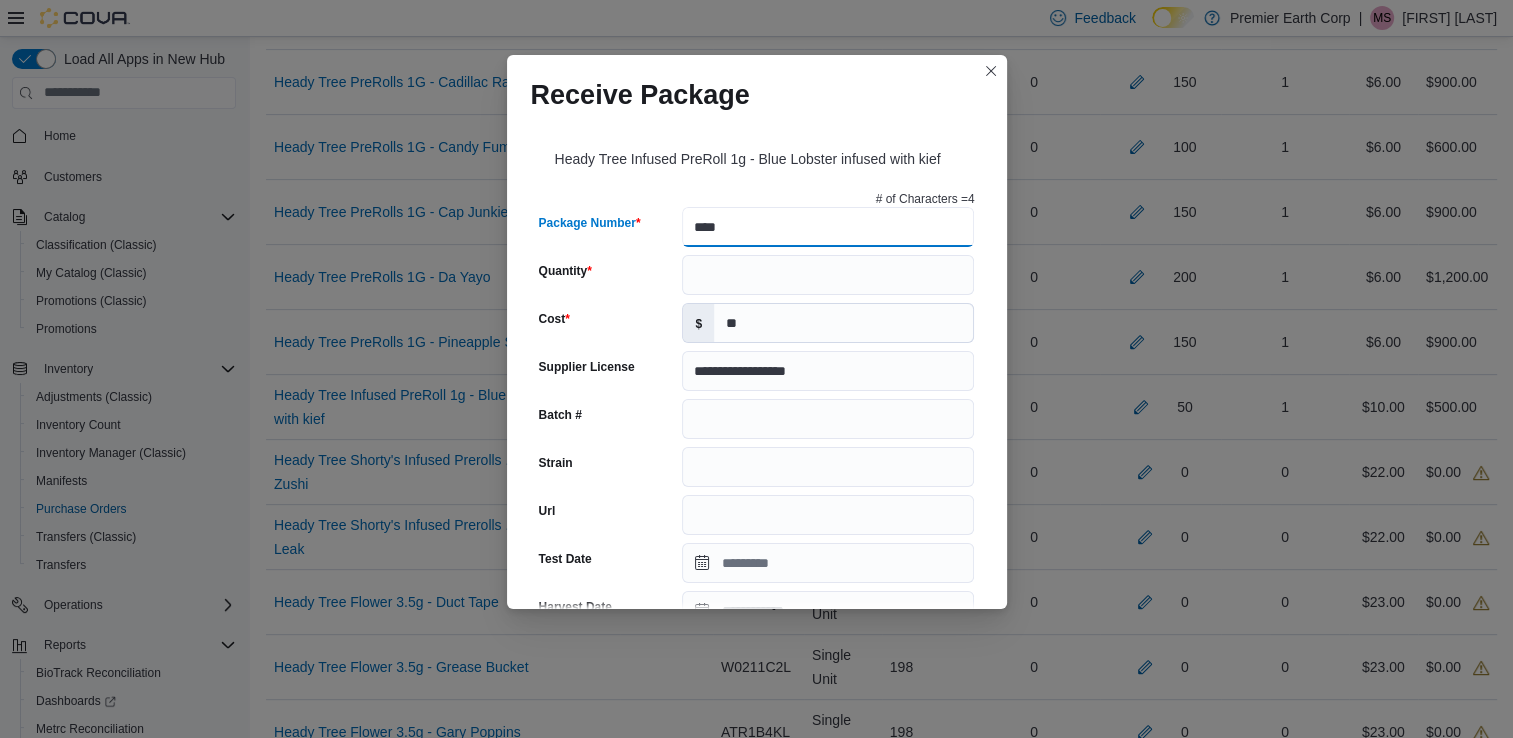 type on "****" 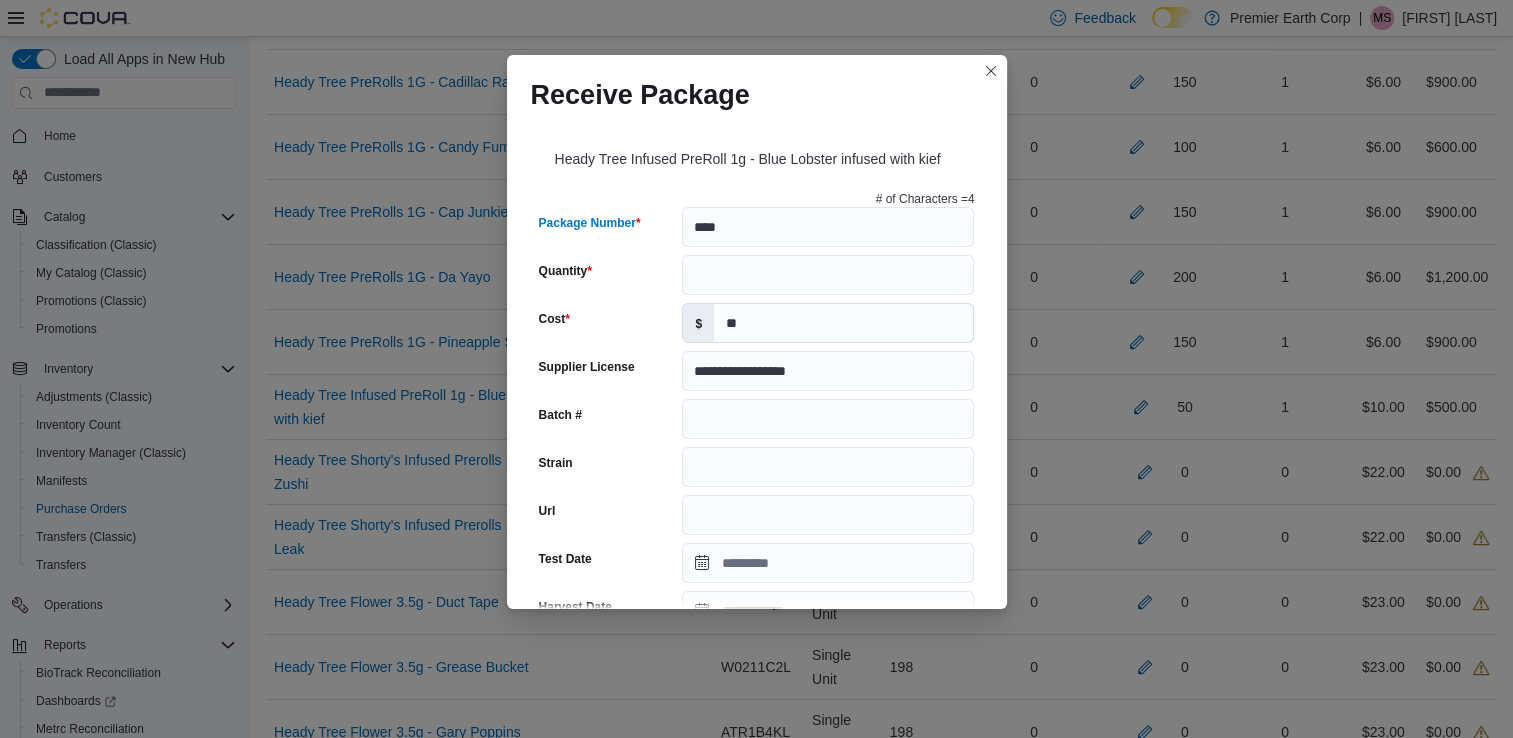 click on "Heady Tree Infused PreRoll 1g - Blue Lobster infused with kief" at bounding box center [757, 155] 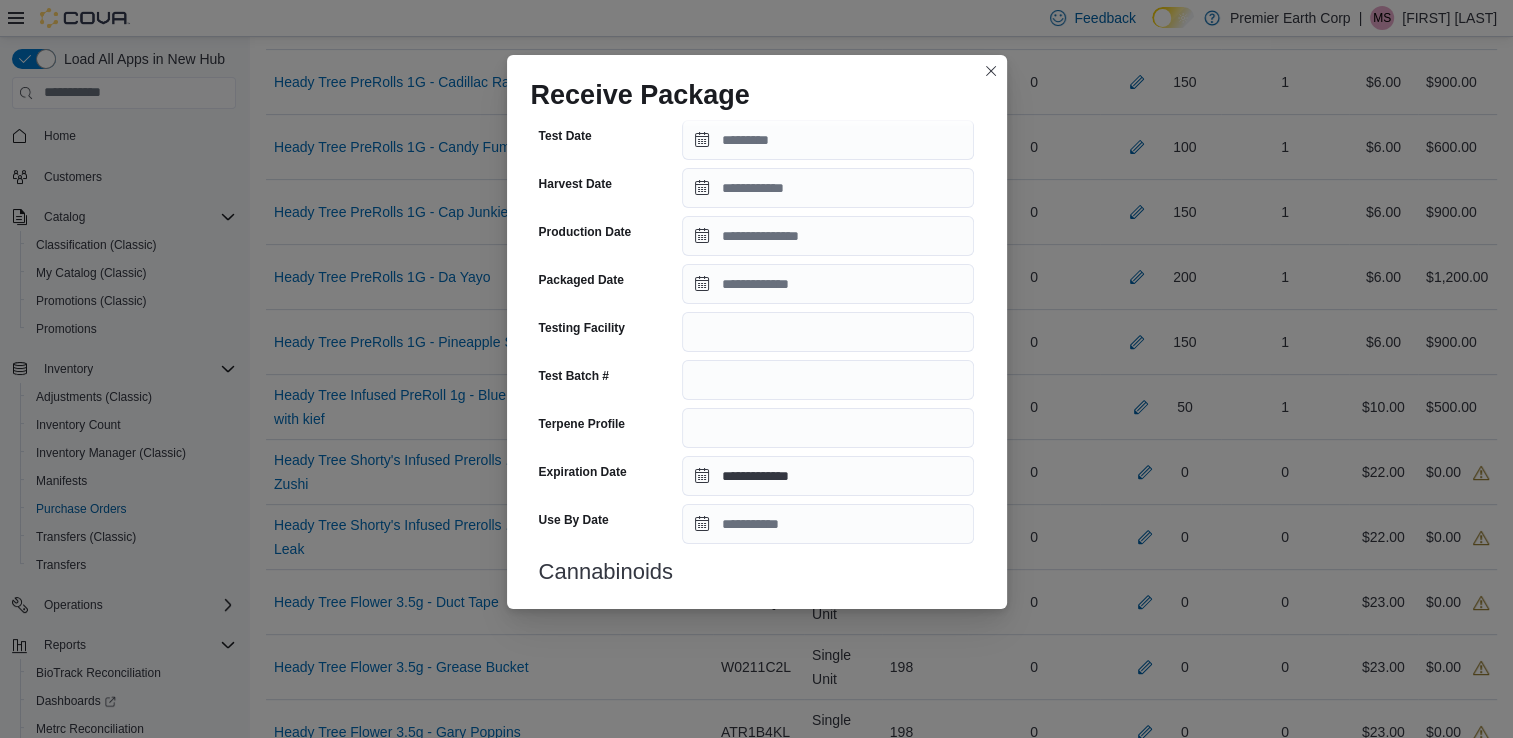 scroll, scrollTop: 710, scrollLeft: 0, axis: vertical 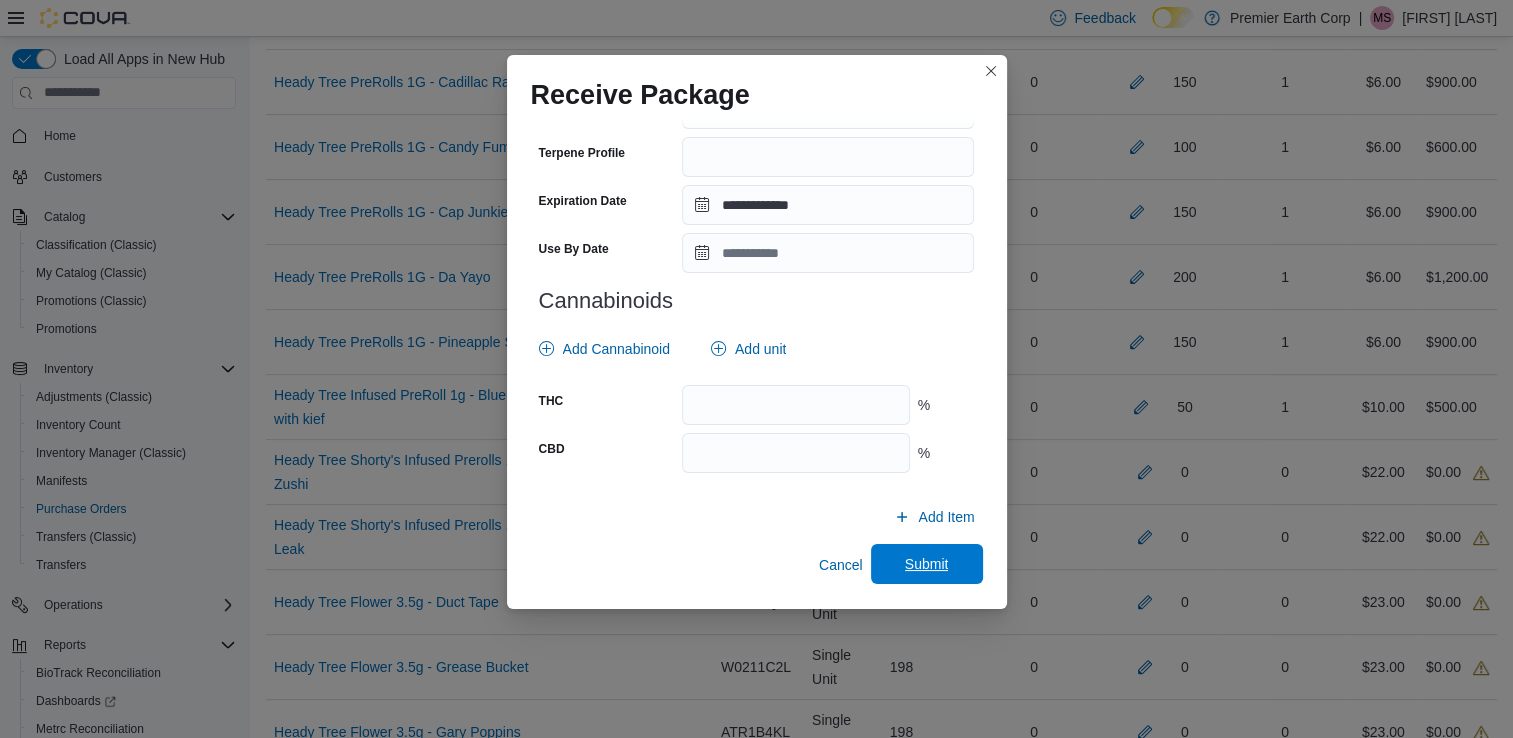 click on "Submit" at bounding box center (927, 564) 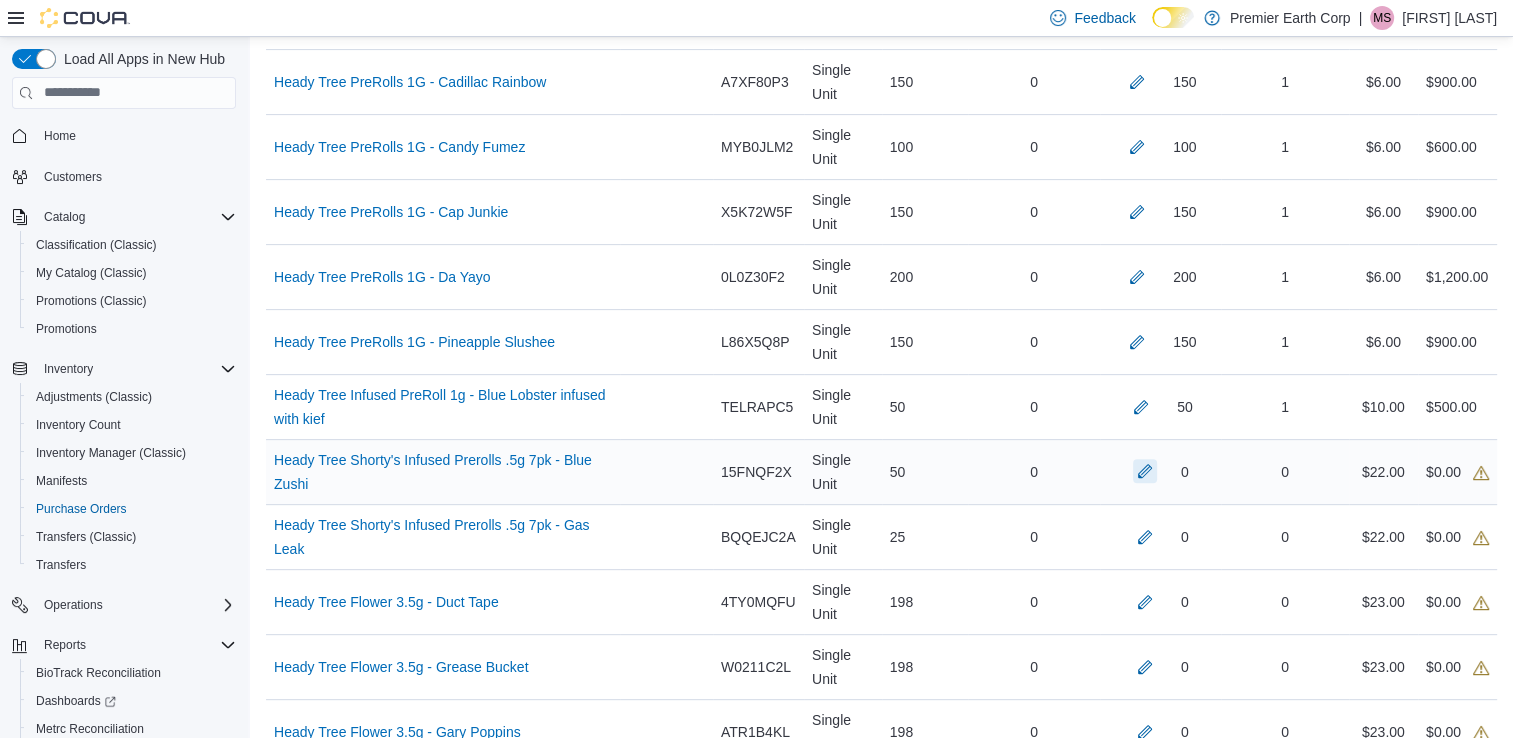 click at bounding box center (1145, 471) 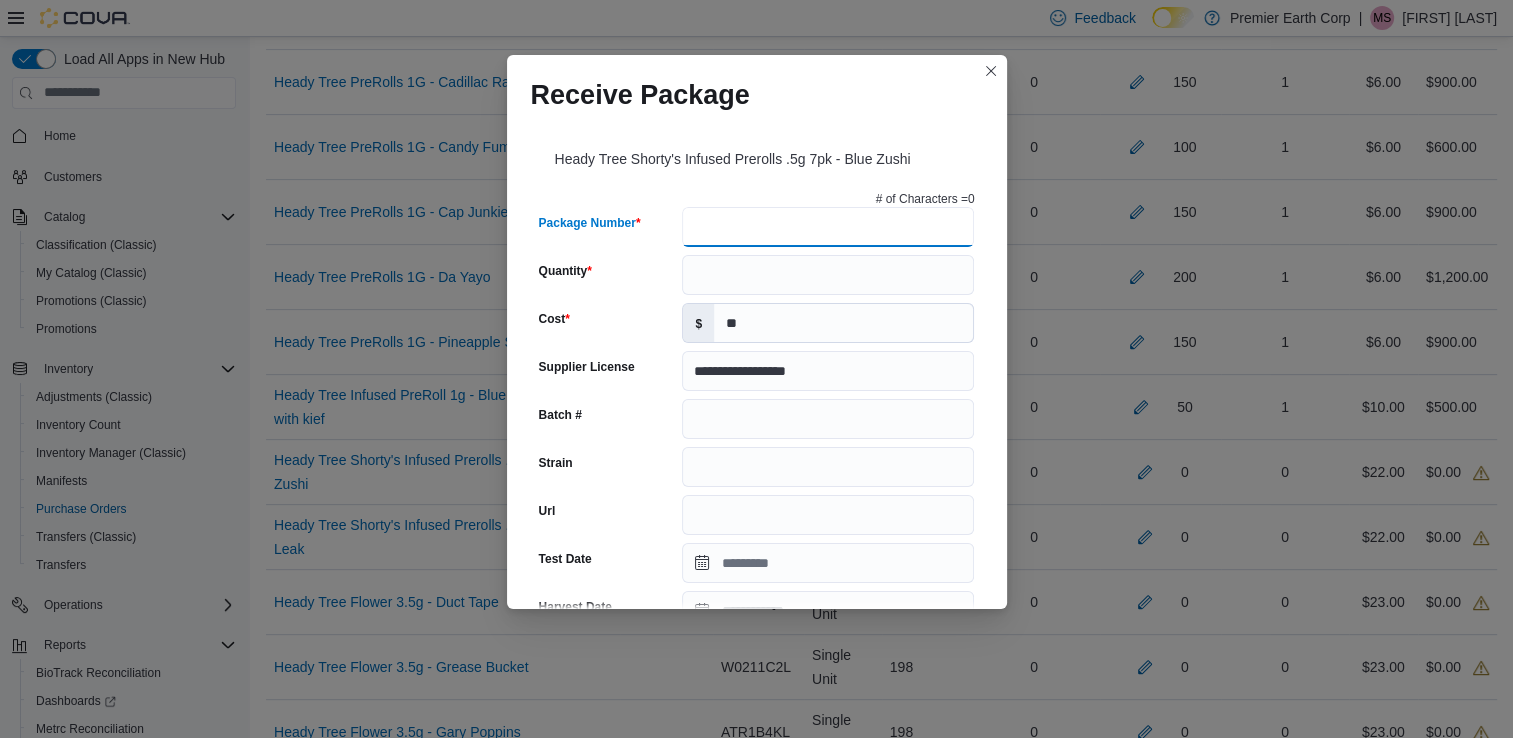 click on "Package Number" at bounding box center (828, 227) 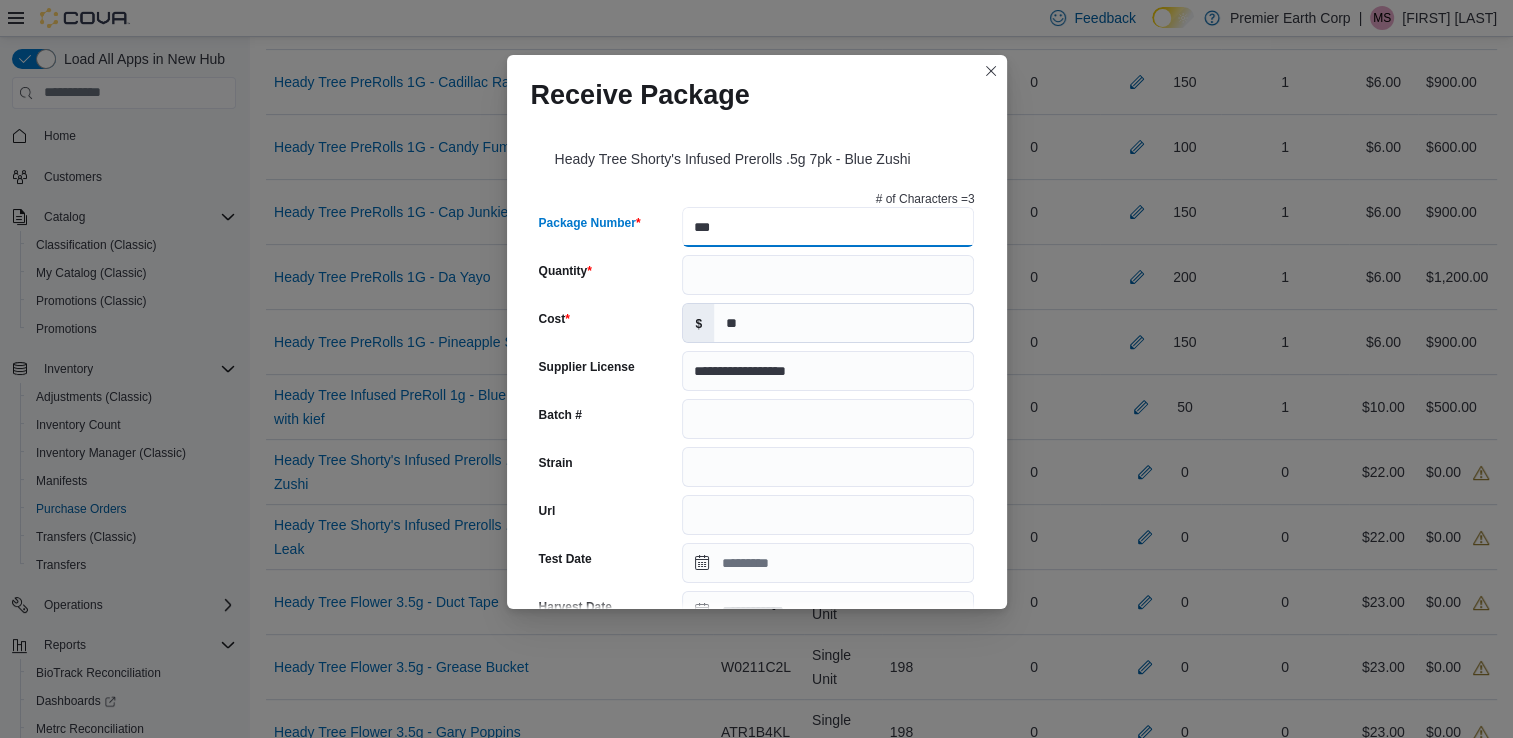 type on "****" 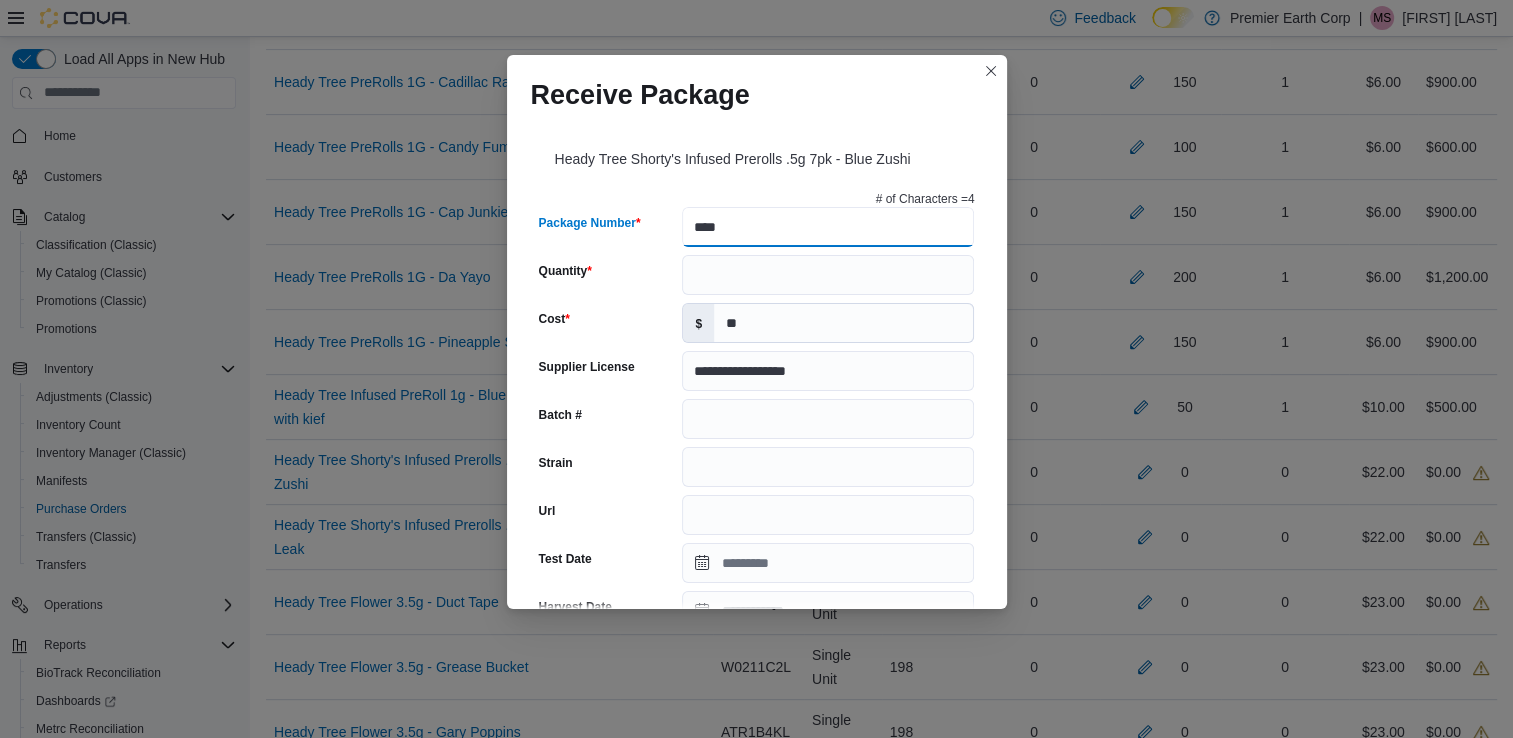 type on "**********" 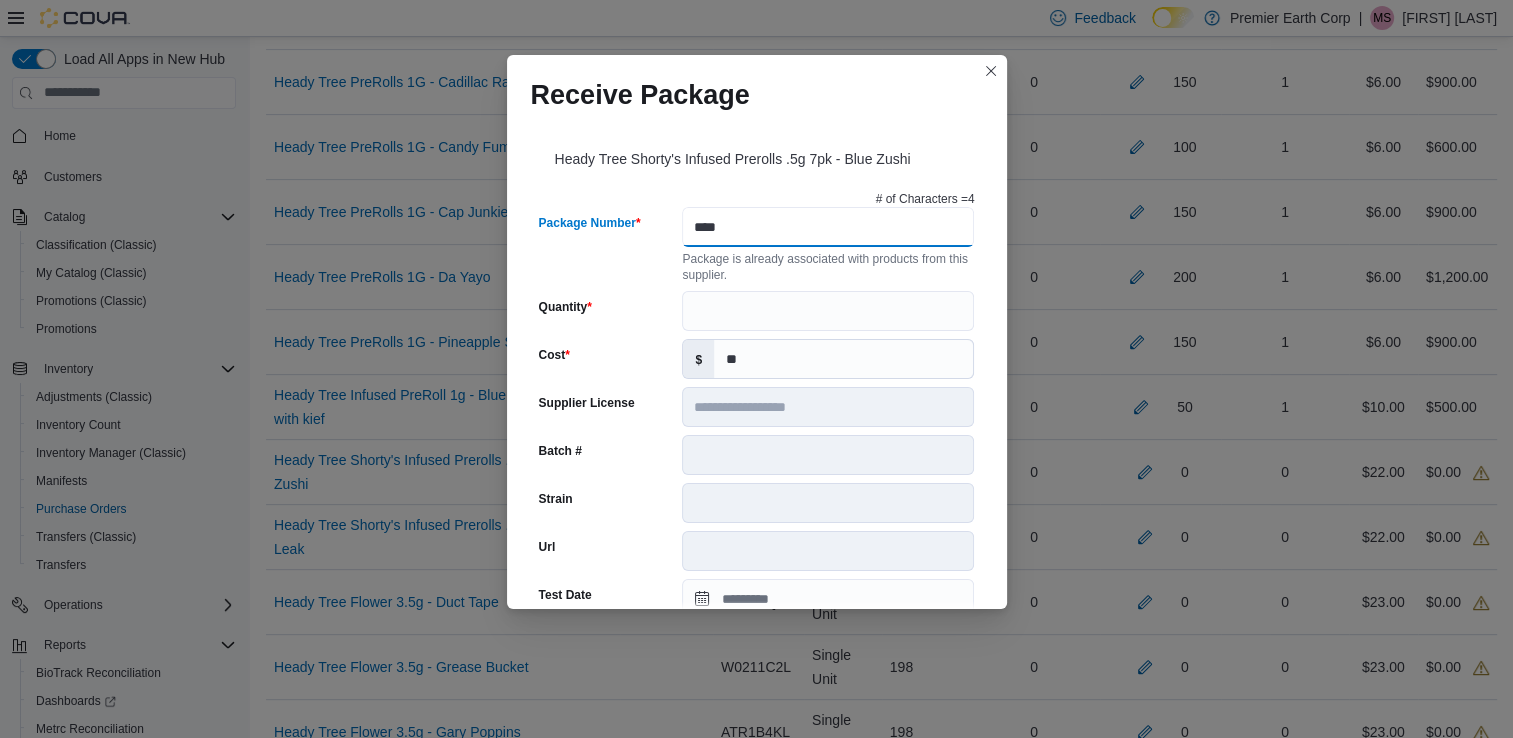 type on "****" 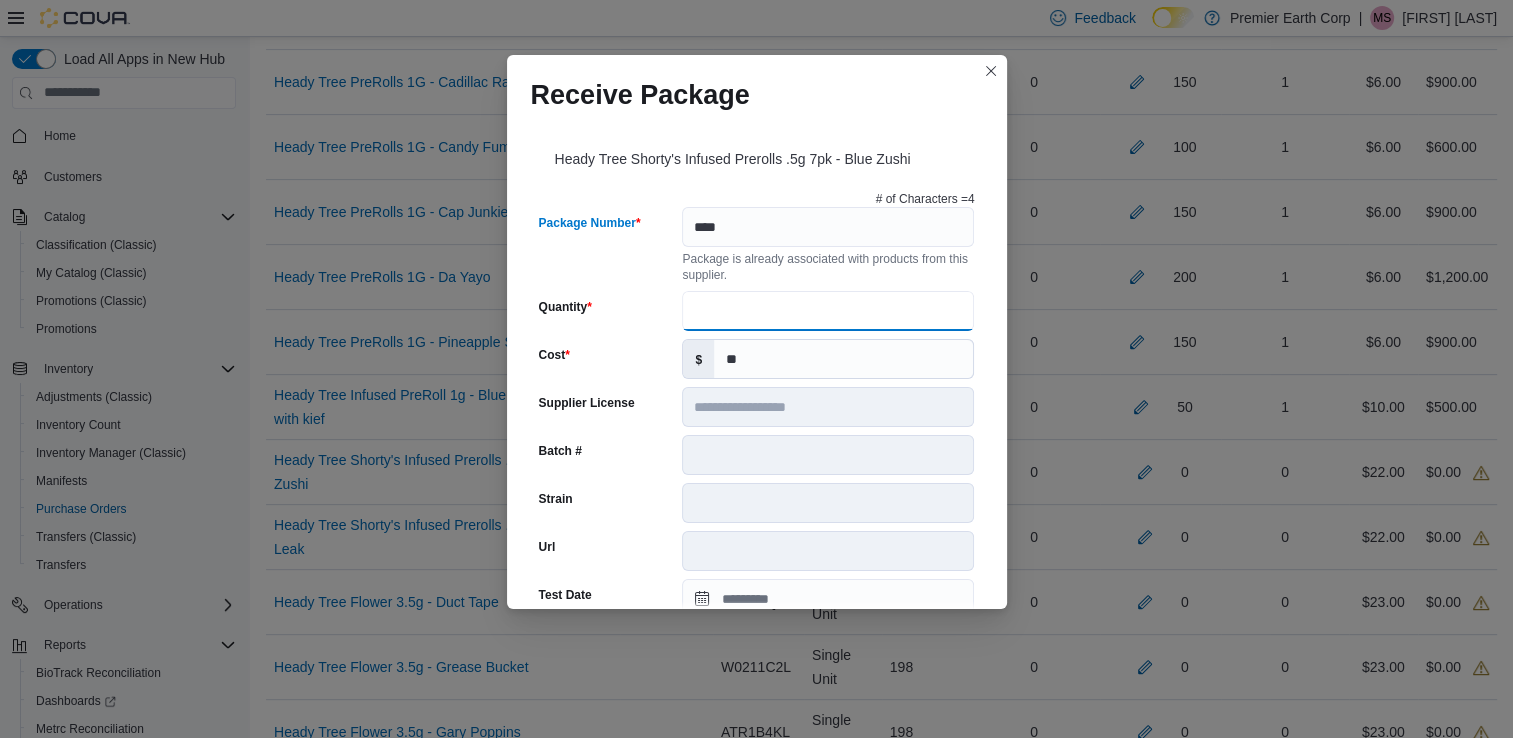 click on "Quantity" at bounding box center (828, 311) 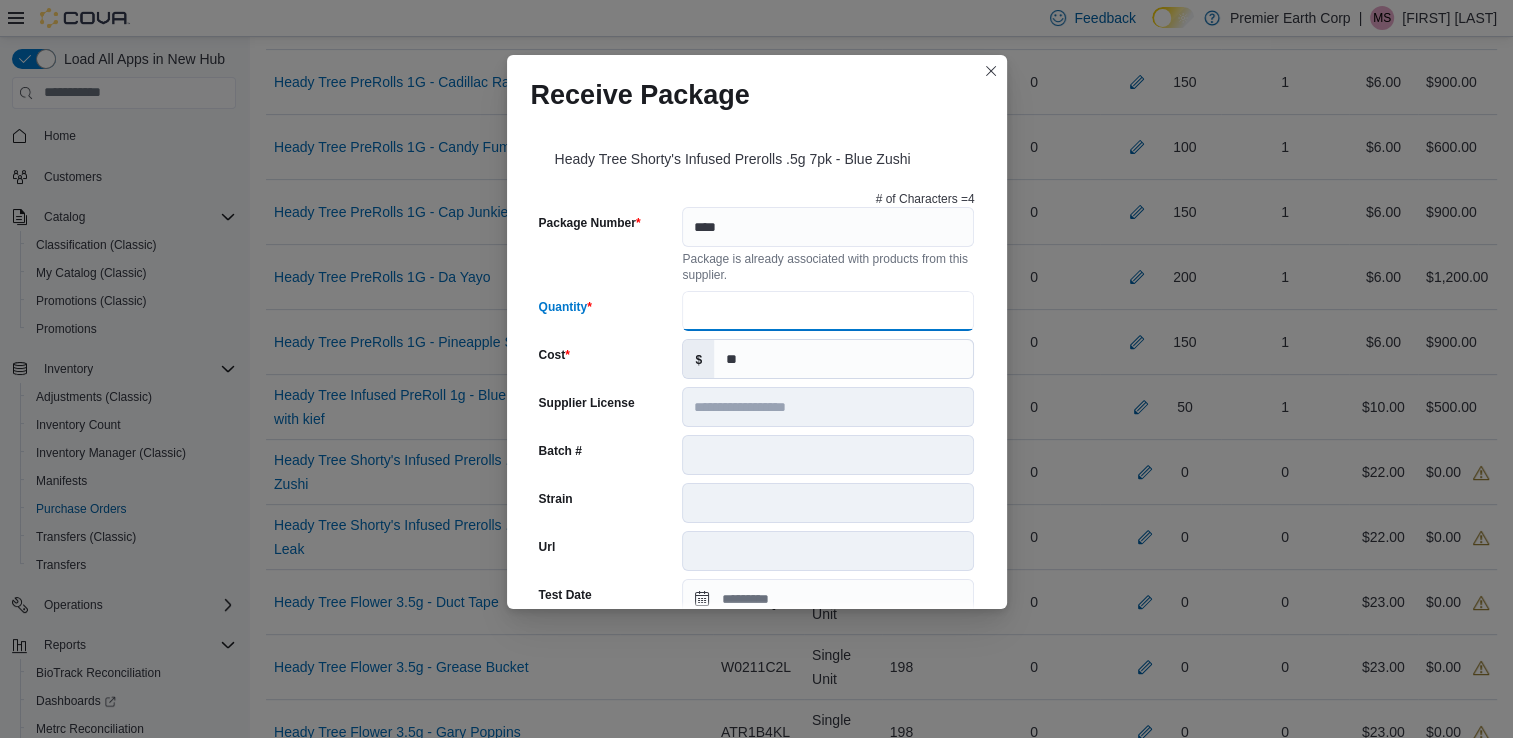 type on "**" 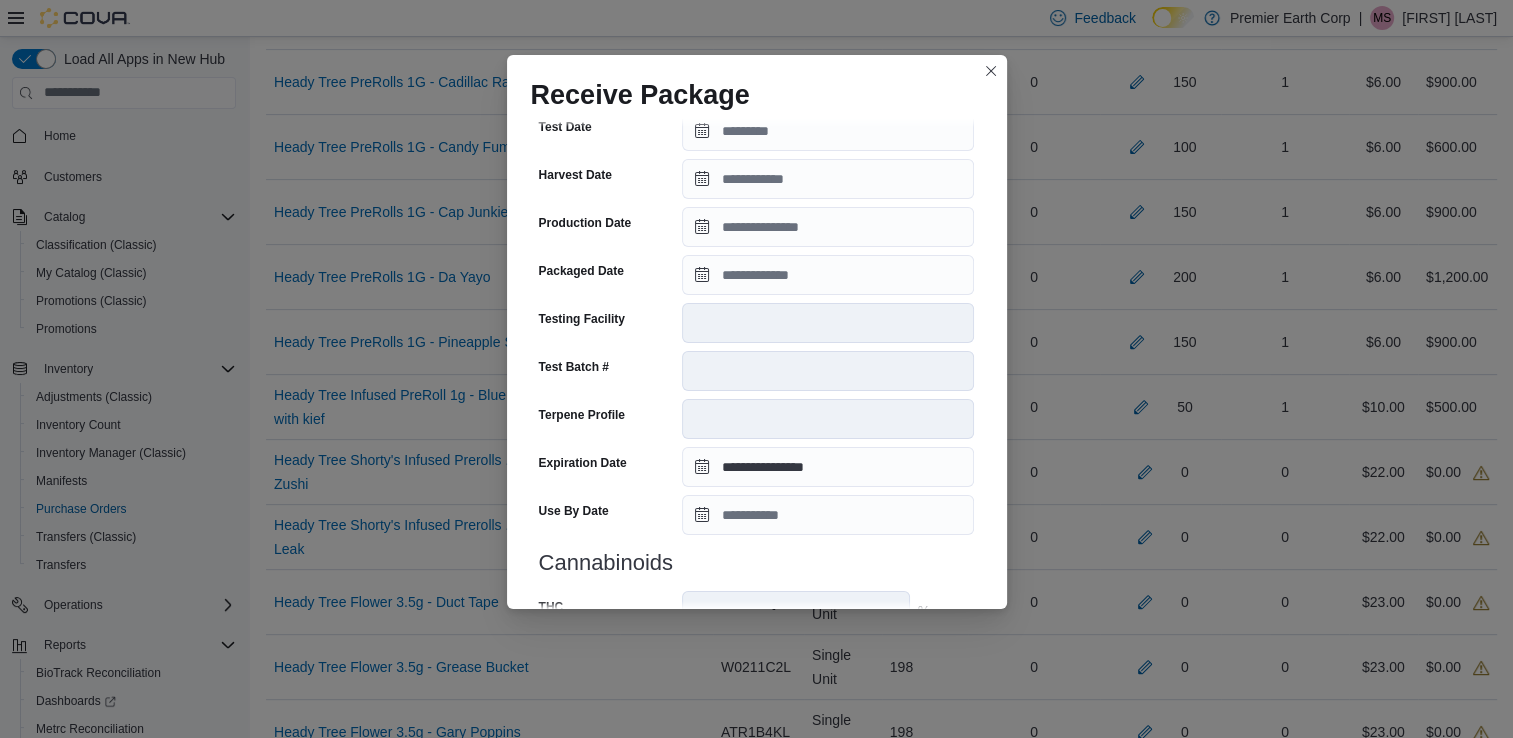 scroll, scrollTop: 674, scrollLeft: 0, axis: vertical 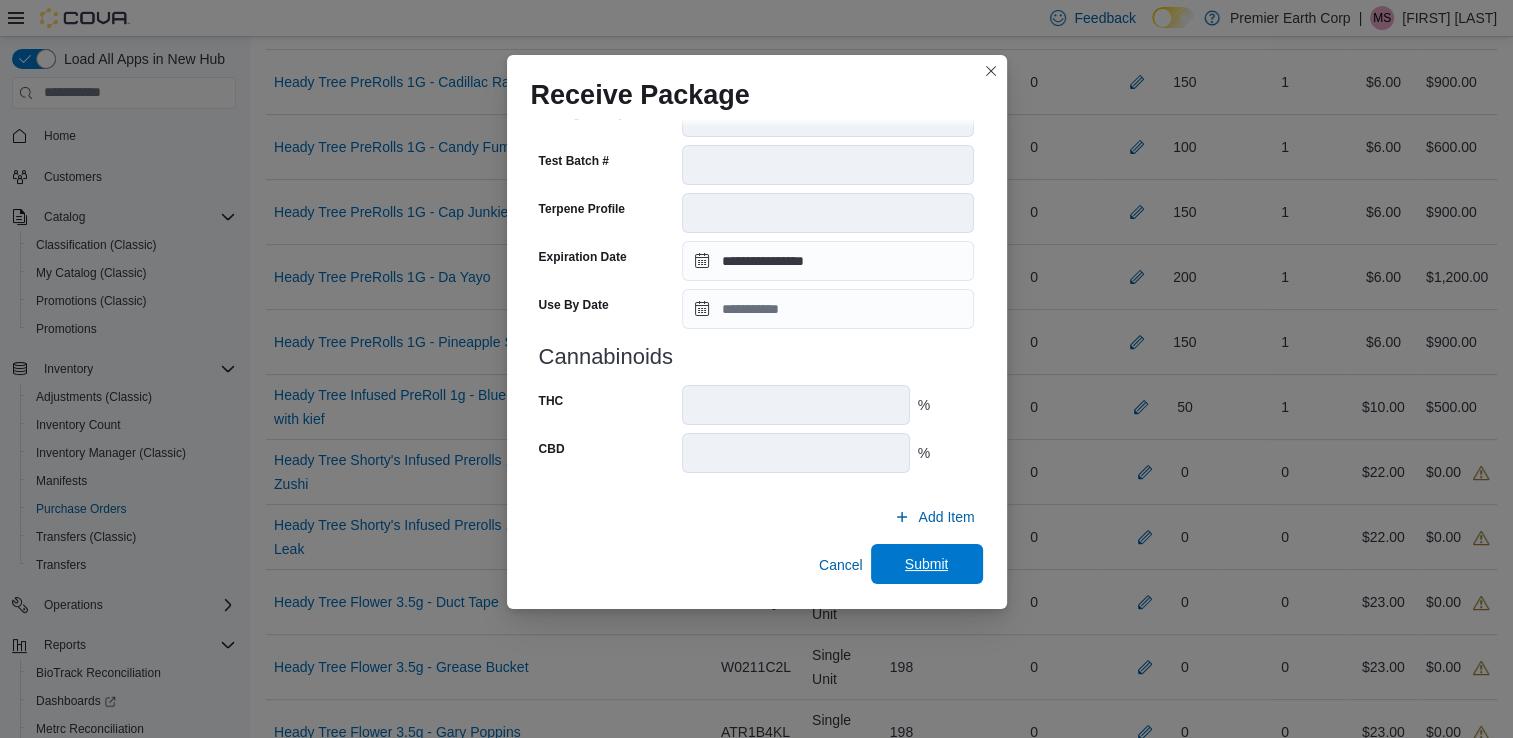 click on "Submit" at bounding box center (927, 564) 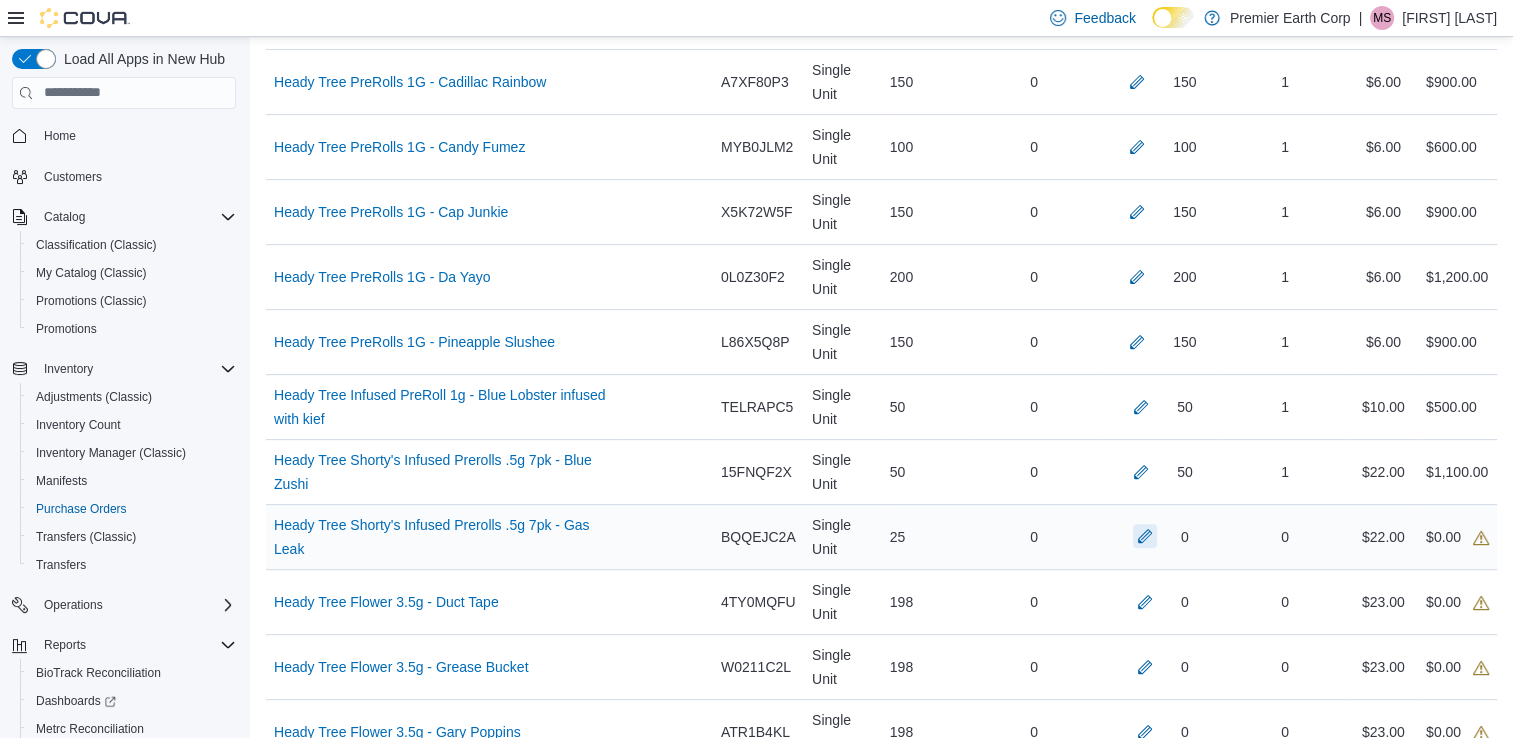 click at bounding box center (1145, 536) 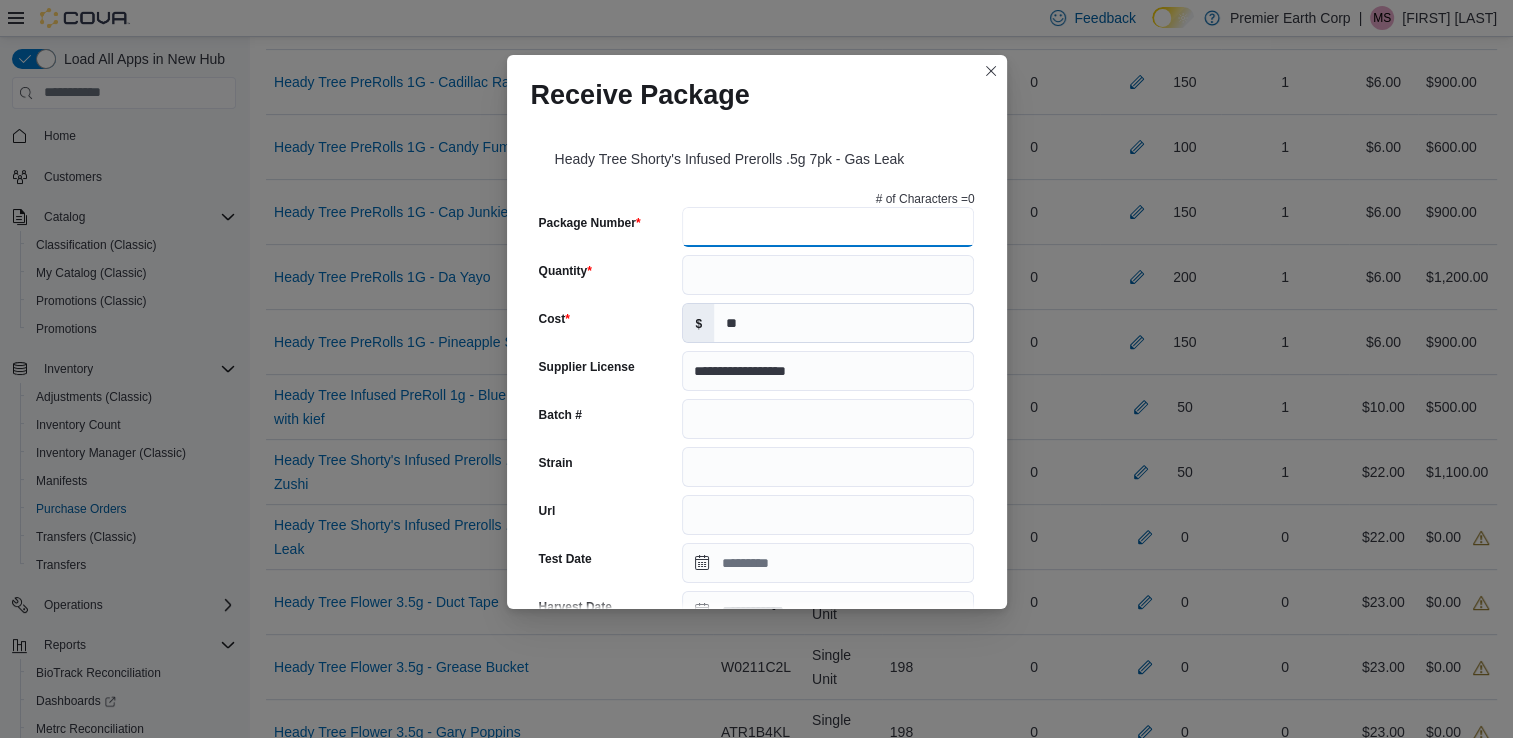 click on "Package Number" at bounding box center [828, 227] 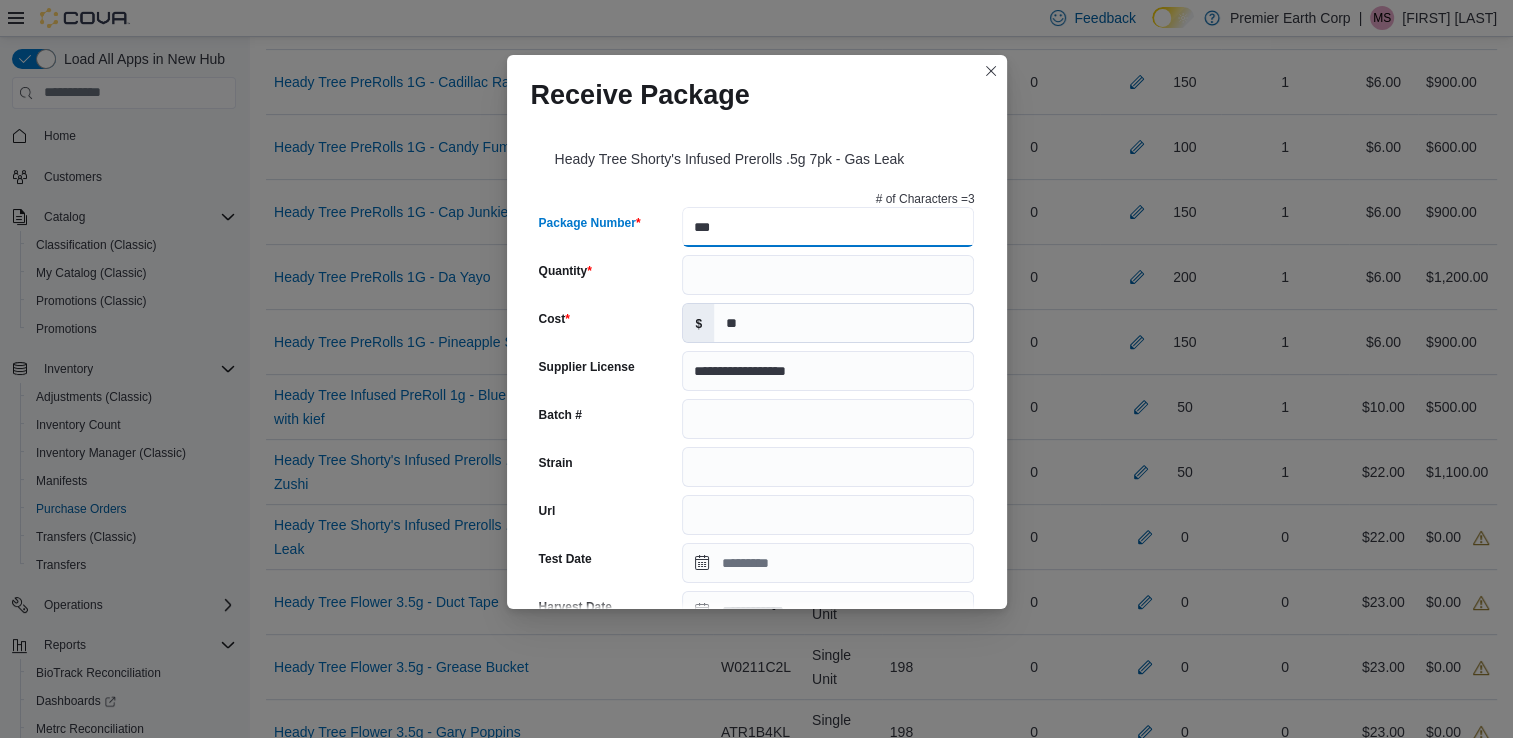 type on "****" 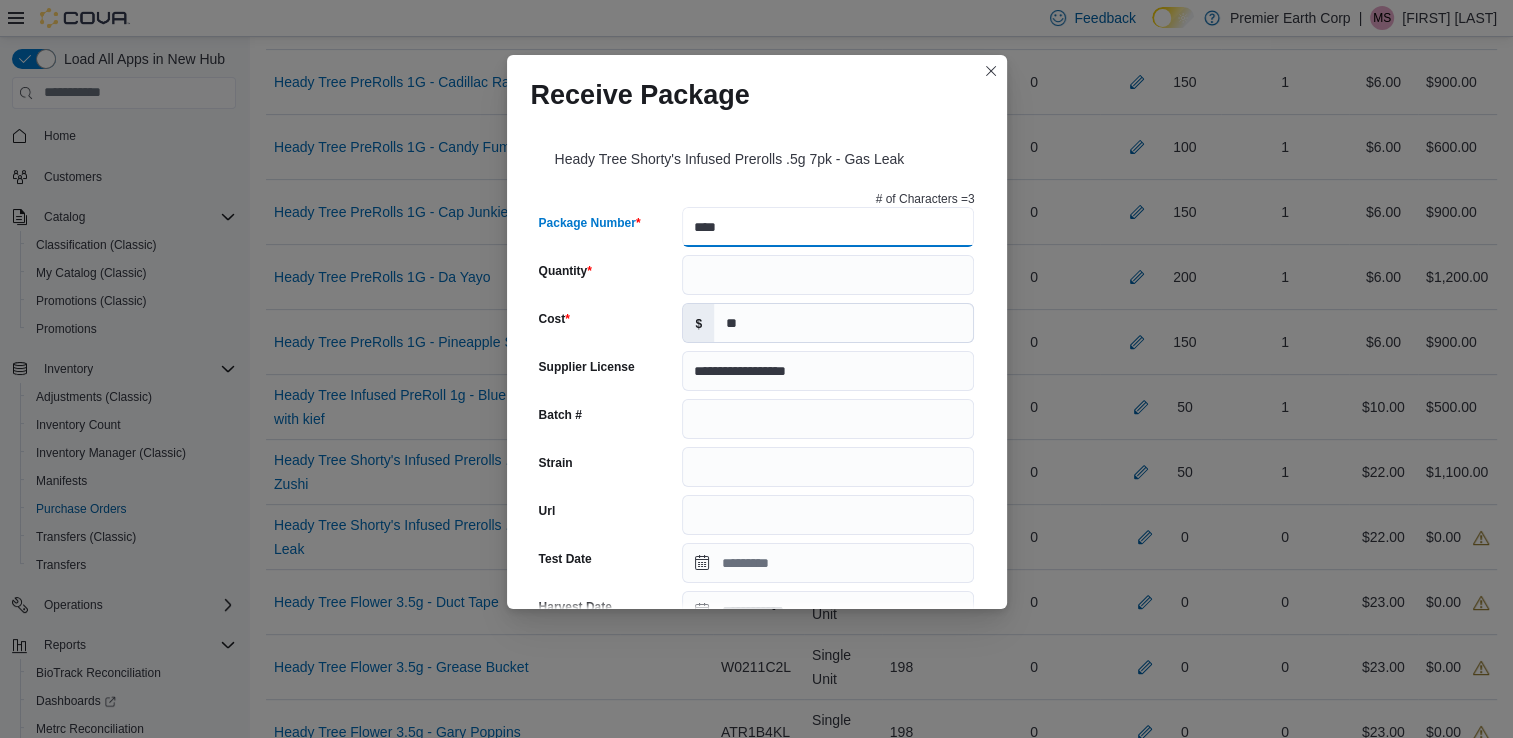 type on "**********" 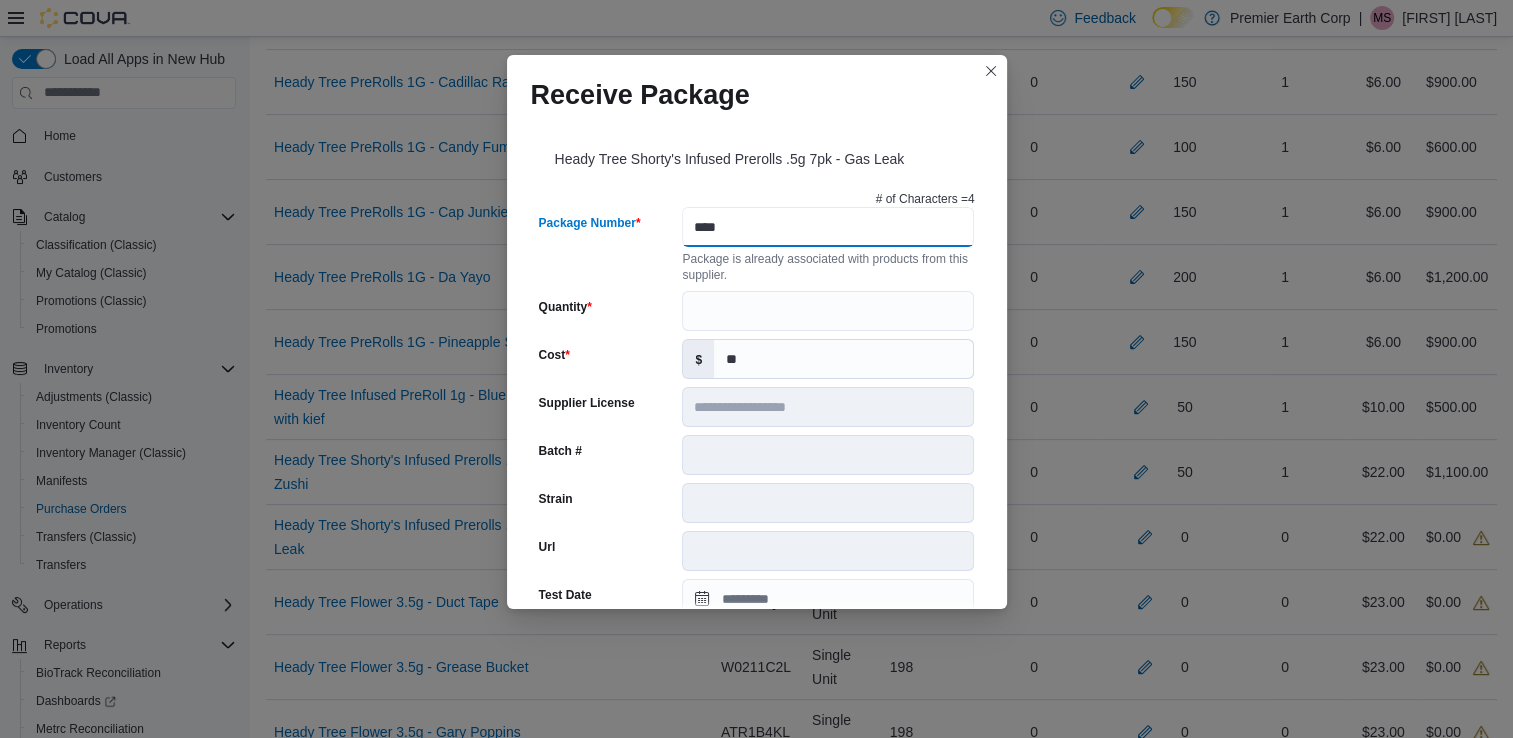 type on "****" 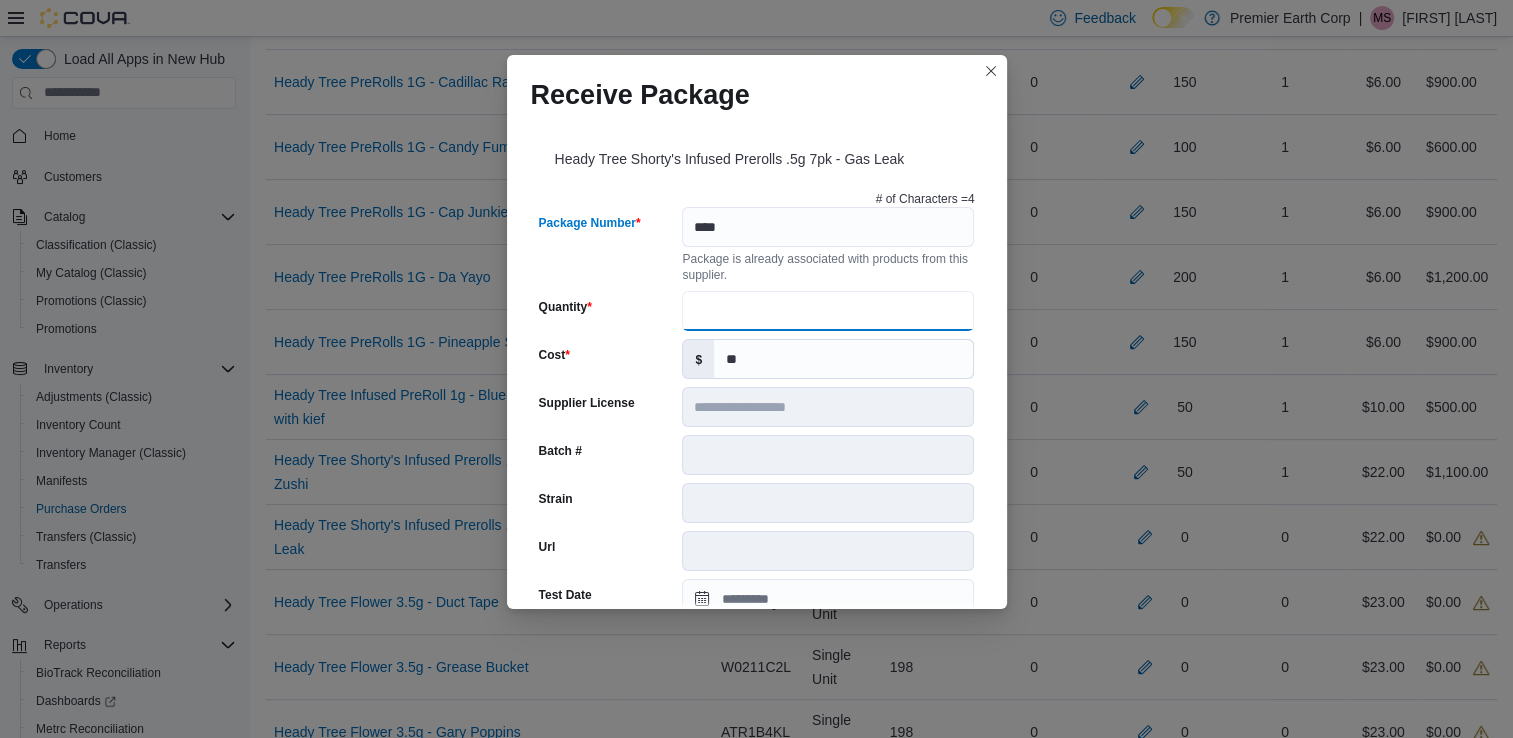 click on "Quantity" at bounding box center (828, 311) 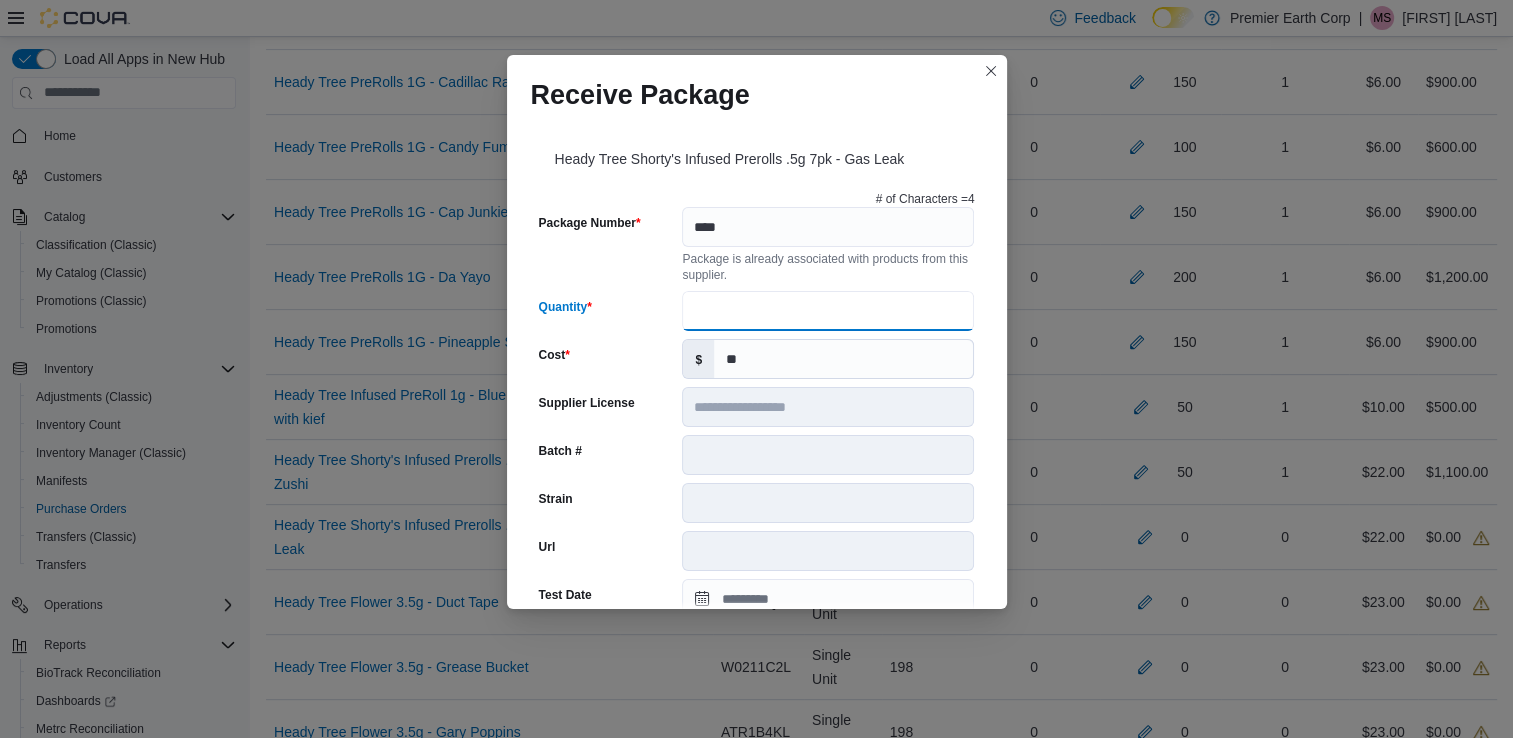 type on "**" 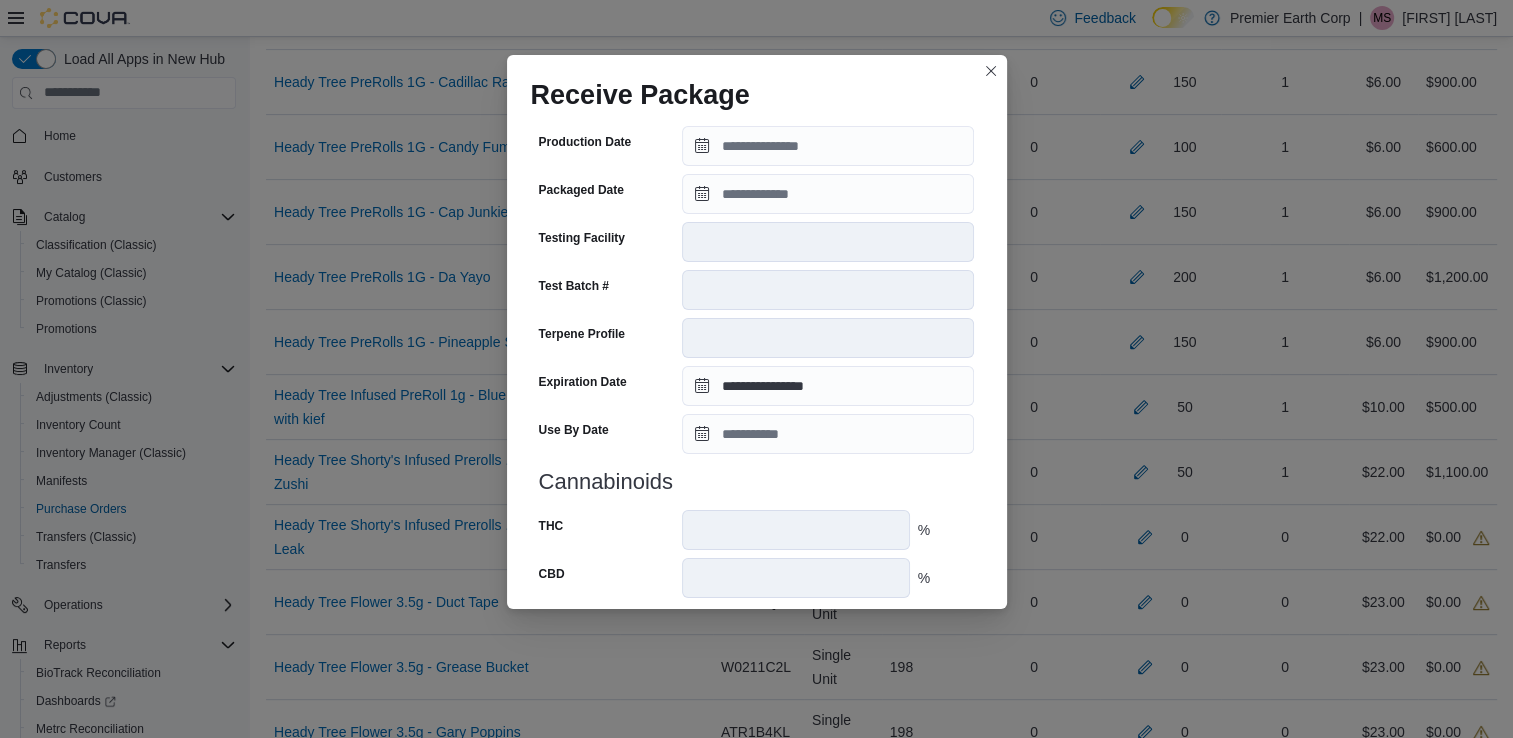 scroll, scrollTop: 674, scrollLeft: 0, axis: vertical 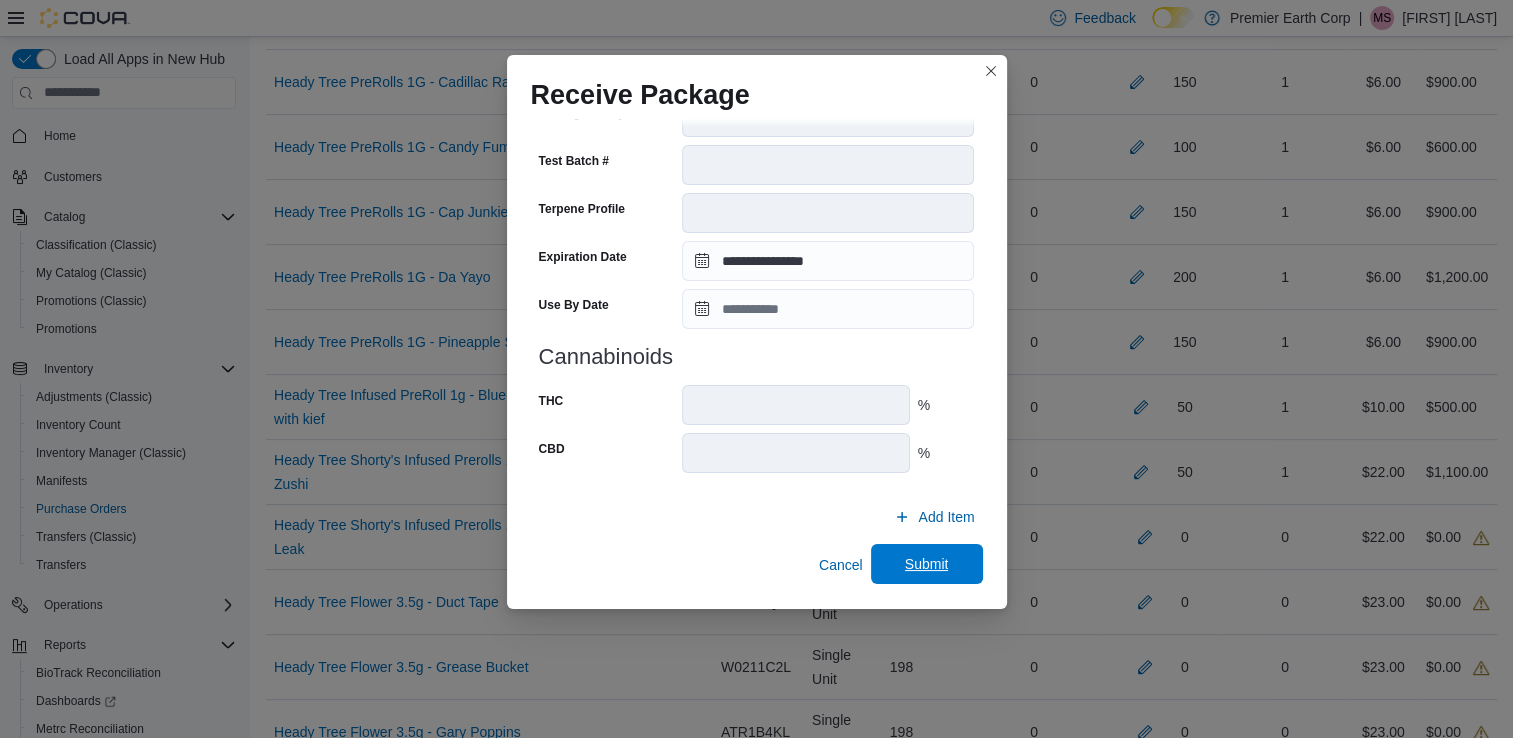 click on "Submit" at bounding box center (927, 564) 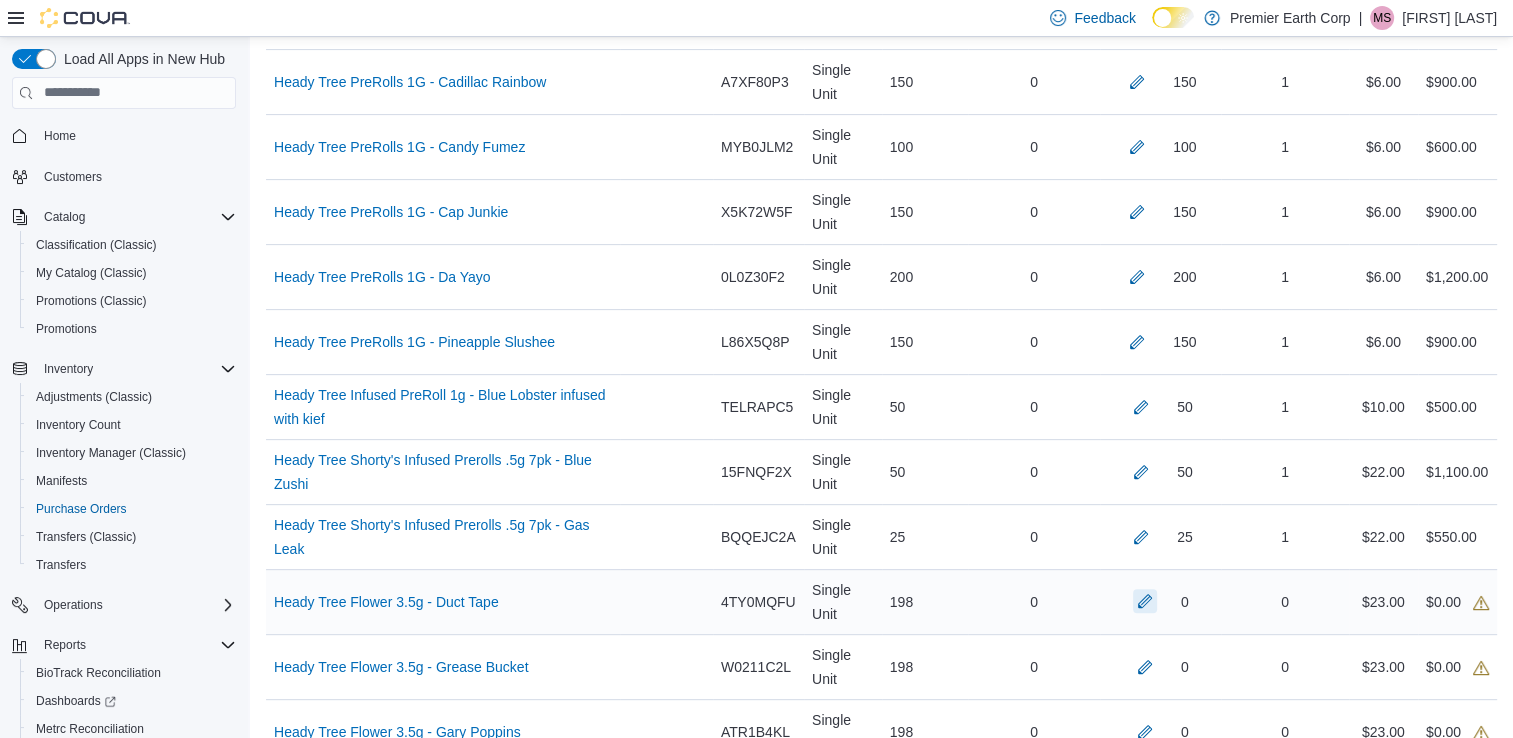 click at bounding box center [1145, 601] 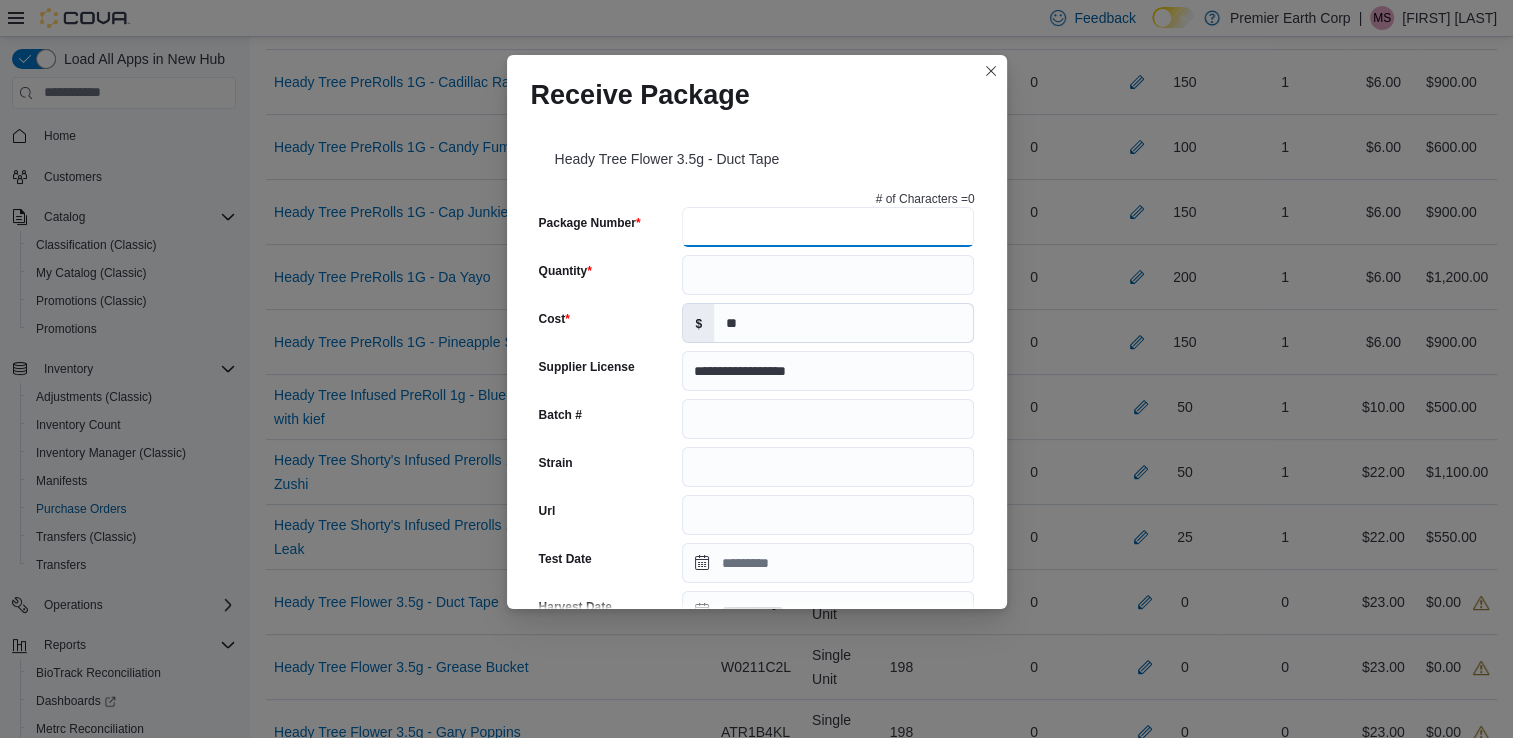 click on "Package Number" at bounding box center (828, 227) 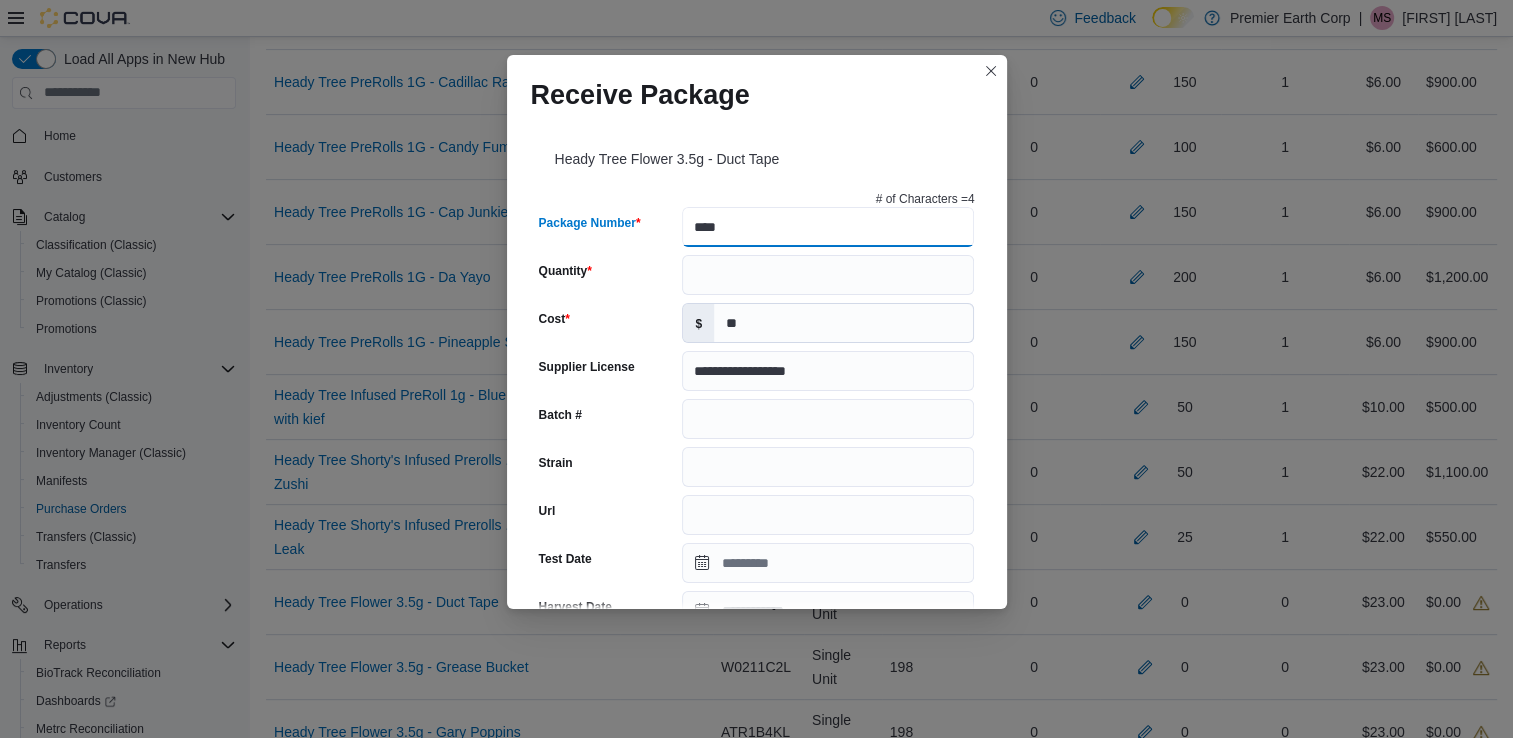 type on "****" 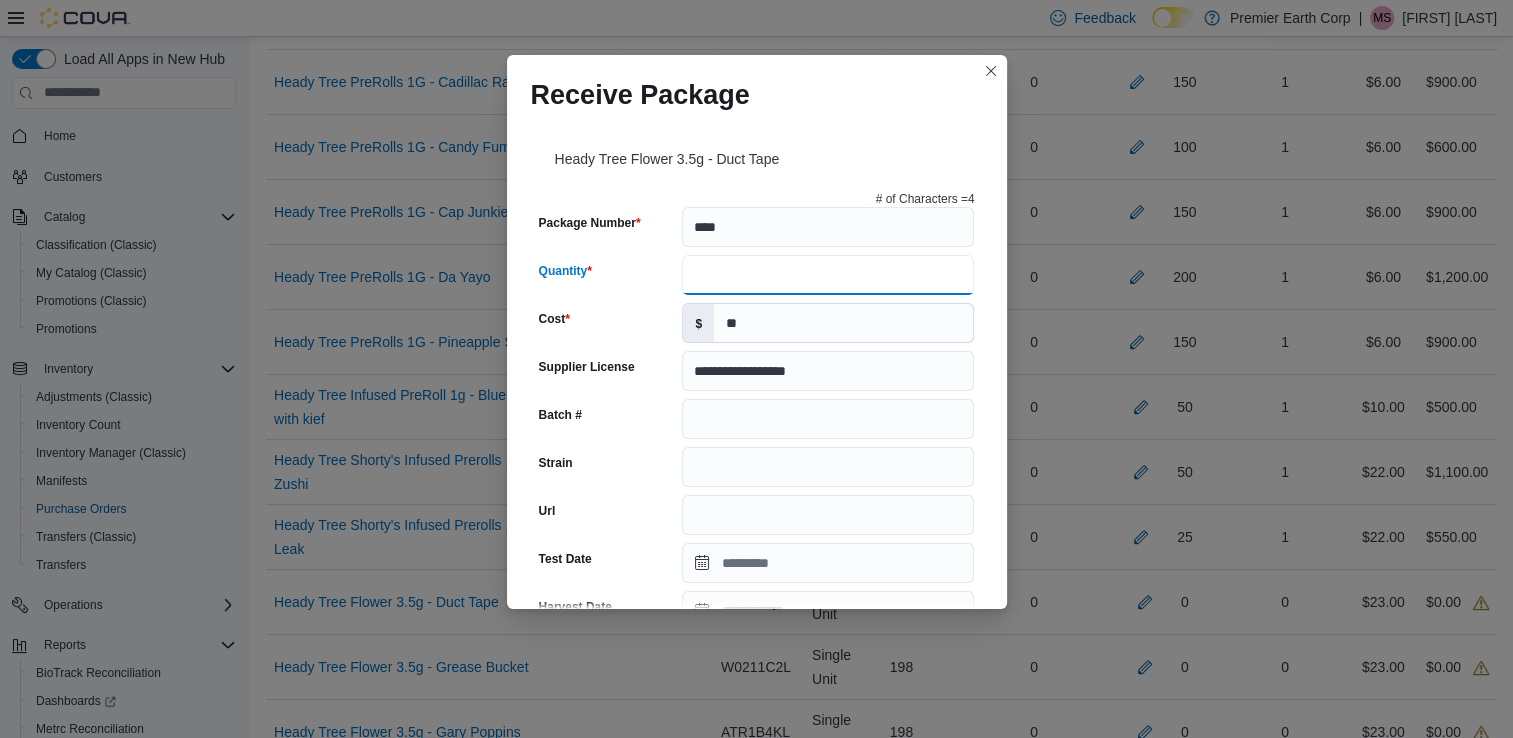 click on "Quantity" at bounding box center [828, 275] 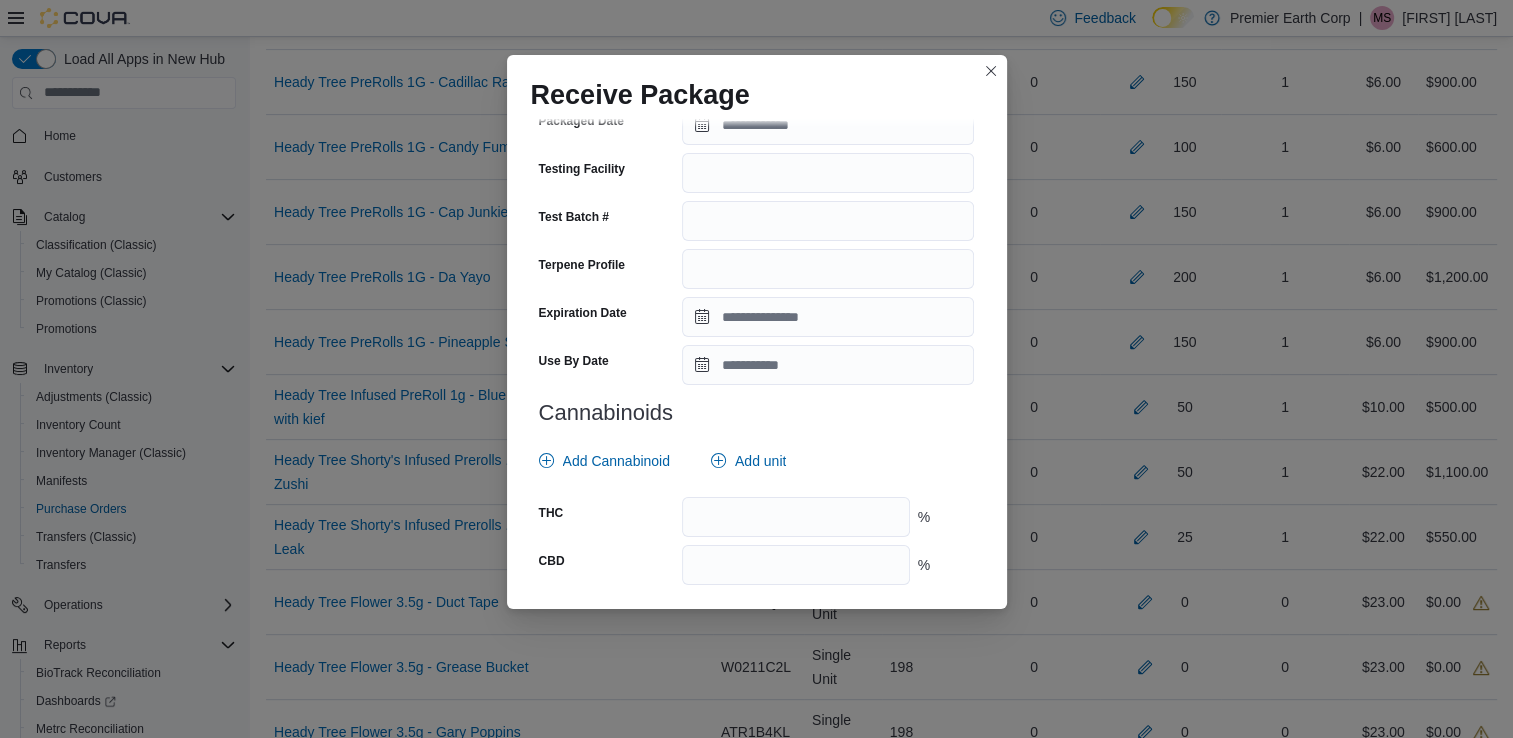 scroll, scrollTop: 584, scrollLeft: 0, axis: vertical 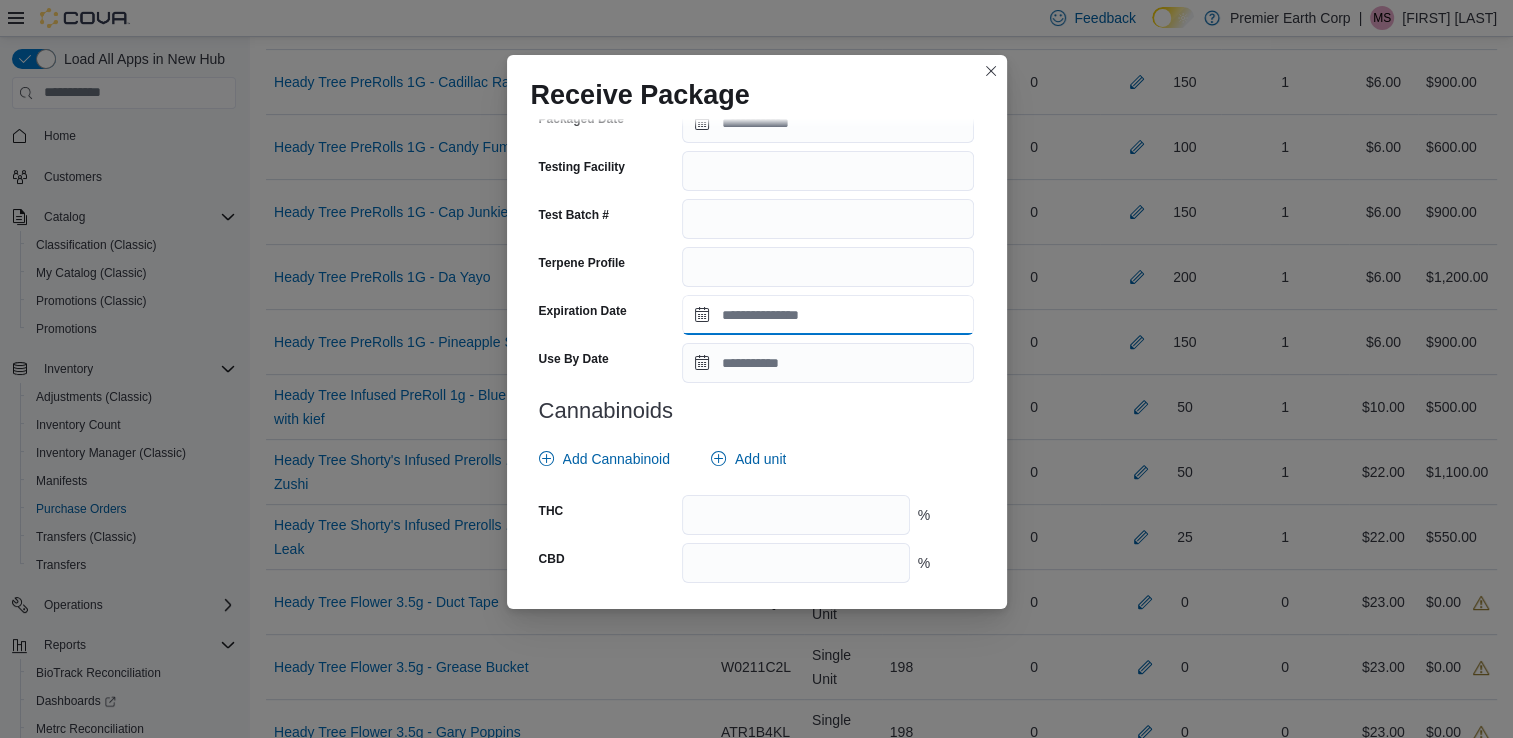 click on "Expiration Date" at bounding box center [828, 315] 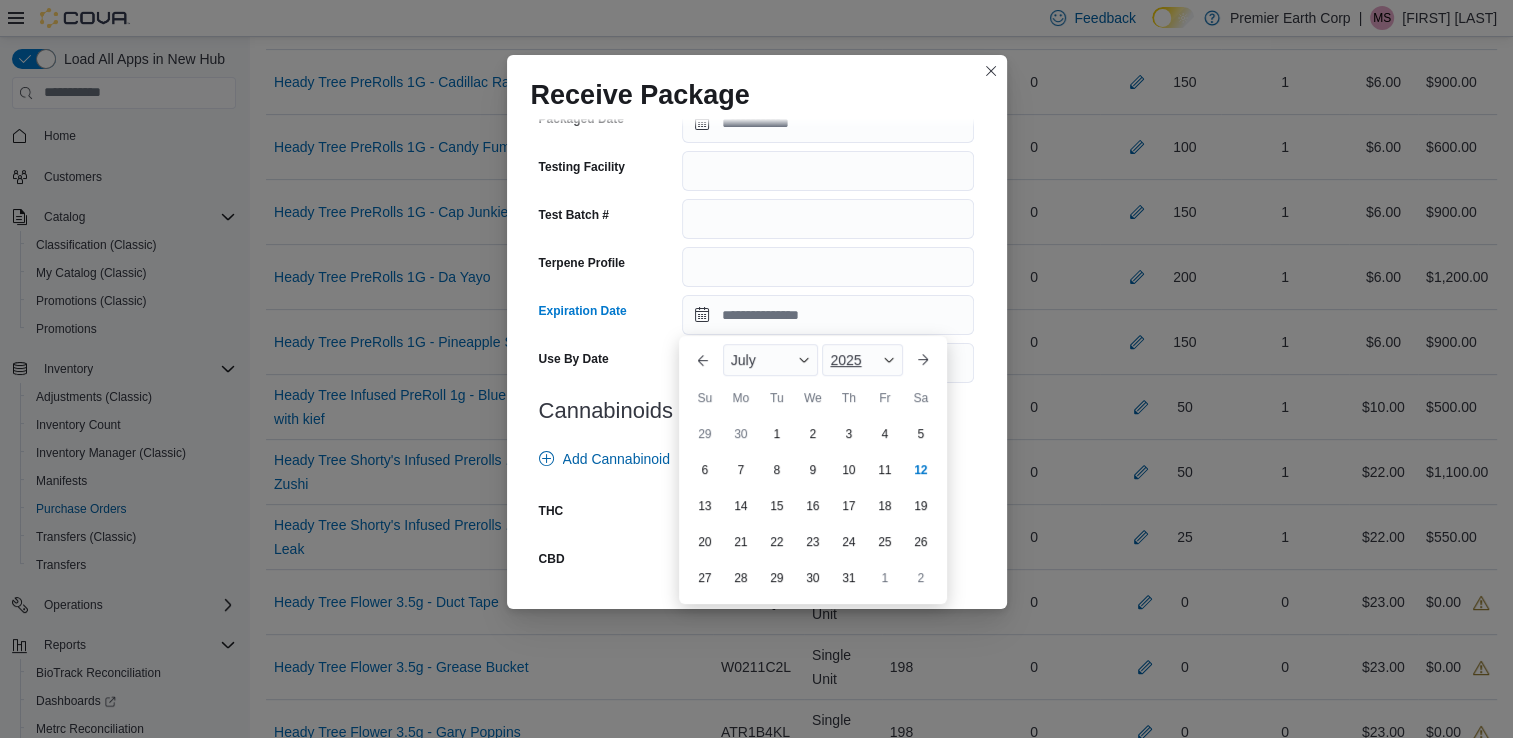 click on "2025" at bounding box center (862, 360) 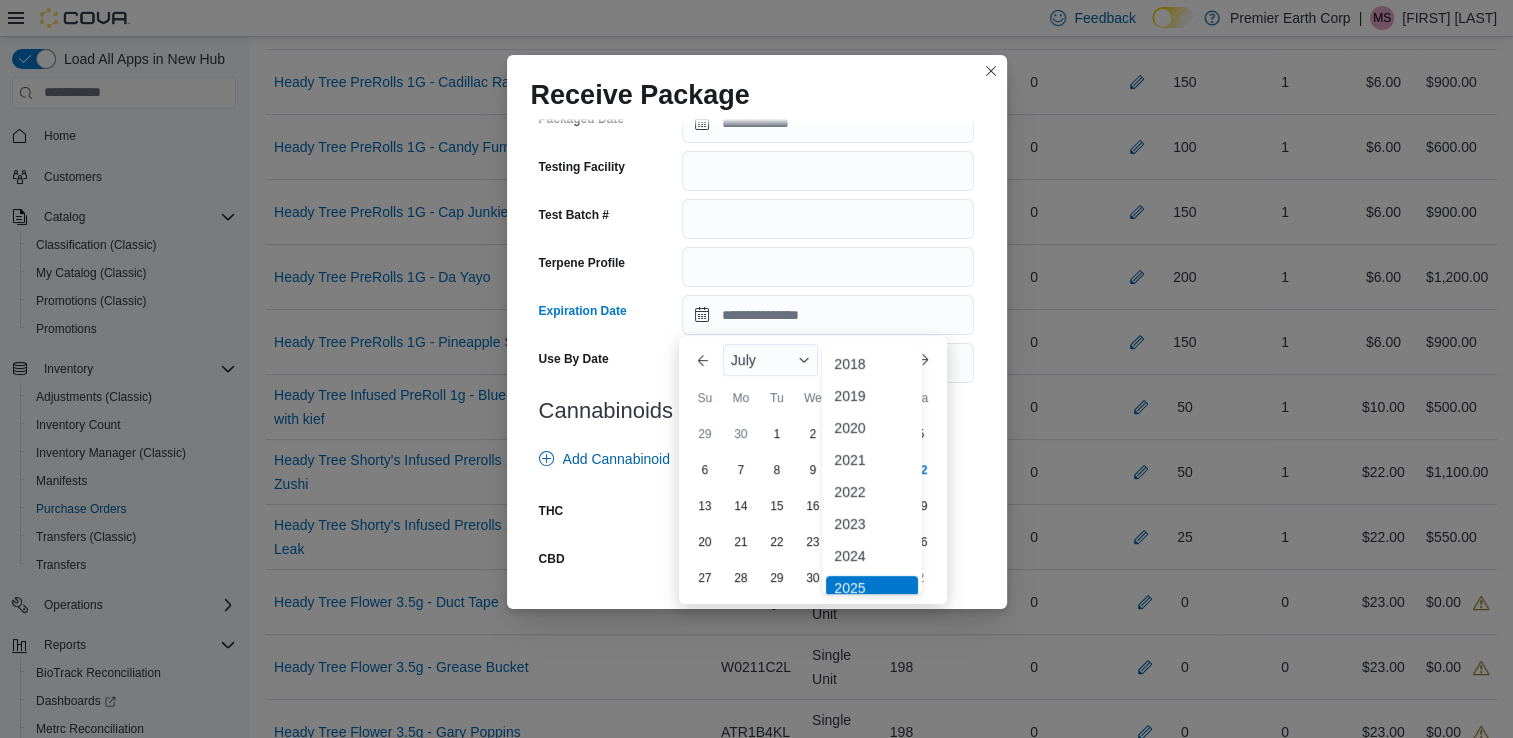 scroll, scrollTop: 6, scrollLeft: 0, axis: vertical 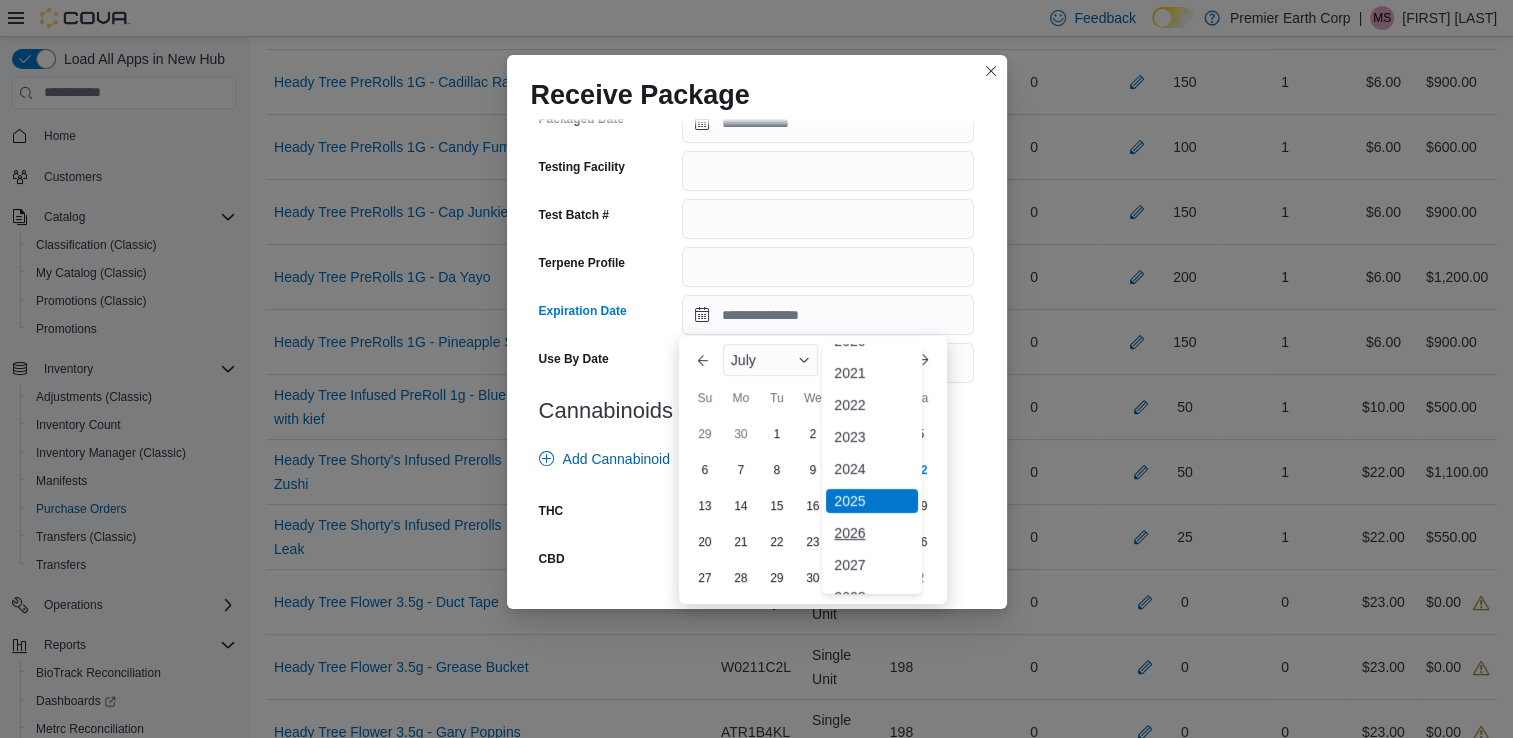click on "2026" at bounding box center (872, 533) 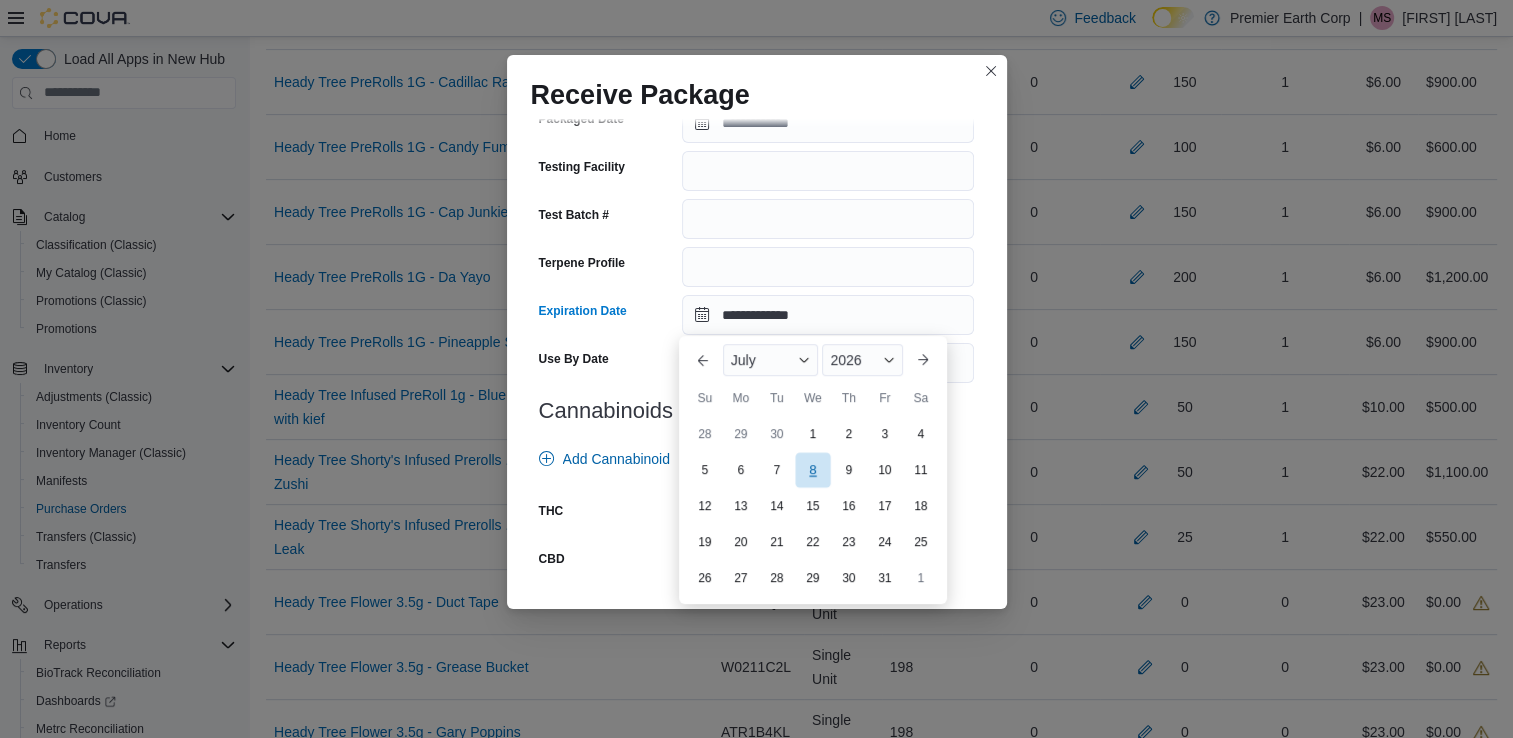click on "8" at bounding box center [812, 470] 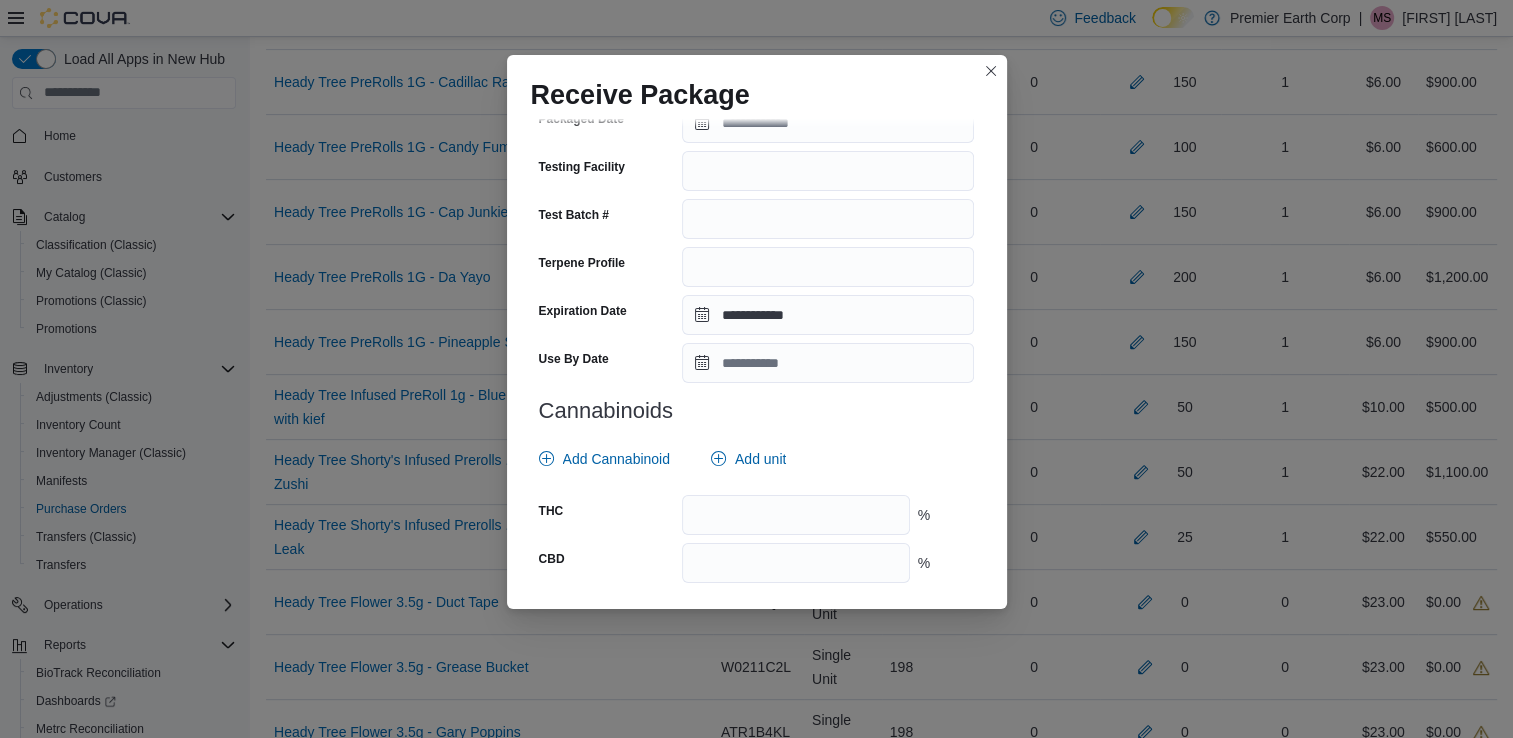 scroll, scrollTop: 694, scrollLeft: 0, axis: vertical 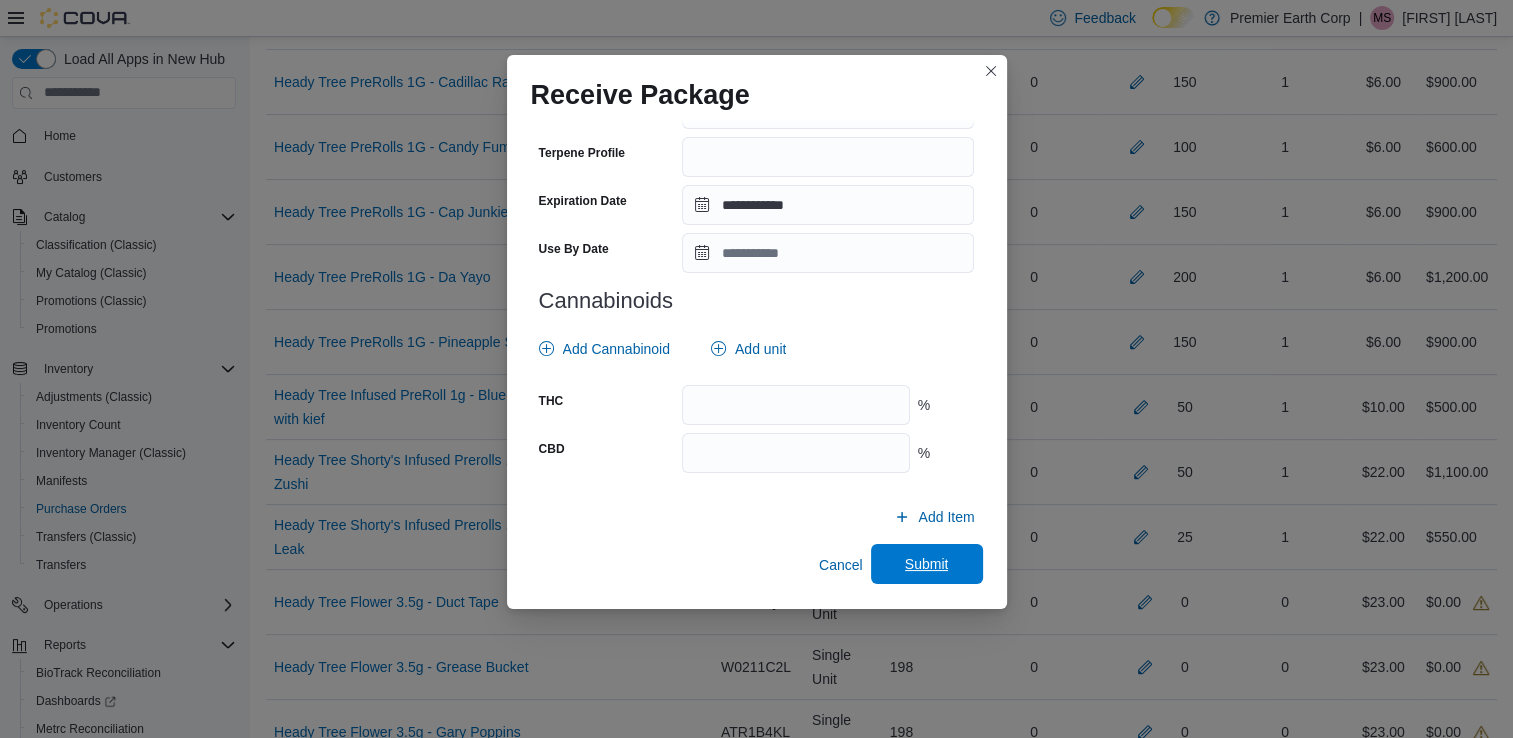 click on "Submit" at bounding box center (927, 564) 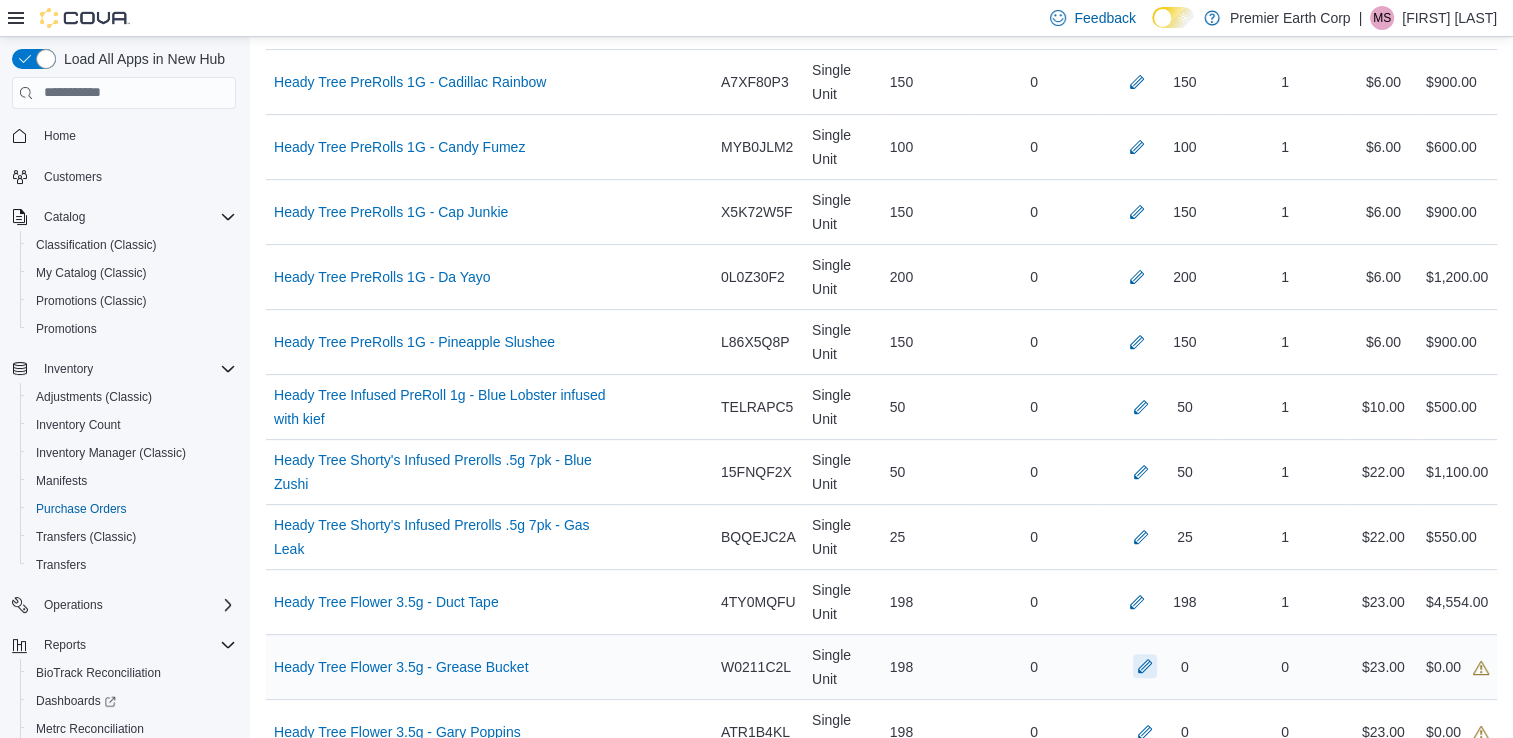 click at bounding box center [1145, 666] 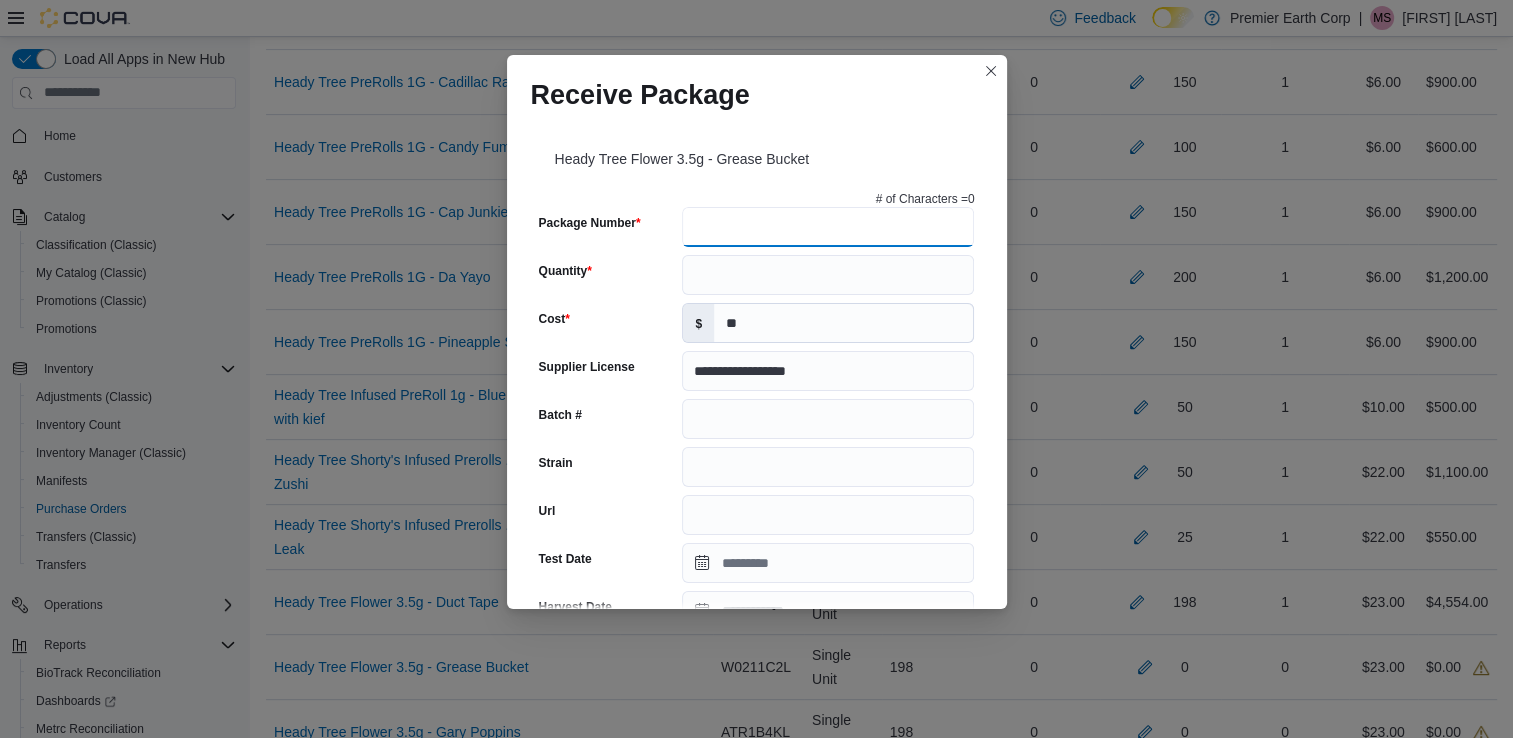 click on "Package Number" at bounding box center [828, 227] 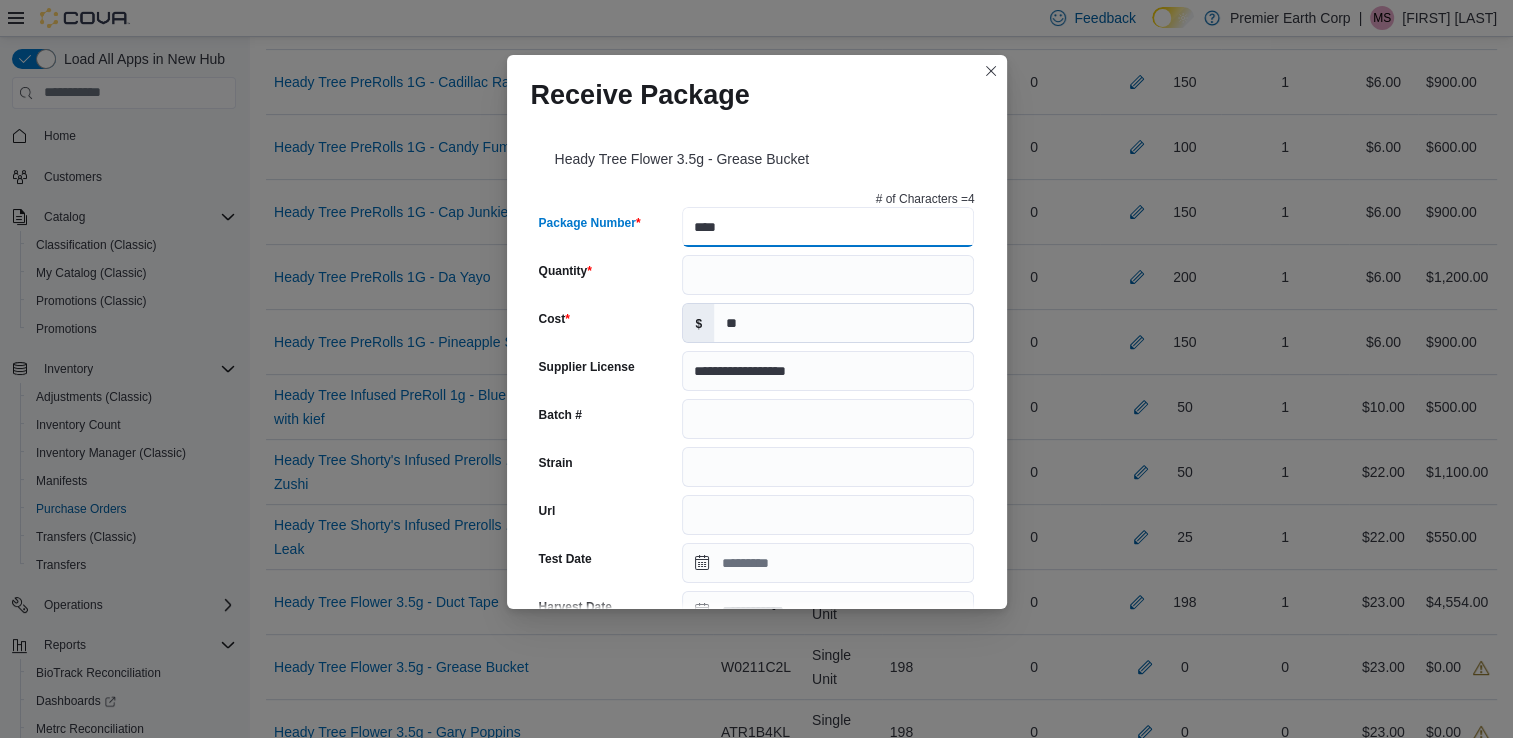 type on "****" 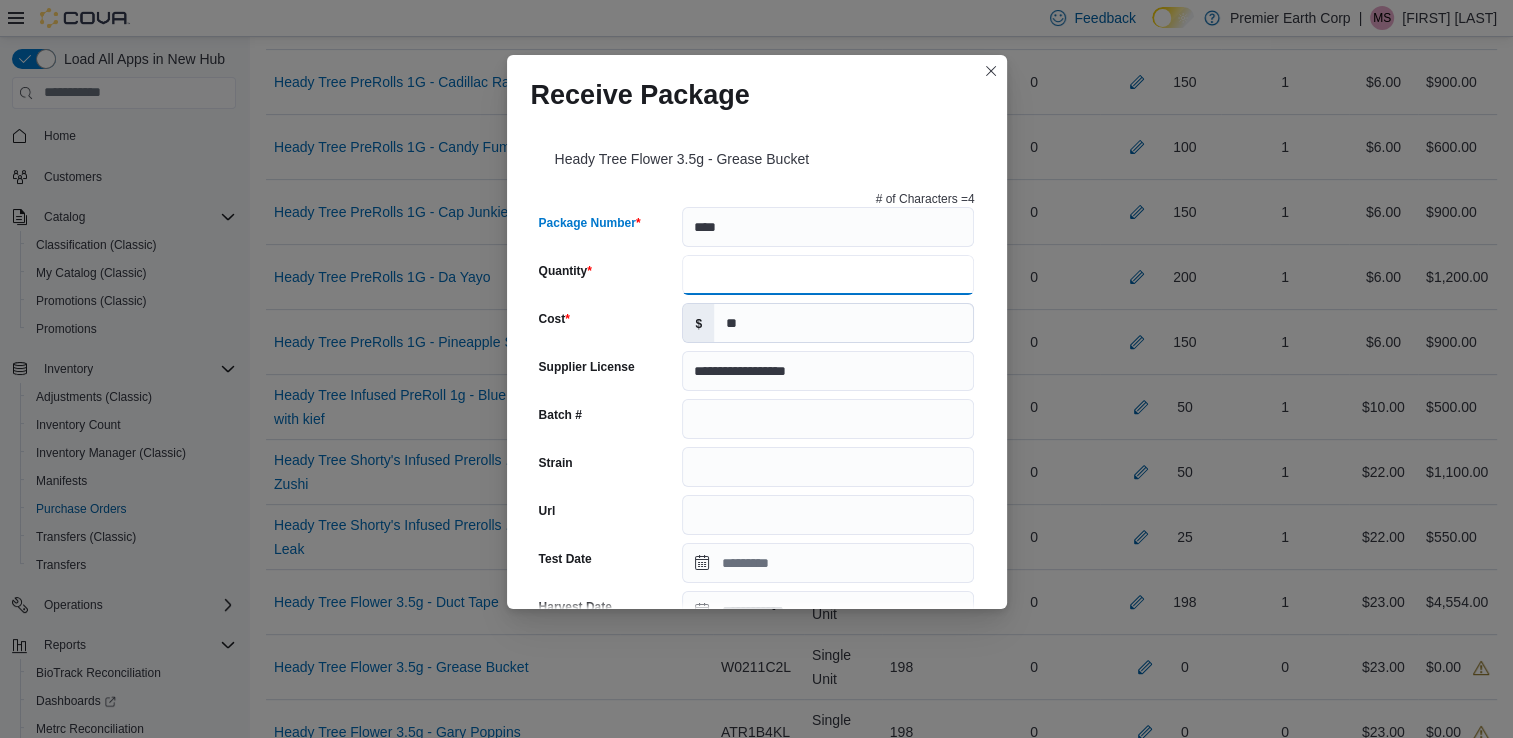 click on "Quantity" at bounding box center [828, 275] 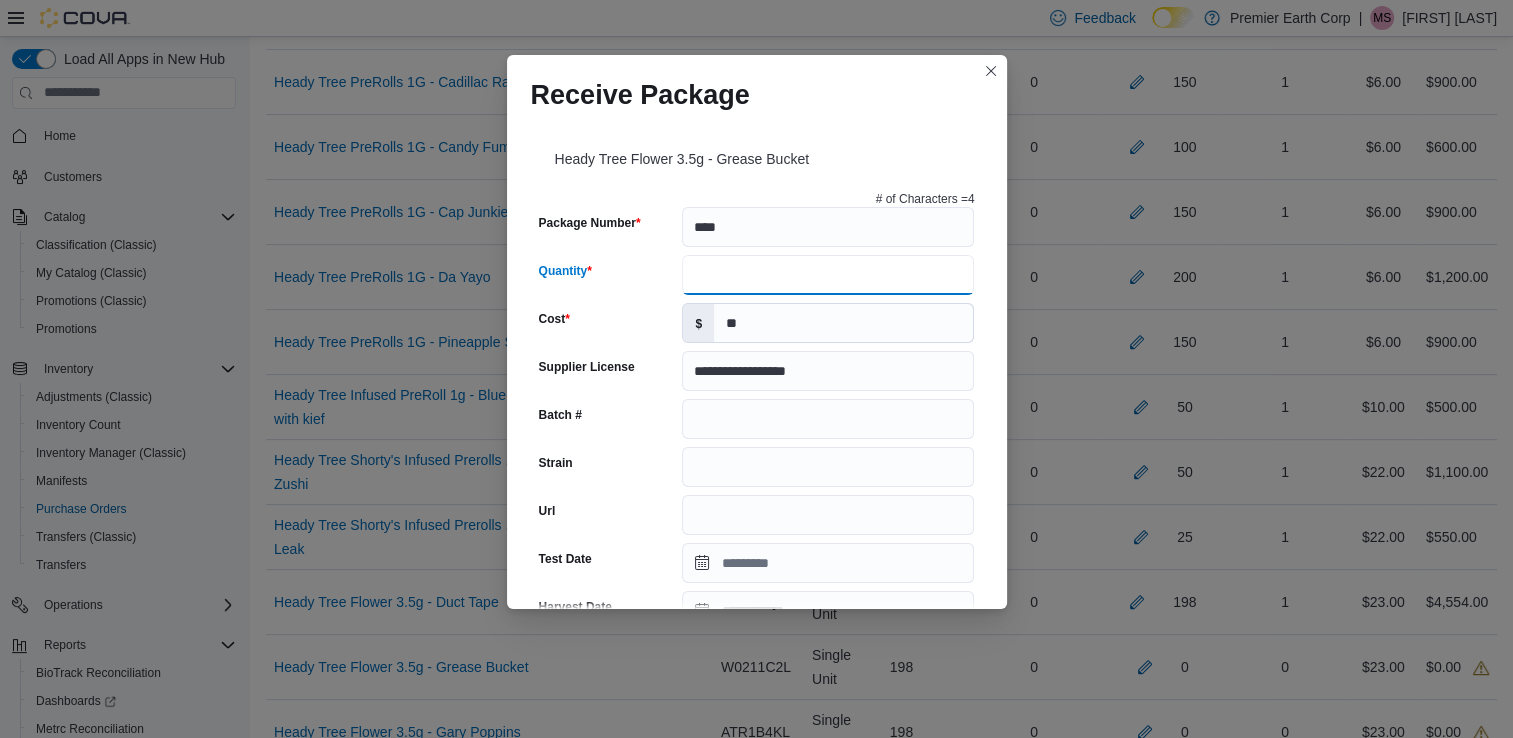 type on "***" 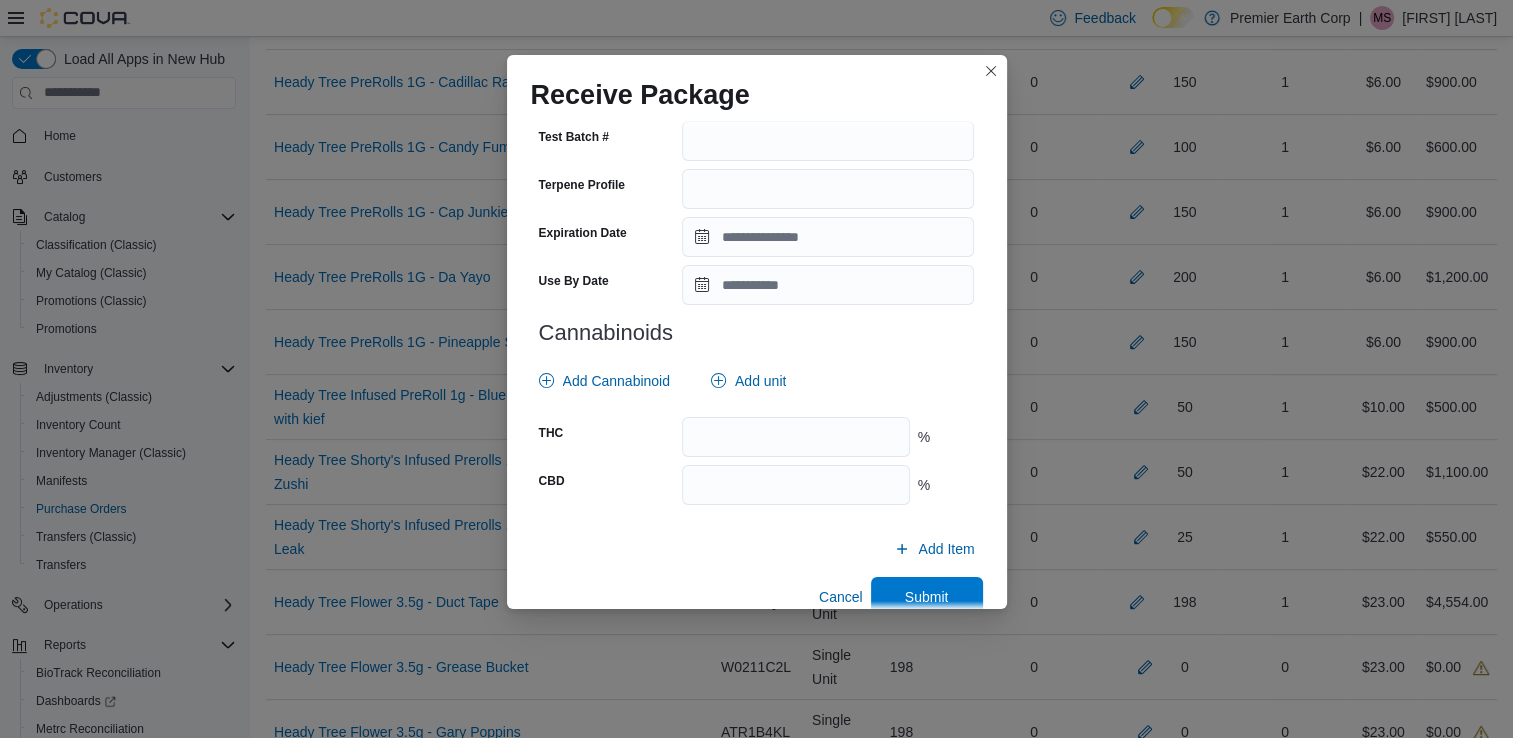 scroll, scrollTop: 602, scrollLeft: 0, axis: vertical 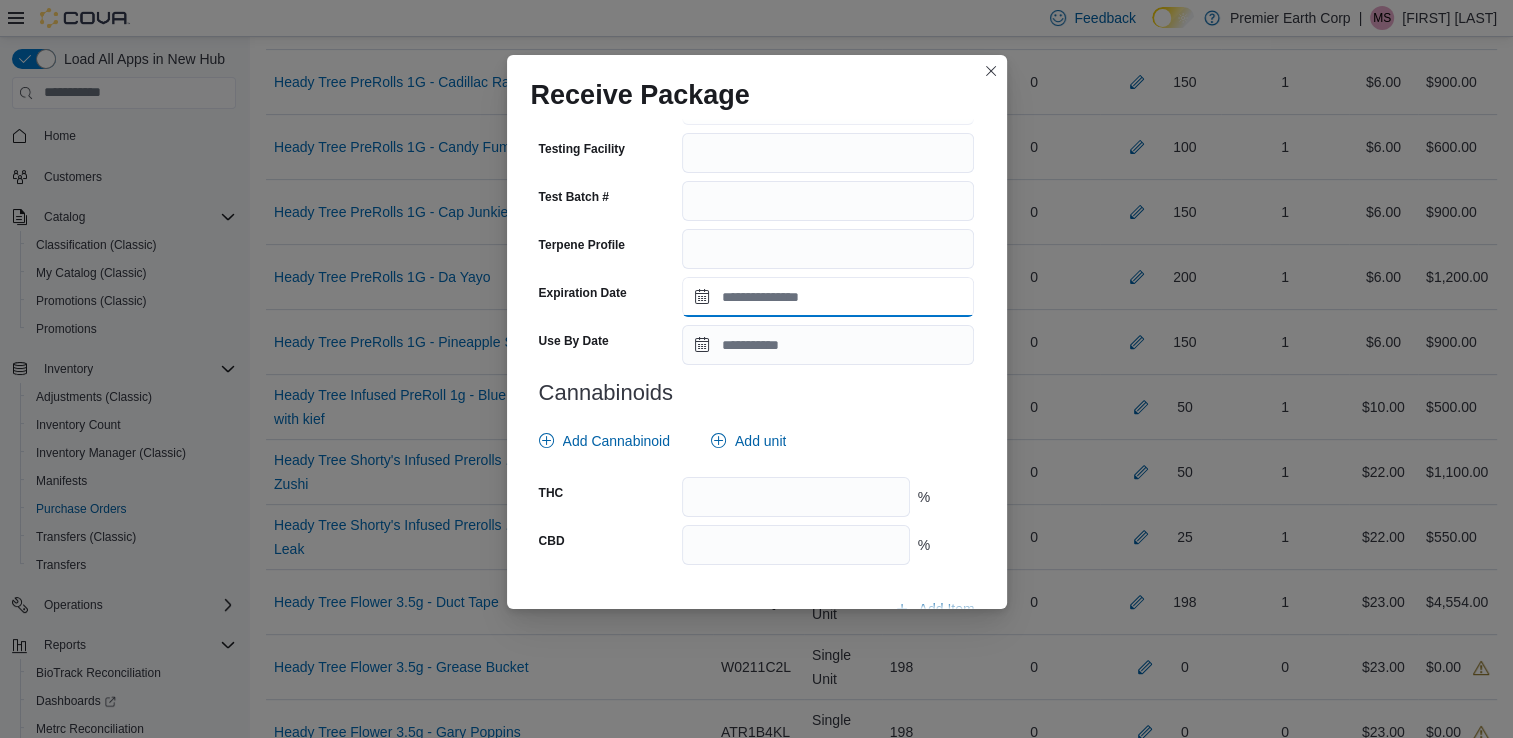 click on "Expiration Date" at bounding box center [828, 297] 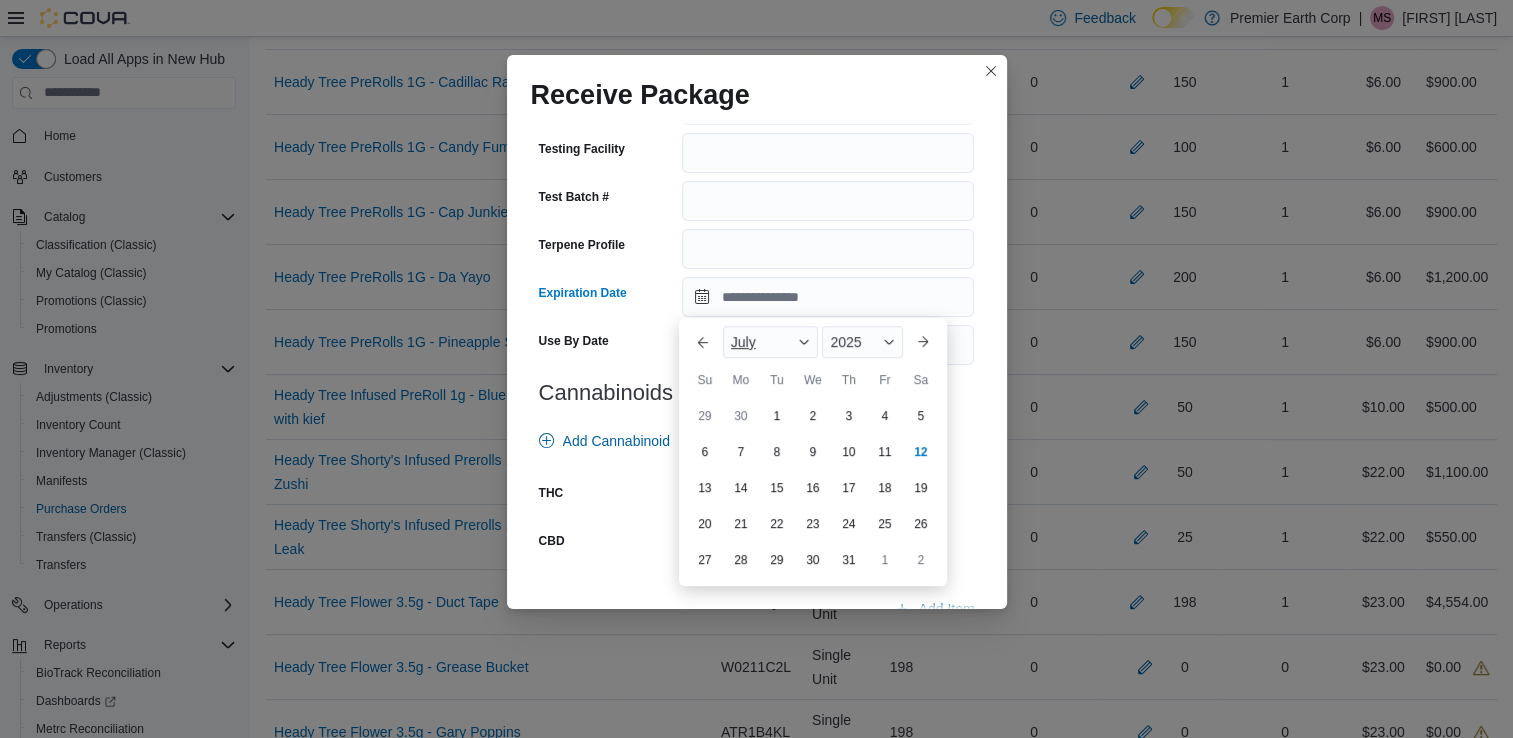 click at bounding box center (804, 342) 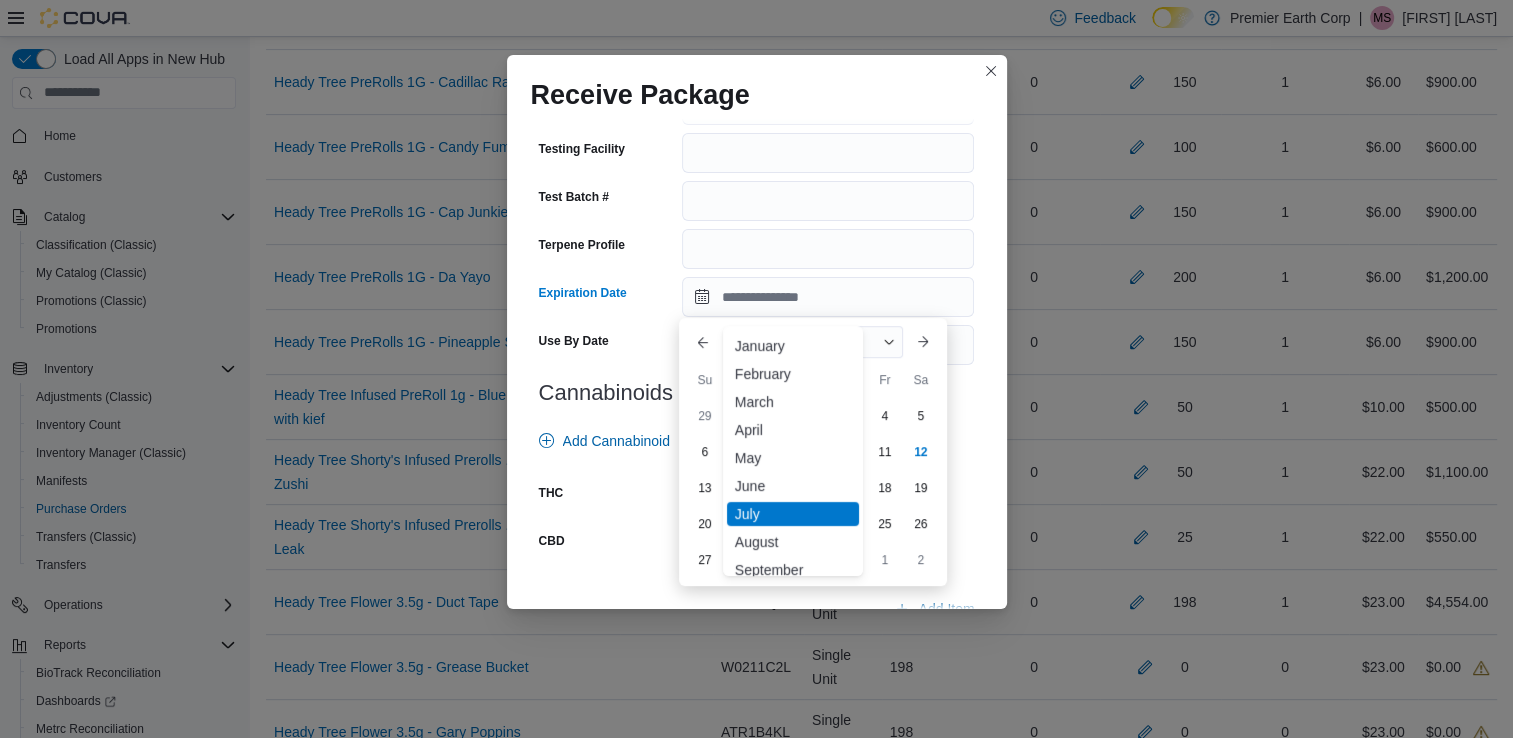 click on "January" at bounding box center [793, 346] 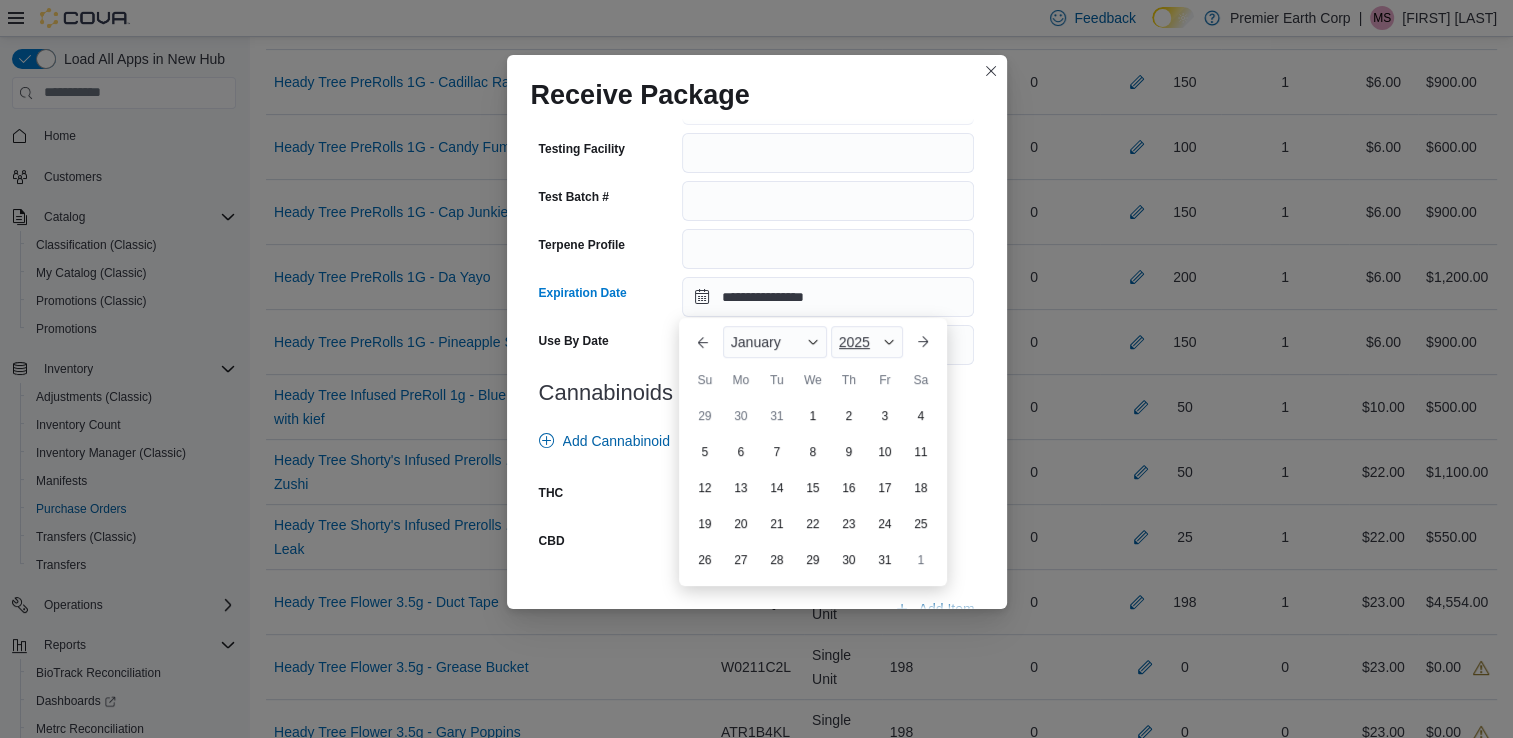 click at bounding box center [889, 342] 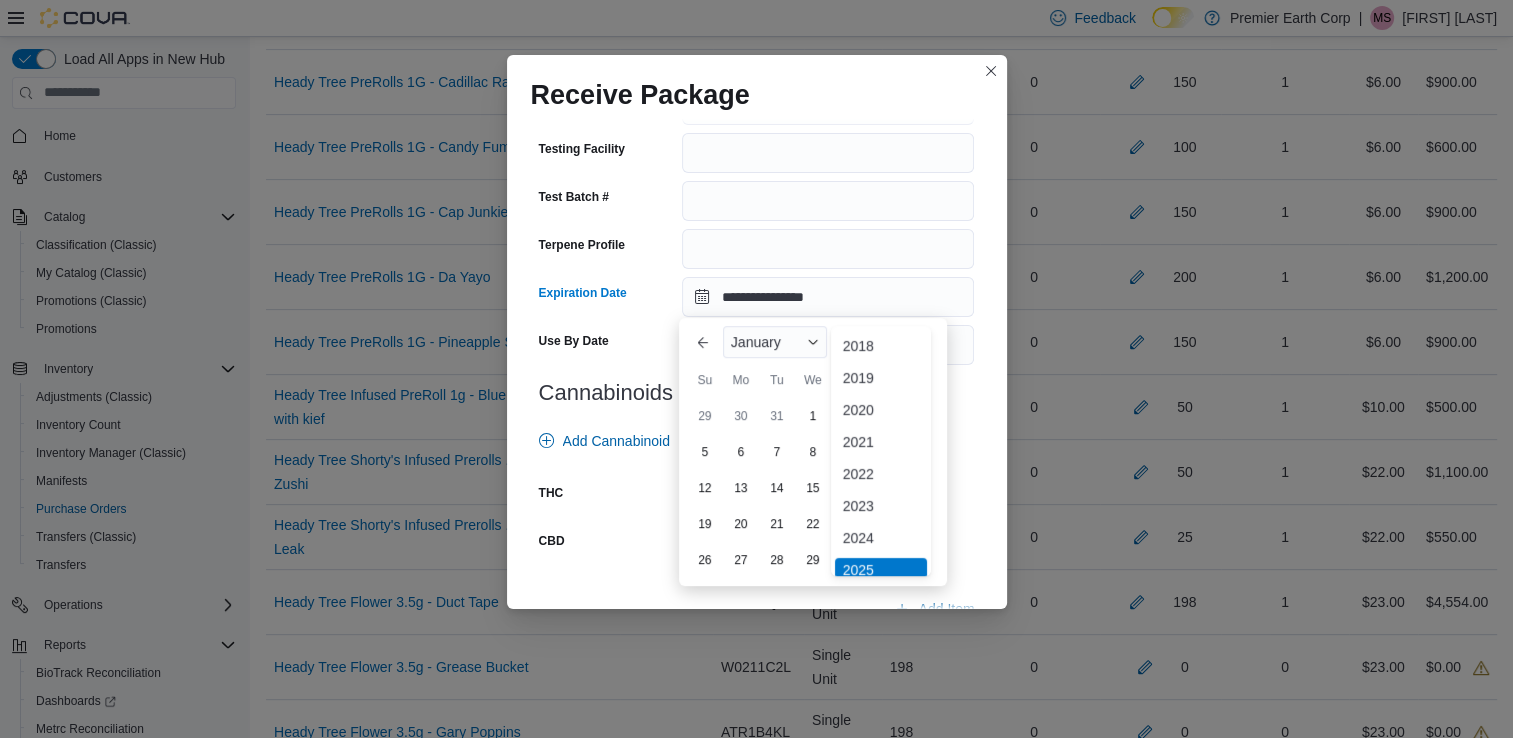 scroll, scrollTop: 6, scrollLeft: 0, axis: vertical 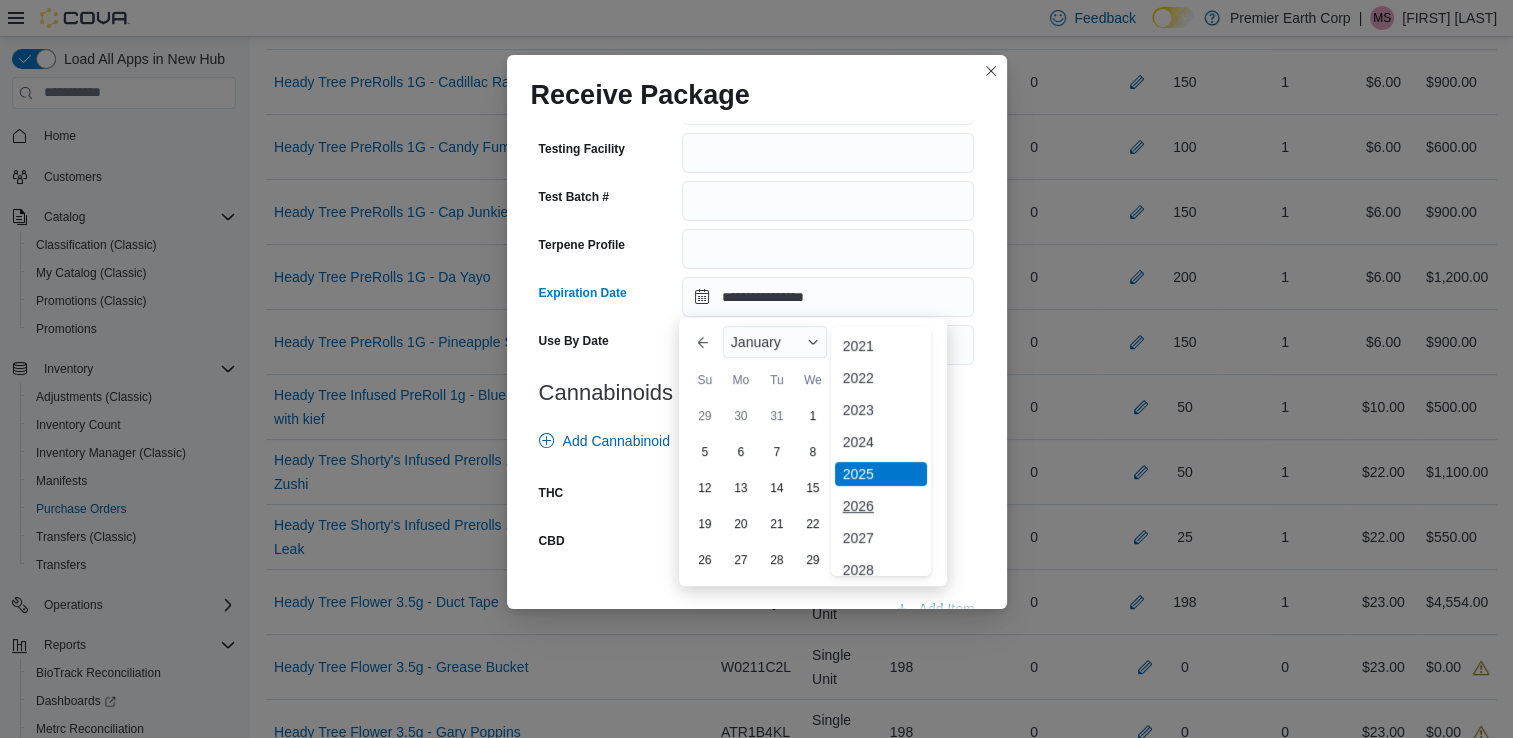 click on "2026" at bounding box center [881, 506] 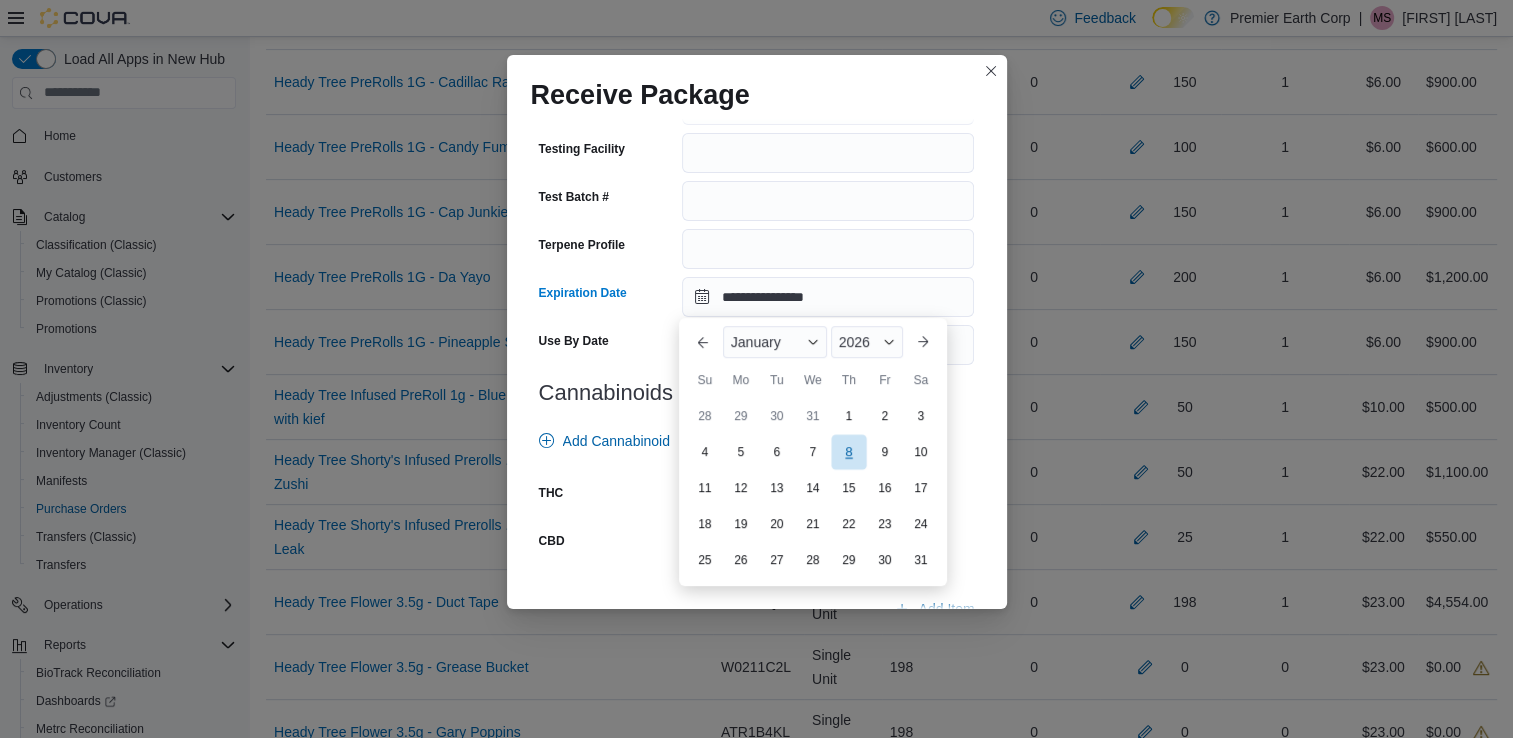 click on "8" at bounding box center [848, 451] 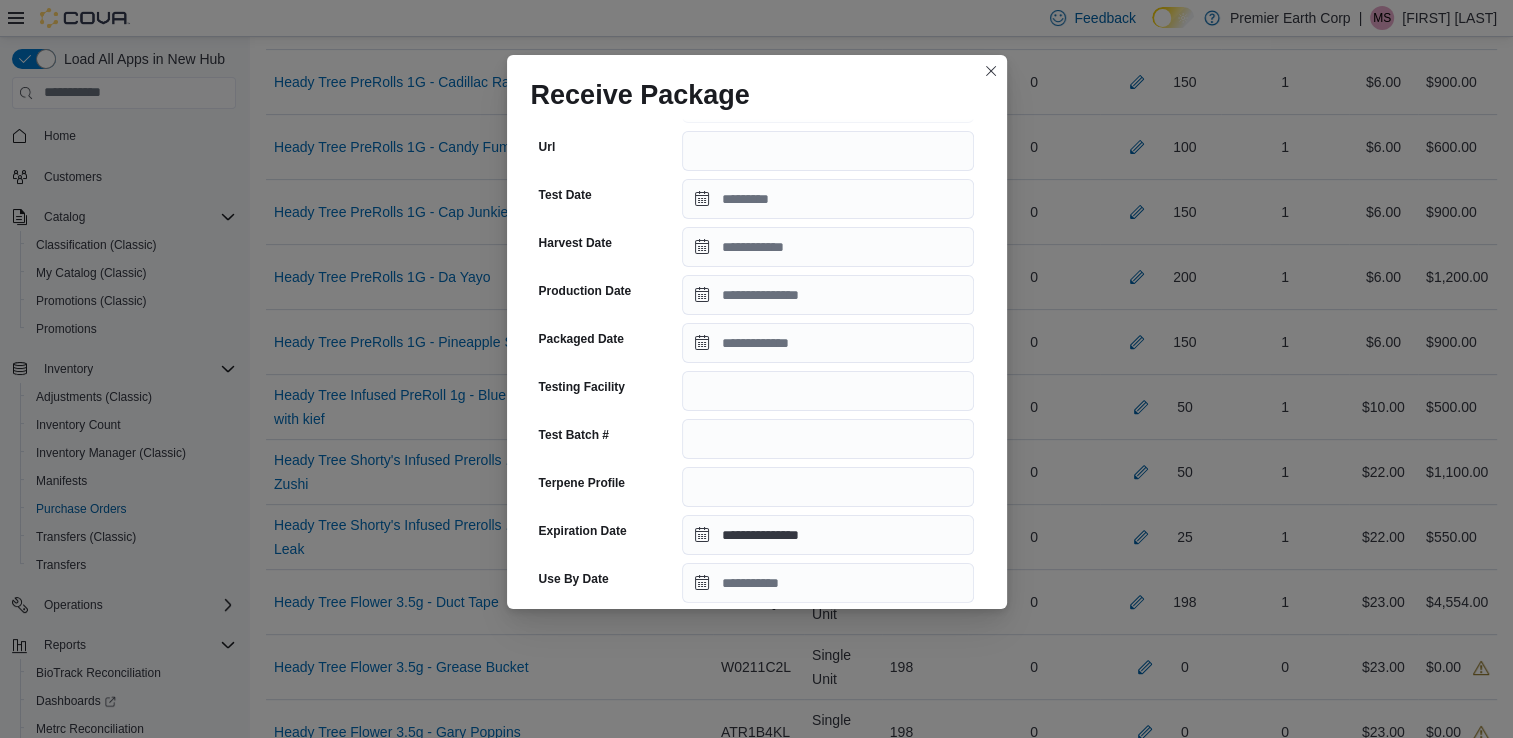 scroll, scrollTop: 692, scrollLeft: 0, axis: vertical 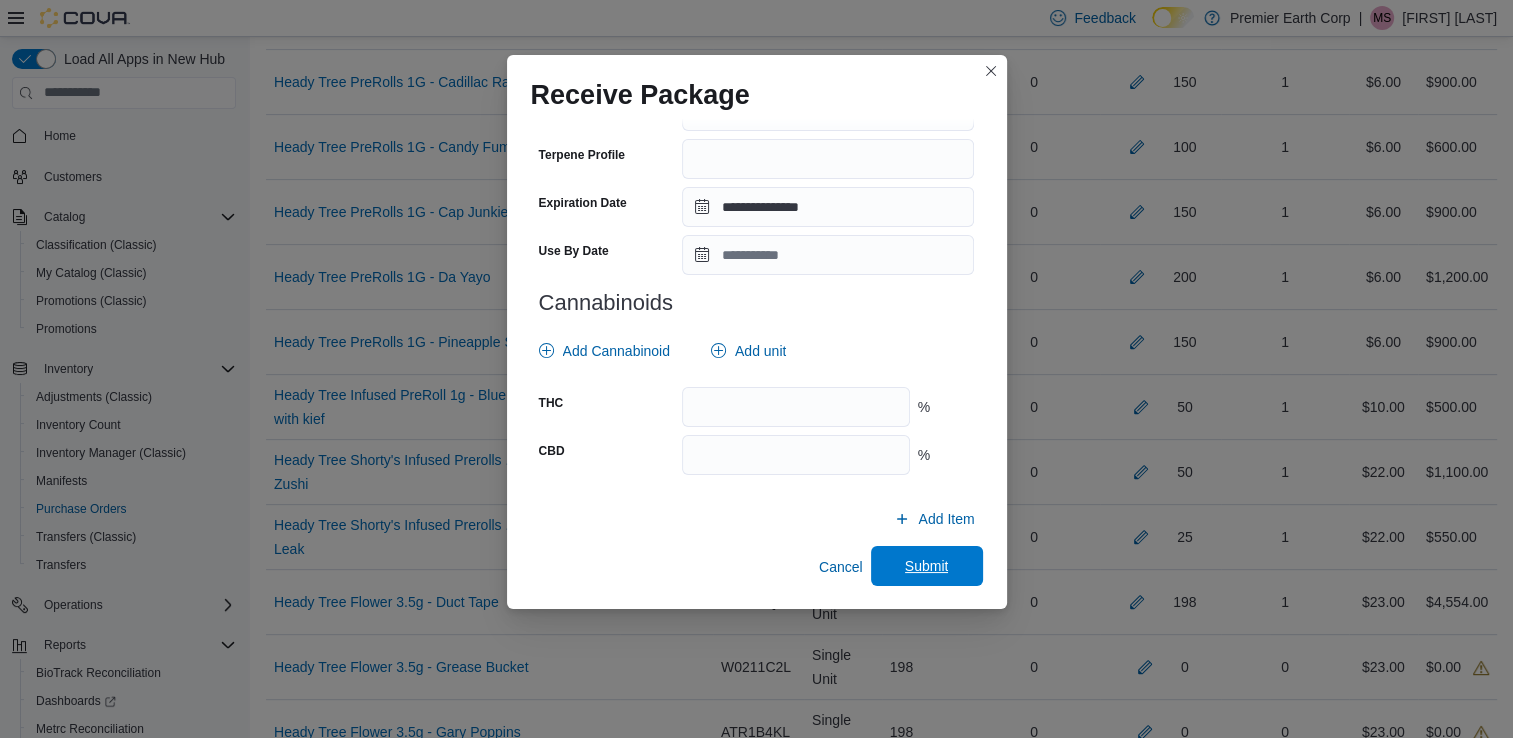 click on "Submit" at bounding box center (927, 566) 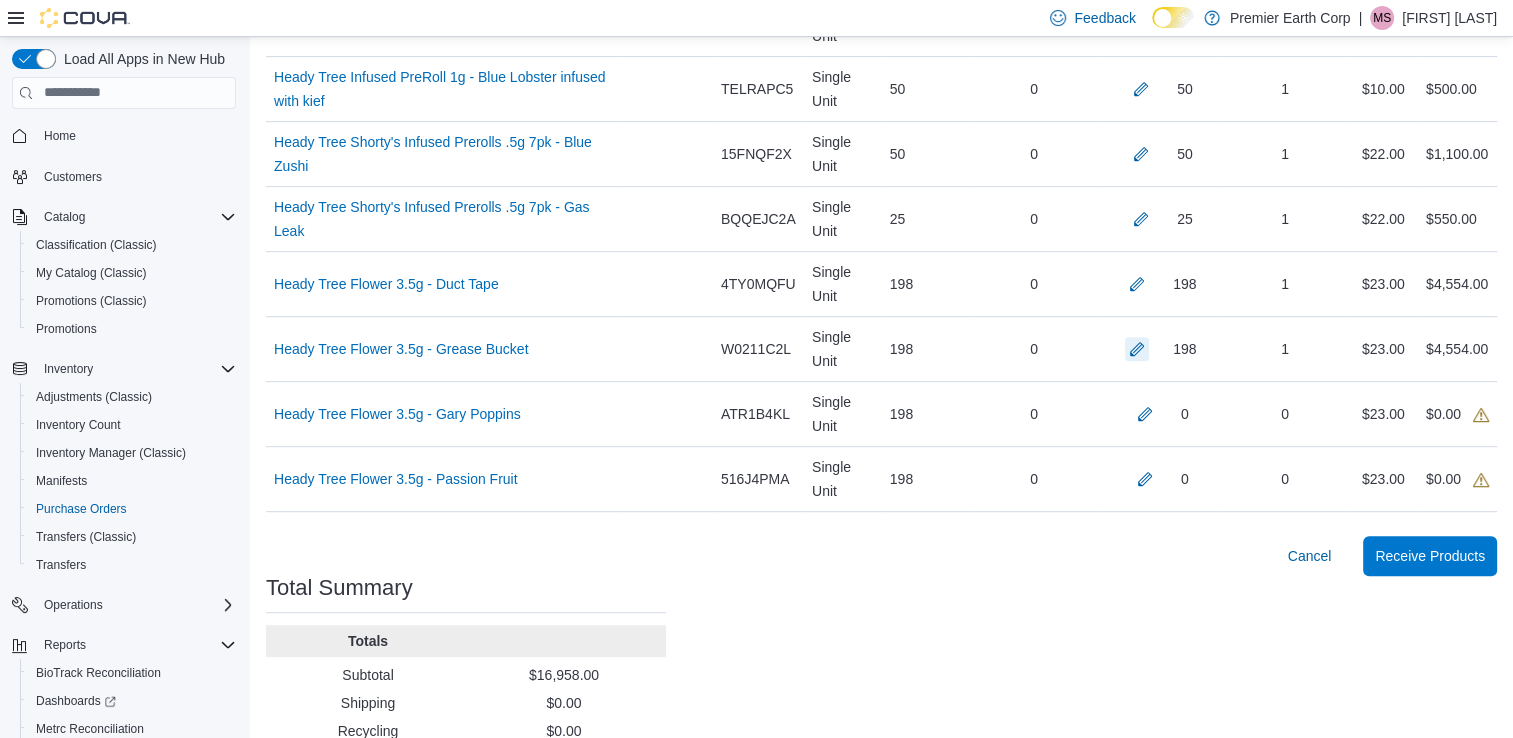 scroll, scrollTop: 964, scrollLeft: 0, axis: vertical 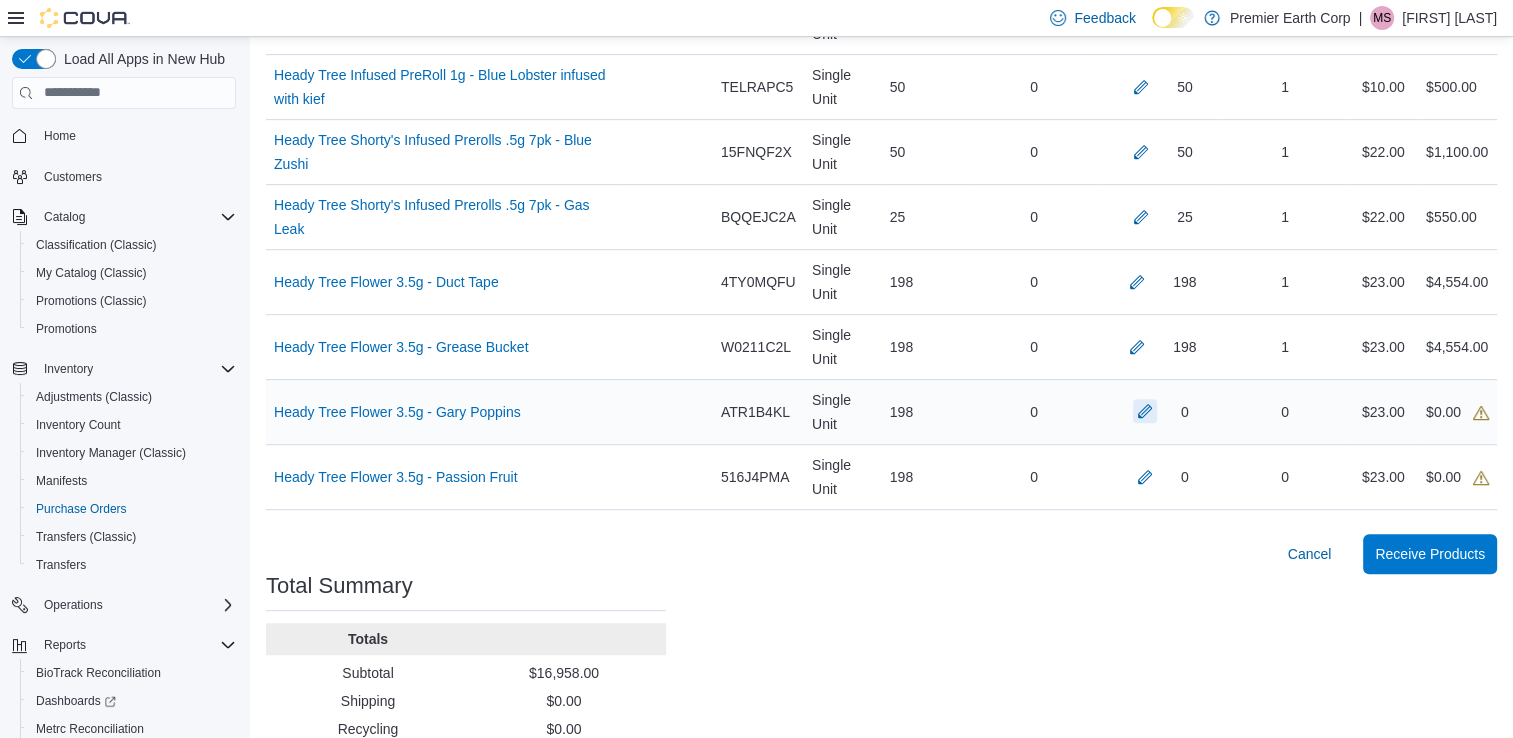 click at bounding box center [1145, 411] 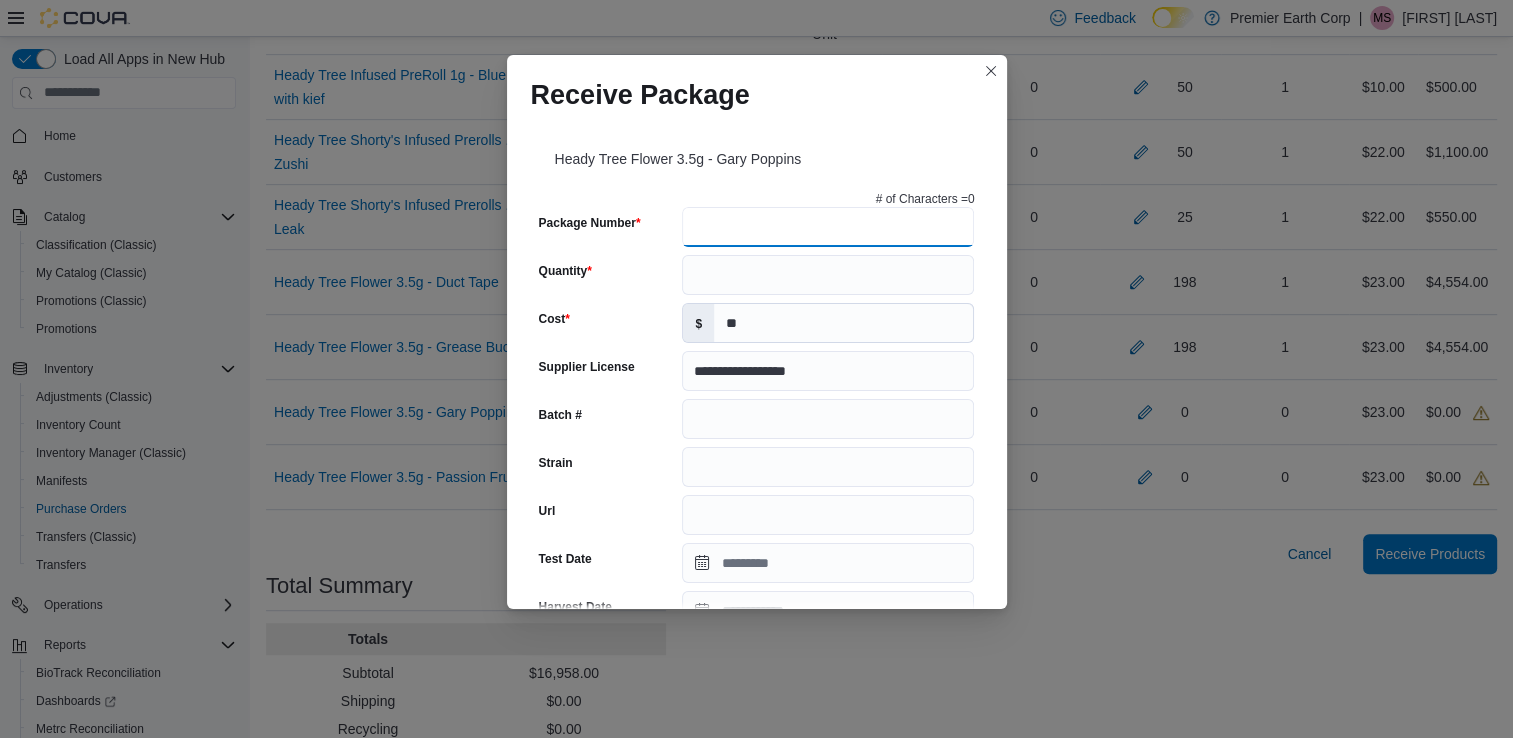 click on "Package Number" at bounding box center [828, 227] 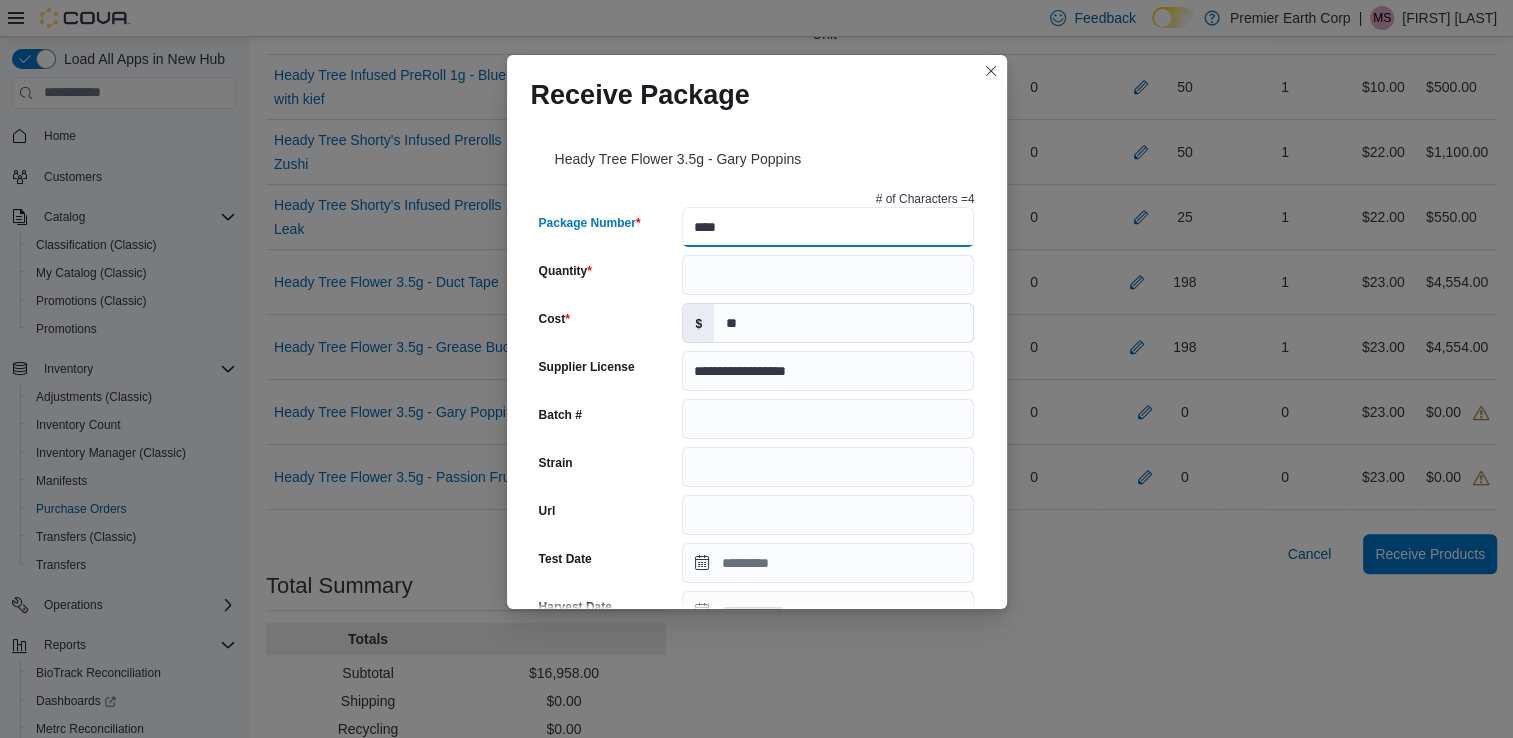 type on "****" 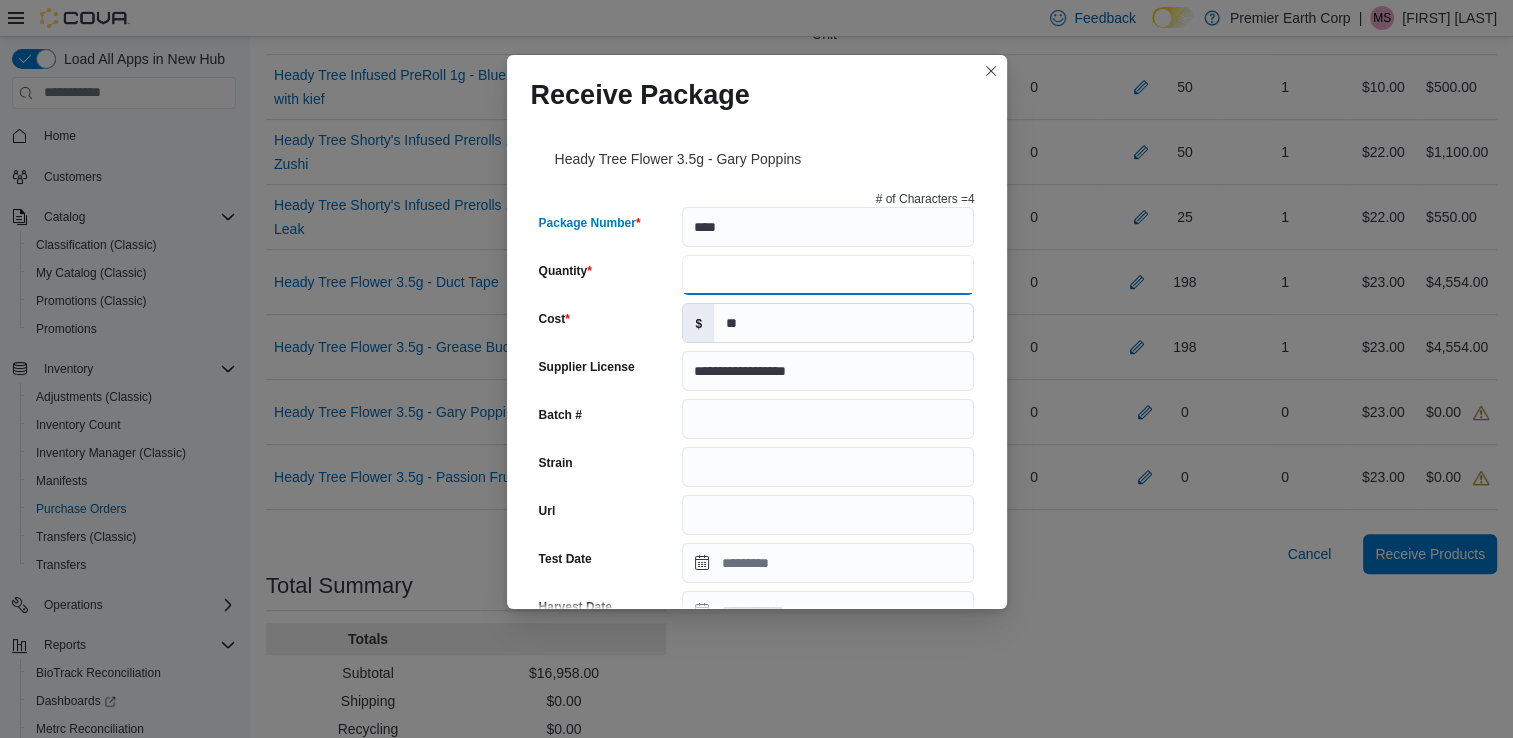 click on "Quantity" at bounding box center (828, 275) 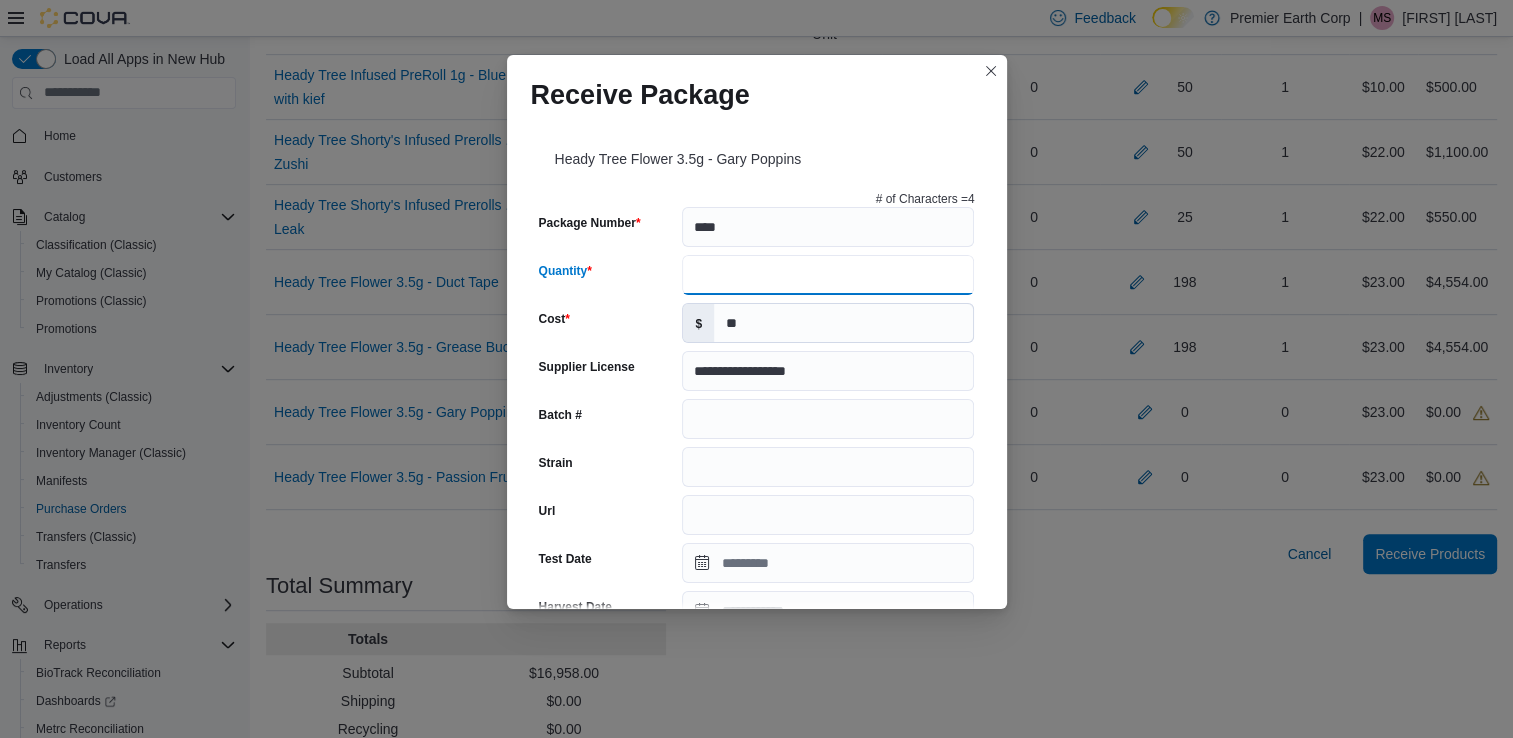type on "***" 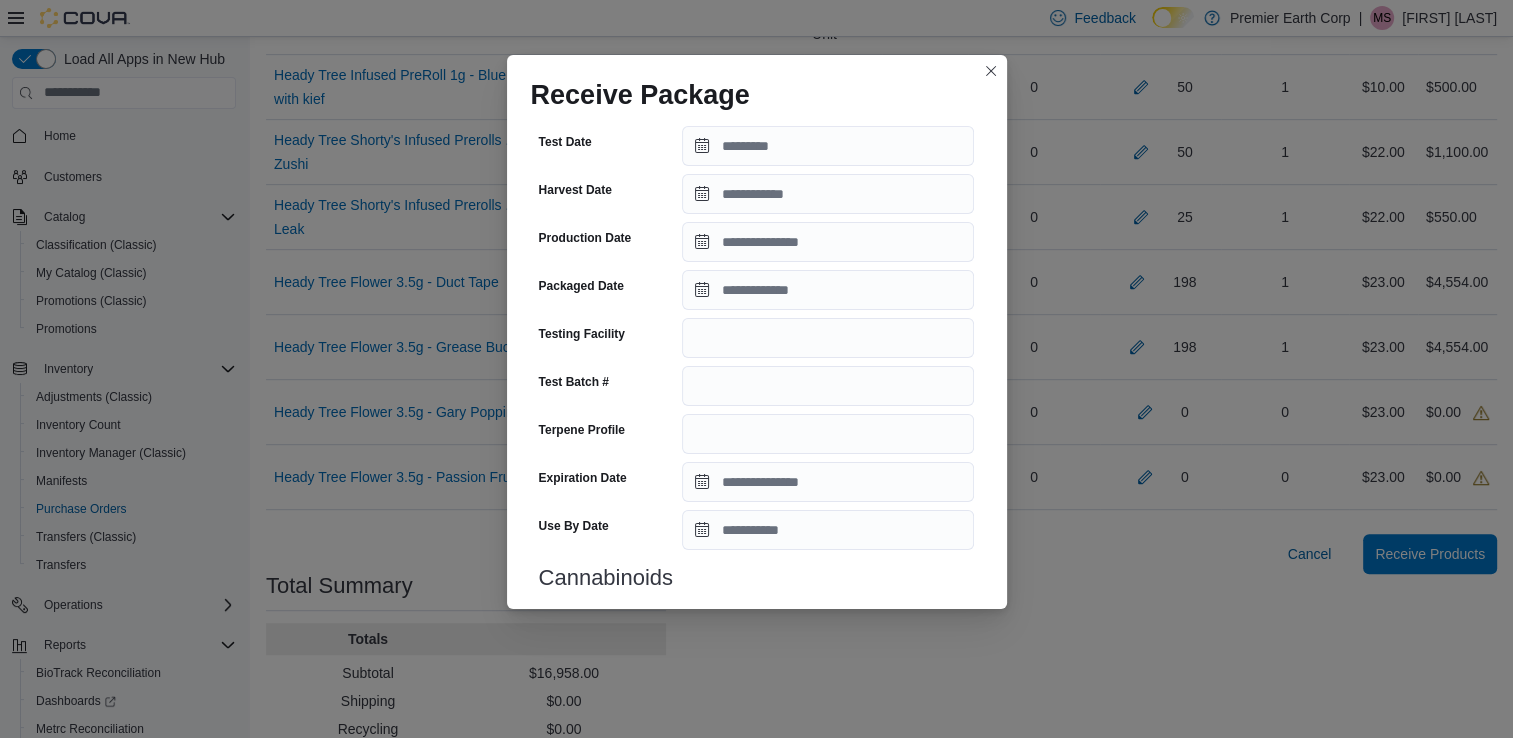 scroll, scrollTop: 440, scrollLeft: 0, axis: vertical 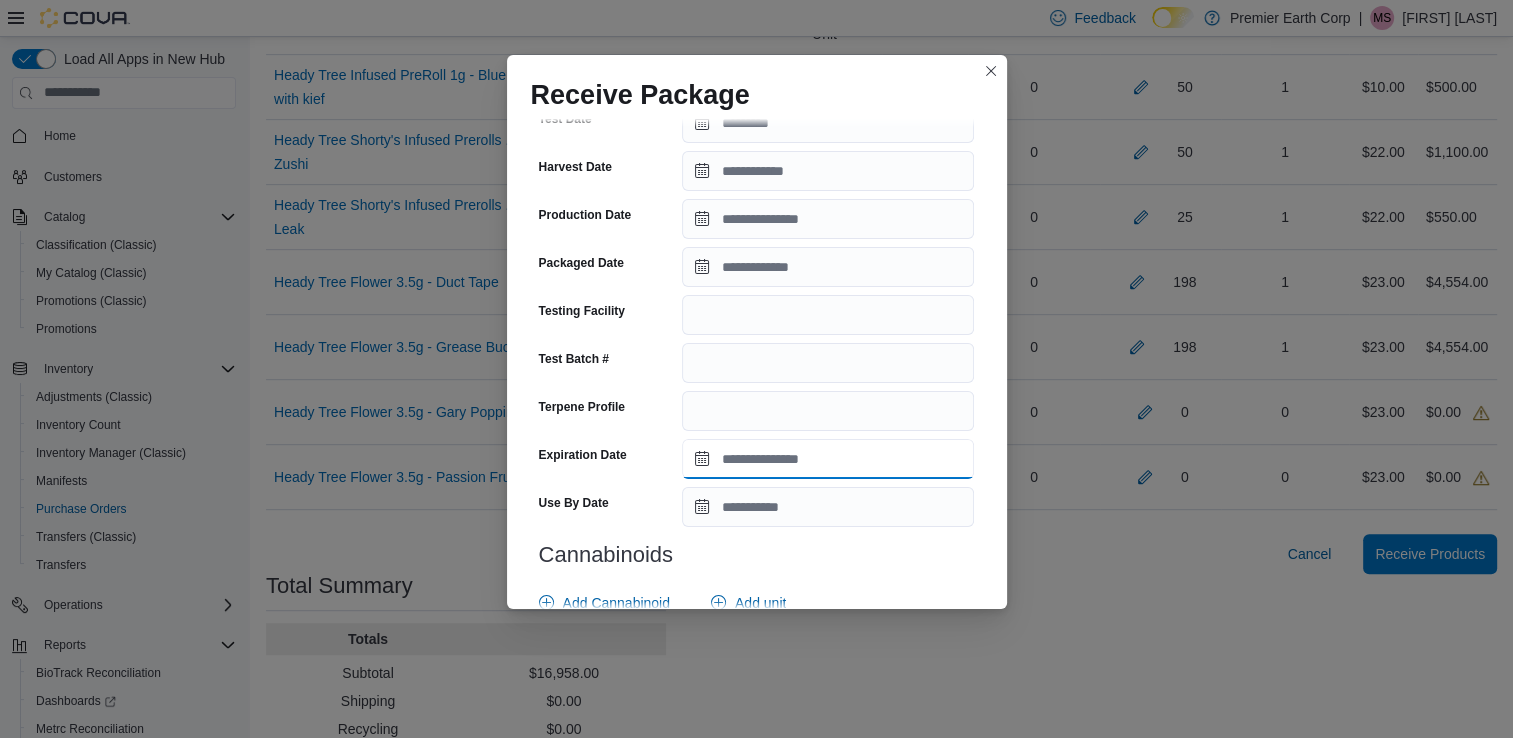 click on "Expiration Date" at bounding box center [828, 459] 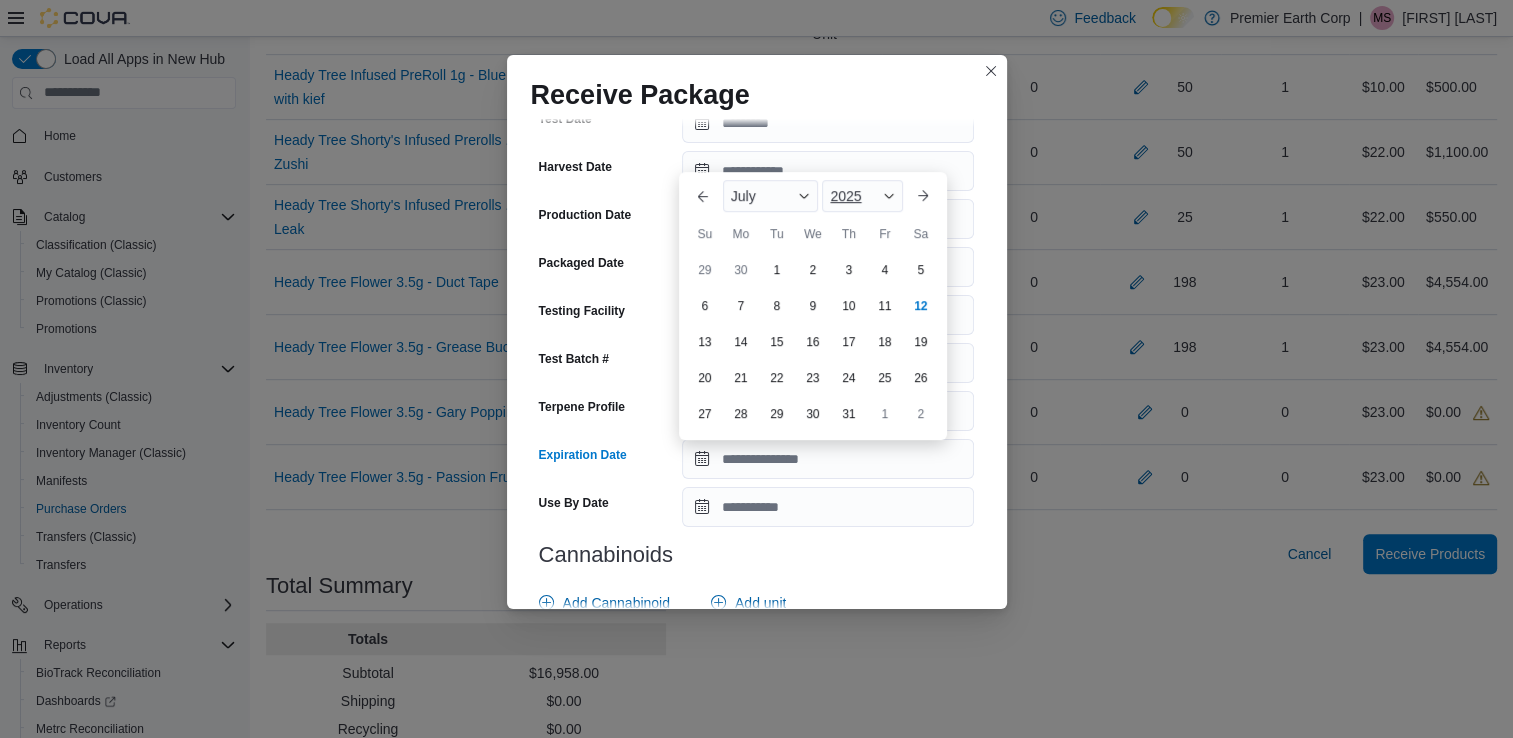 click on "2025" at bounding box center (862, 196) 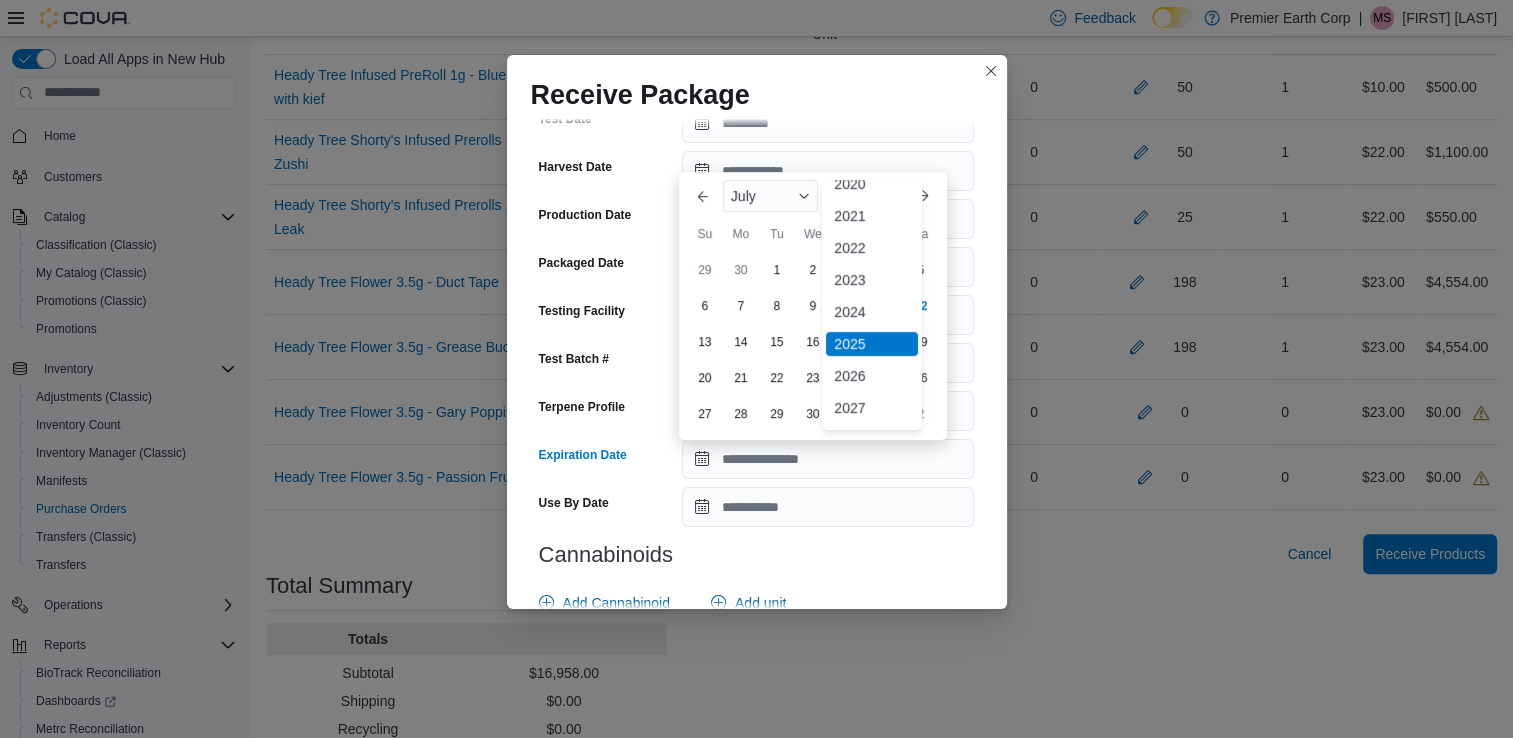 scroll, scrollTop: 92, scrollLeft: 0, axis: vertical 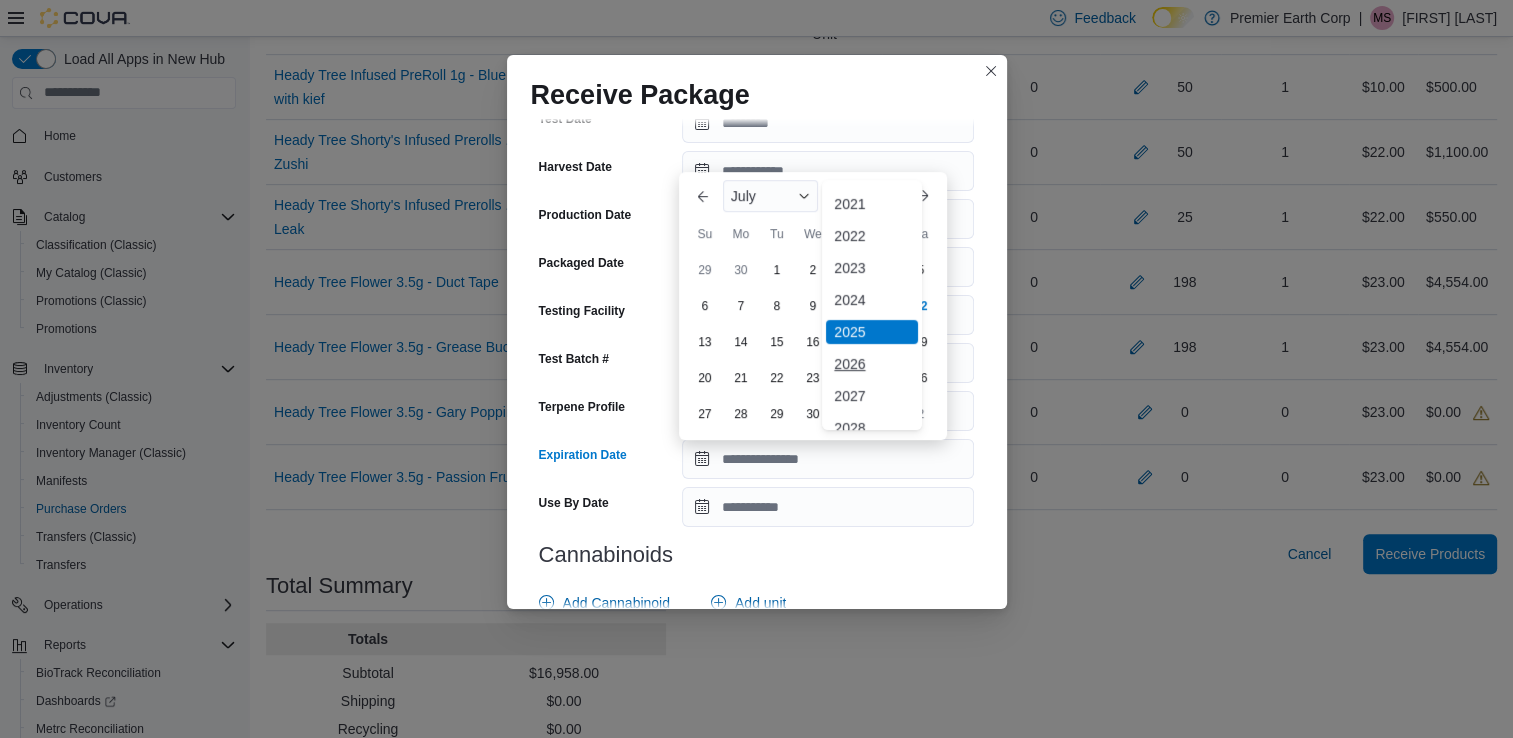 click on "2026" at bounding box center [872, 364] 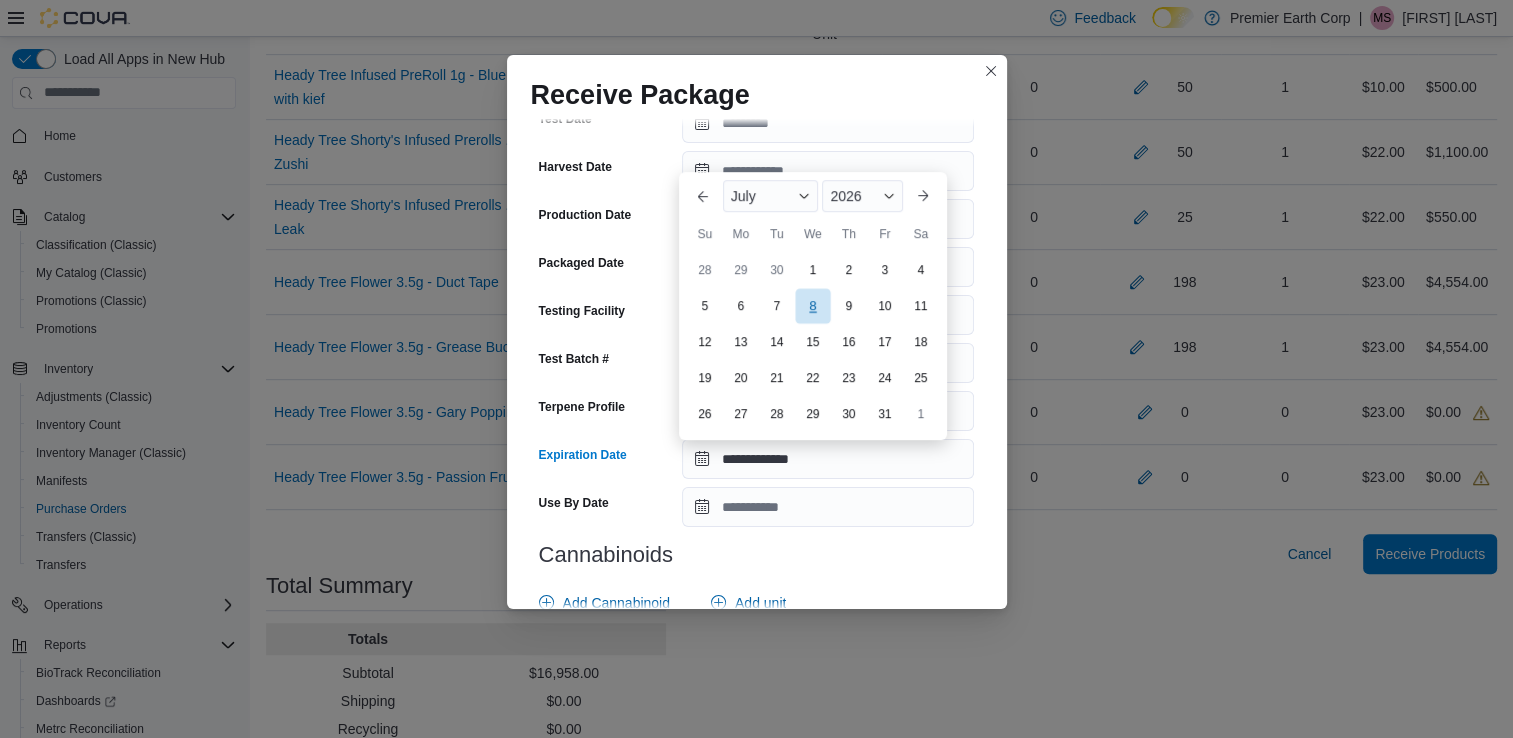 click on "8" at bounding box center [812, 306] 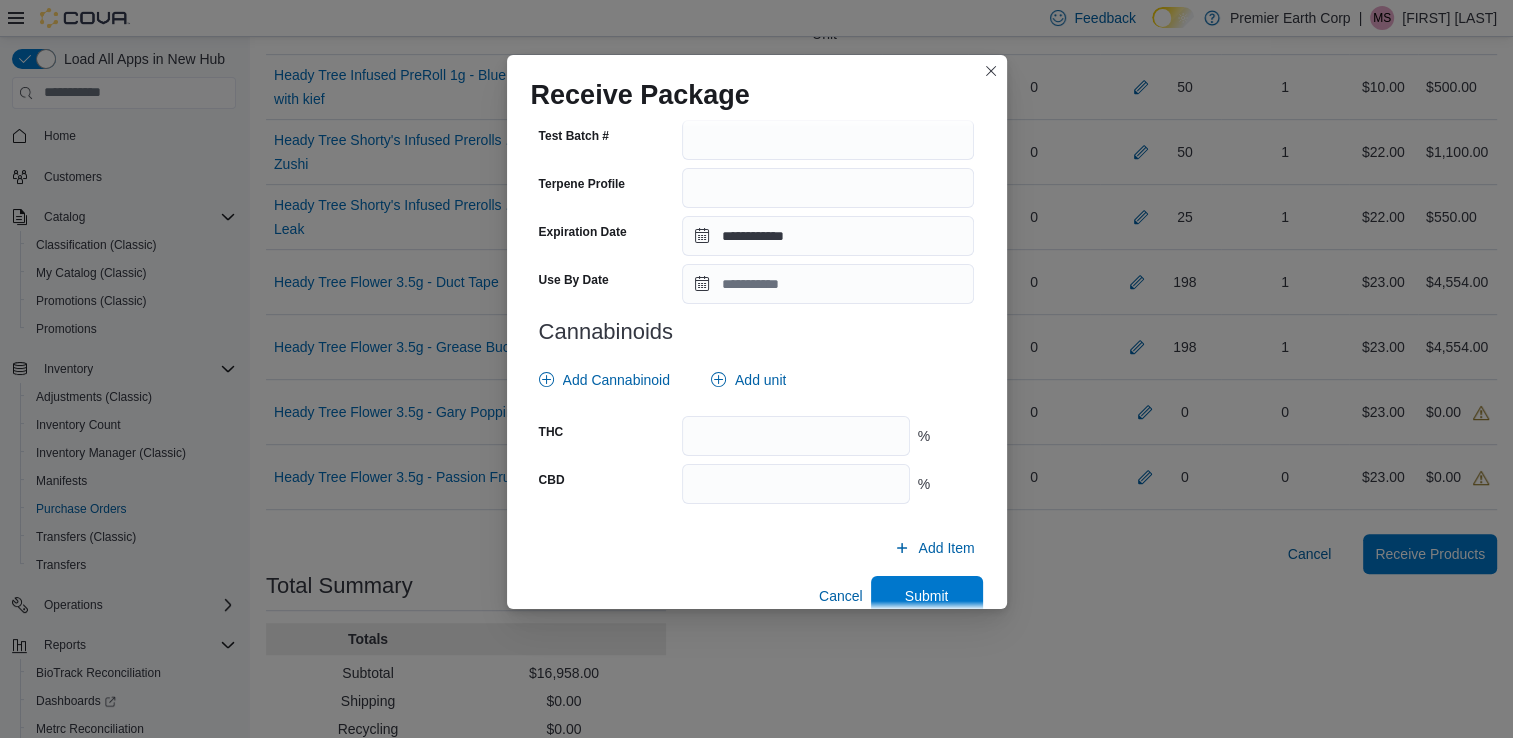 scroll, scrollTop: 694, scrollLeft: 0, axis: vertical 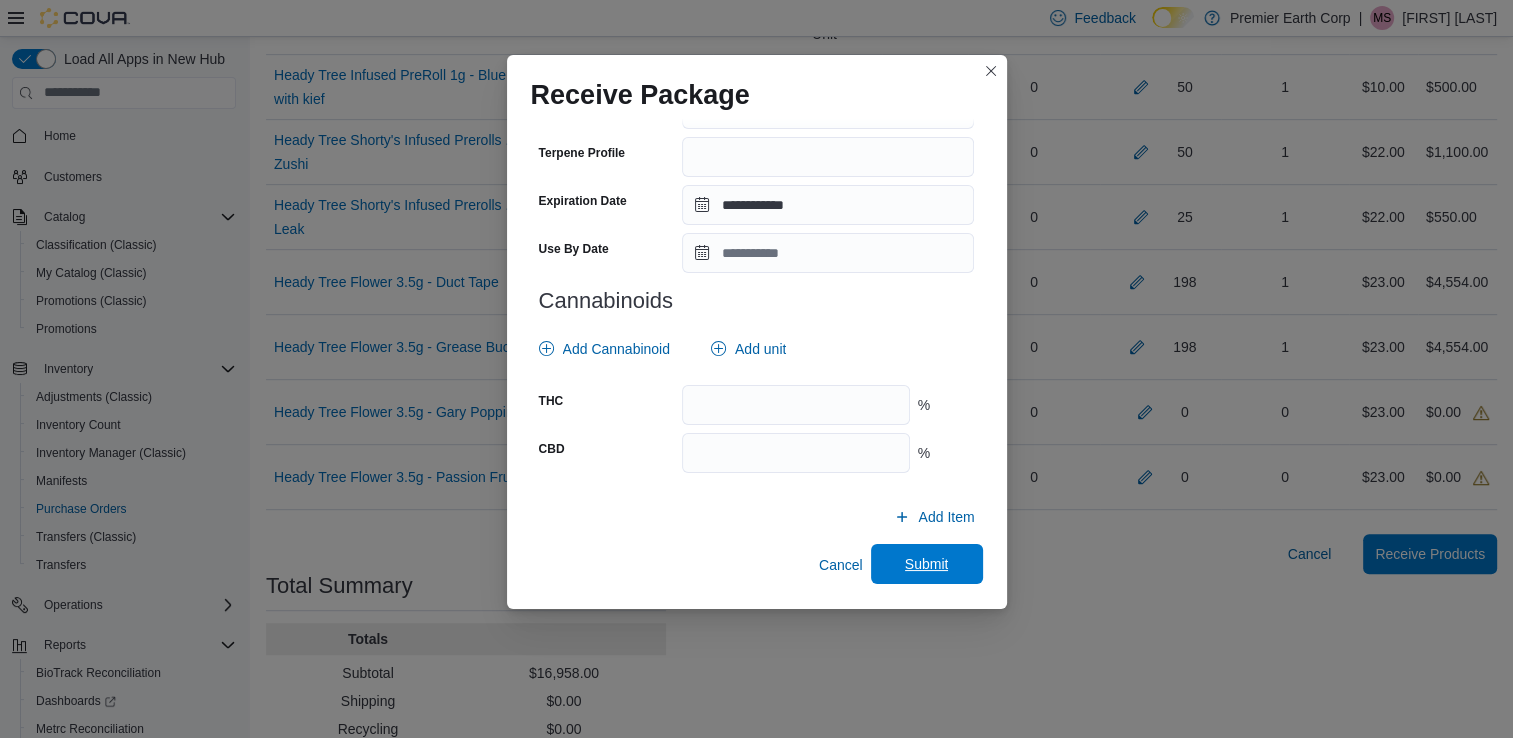 click on "Submit" at bounding box center [927, 564] 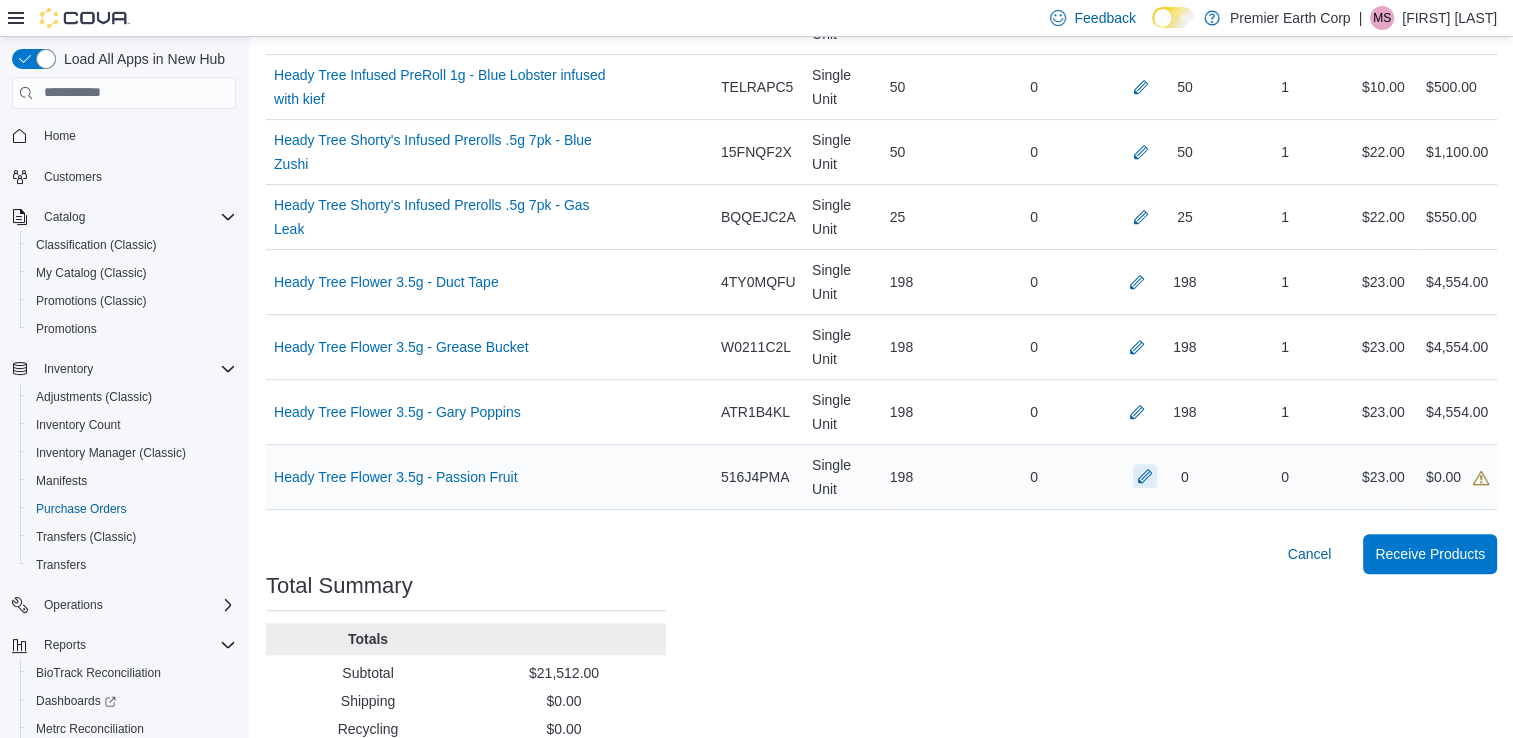 click at bounding box center [1145, 476] 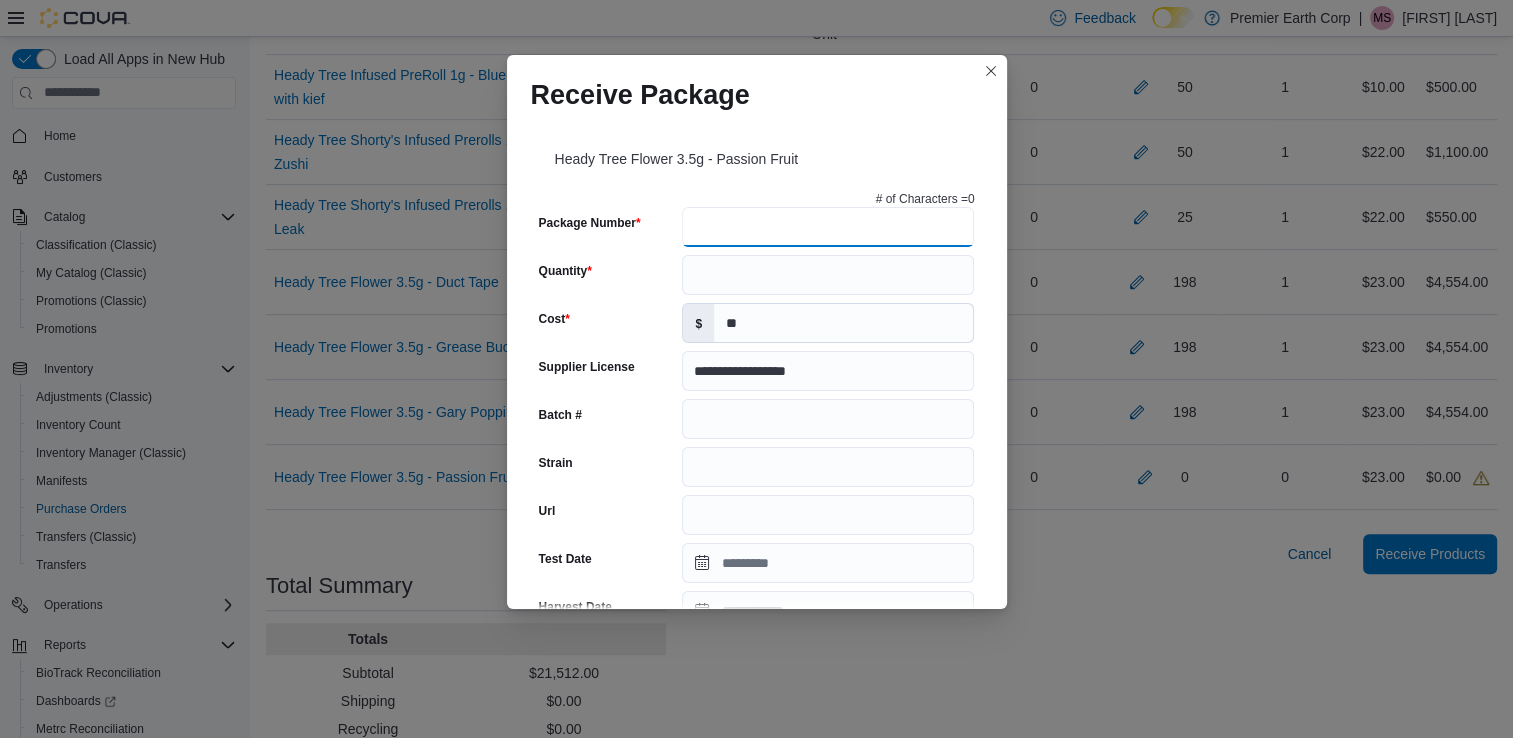 click on "Package Number" at bounding box center [828, 227] 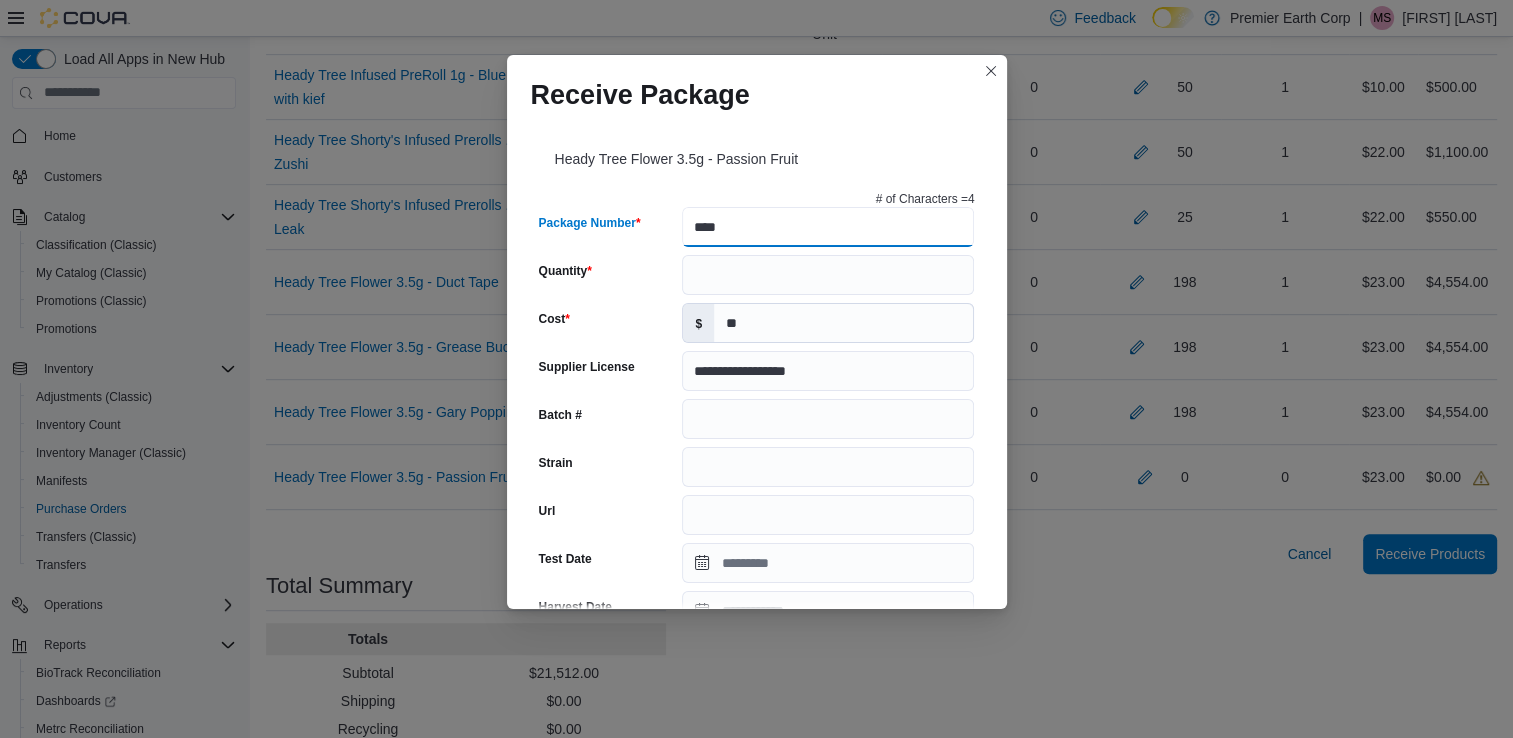 type on "****" 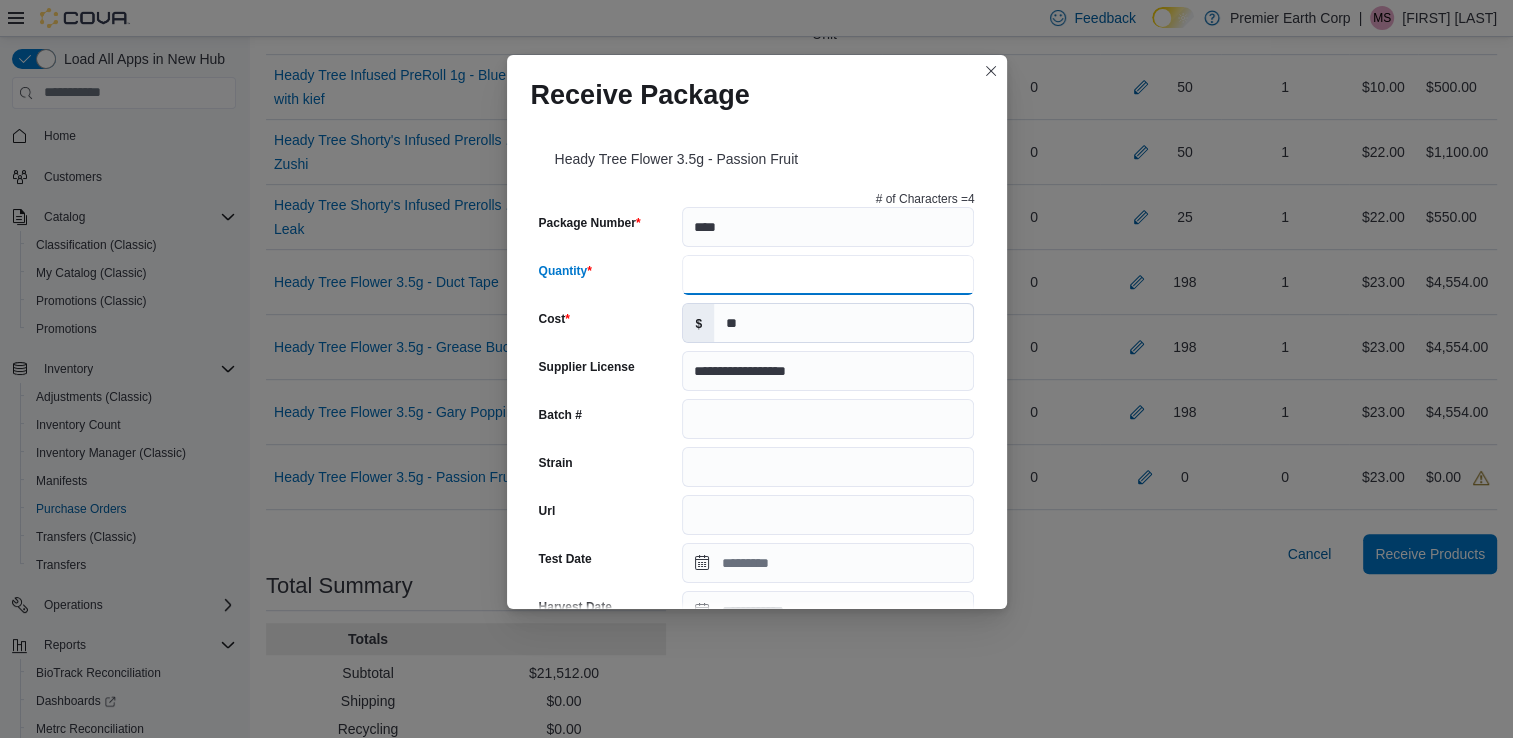 click on "Quantity" at bounding box center [828, 275] 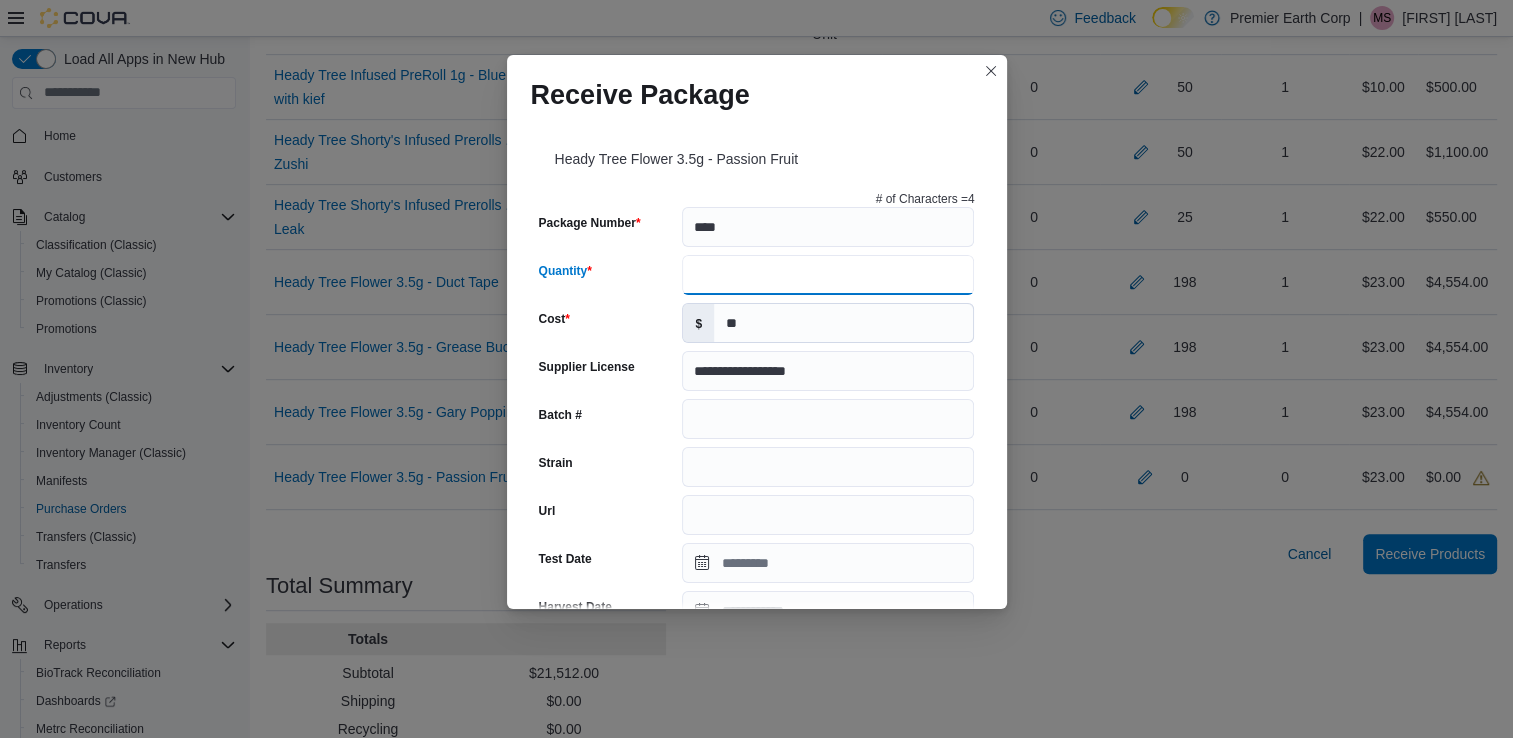 type on "***" 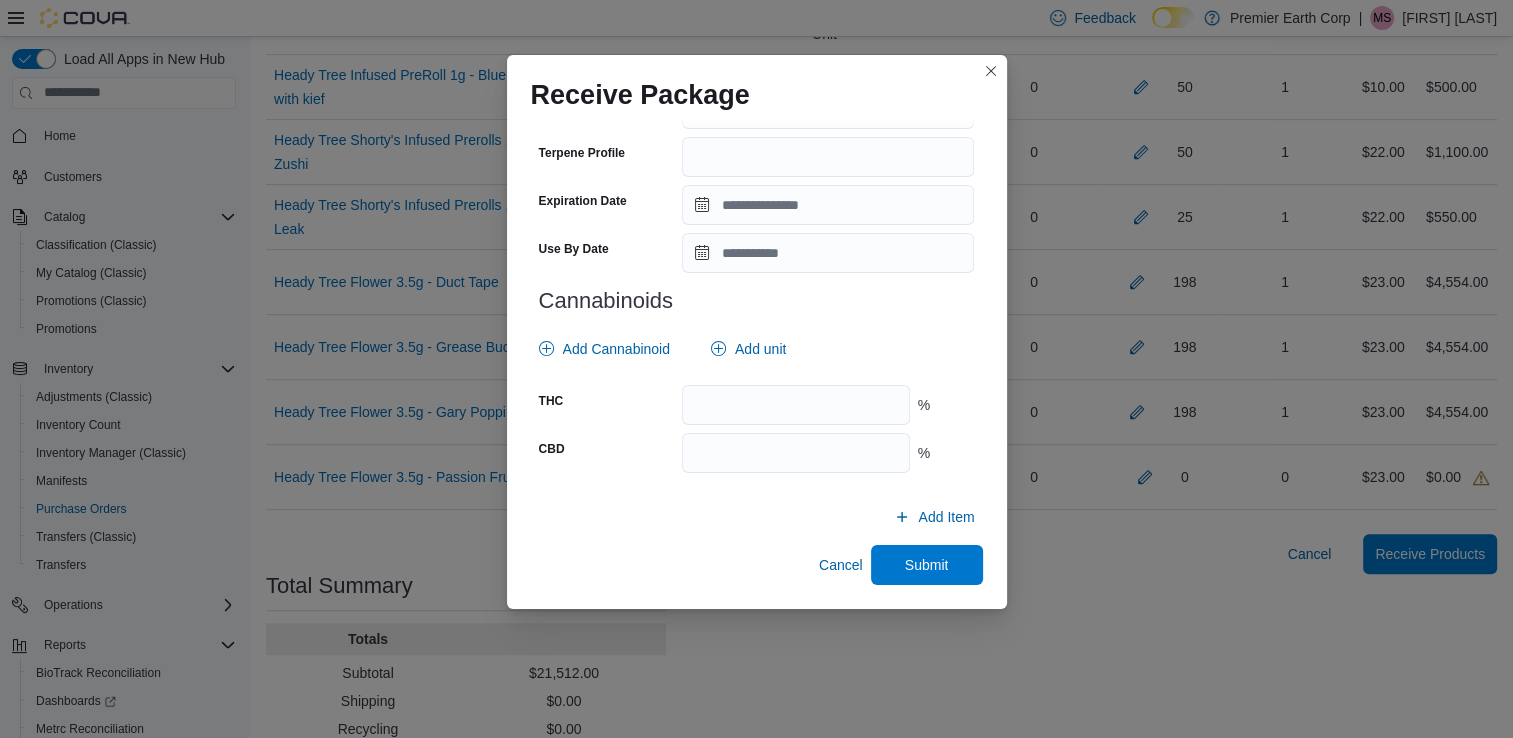 scroll, scrollTop: 432, scrollLeft: 0, axis: vertical 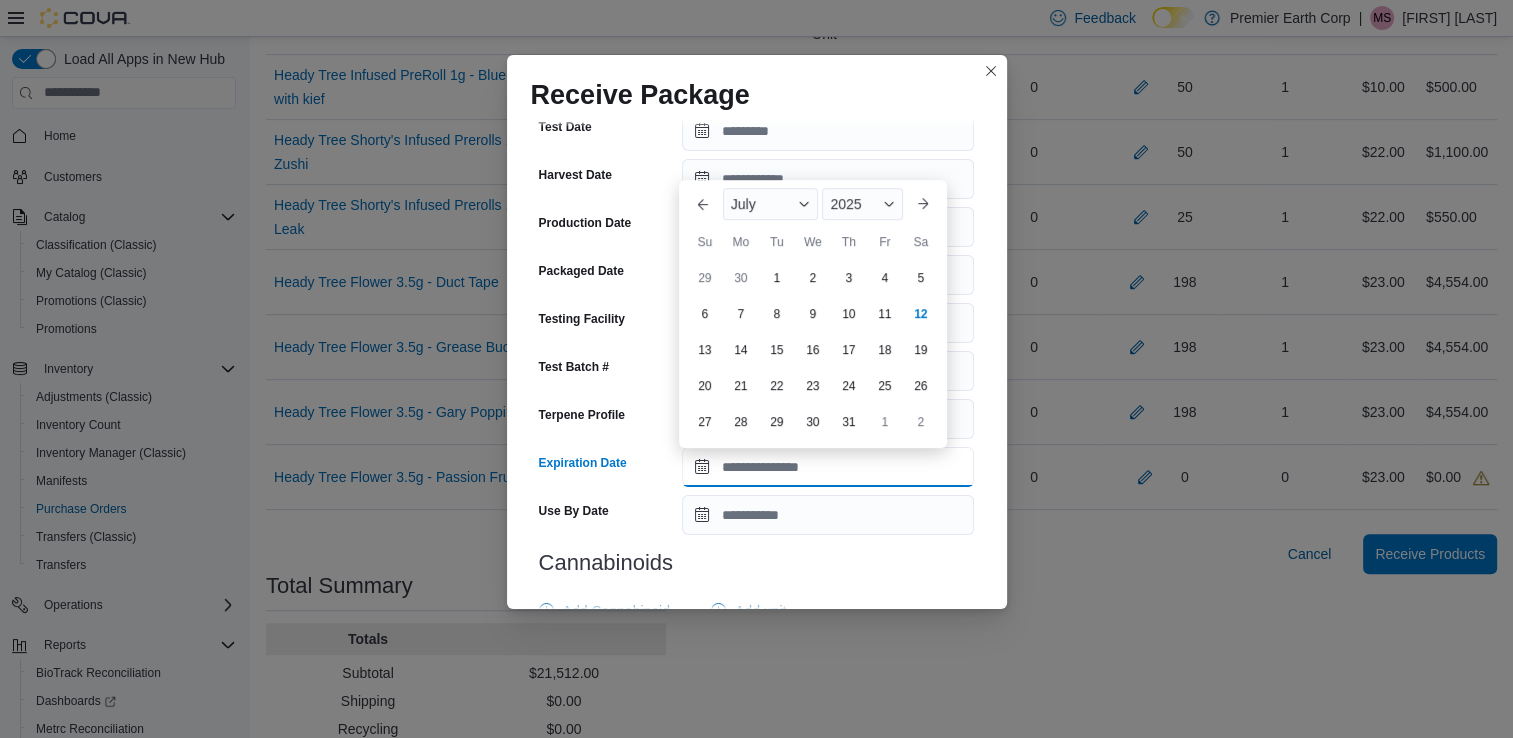 click on "Expiration Date" at bounding box center (828, 467) 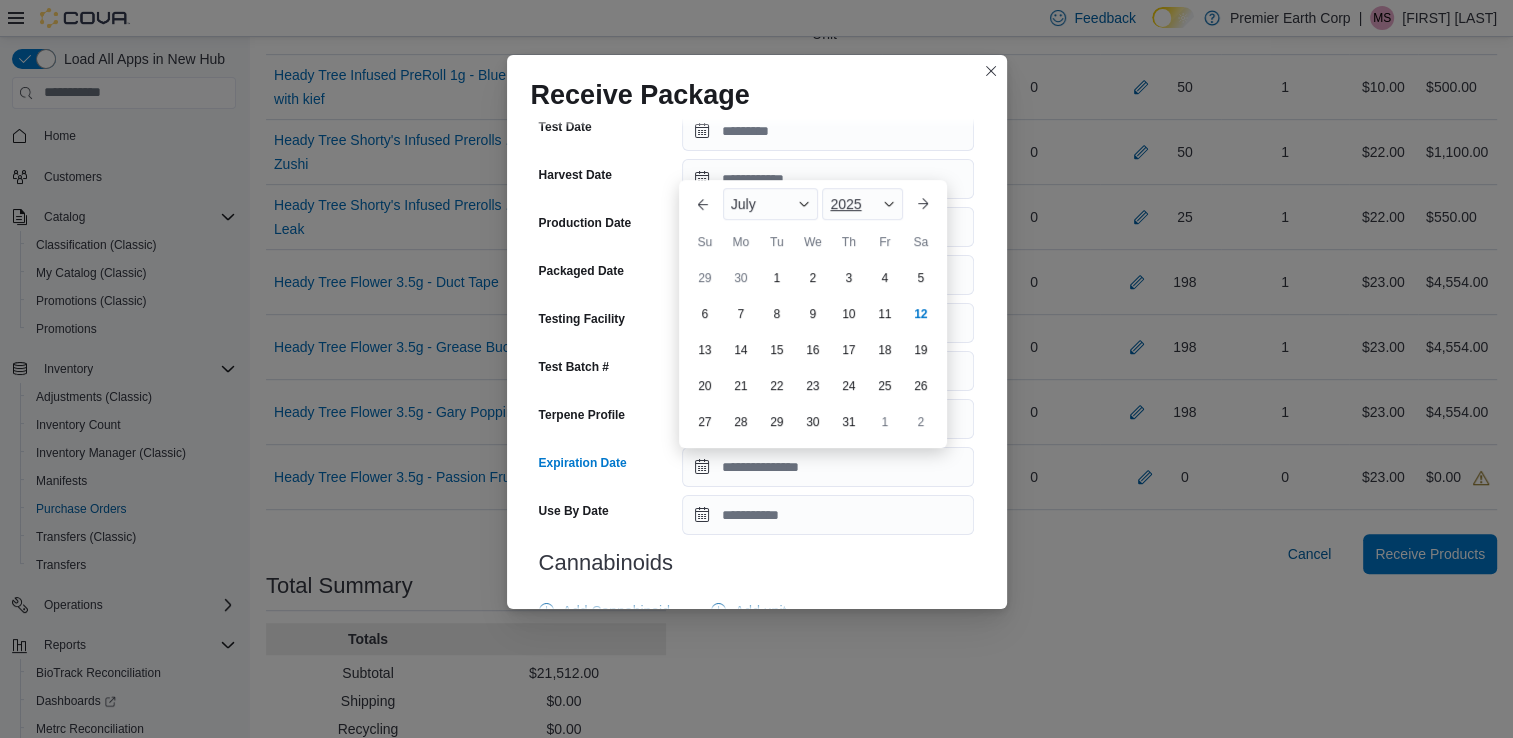 click at bounding box center (889, 204) 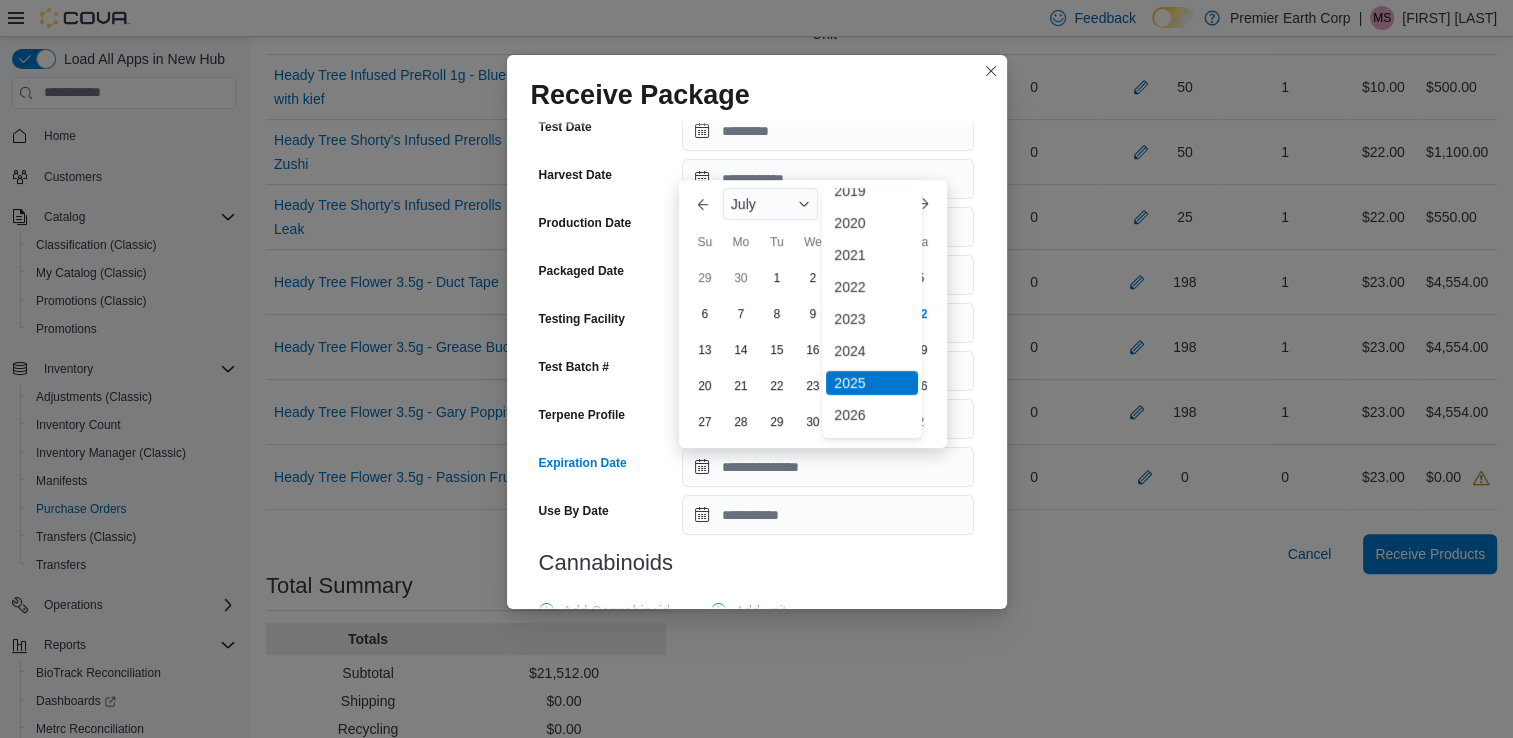 scroll, scrollTop: 110, scrollLeft: 0, axis: vertical 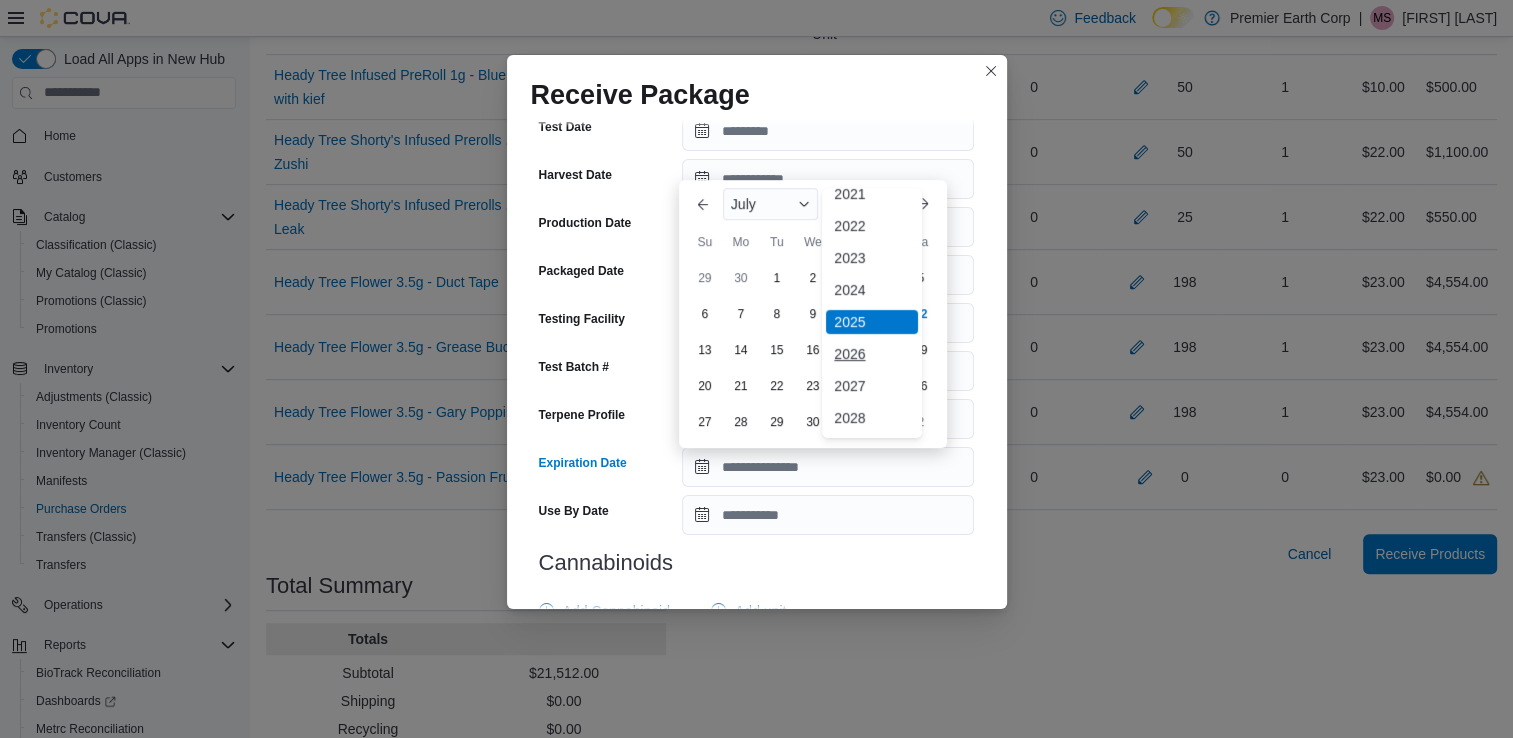 click on "2026" at bounding box center (872, 354) 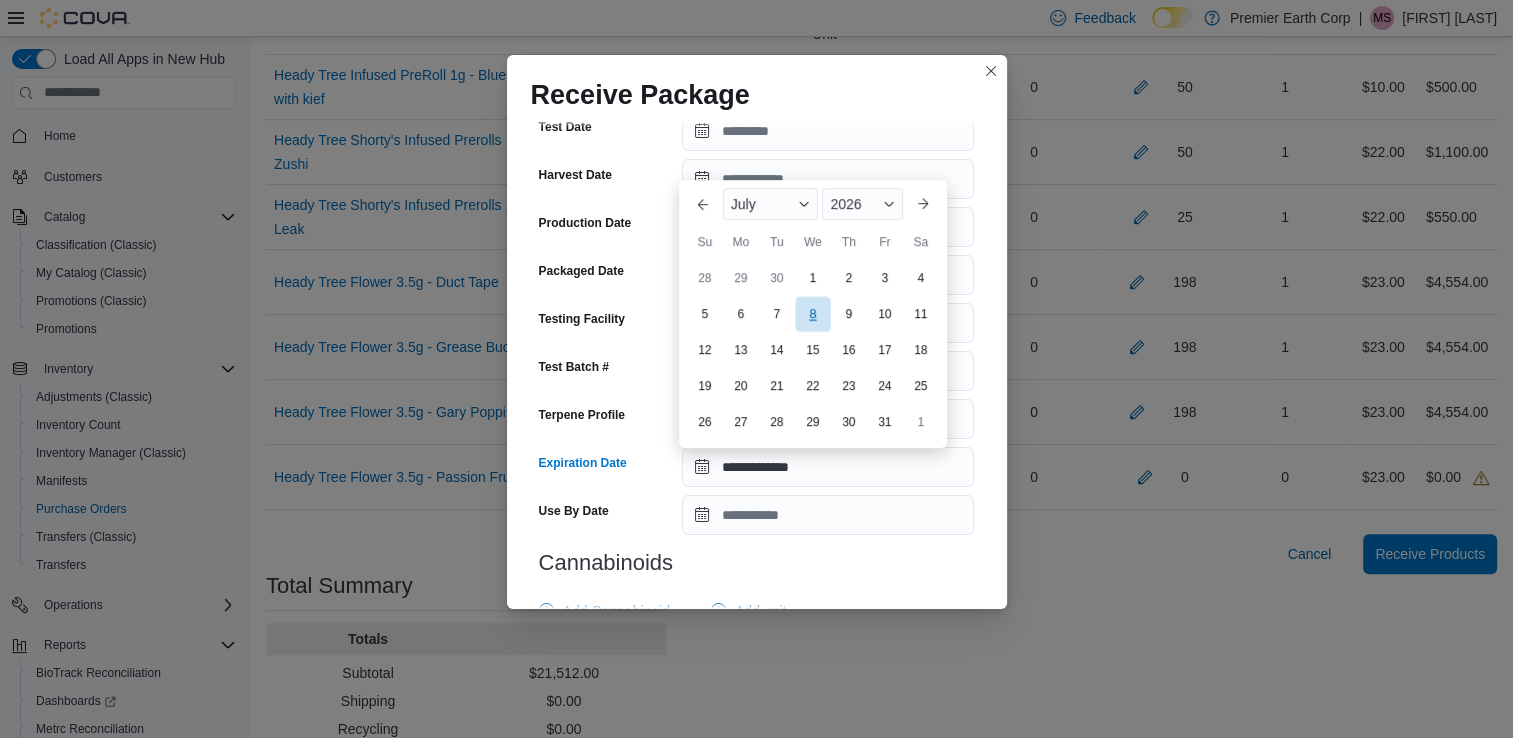 click on "8" at bounding box center [812, 314] 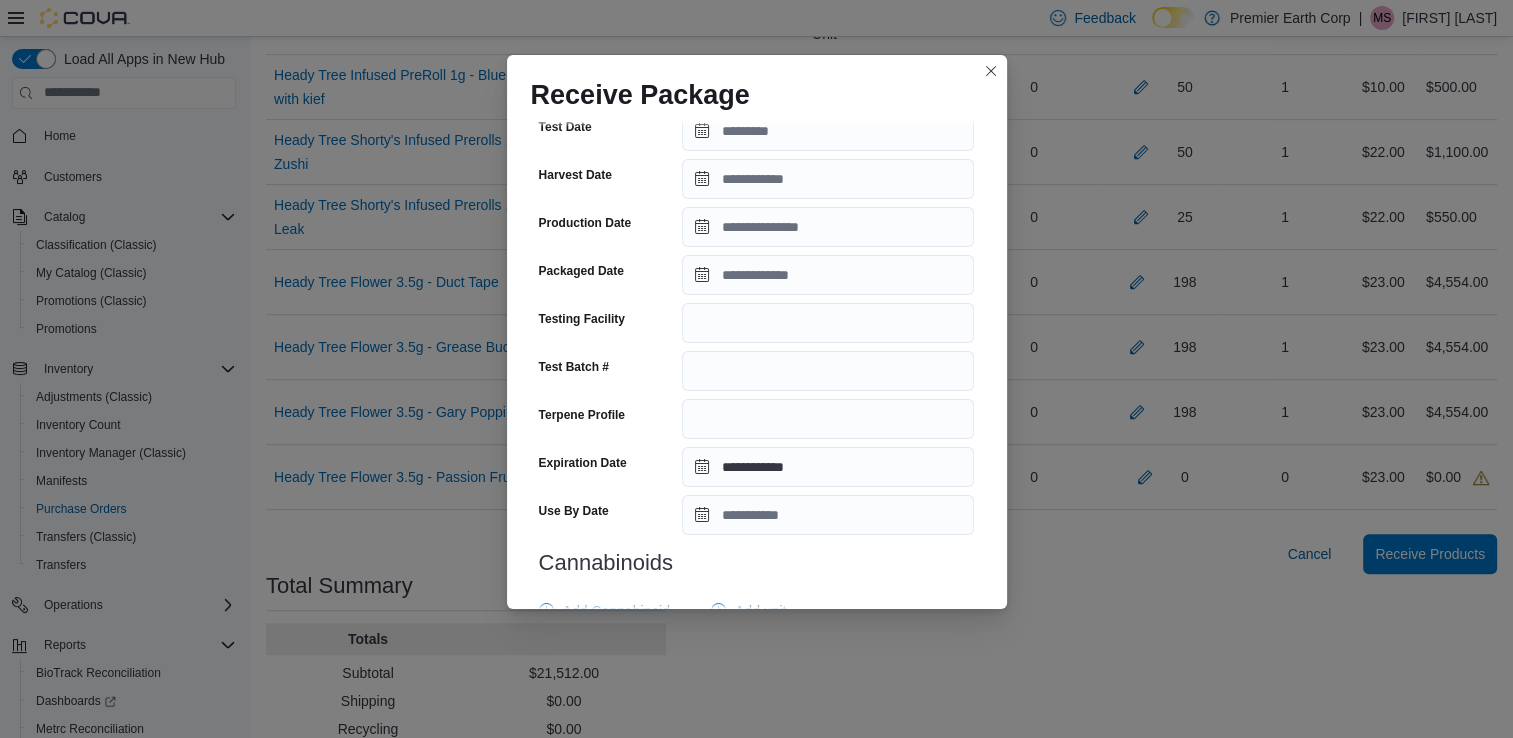 scroll, scrollTop: 694, scrollLeft: 0, axis: vertical 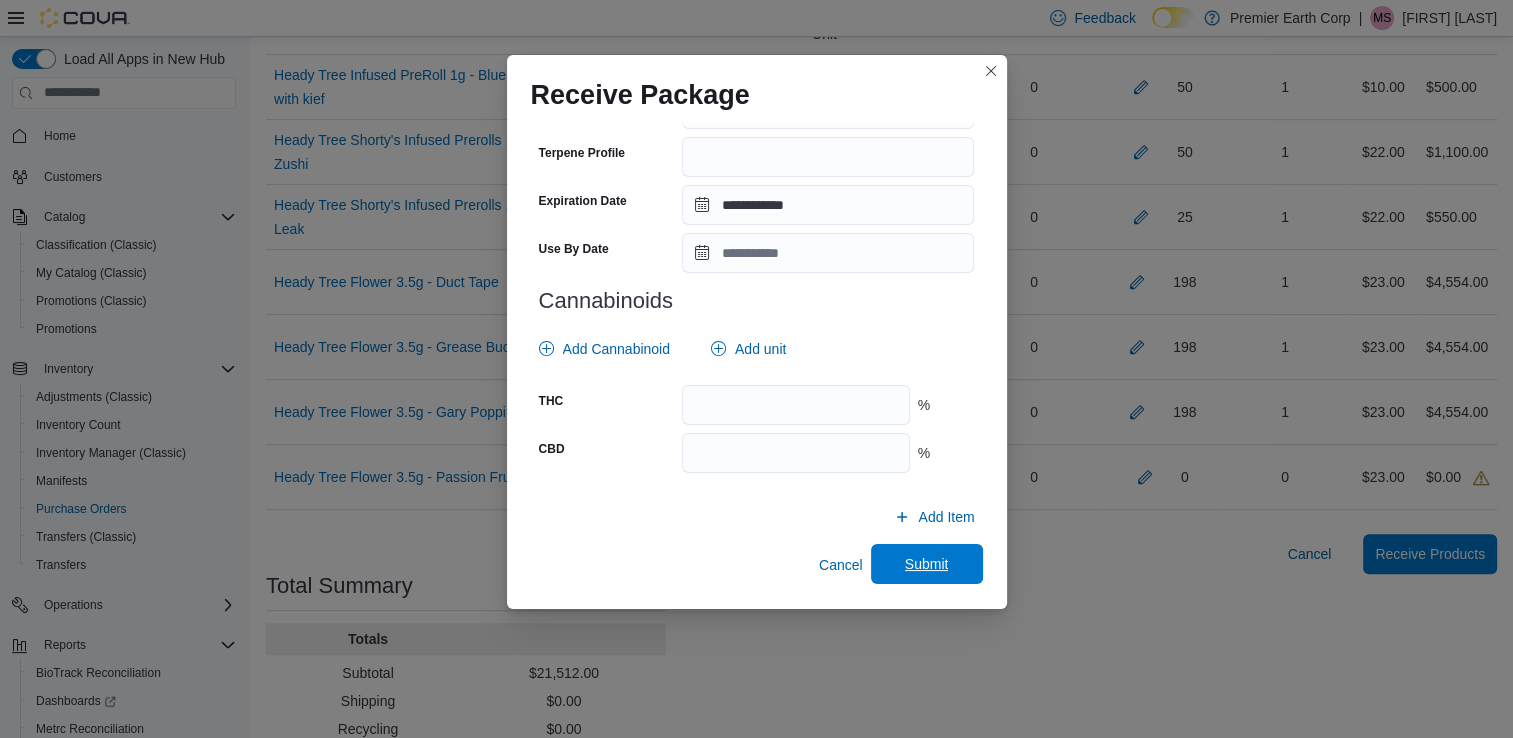 click on "Submit" at bounding box center (927, 564) 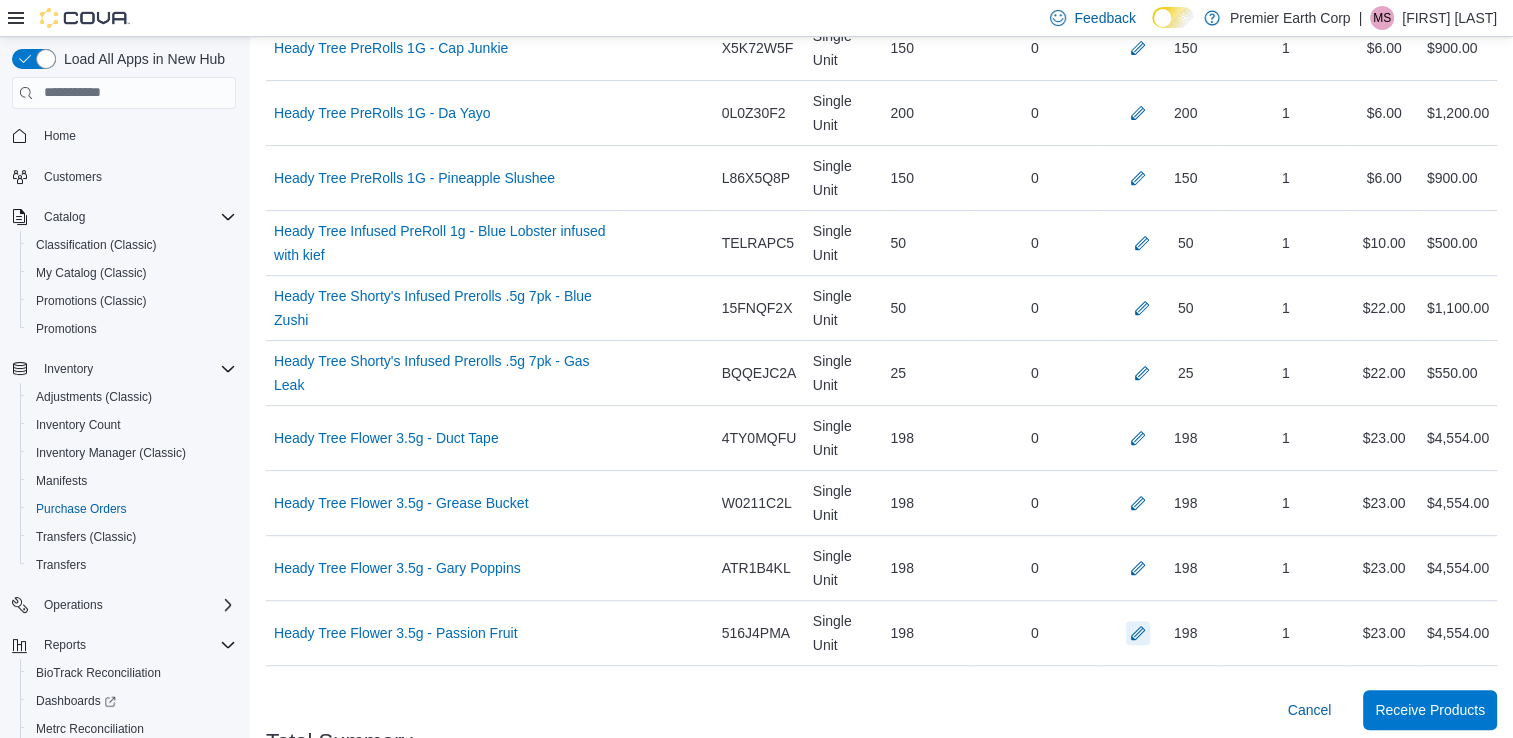 scroll, scrollTop: 1050, scrollLeft: 0, axis: vertical 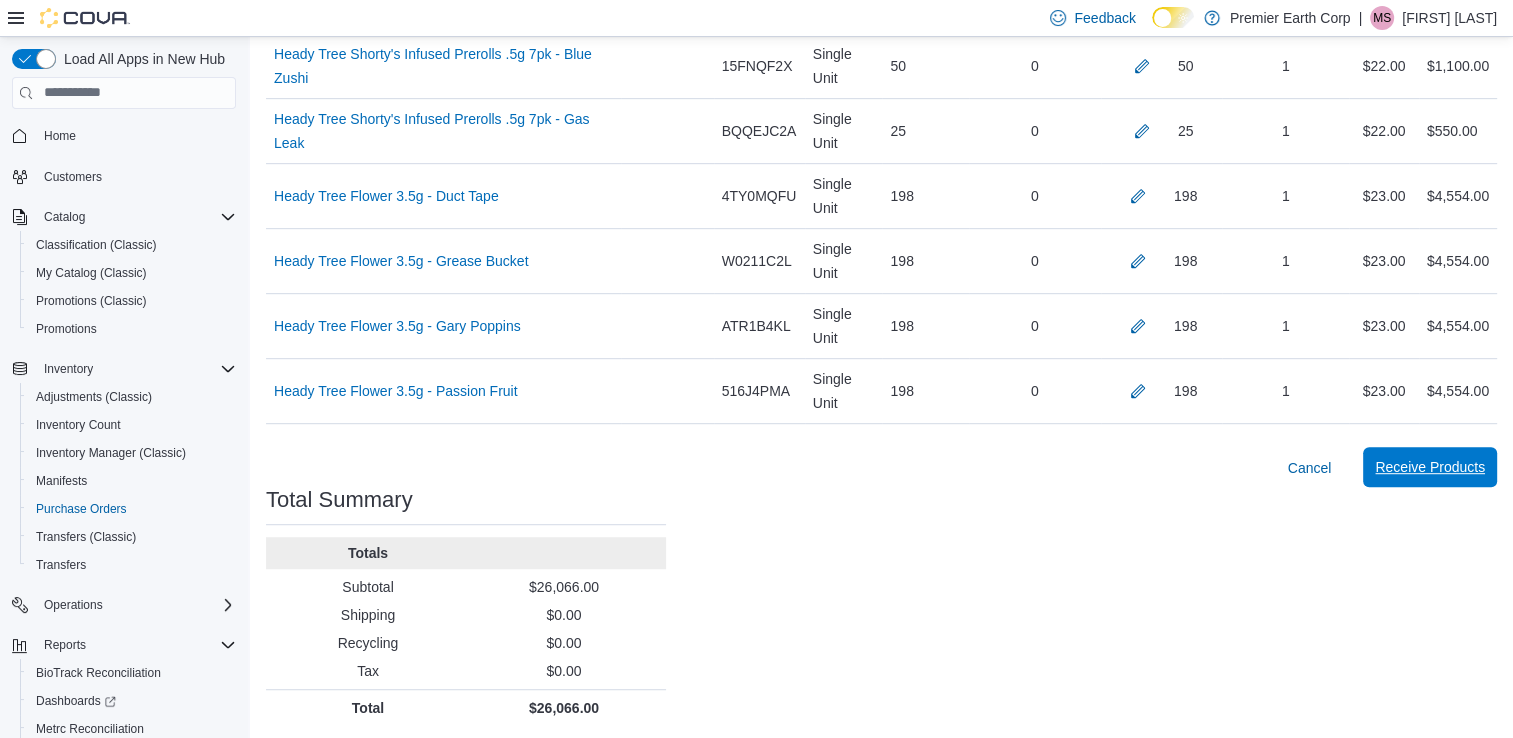 click on "Receive Products" at bounding box center [1430, 467] 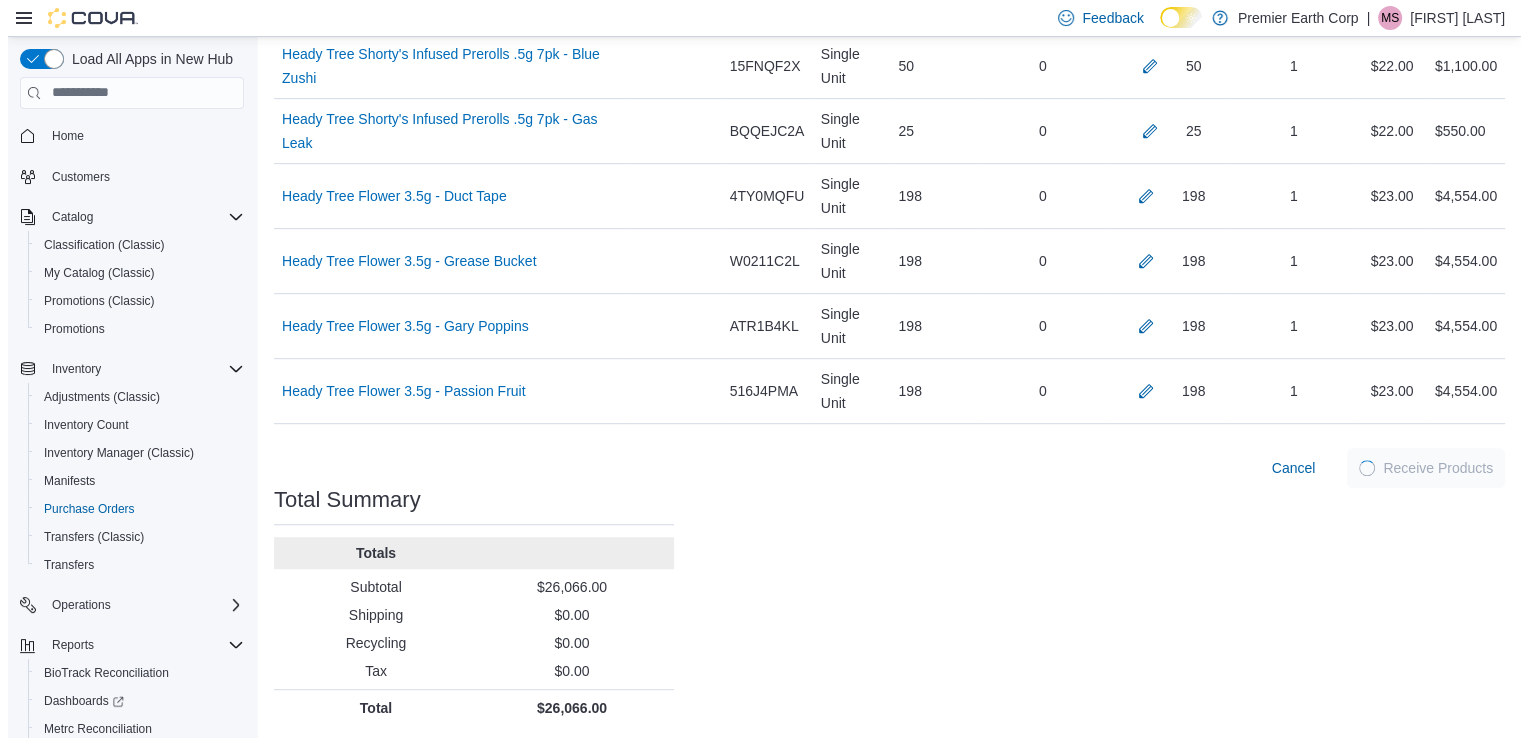 scroll, scrollTop: 0, scrollLeft: 0, axis: both 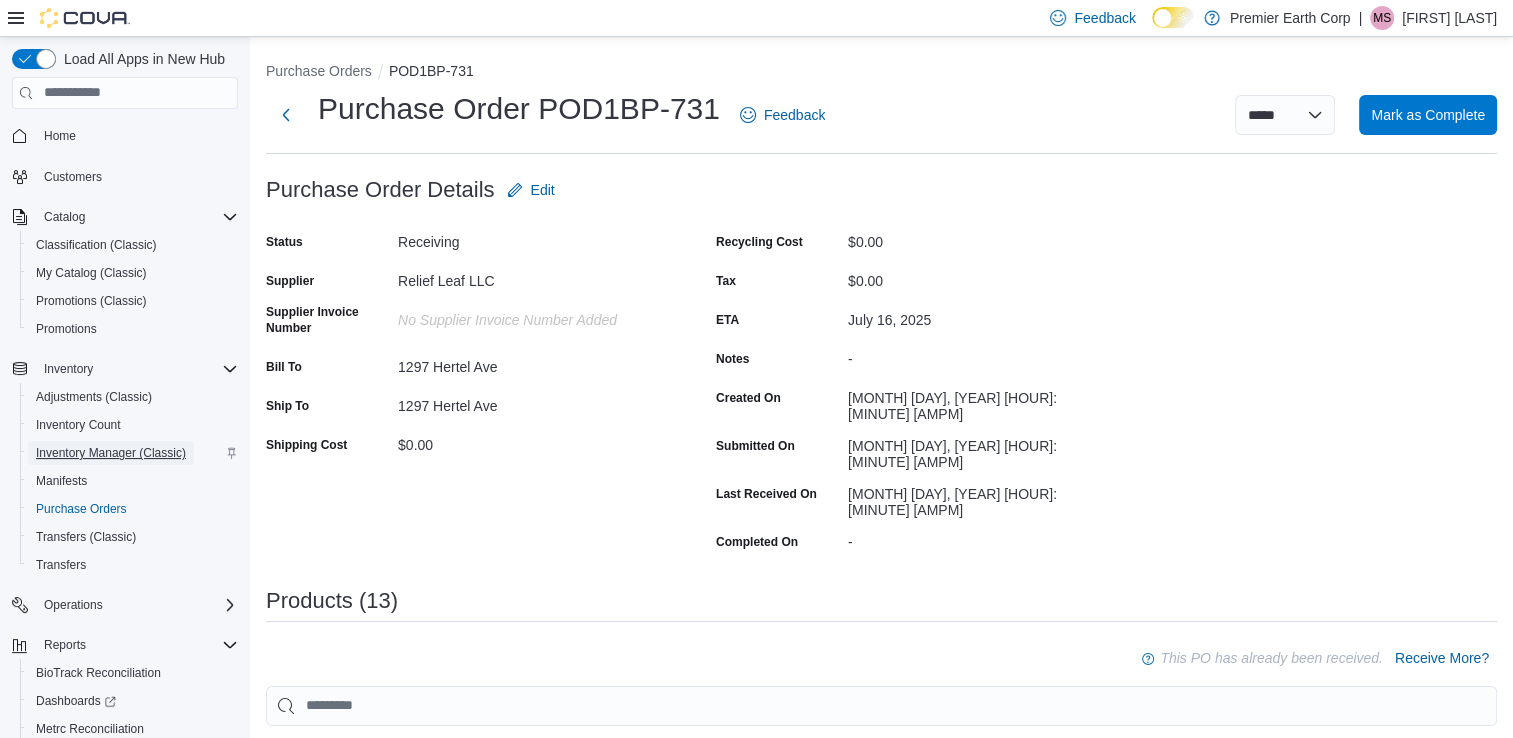 click on "Inventory Manager (Classic)" at bounding box center [111, 453] 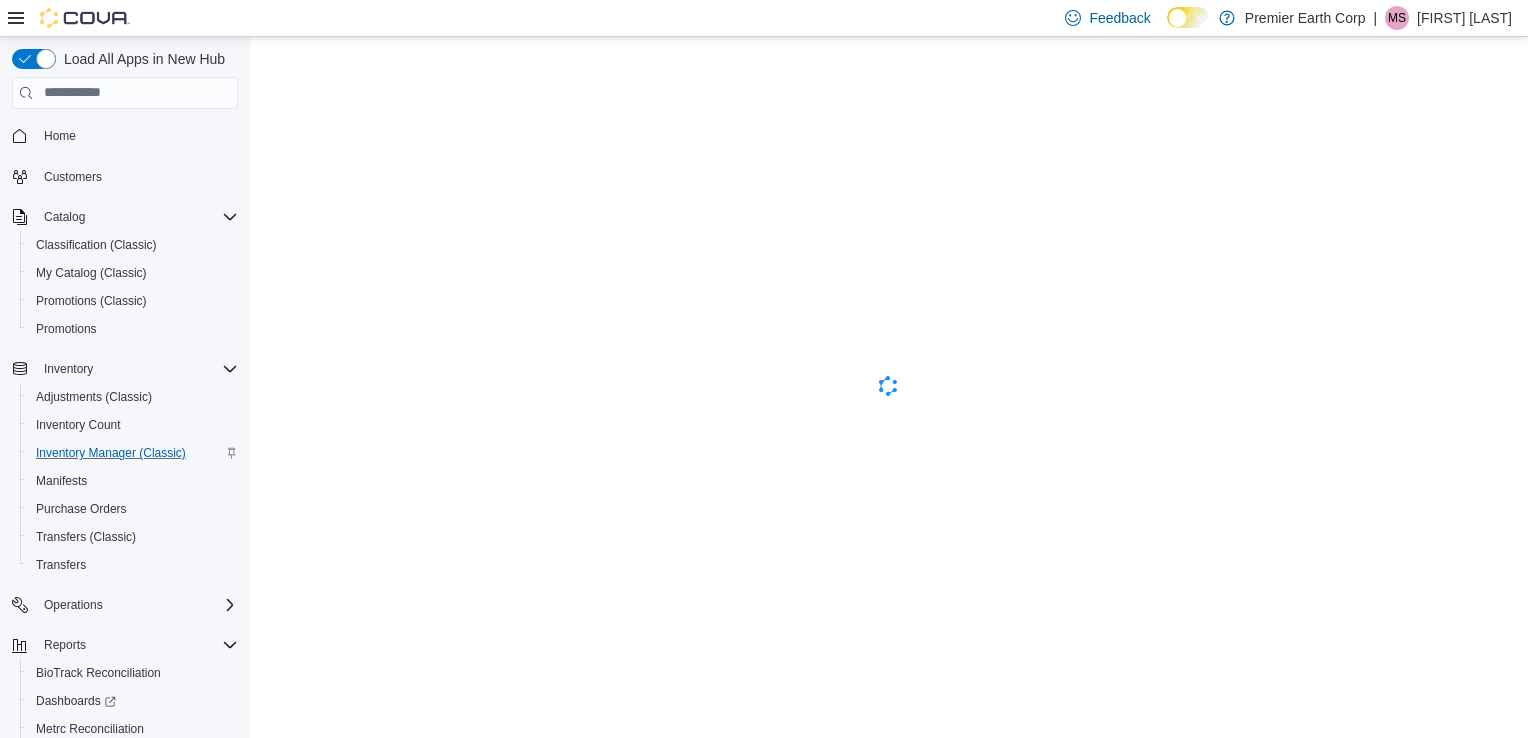 scroll, scrollTop: 0, scrollLeft: 0, axis: both 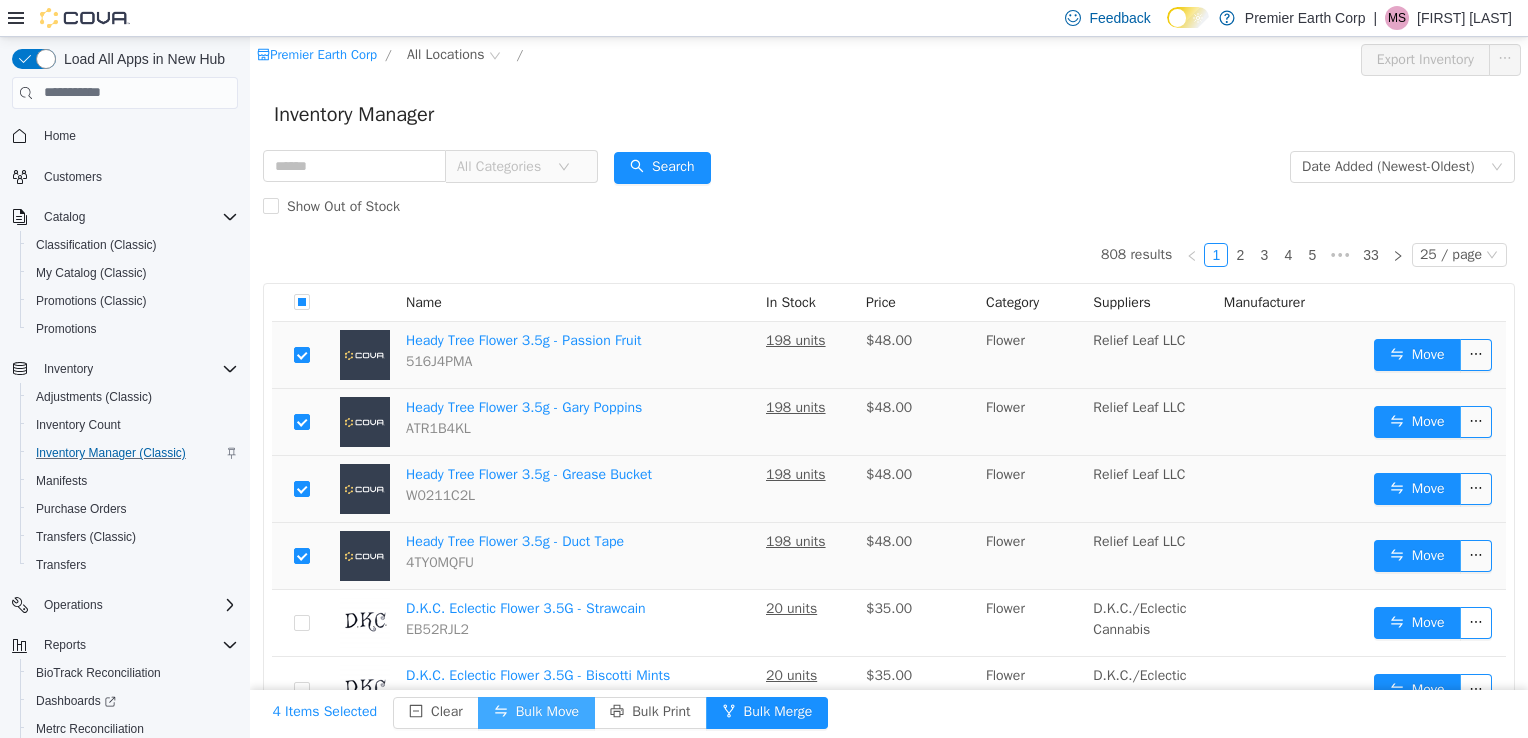 click on "Bulk Move" at bounding box center (536, 712) 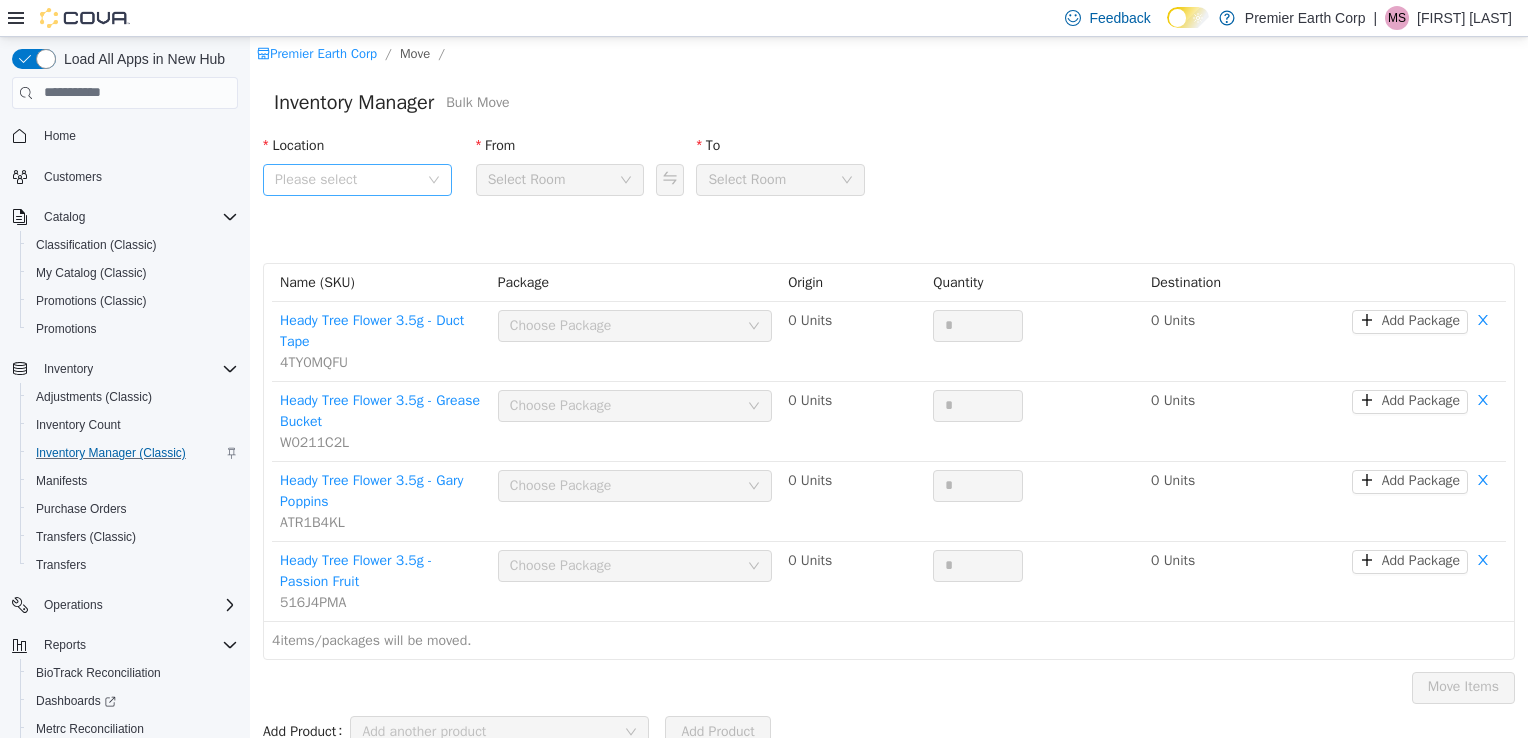 click on "Please select" at bounding box center [346, 179] 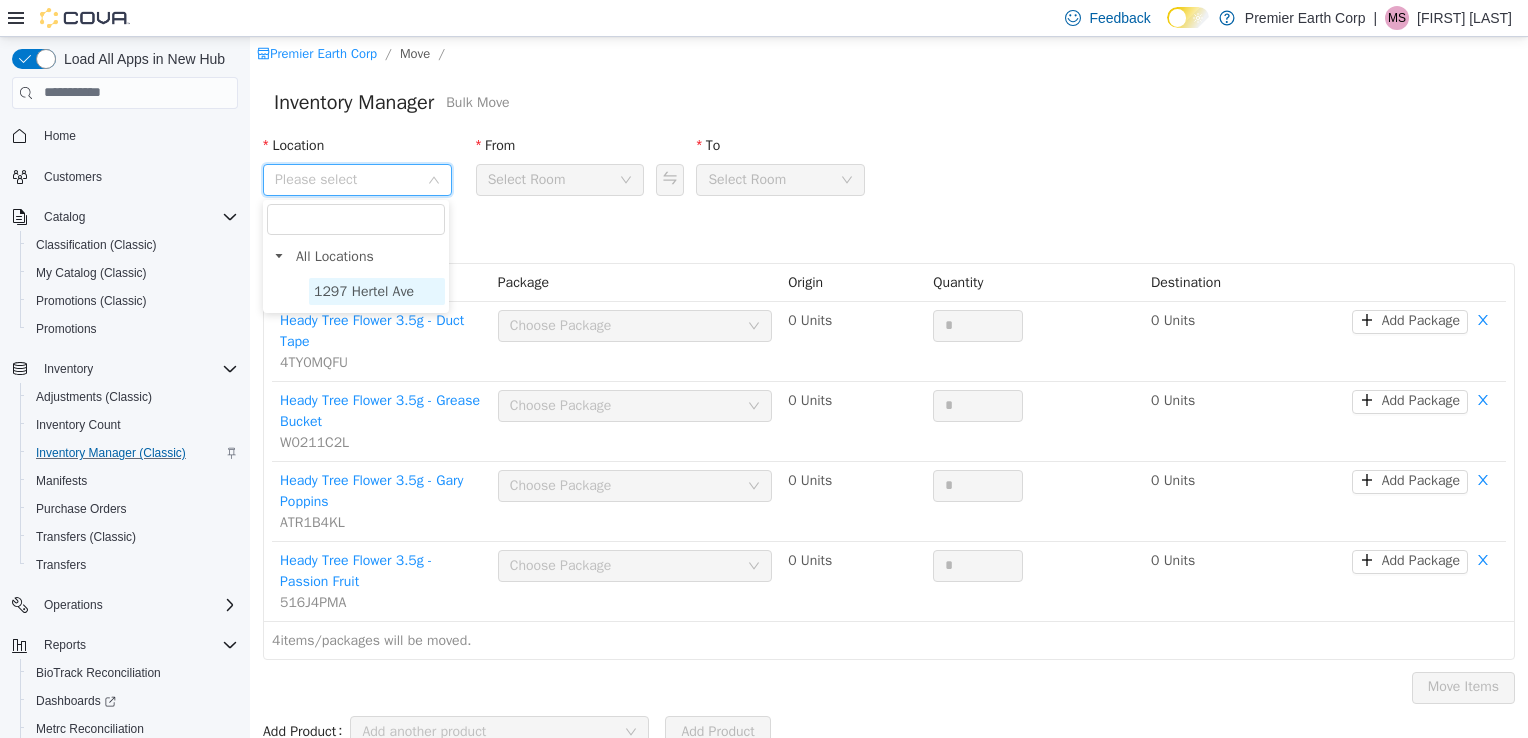 click on "1297 Hertel Ave" at bounding box center (364, 290) 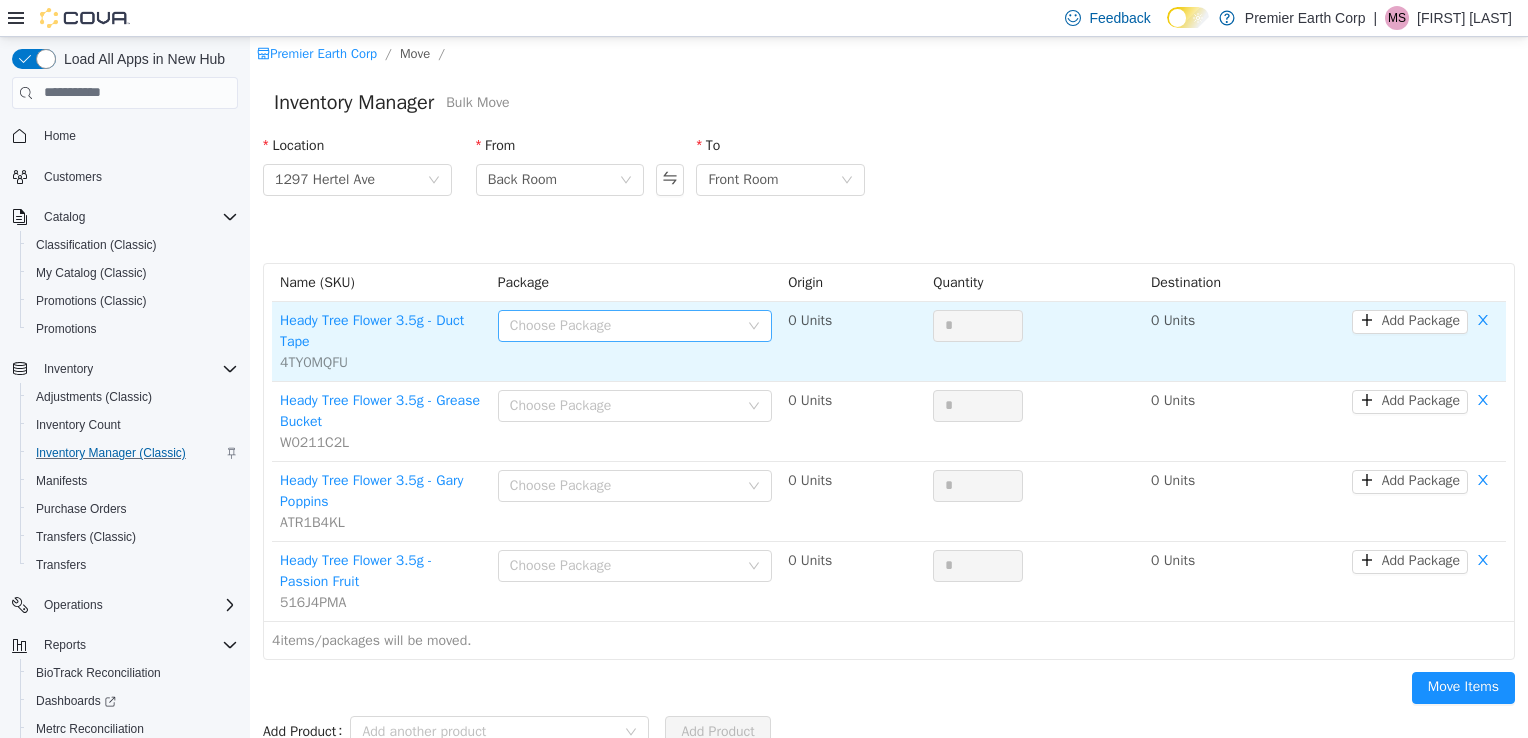 click on "Choose Package" at bounding box center (624, 325) 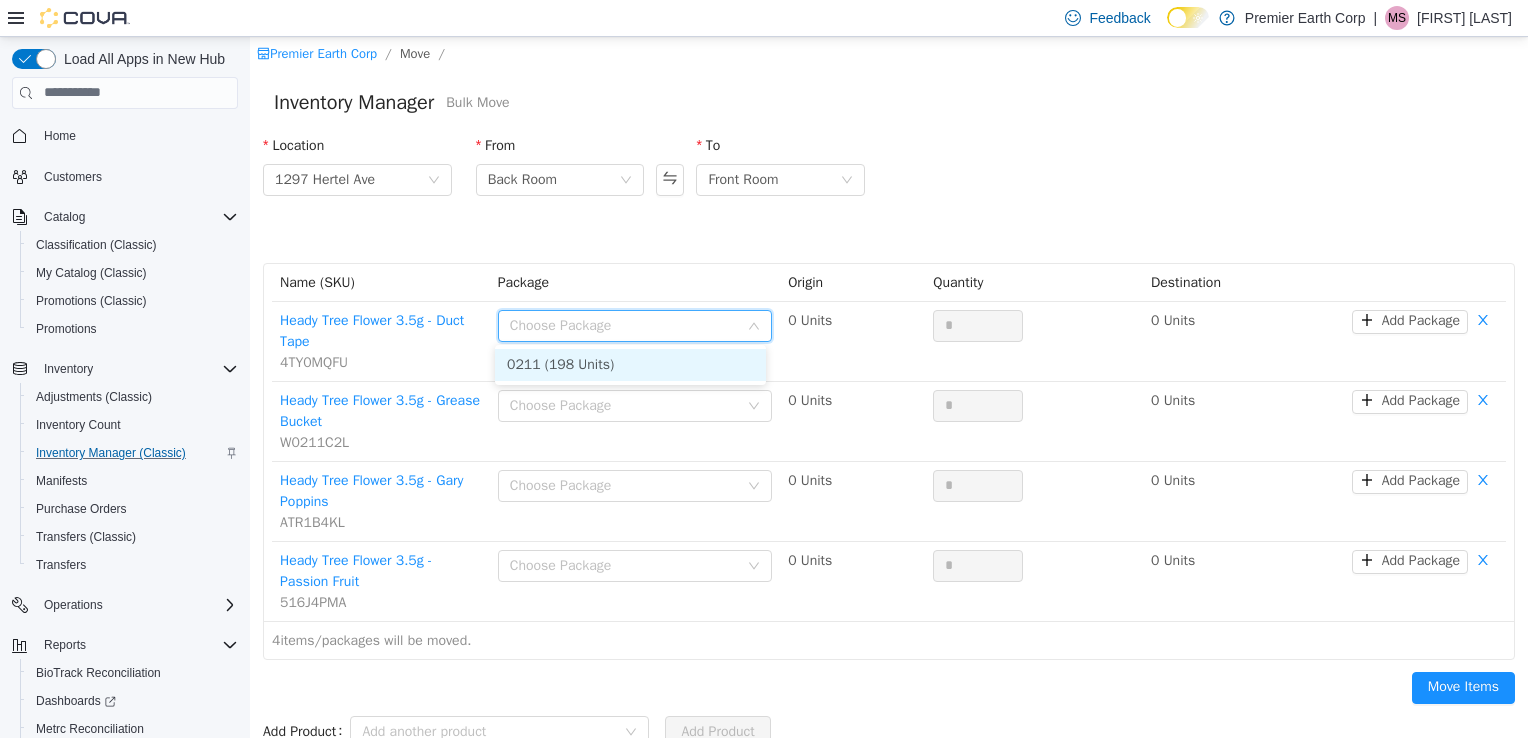 click on "0211 (198 Units)" at bounding box center (630, 364) 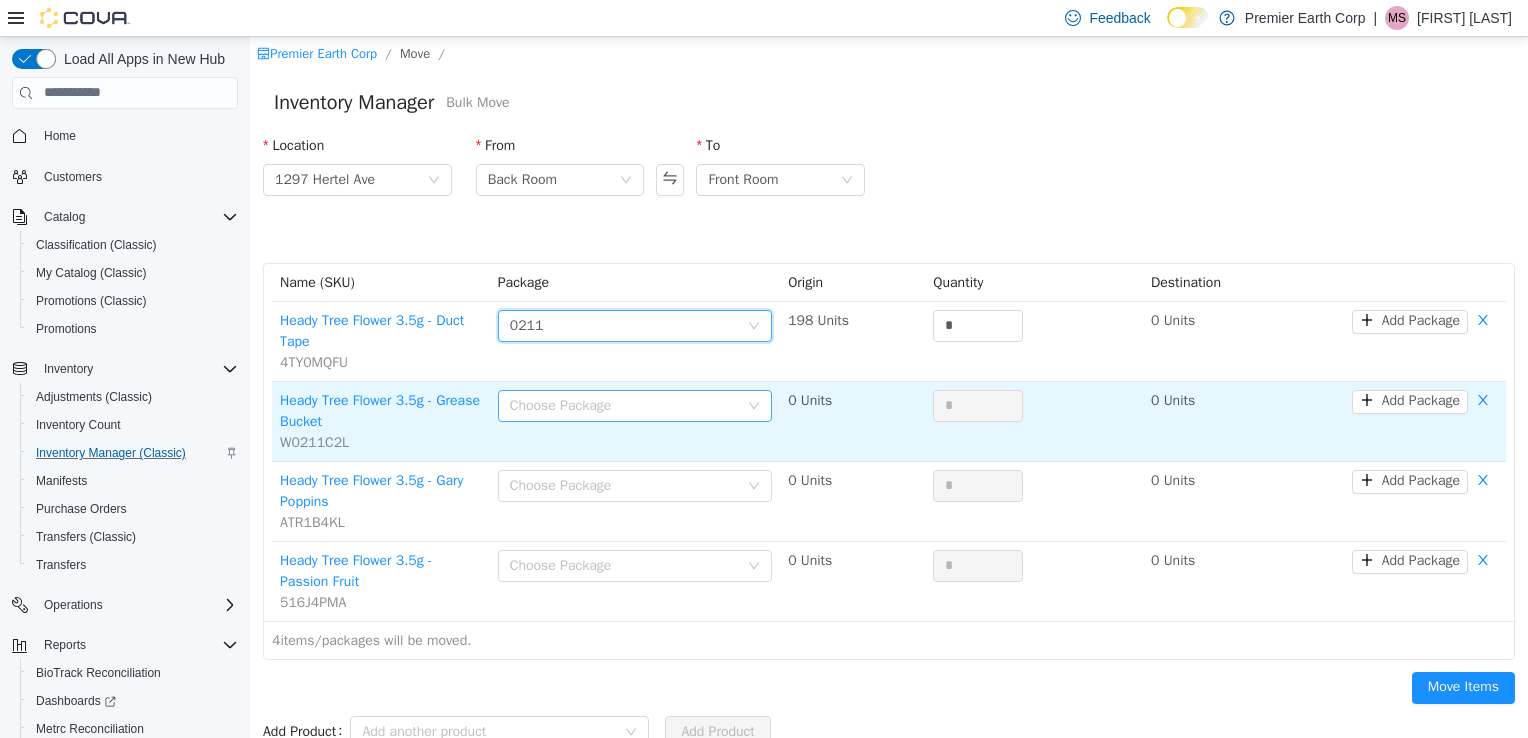 click on "Choose Package" at bounding box center (624, 405) 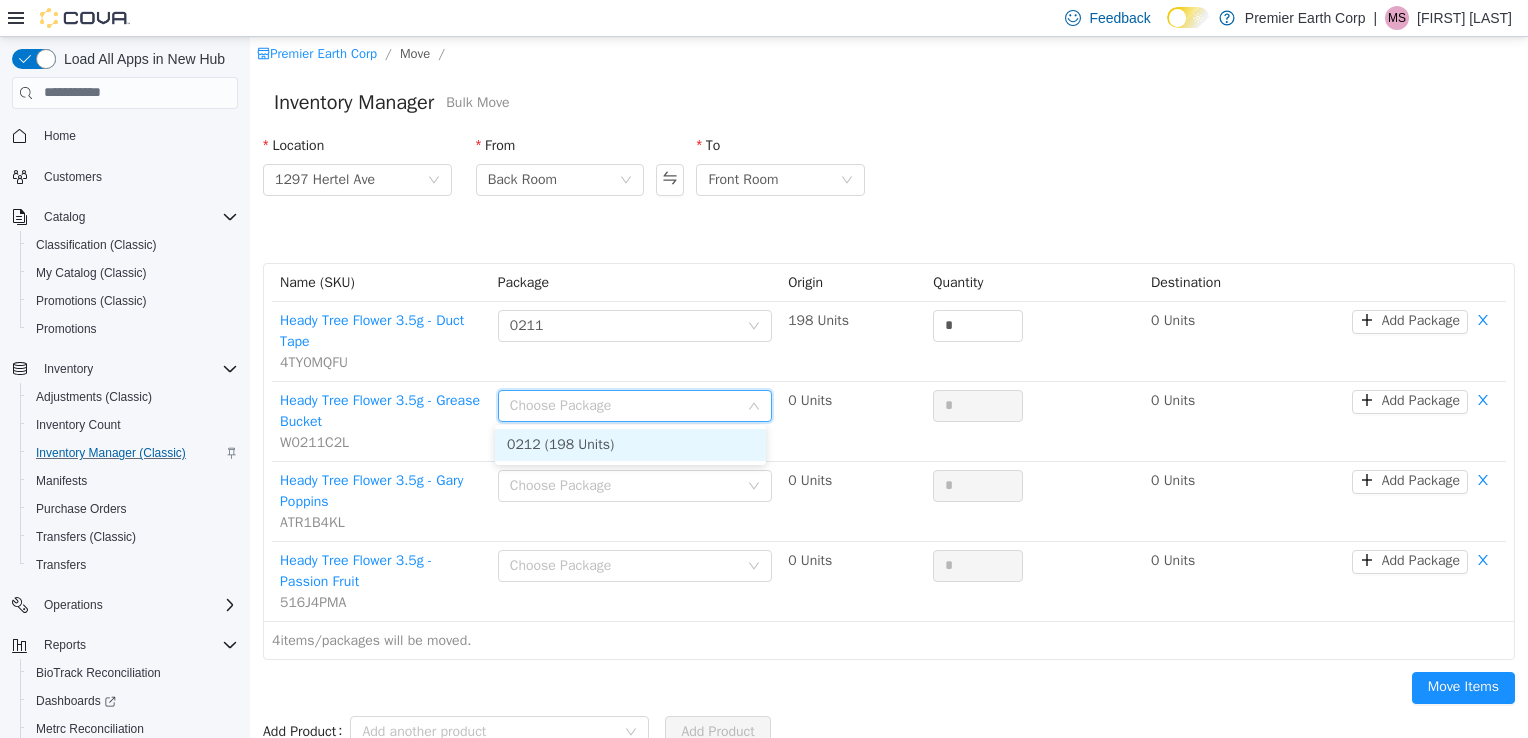 click on "0212 (198 Units)" at bounding box center [630, 444] 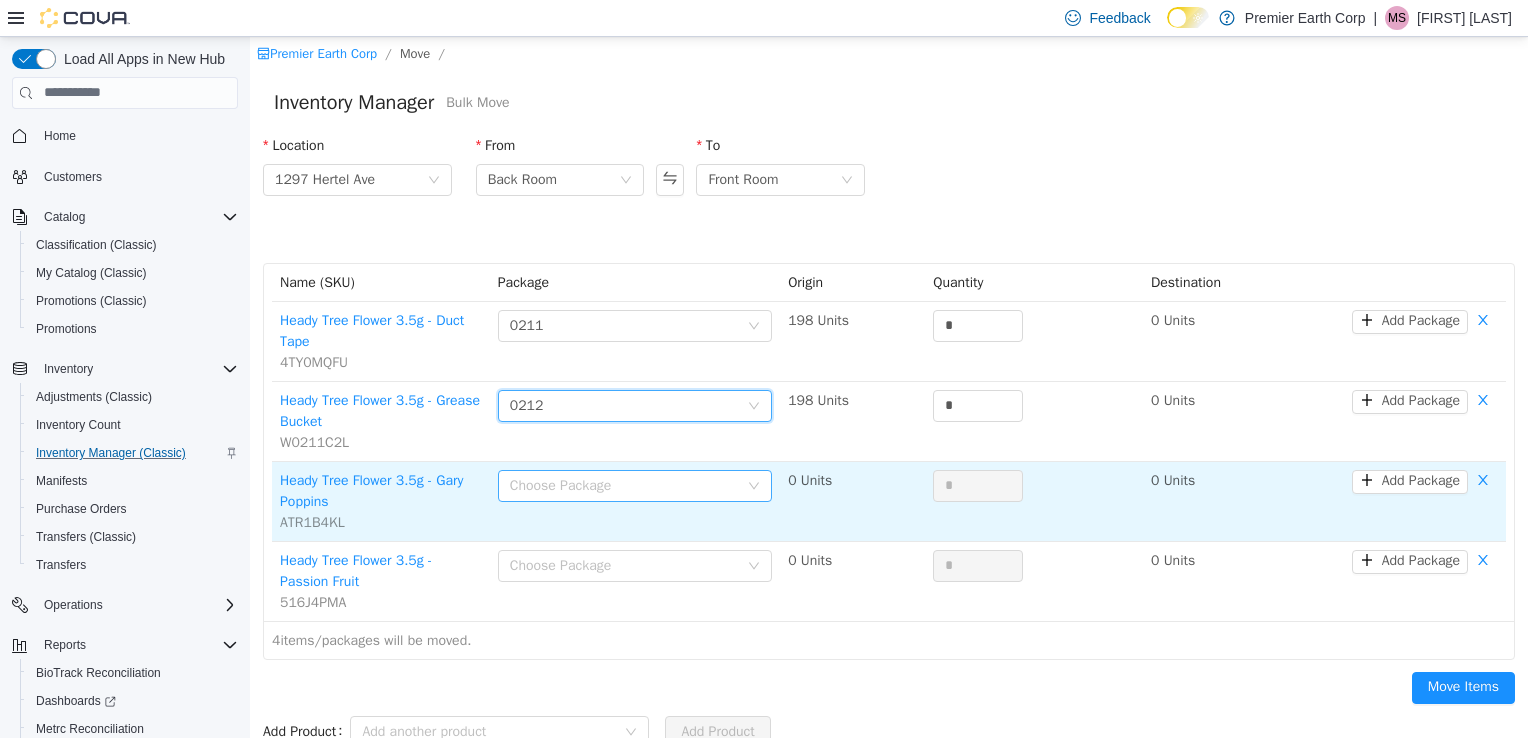 click on "Choose Package" at bounding box center (624, 485) 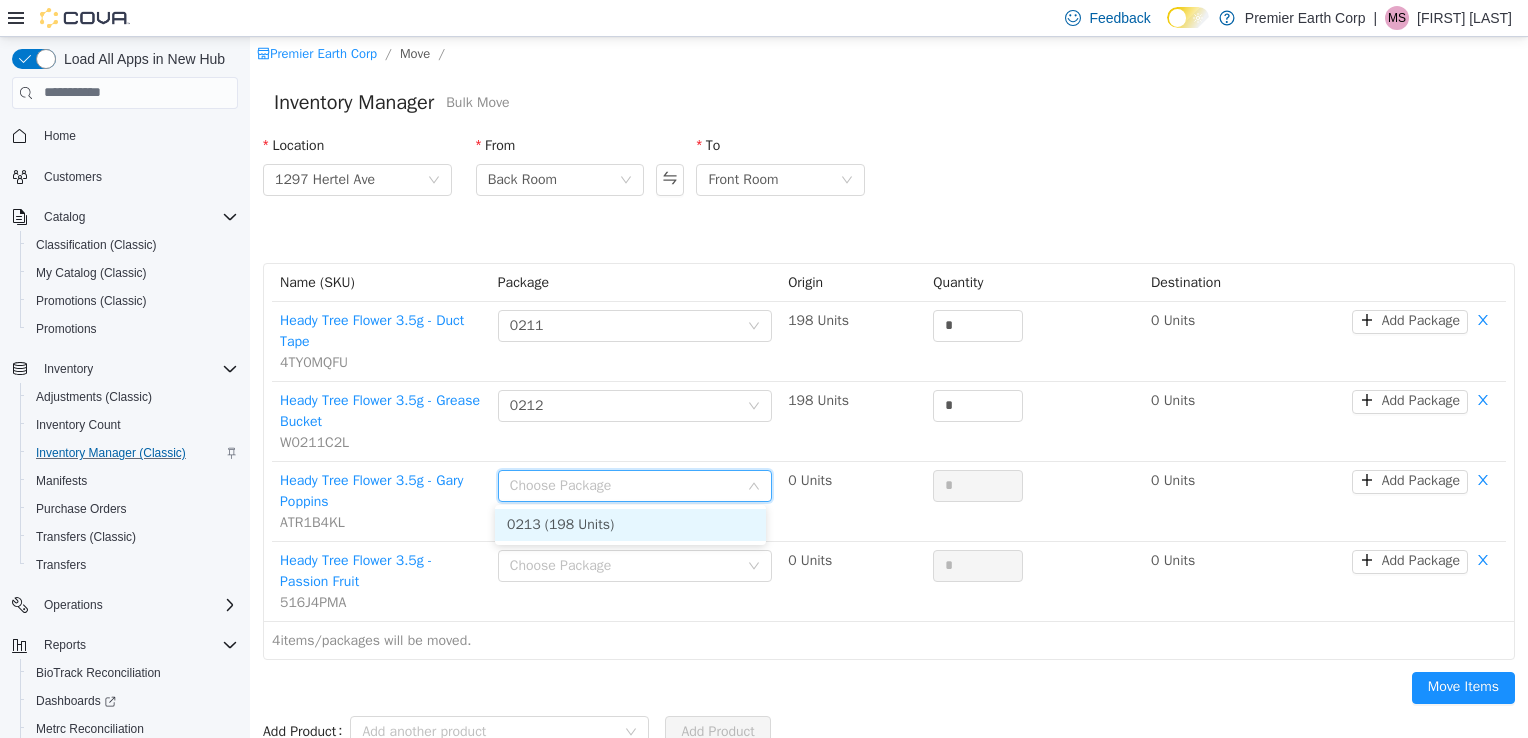 click on "0213 (198 Units)" at bounding box center [630, 524] 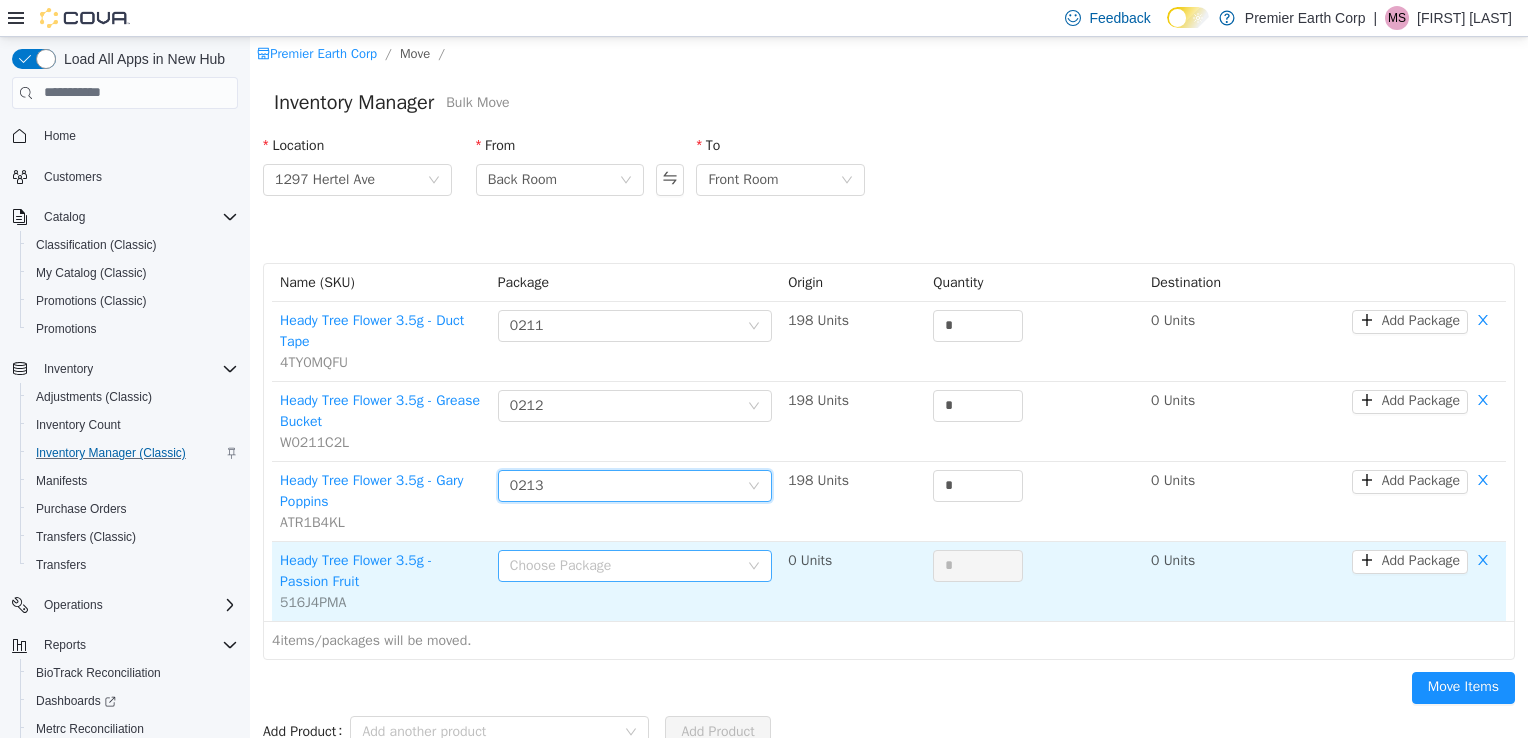 click on "Choose Package" at bounding box center [624, 565] 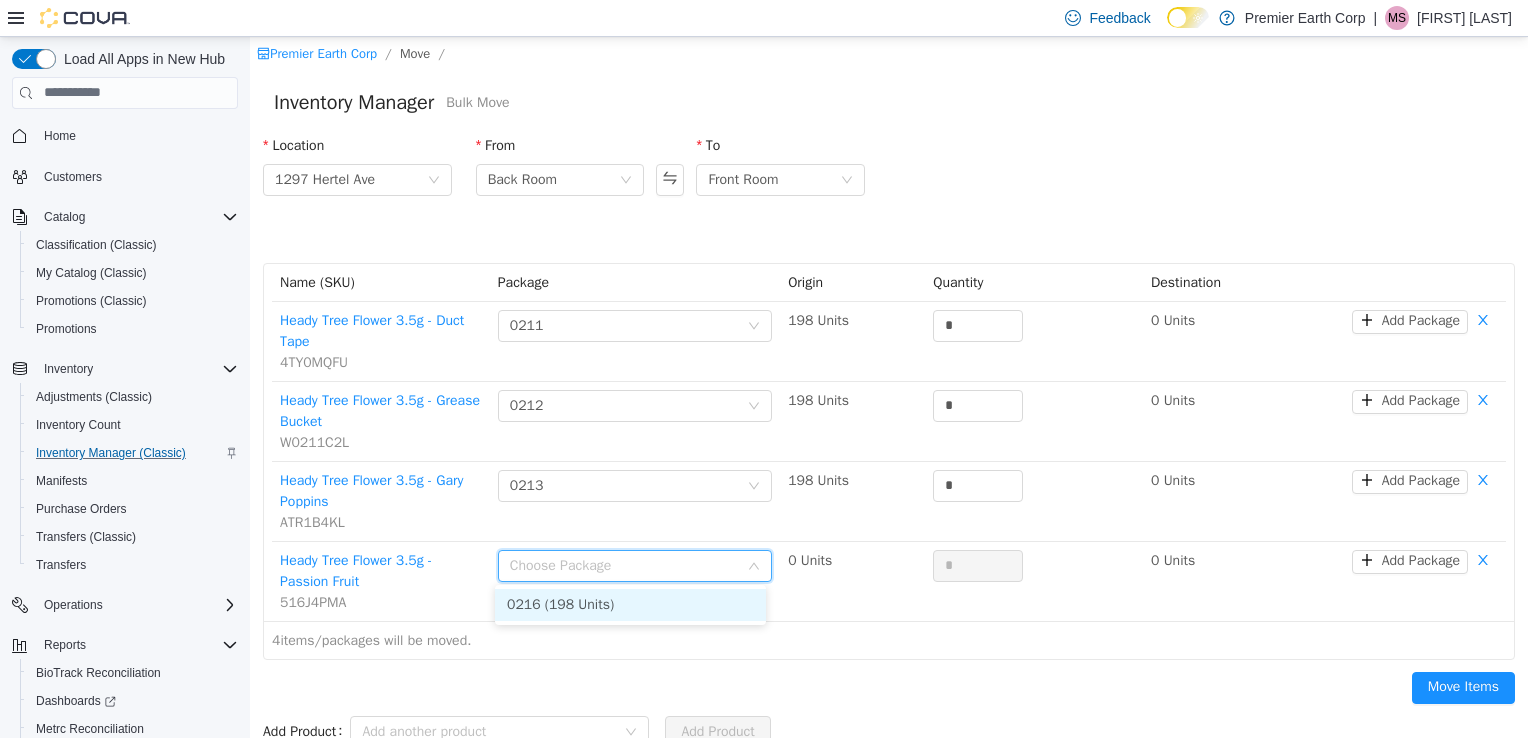 click on "0216 (198 Units)" at bounding box center (630, 604) 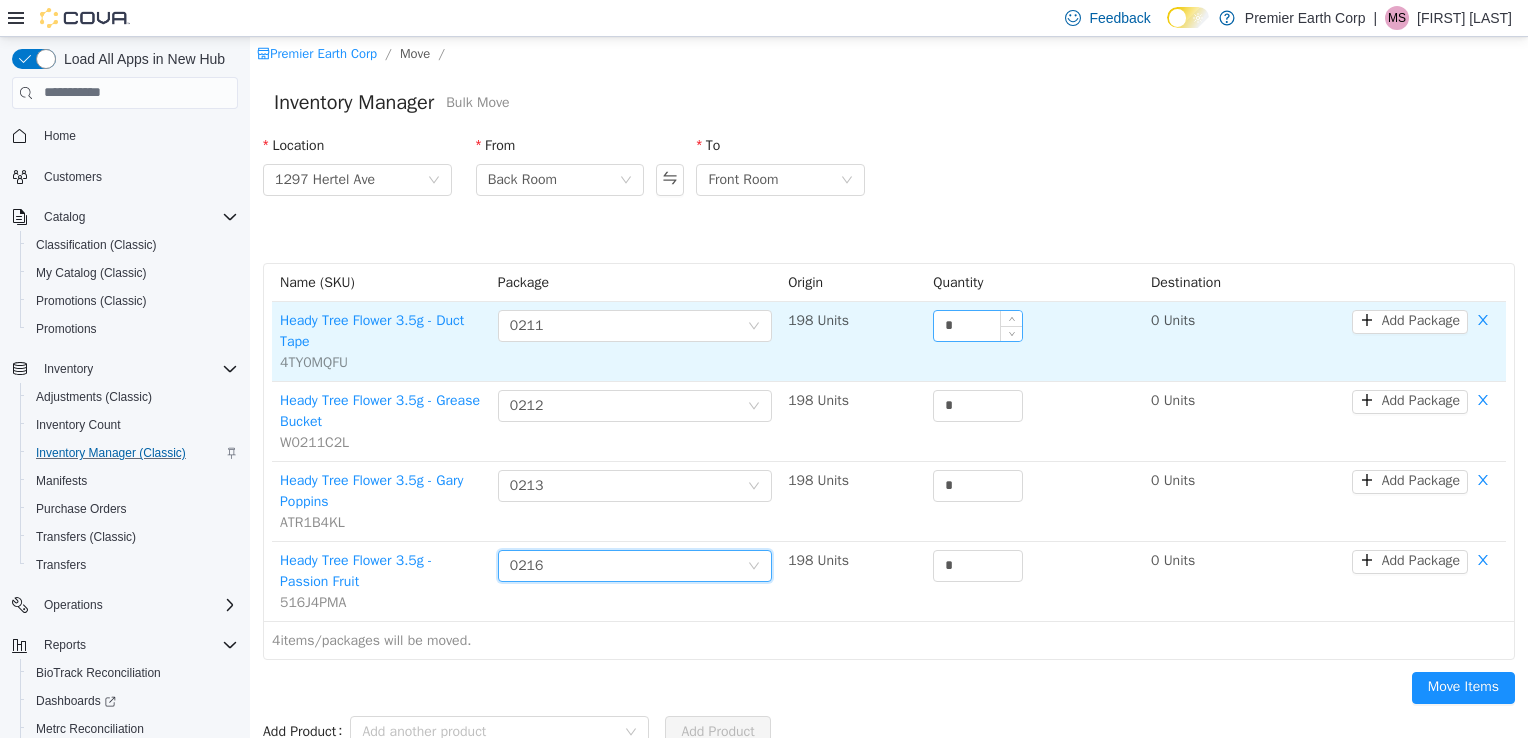 click on "*" at bounding box center (978, 325) 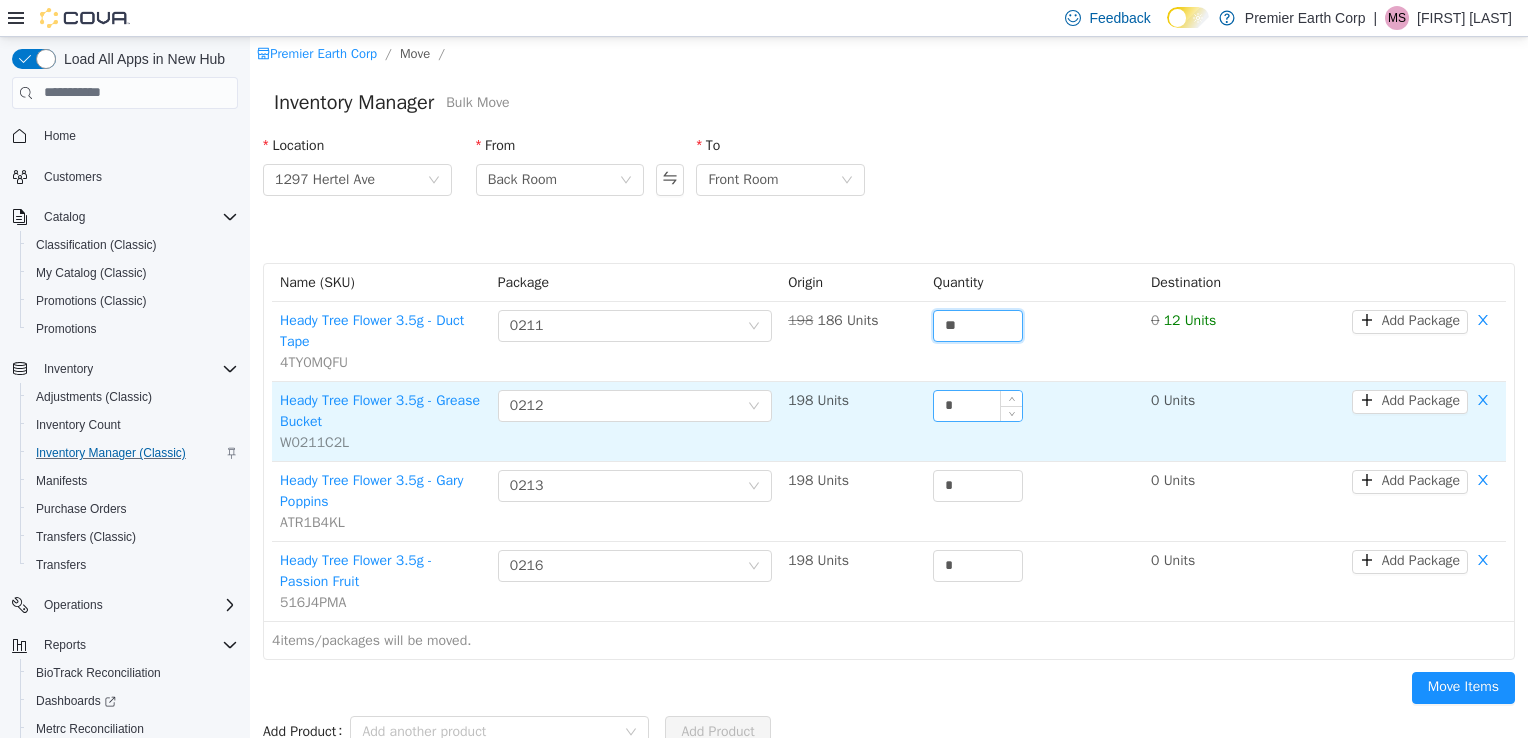 type on "**" 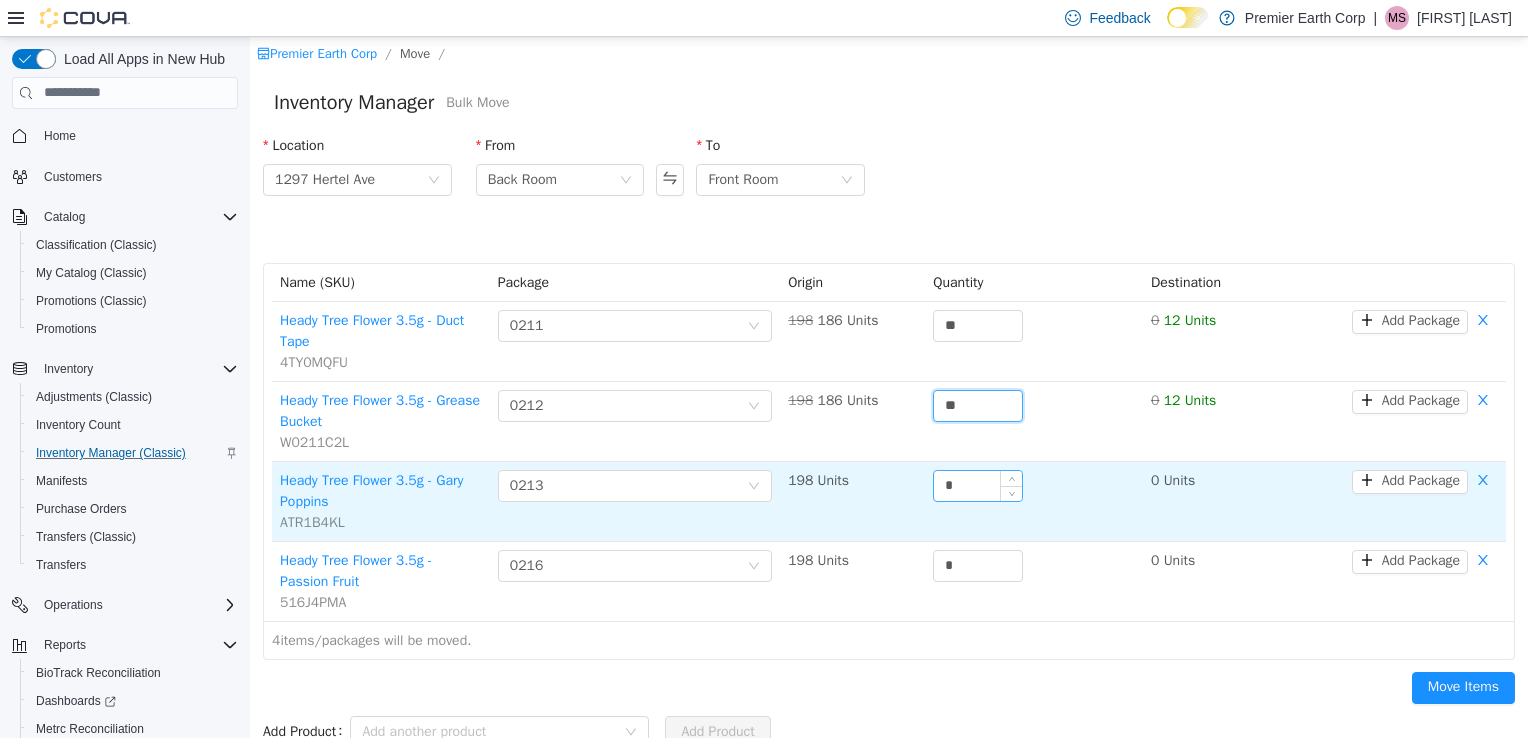 type on "**" 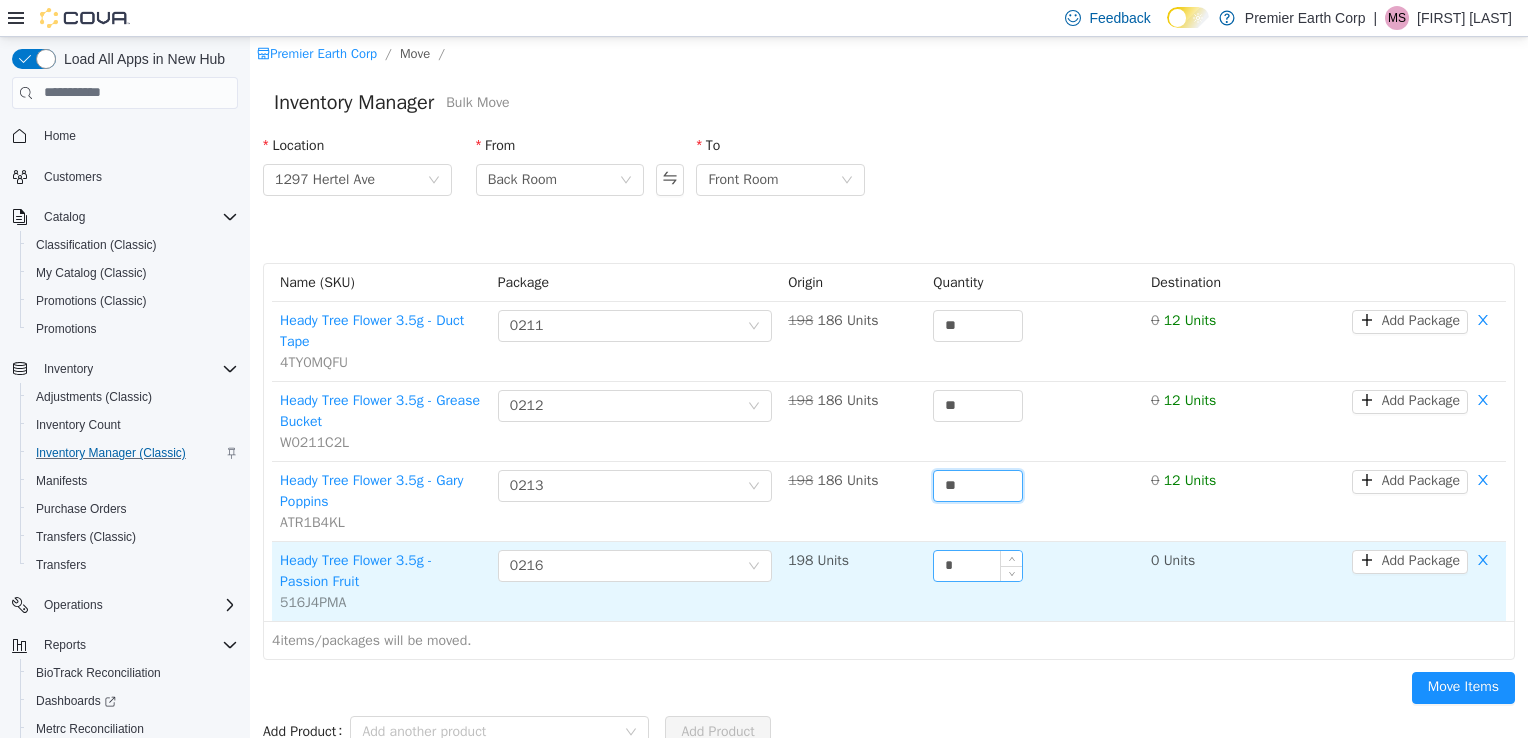 type on "**" 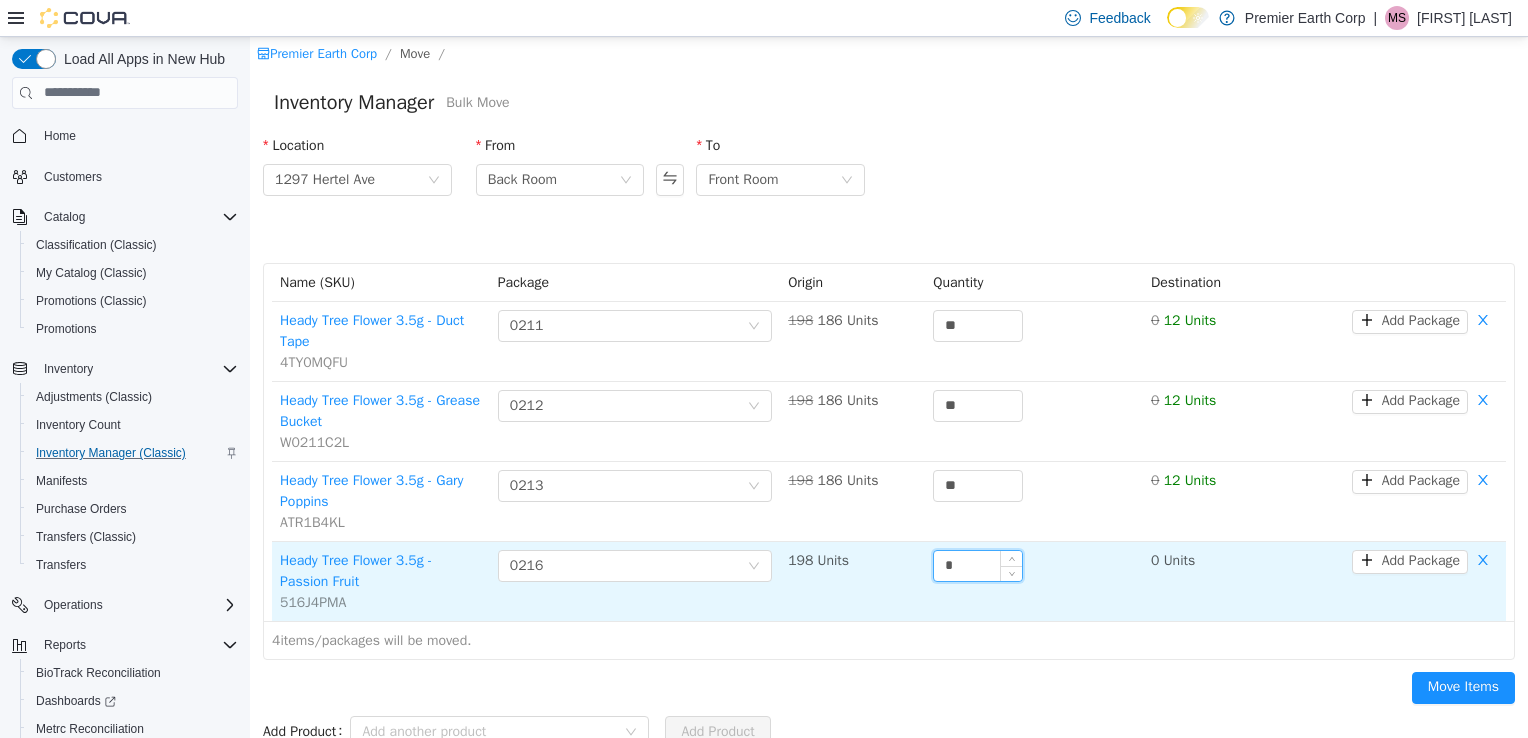 click on "*" at bounding box center [978, 565] 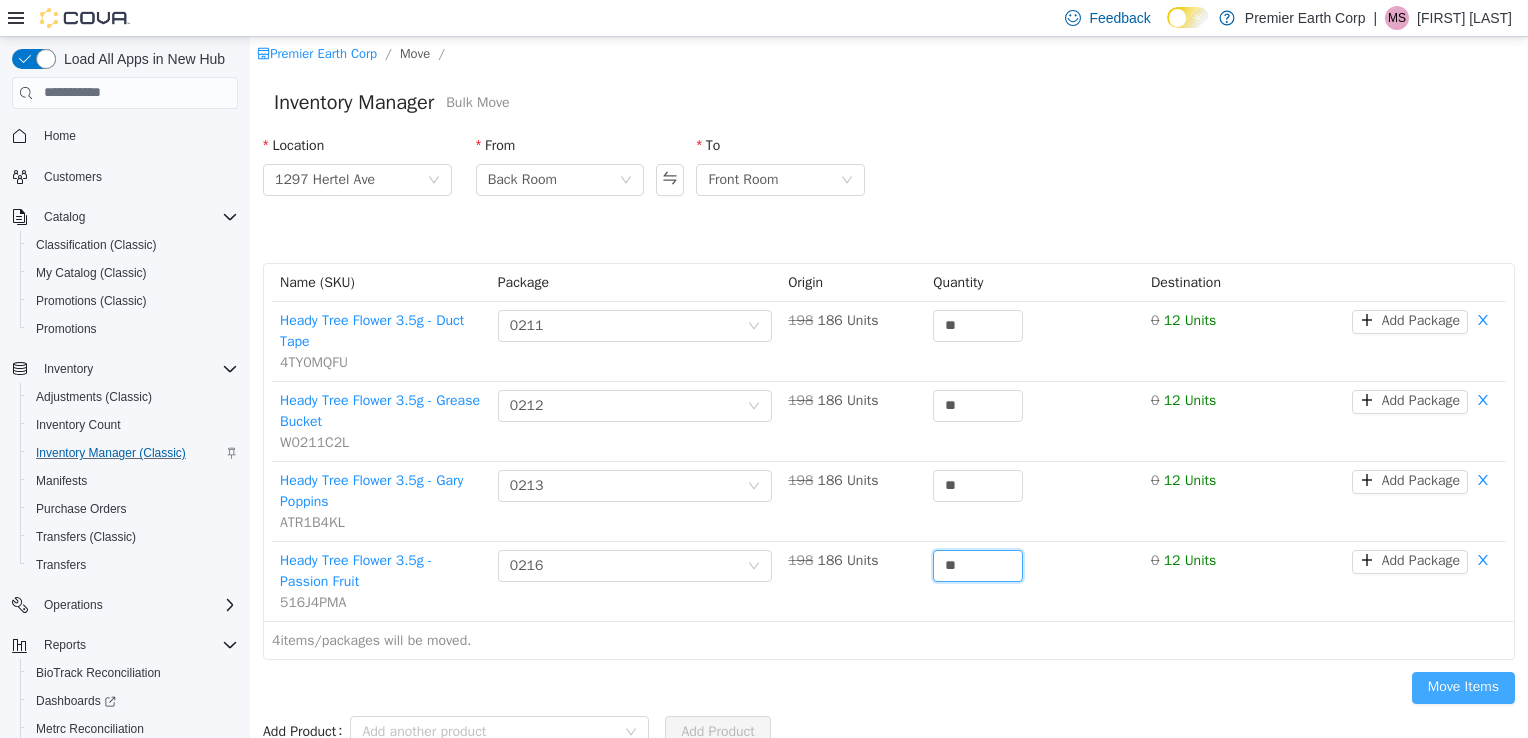 type on "**" 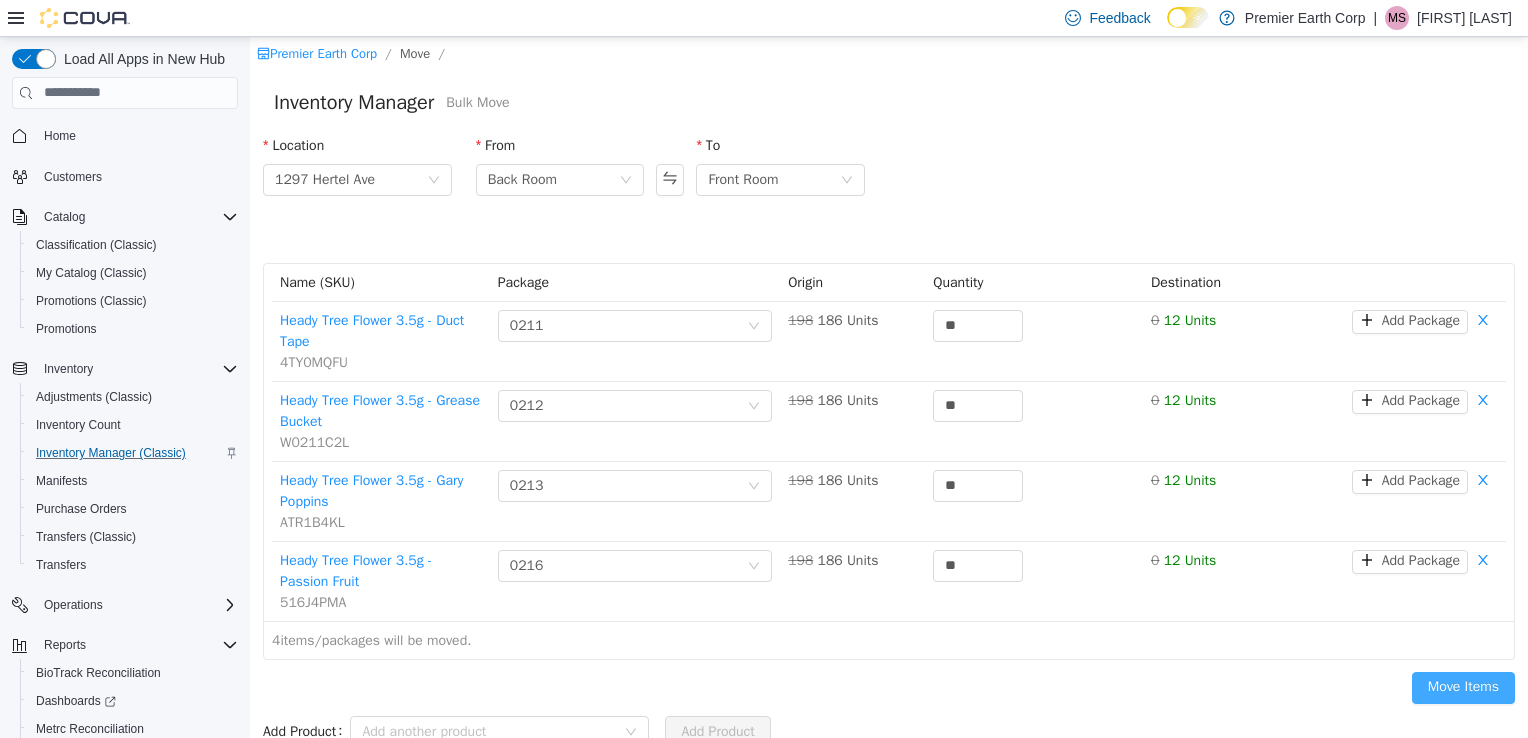click on "Move Items" at bounding box center [1463, 687] 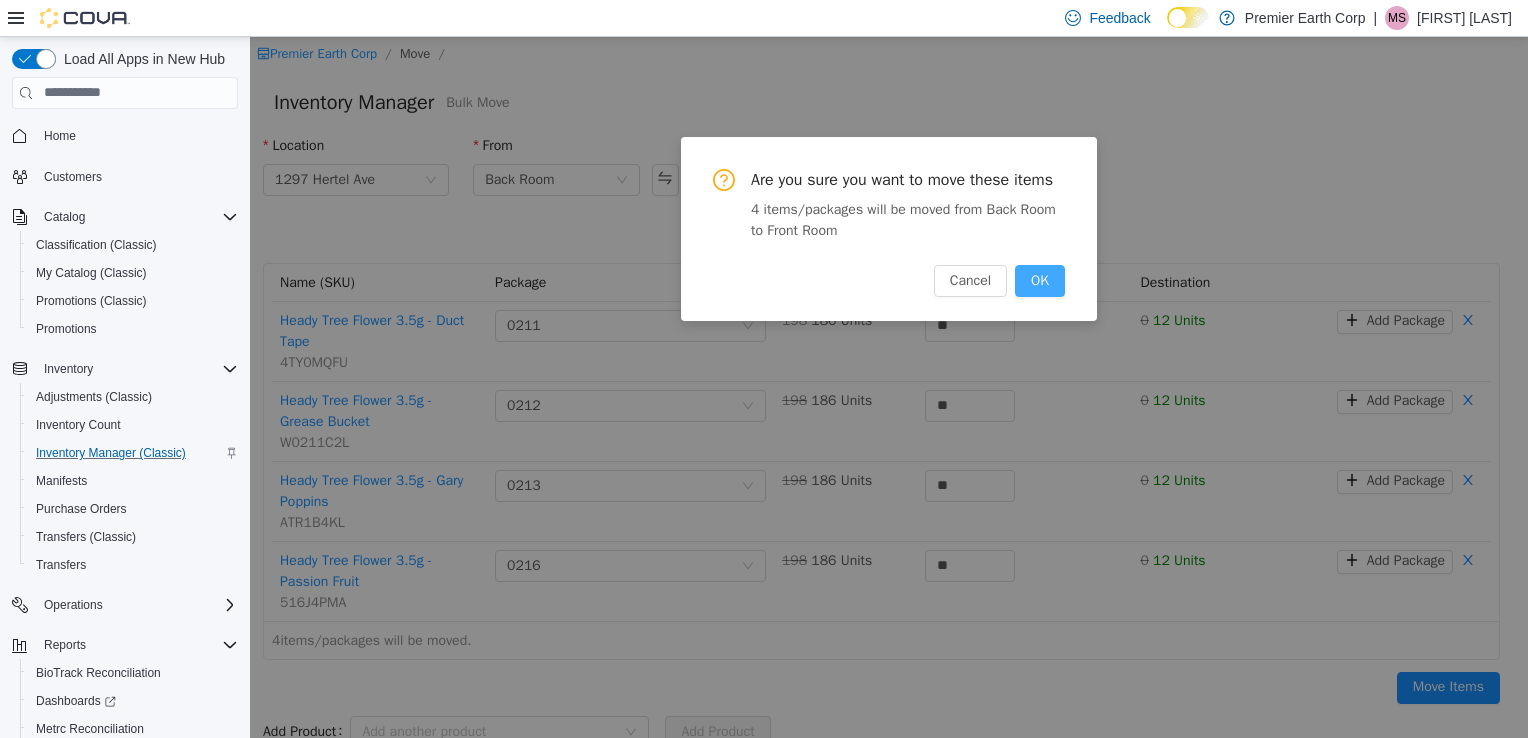 click on "OK" at bounding box center [1040, 280] 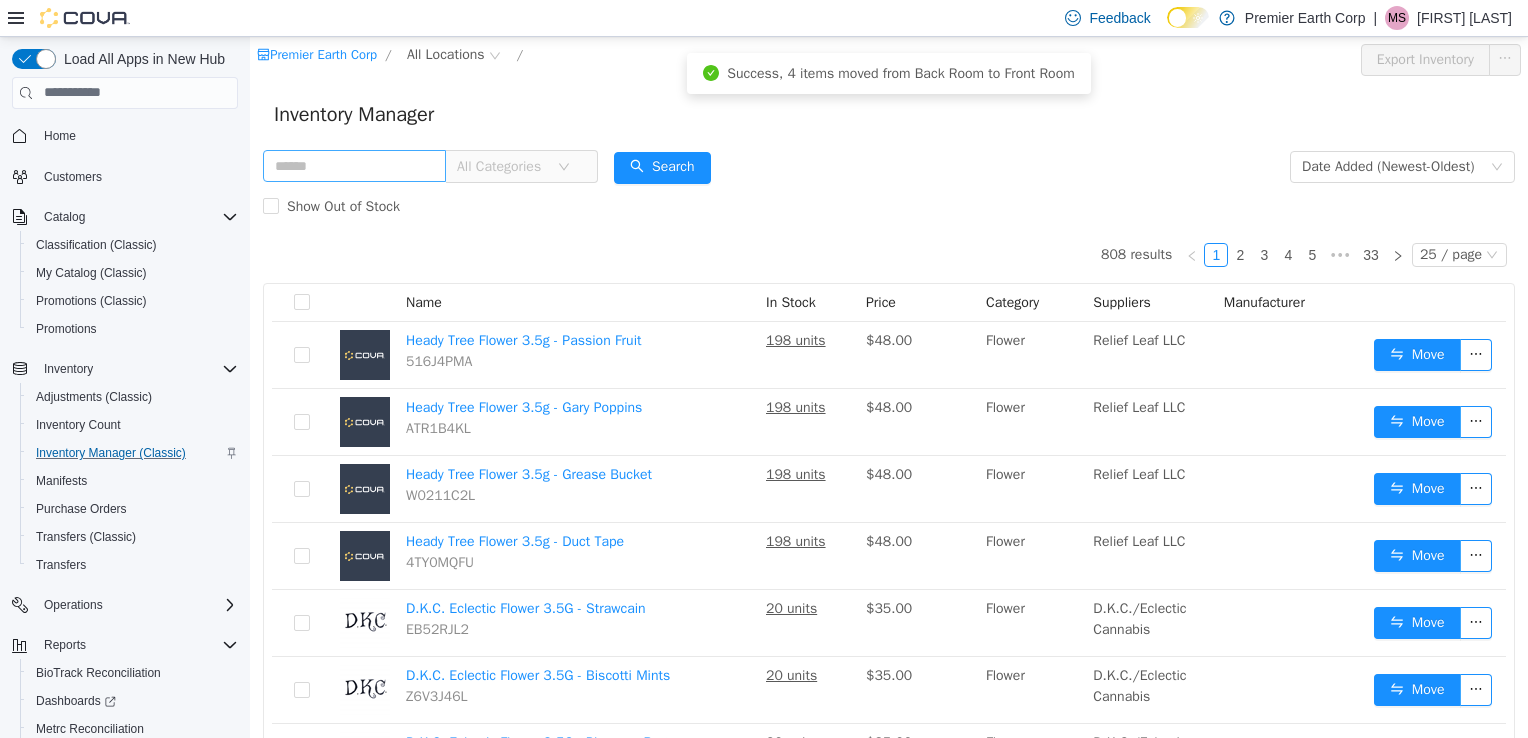 click at bounding box center (354, 165) 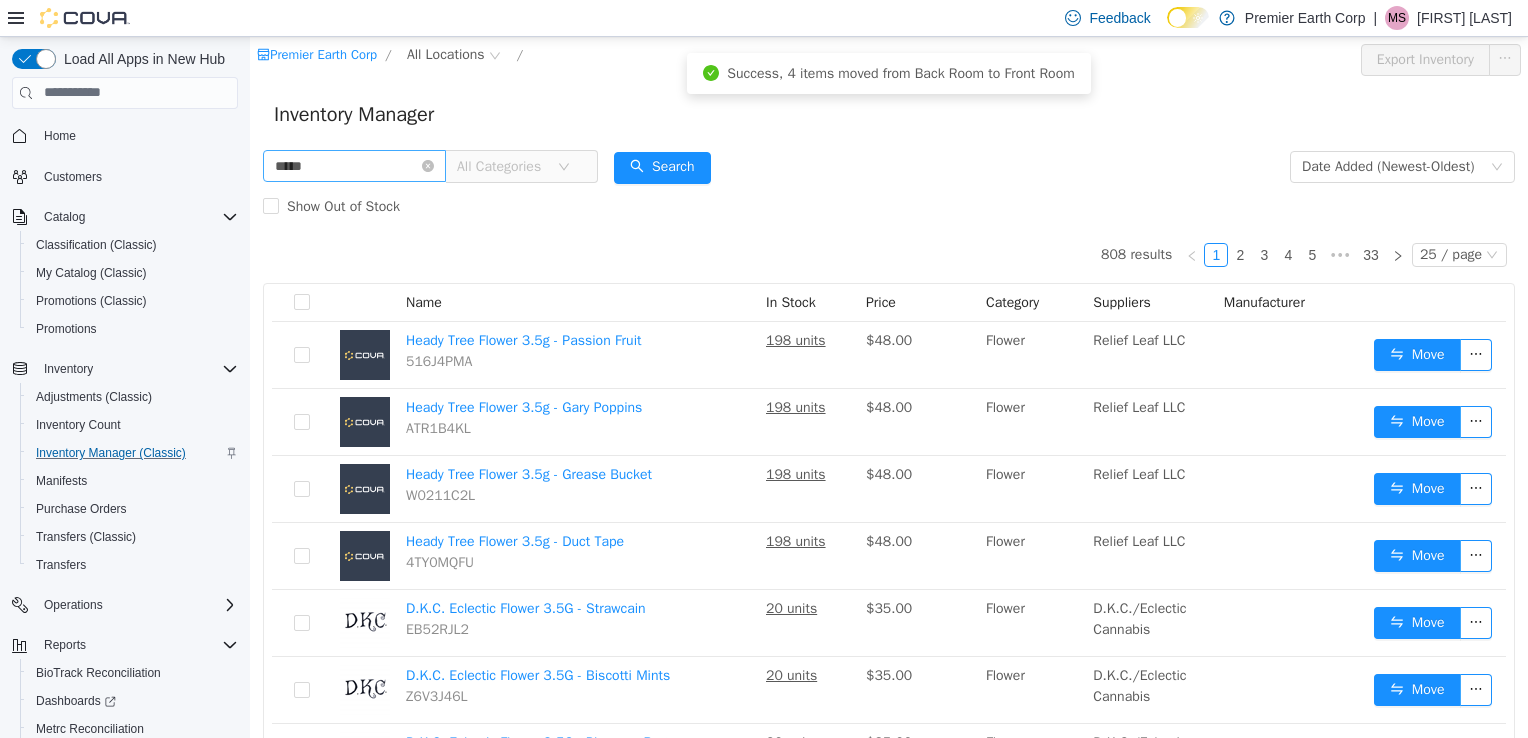type on "*****" 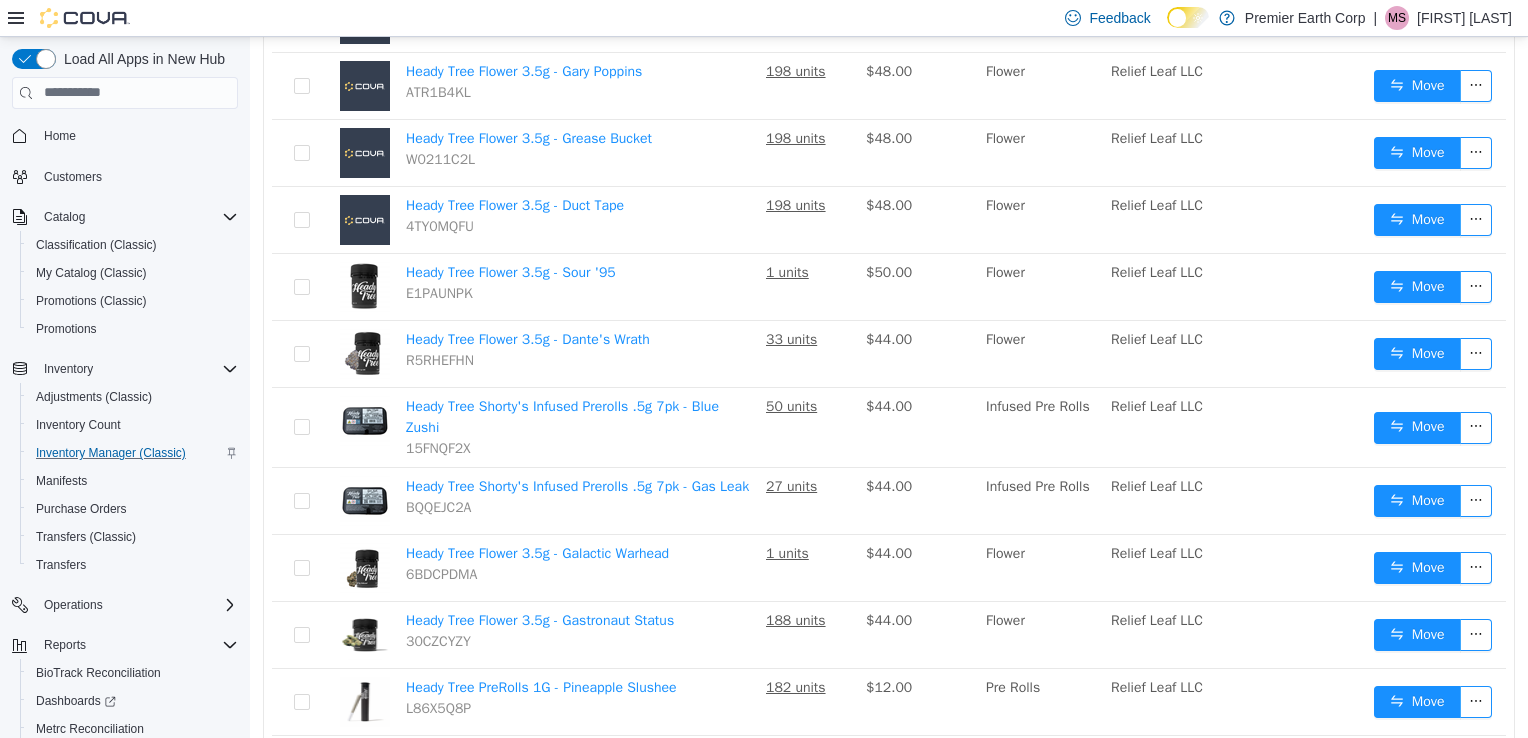 scroll, scrollTop: 372, scrollLeft: 0, axis: vertical 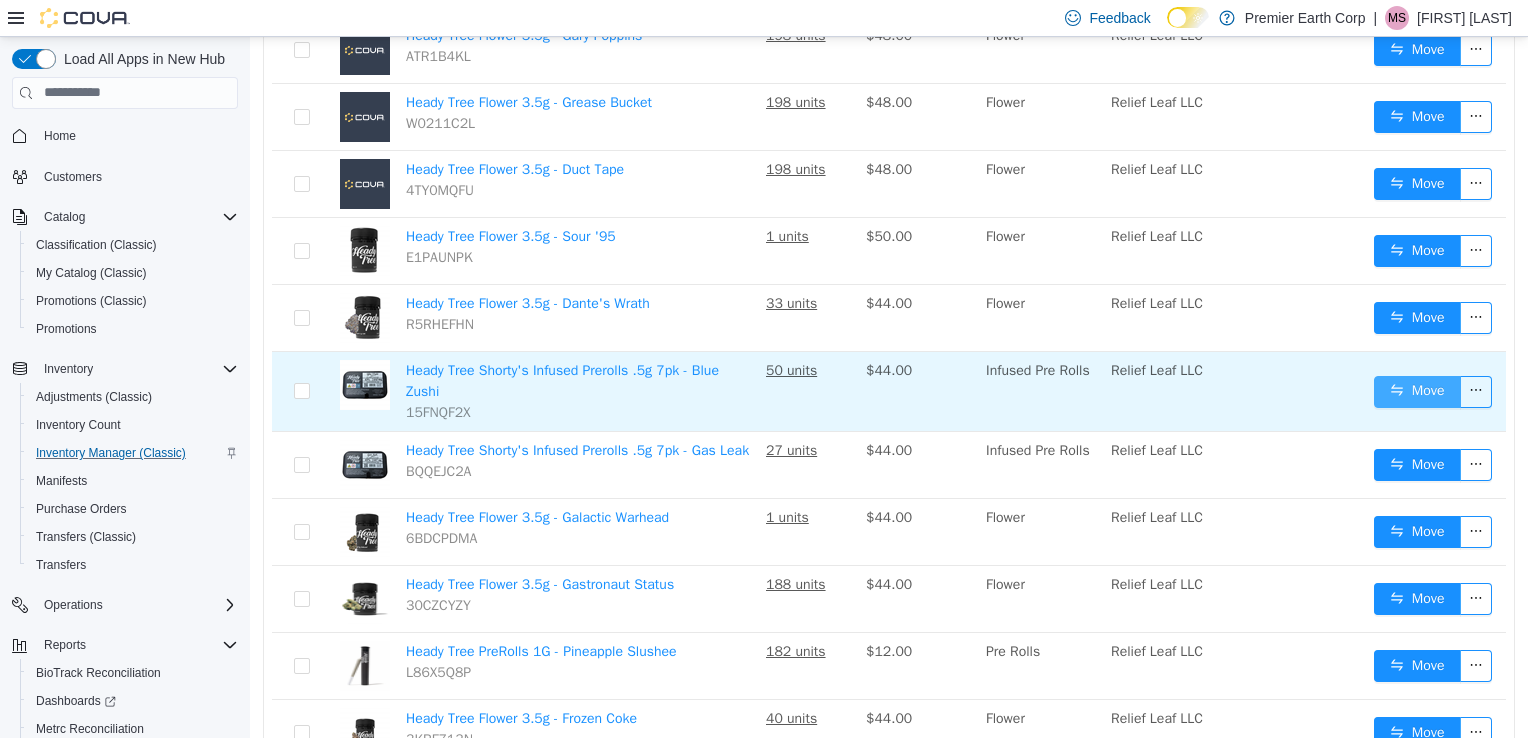 click on "Move" at bounding box center [1417, 391] 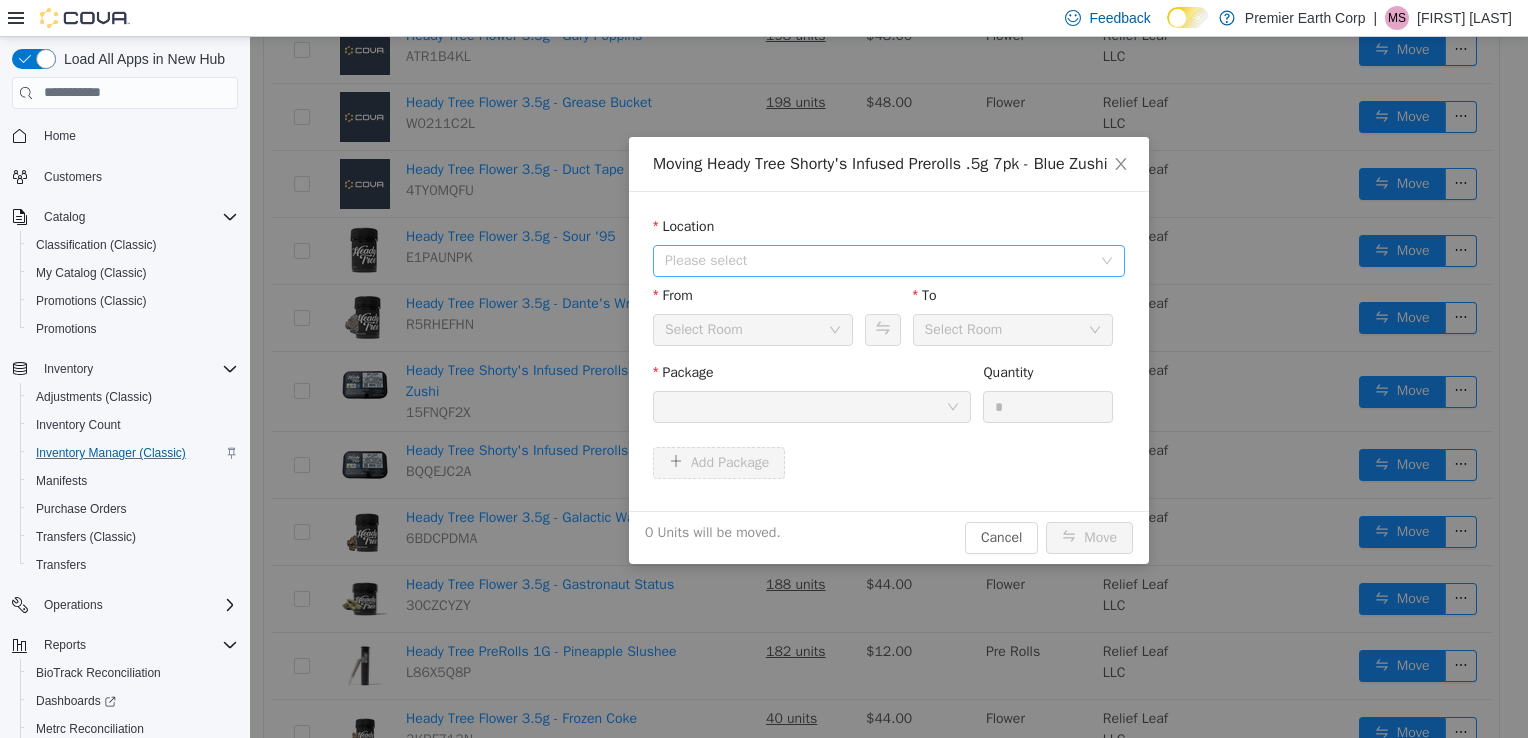 click on "Please select" at bounding box center (878, 260) 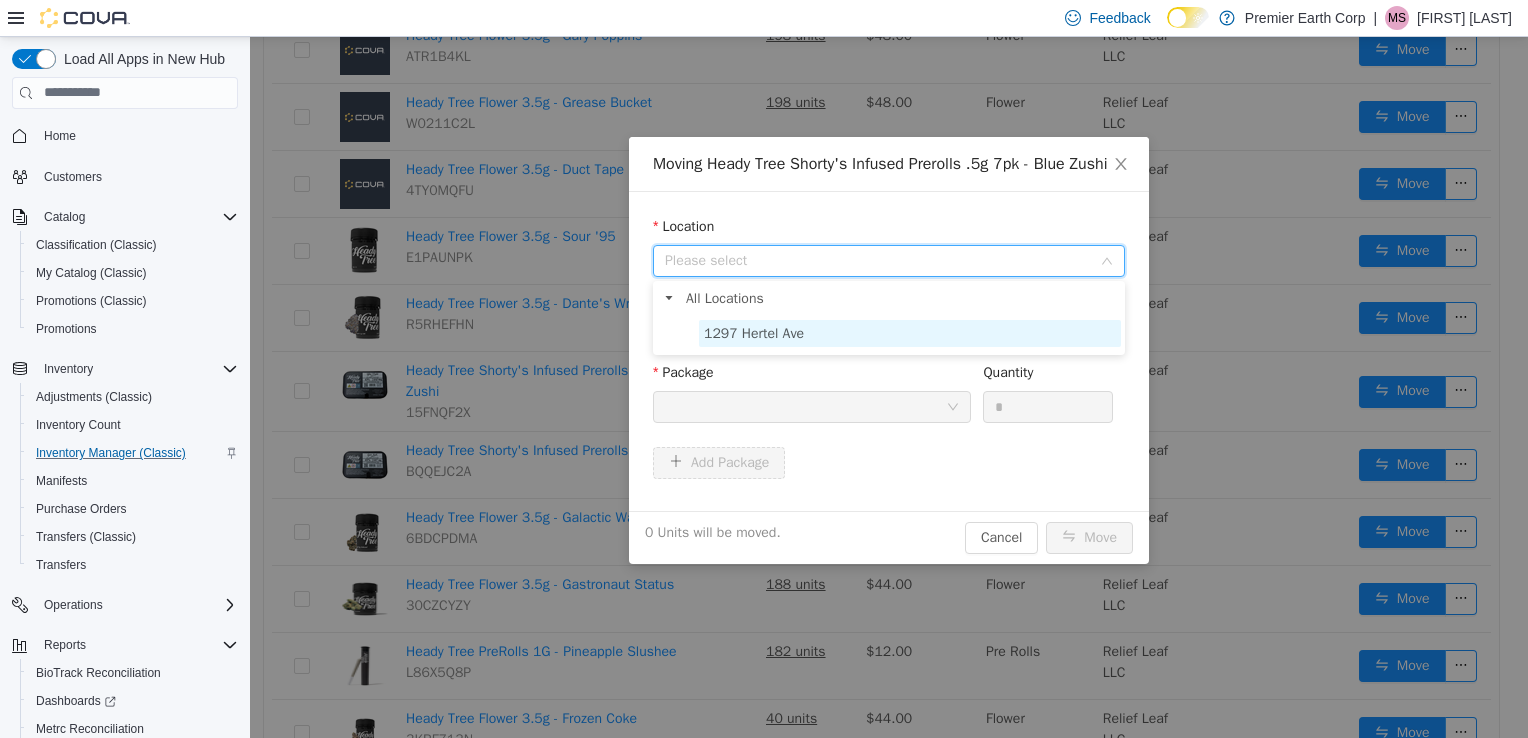 click on "1297 Hertel Ave" at bounding box center (754, 332) 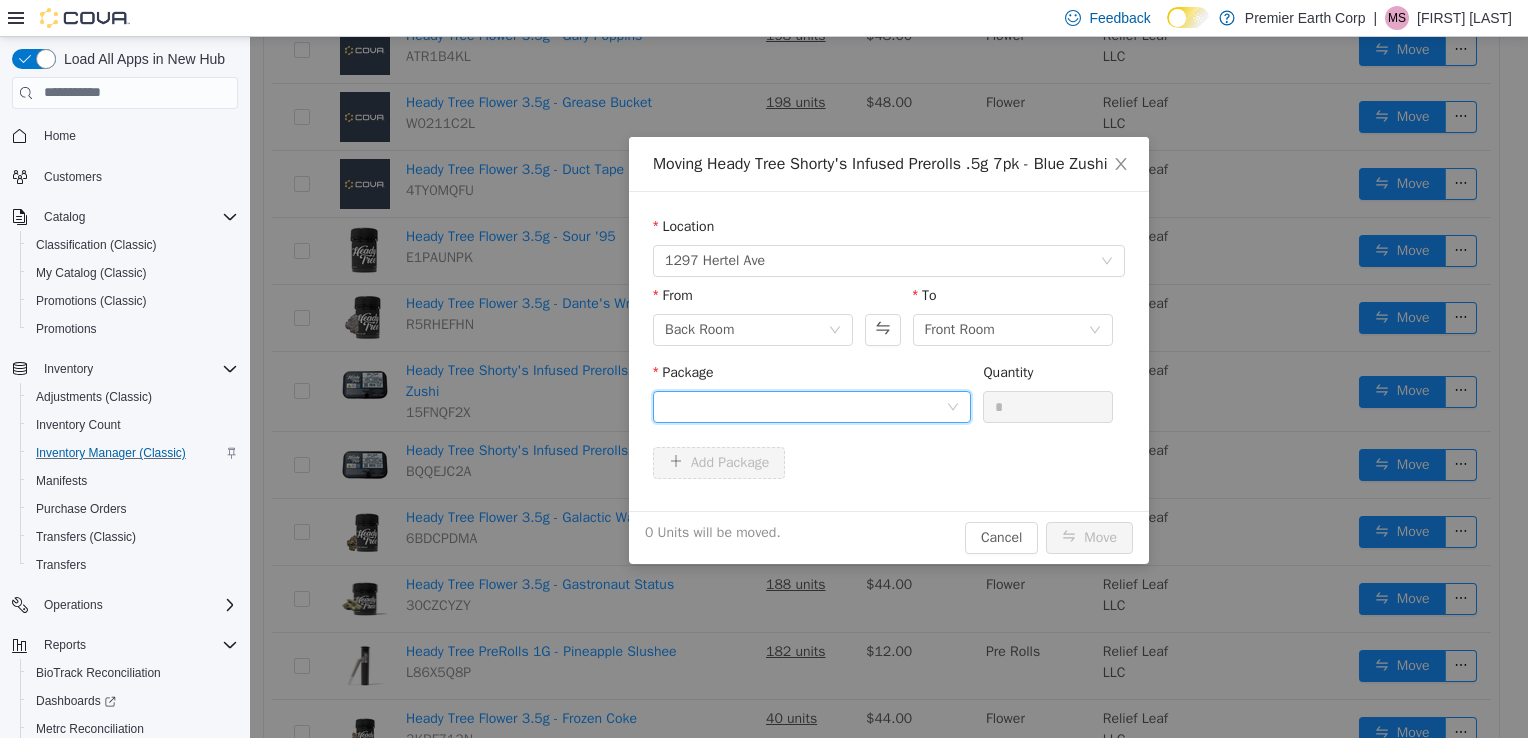 click at bounding box center [805, 406] 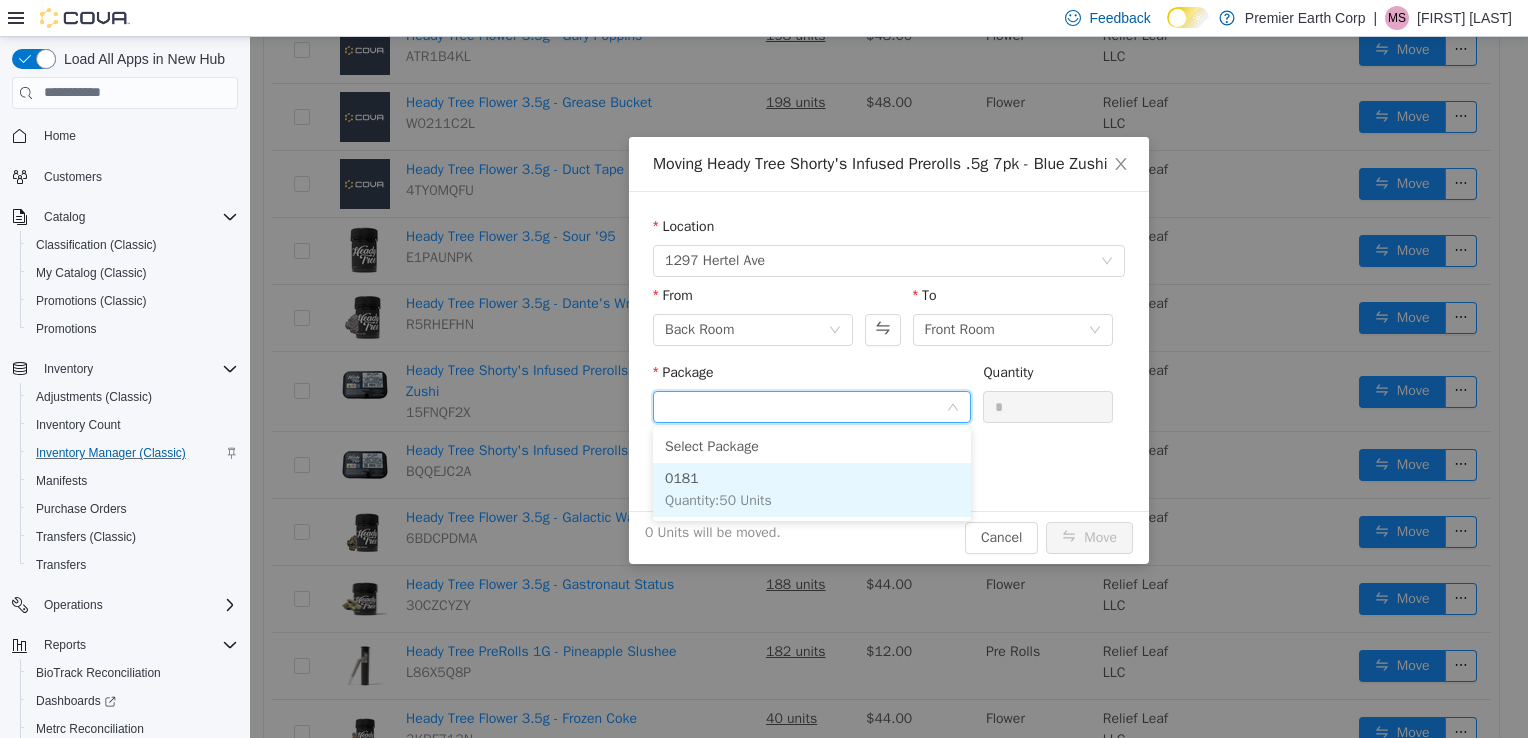 click on "Quantity :  50 Units" at bounding box center (718, 499) 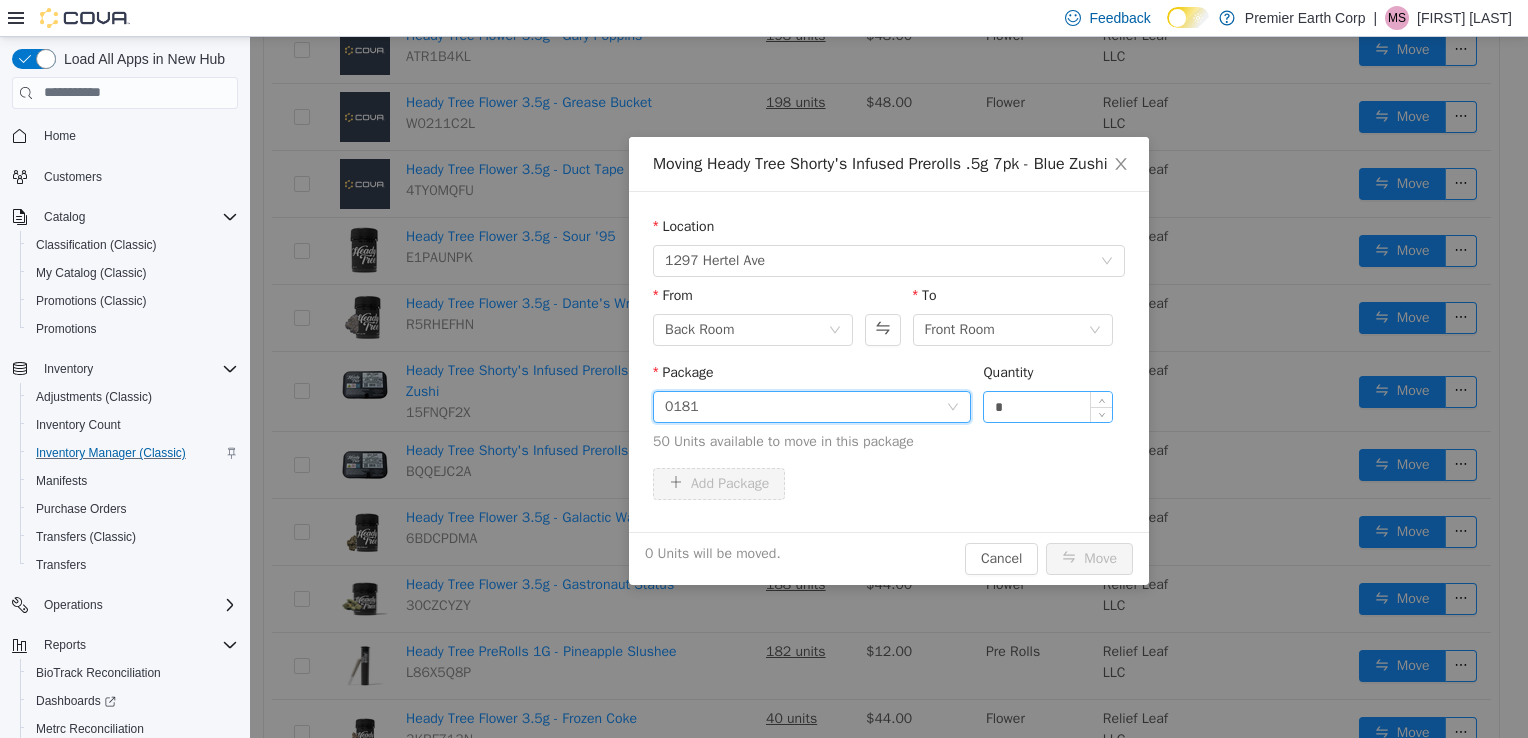 click on "*" at bounding box center [1048, 406] 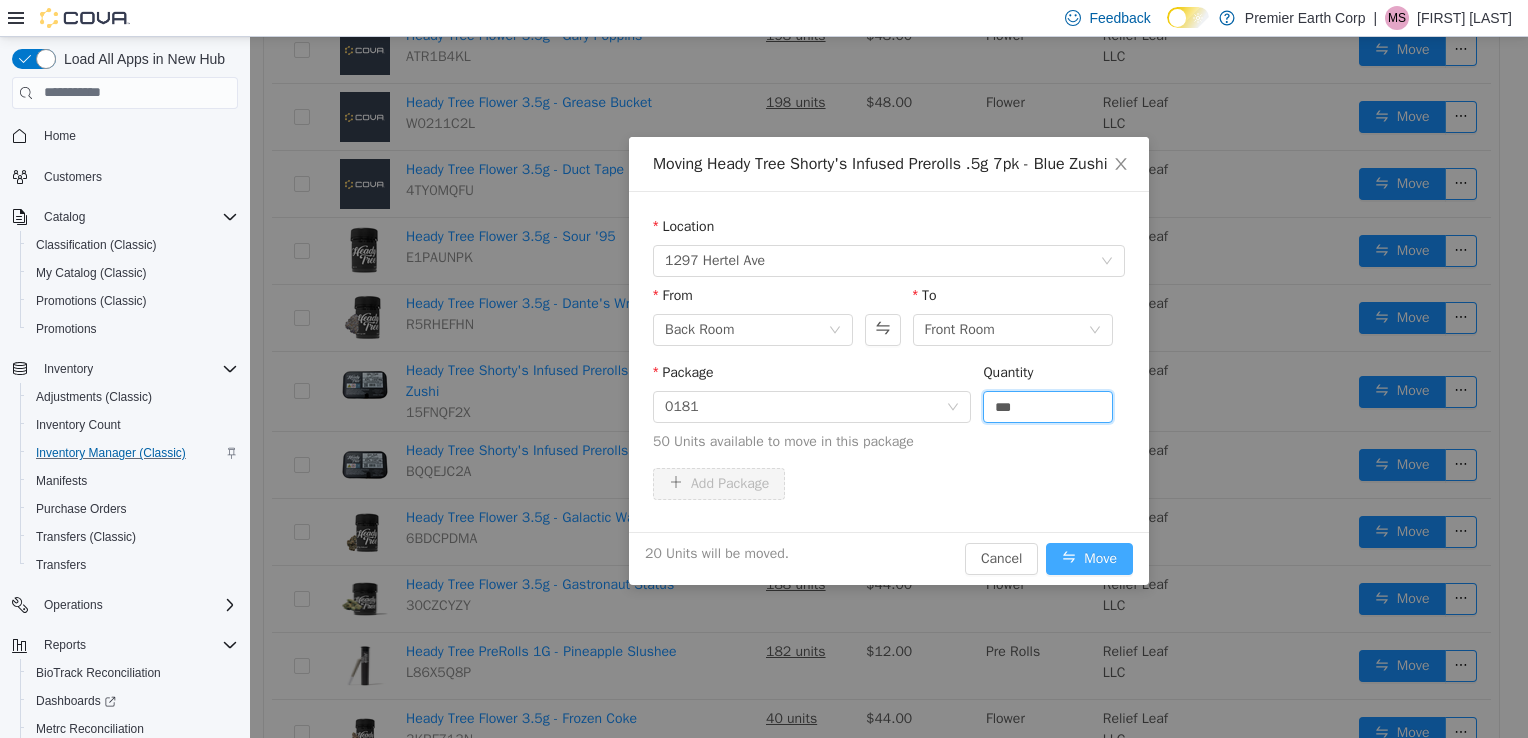 type on "**" 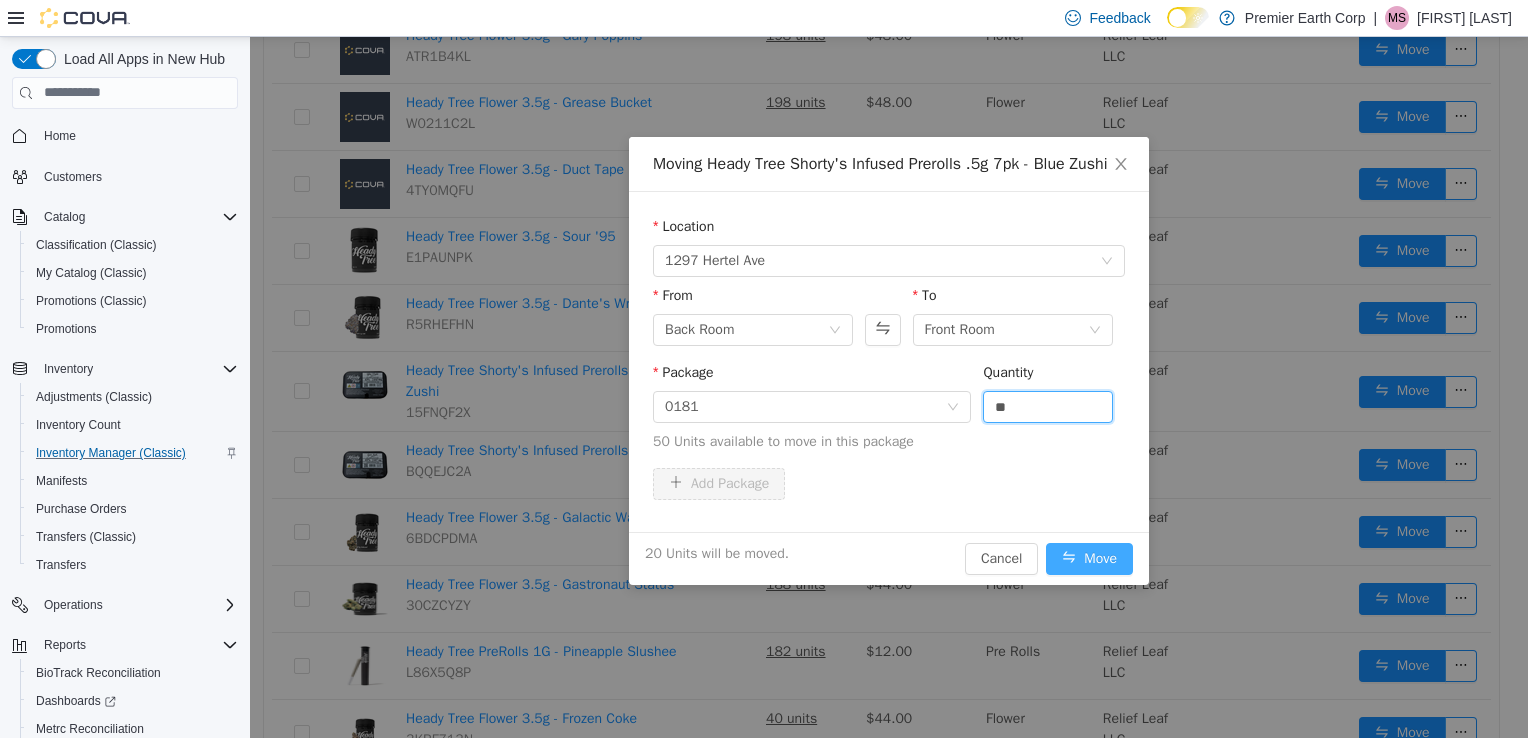 click on "Move" at bounding box center (1089, 558) 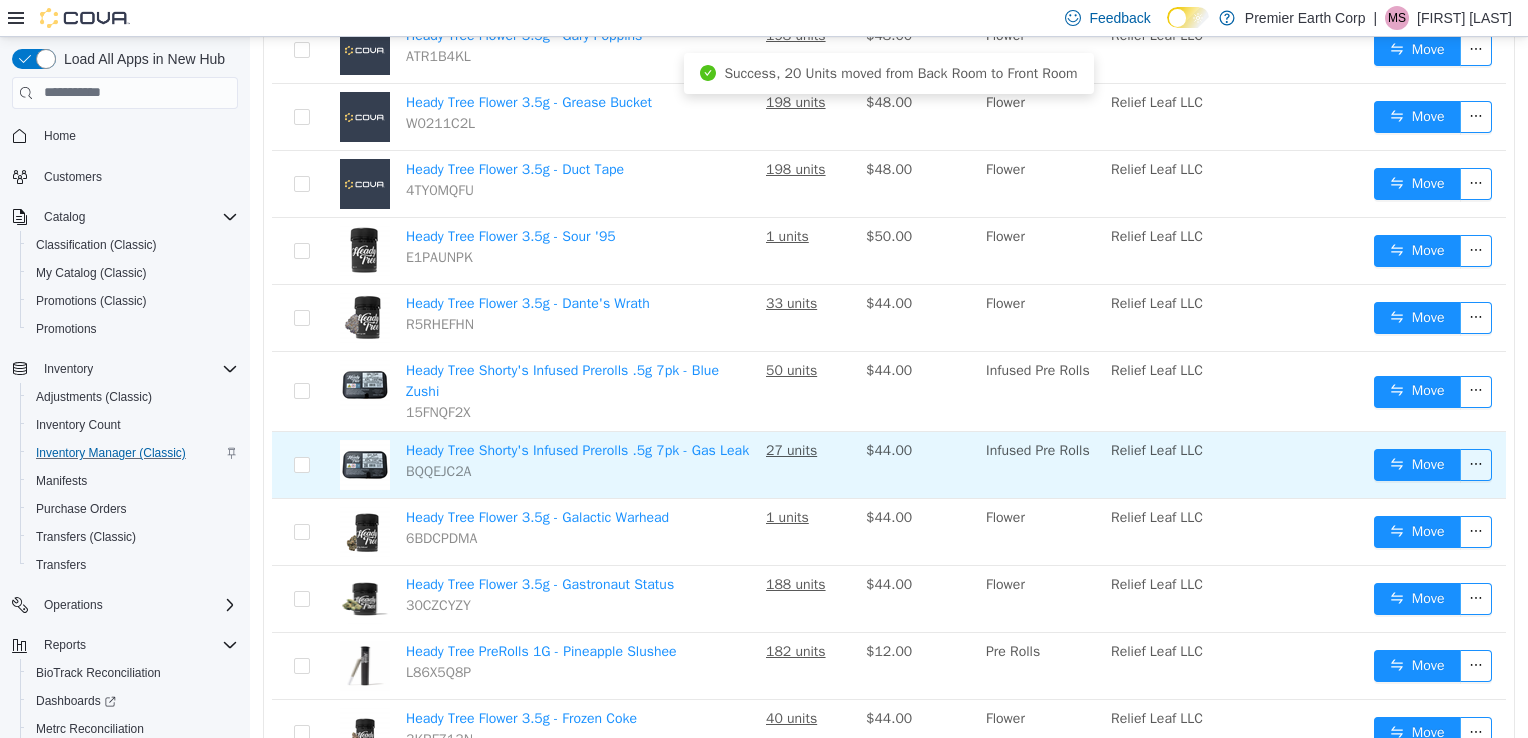 click on "$44.00" at bounding box center (918, 464) 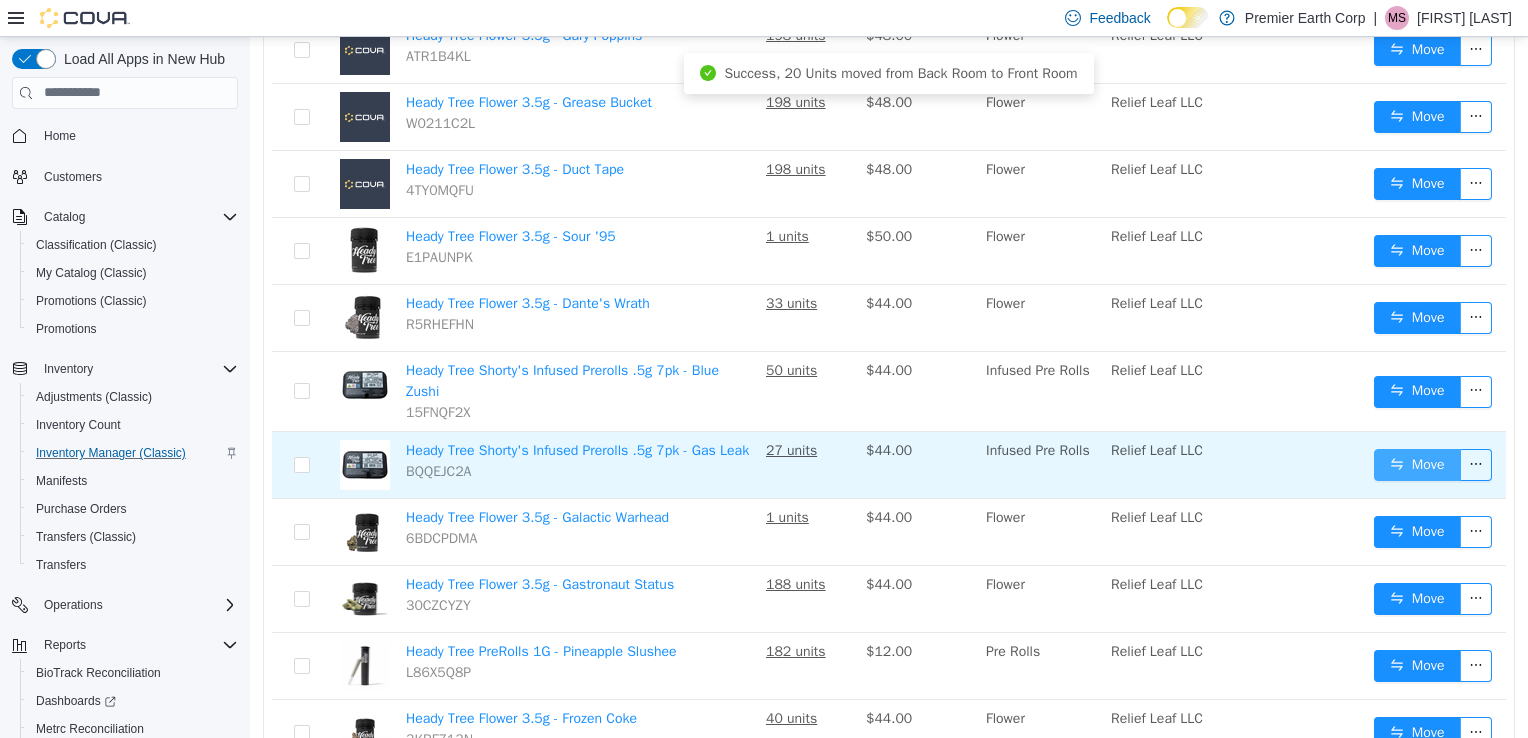 click on "Move" at bounding box center [1417, 464] 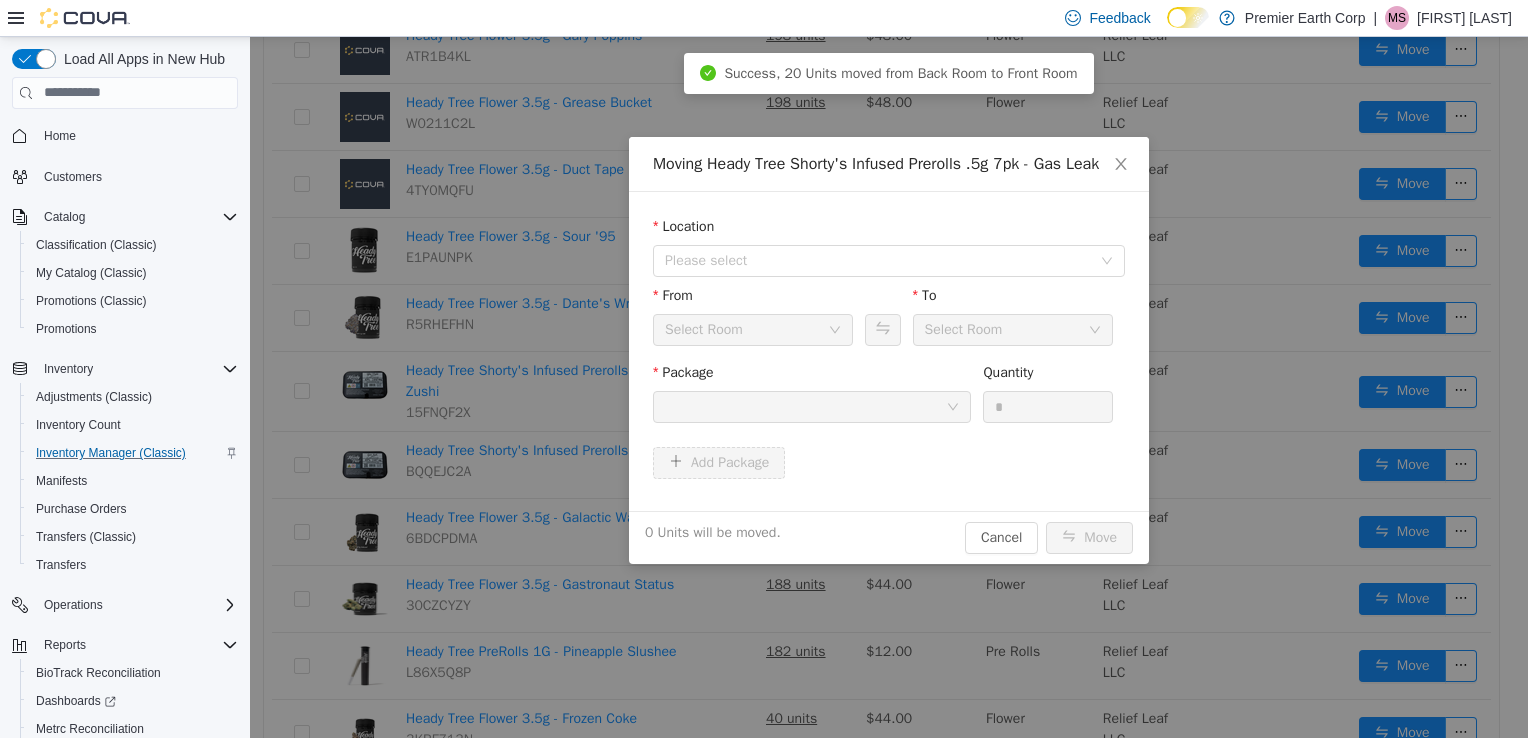 click on "Location" at bounding box center (889, 229) 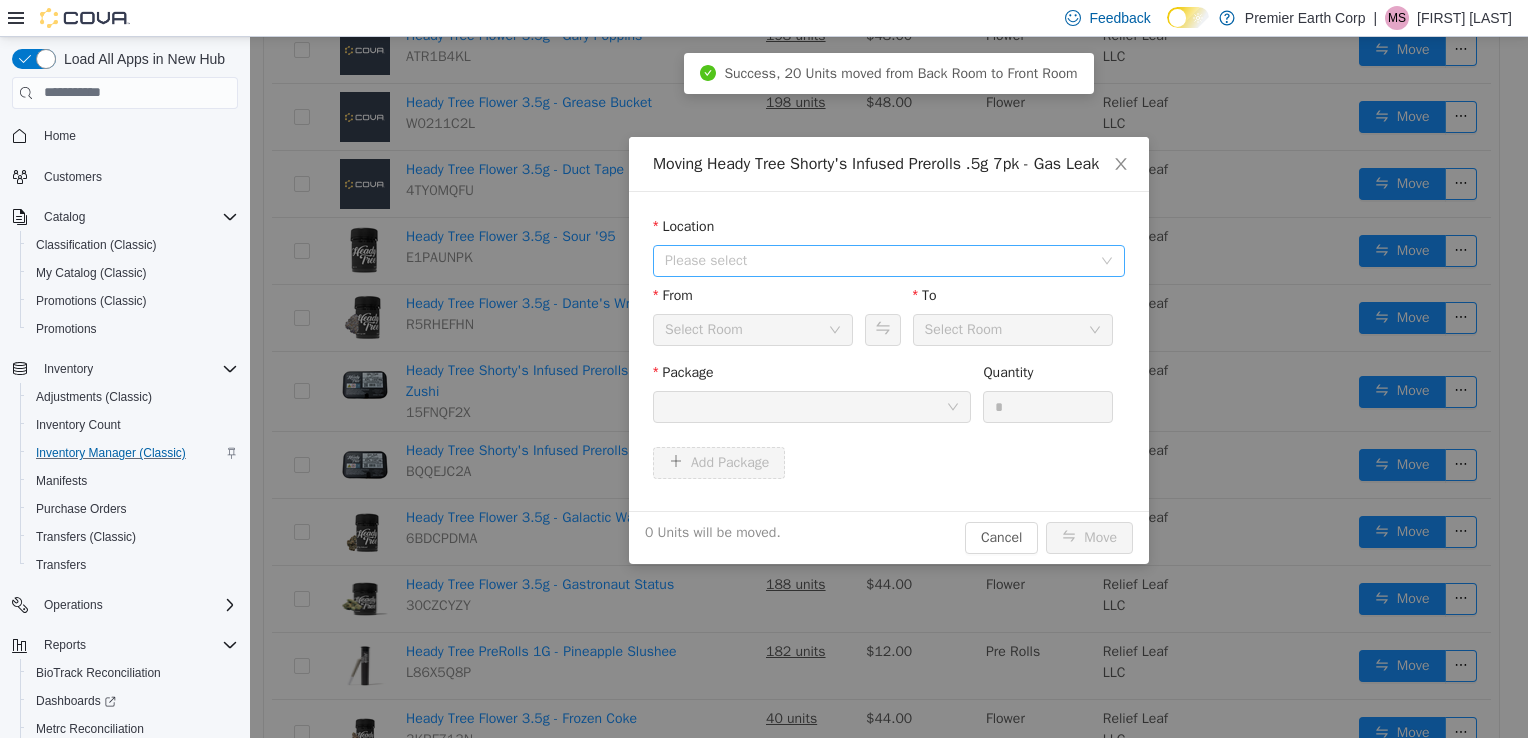 click on "Please select" at bounding box center (878, 260) 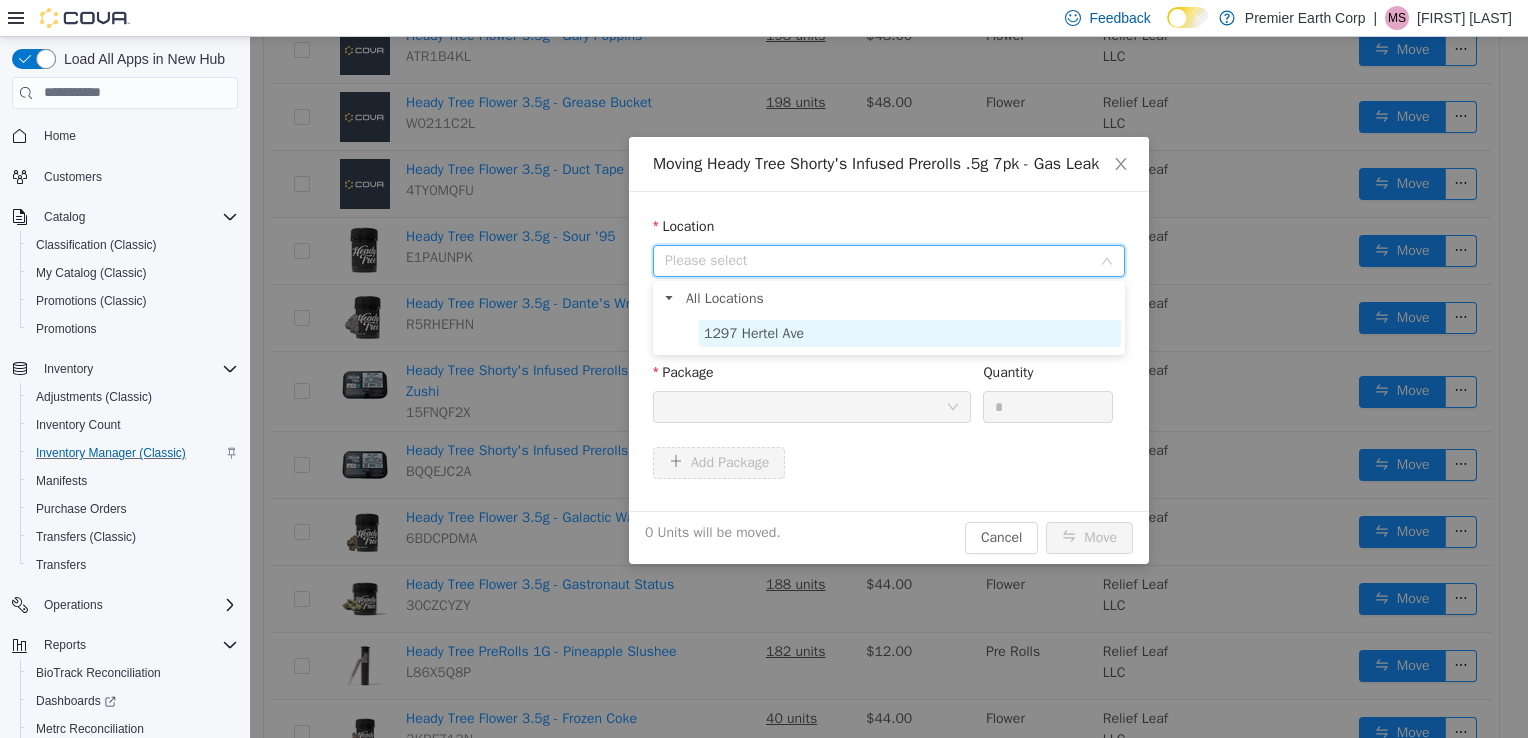 click on "1297 Hertel Ave" at bounding box center [754, 332] 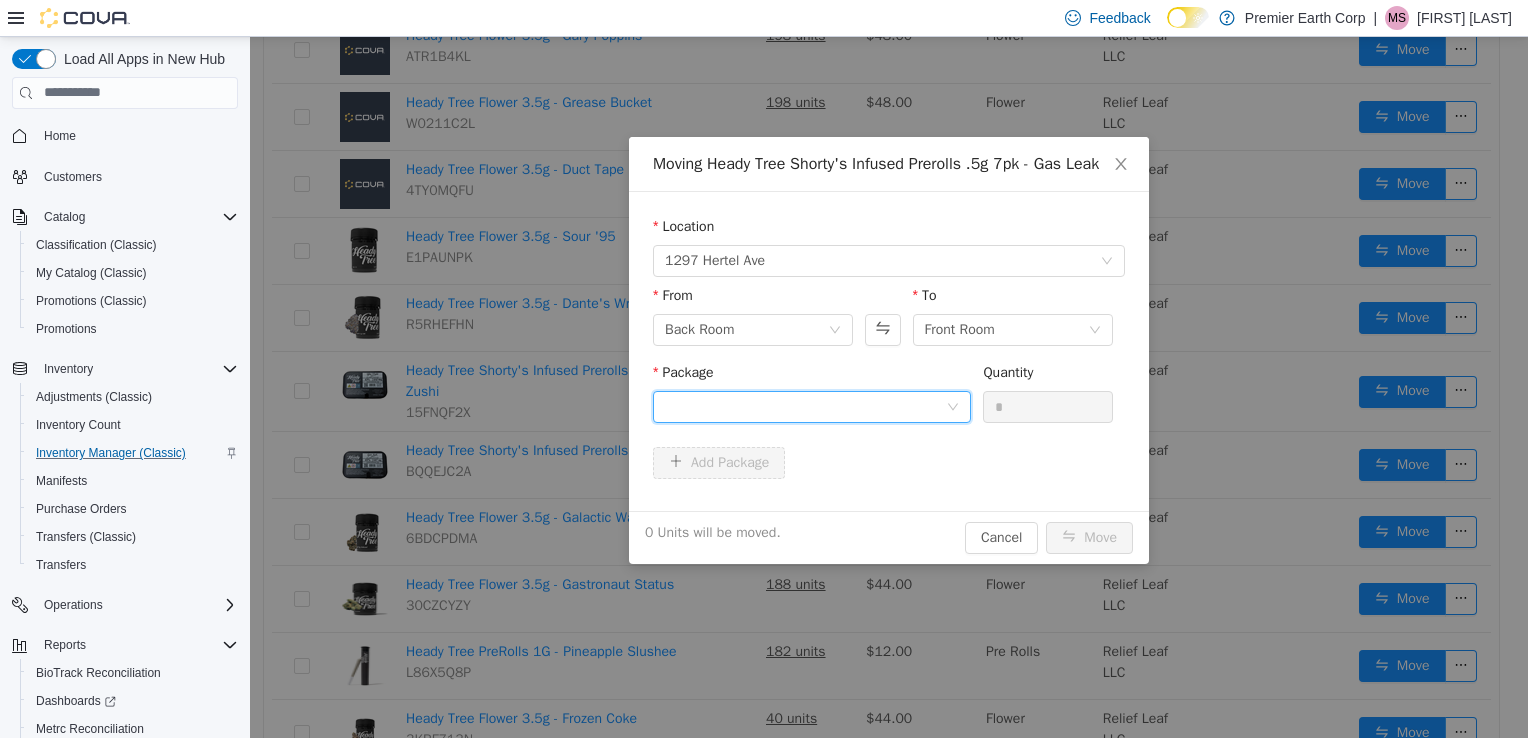 click at bounding box center [805, 406] 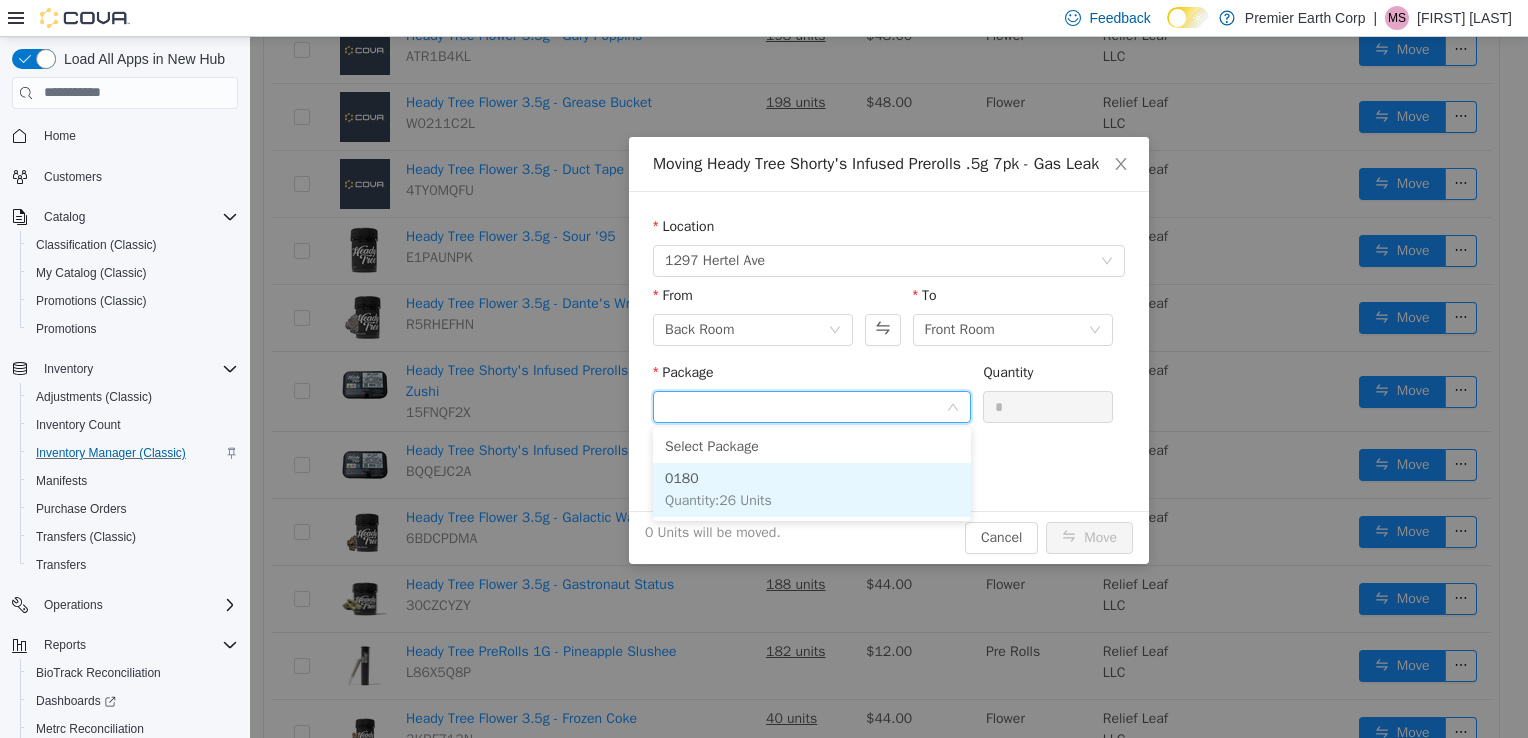 click on "0180 Quantity :  26 Units" at bounding box center [812, 489] 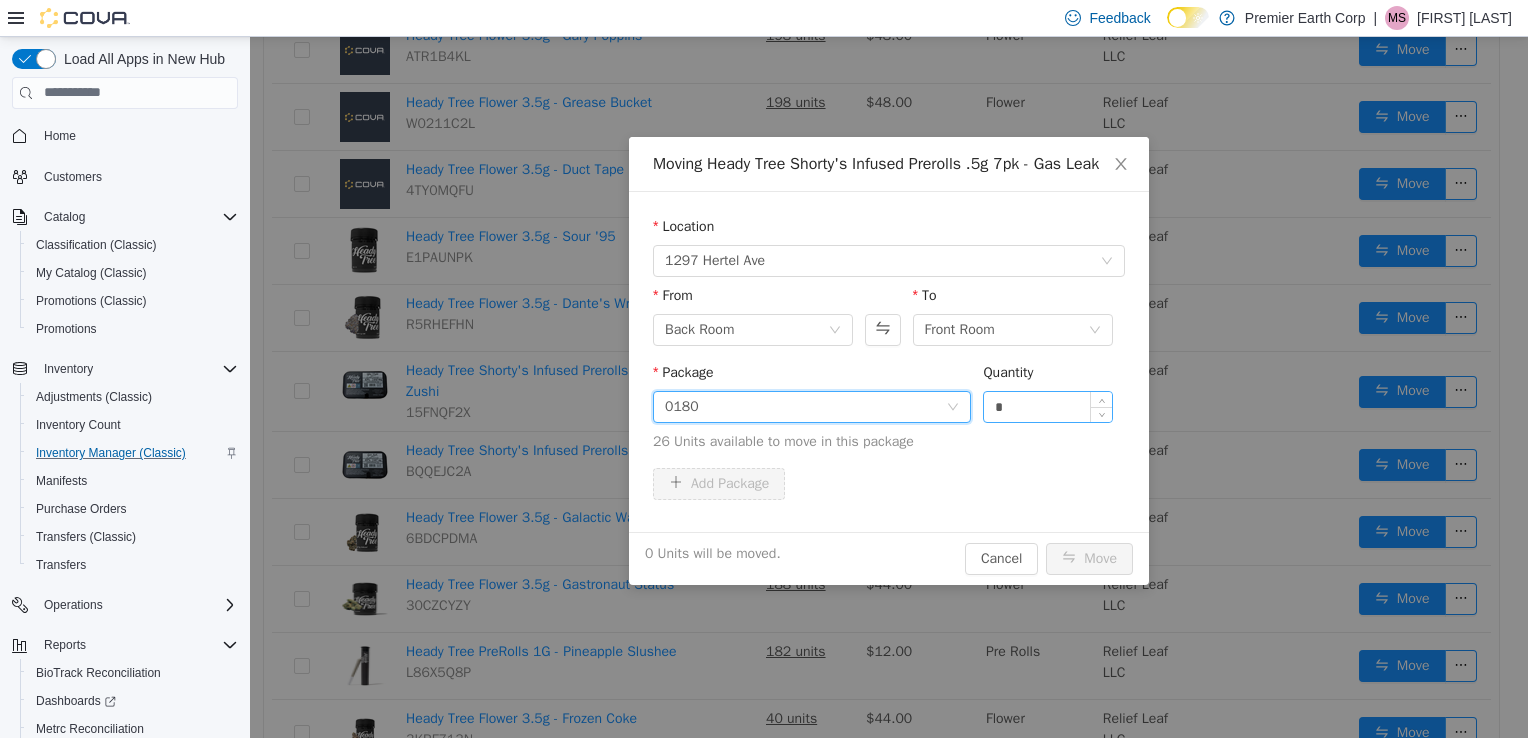 click on "*" at bounding box center (1048, 406) 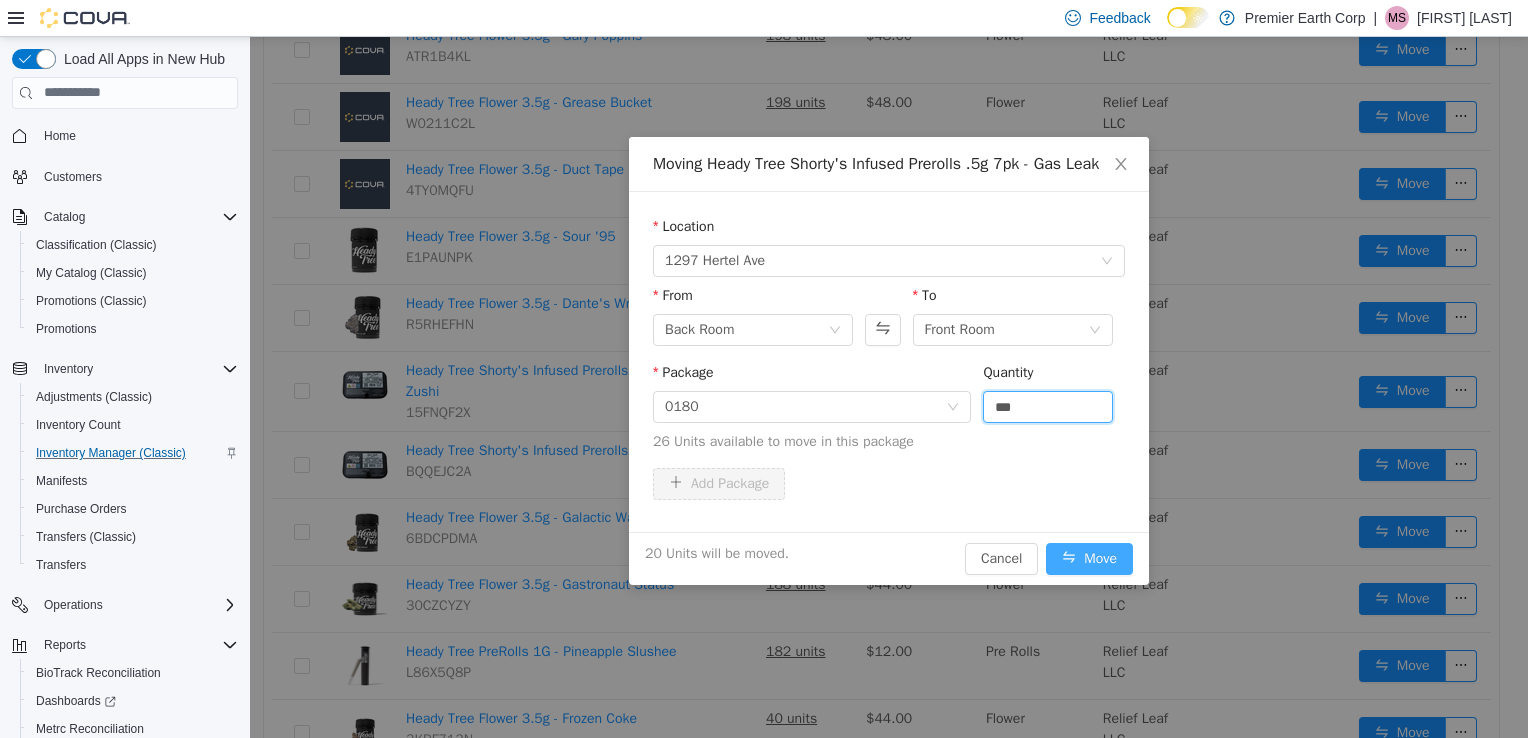 type on "**" 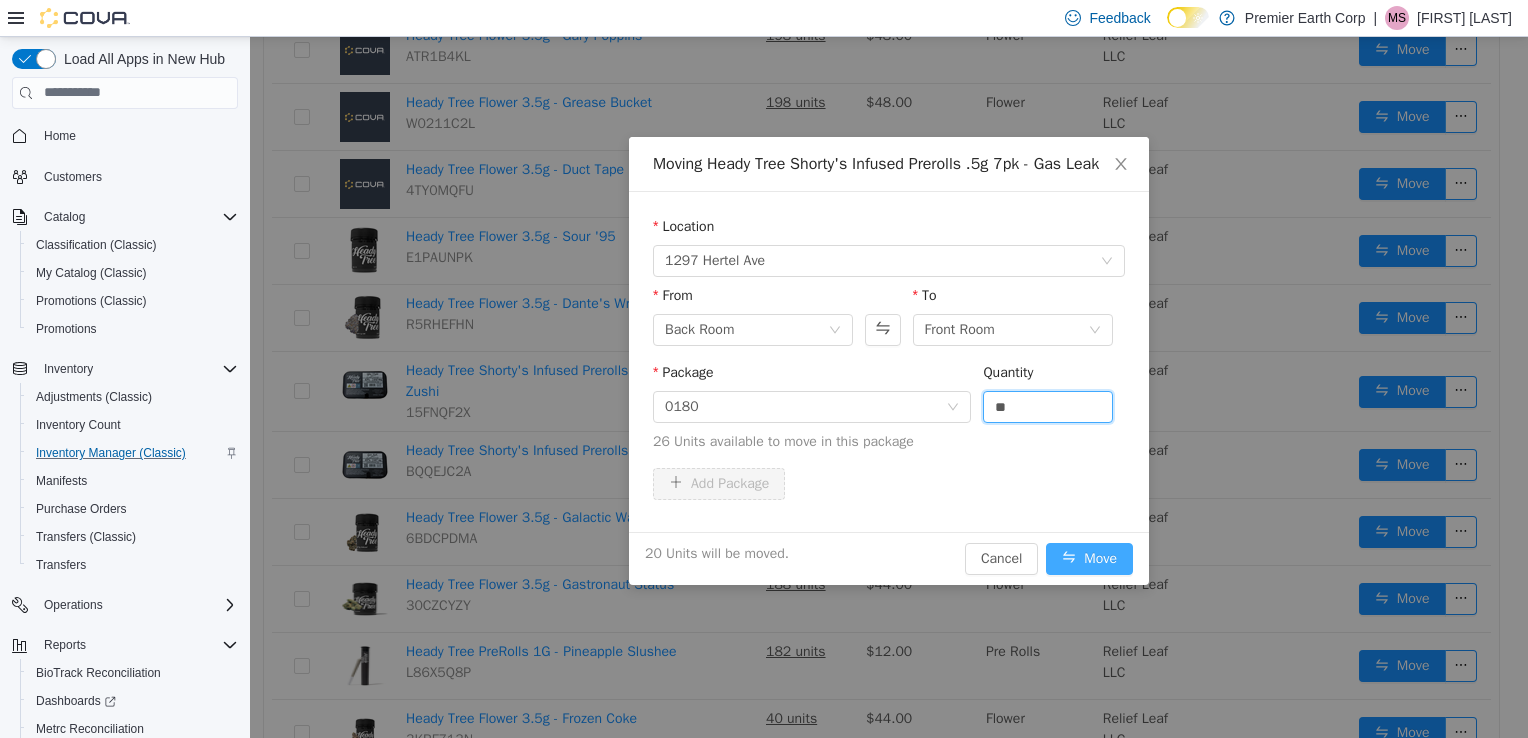 click on "Move" at bounding box center [1089, 558] 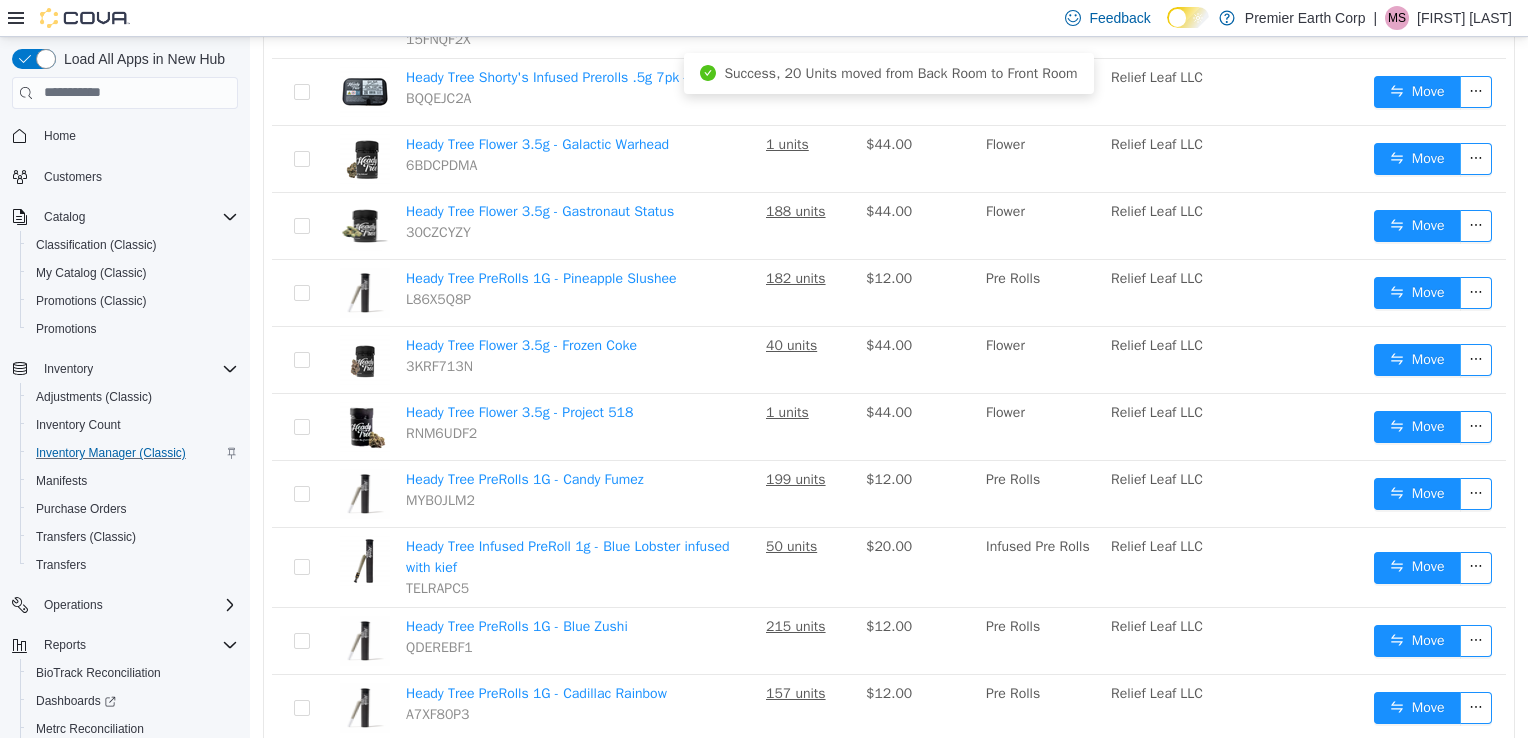 scroll, scrollTop: 782, scrollLeft: 0, axis: vertical 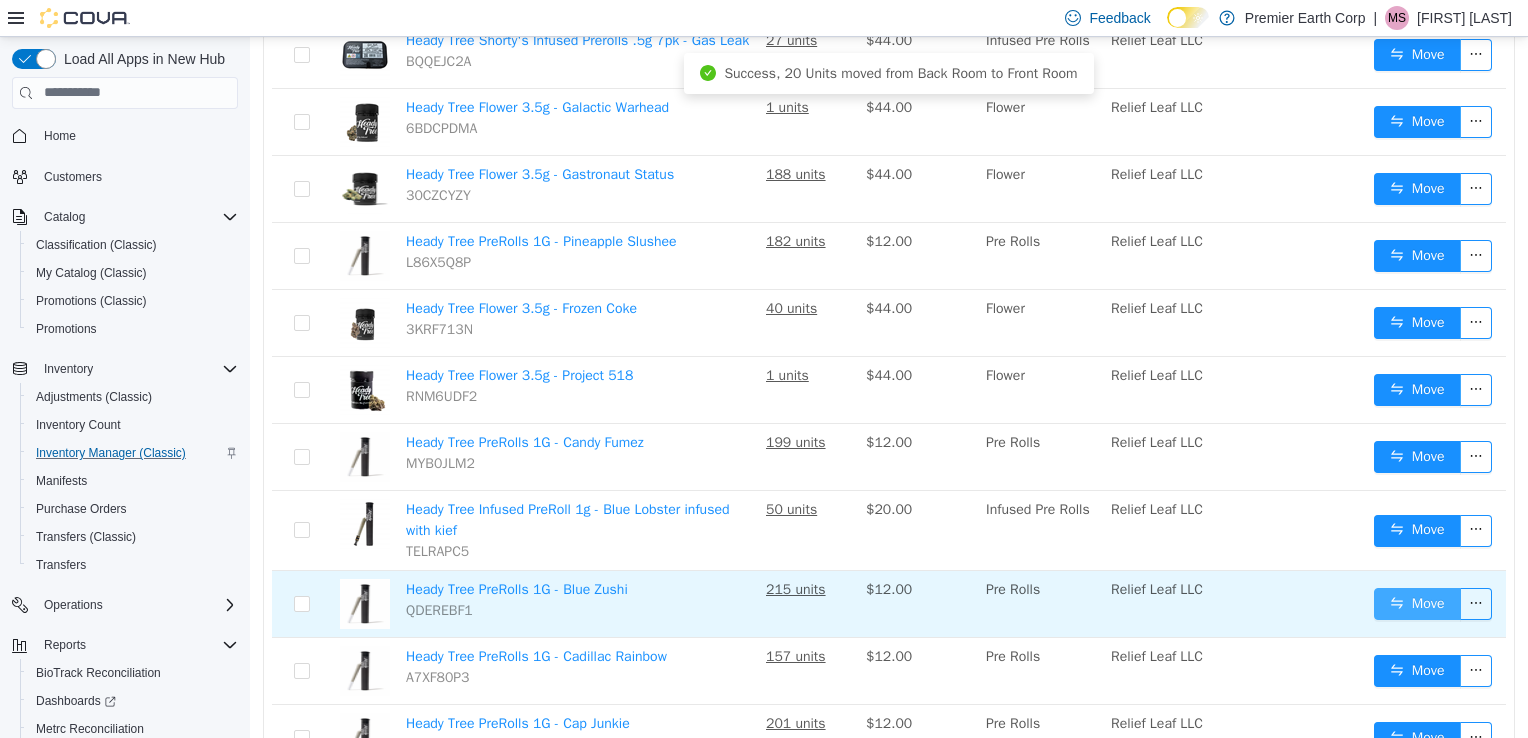 click on "Move" at bounding box center [1417, 603] 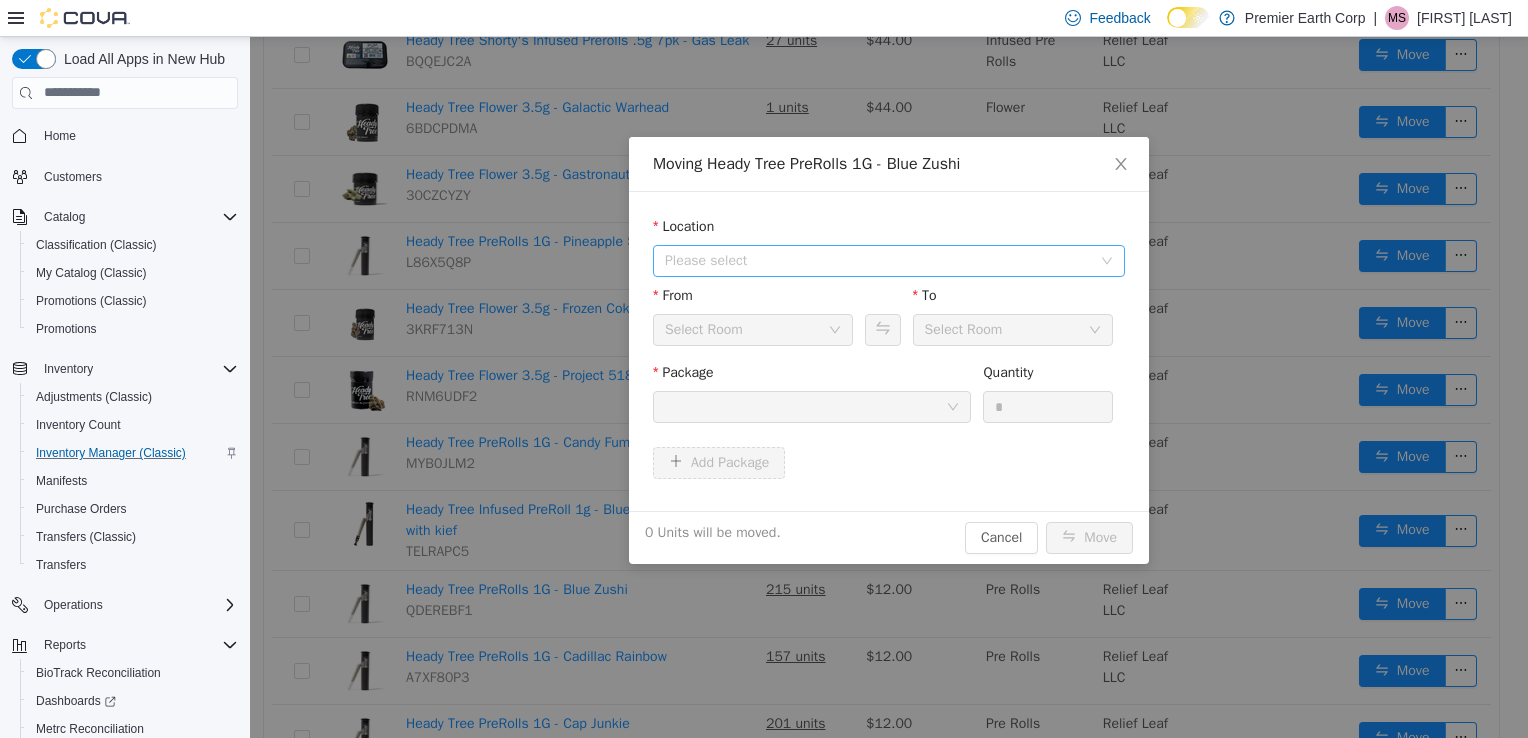 click on "Please select" at bounding box center [878, 260] 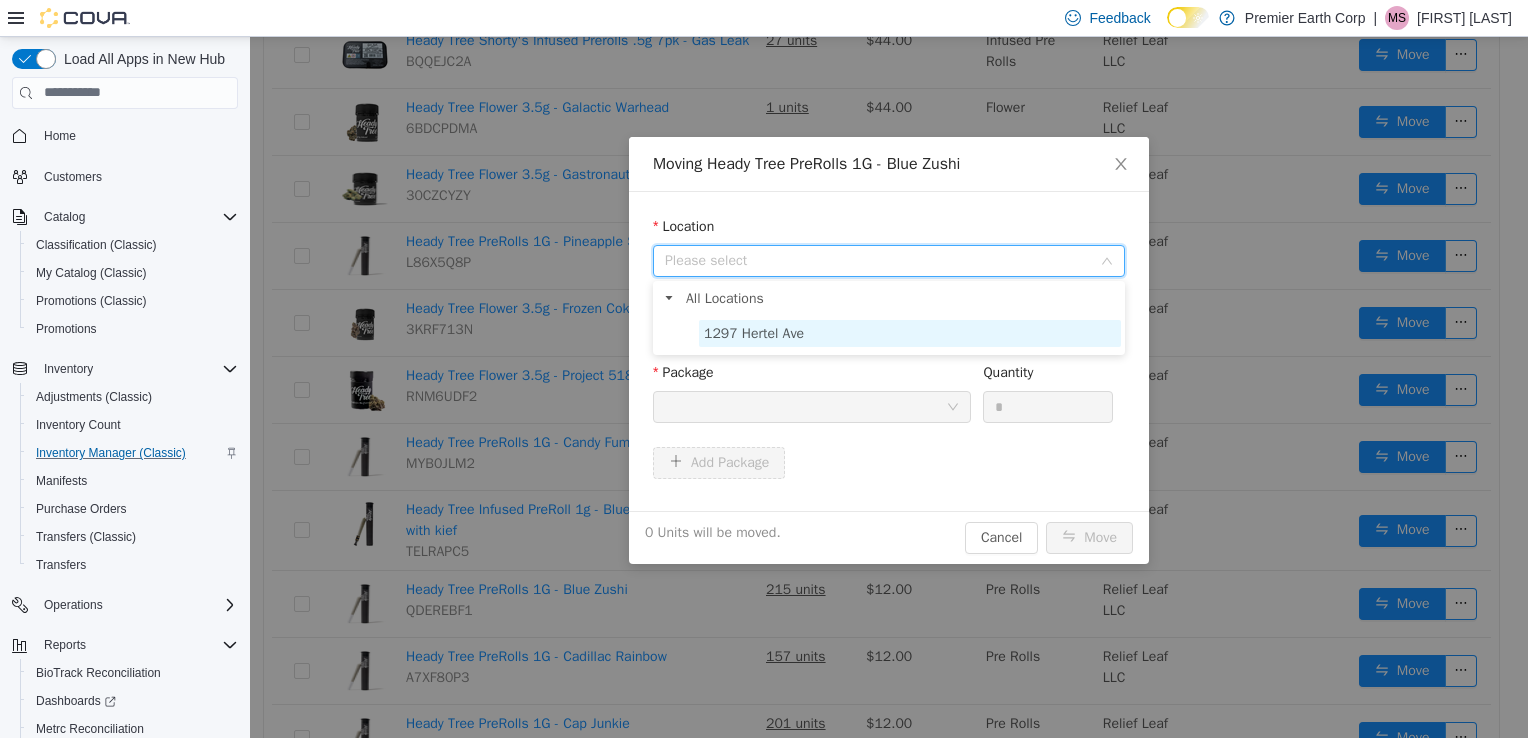 click on "1297 Hertel Ave" at bounding box center [754, 332] 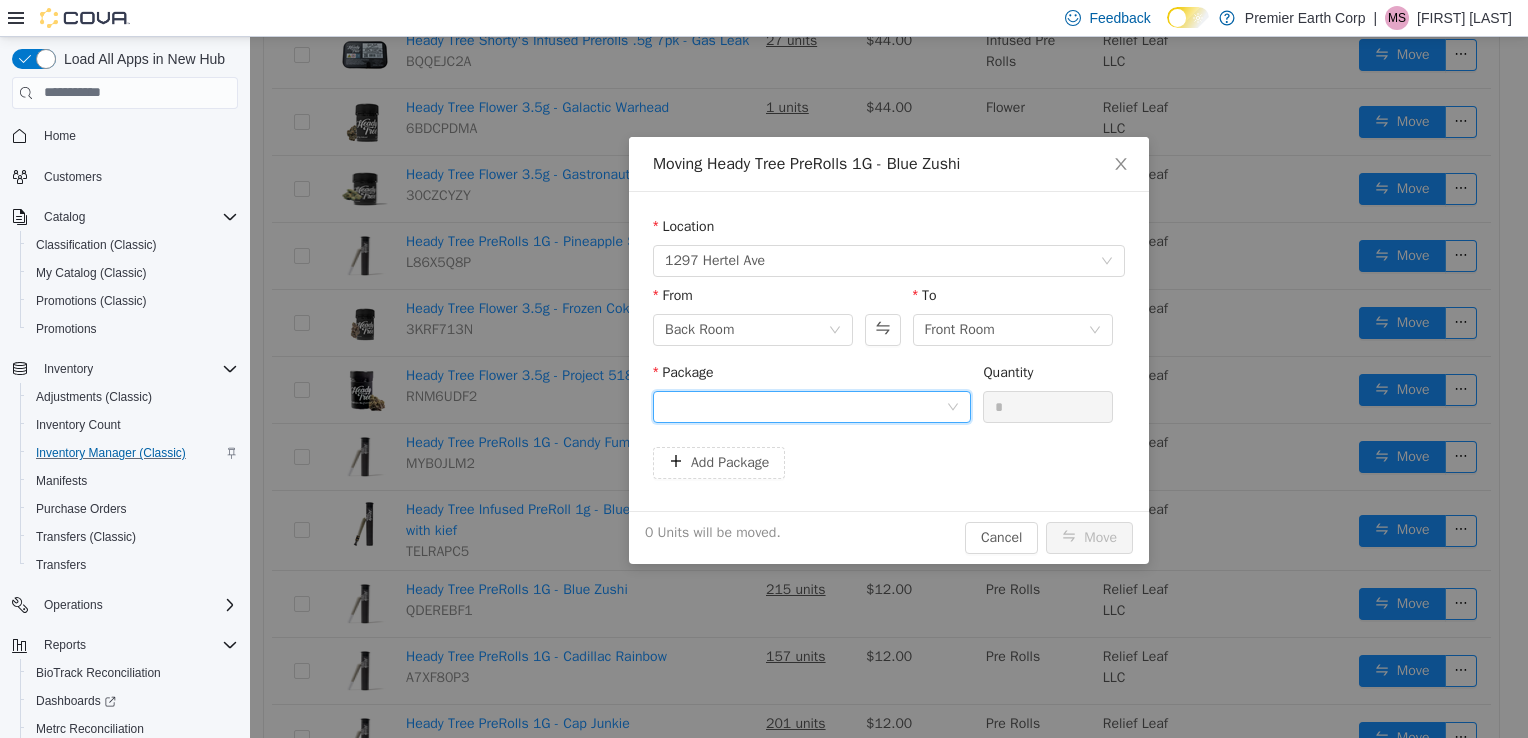 click at bounding box center (805, 406) 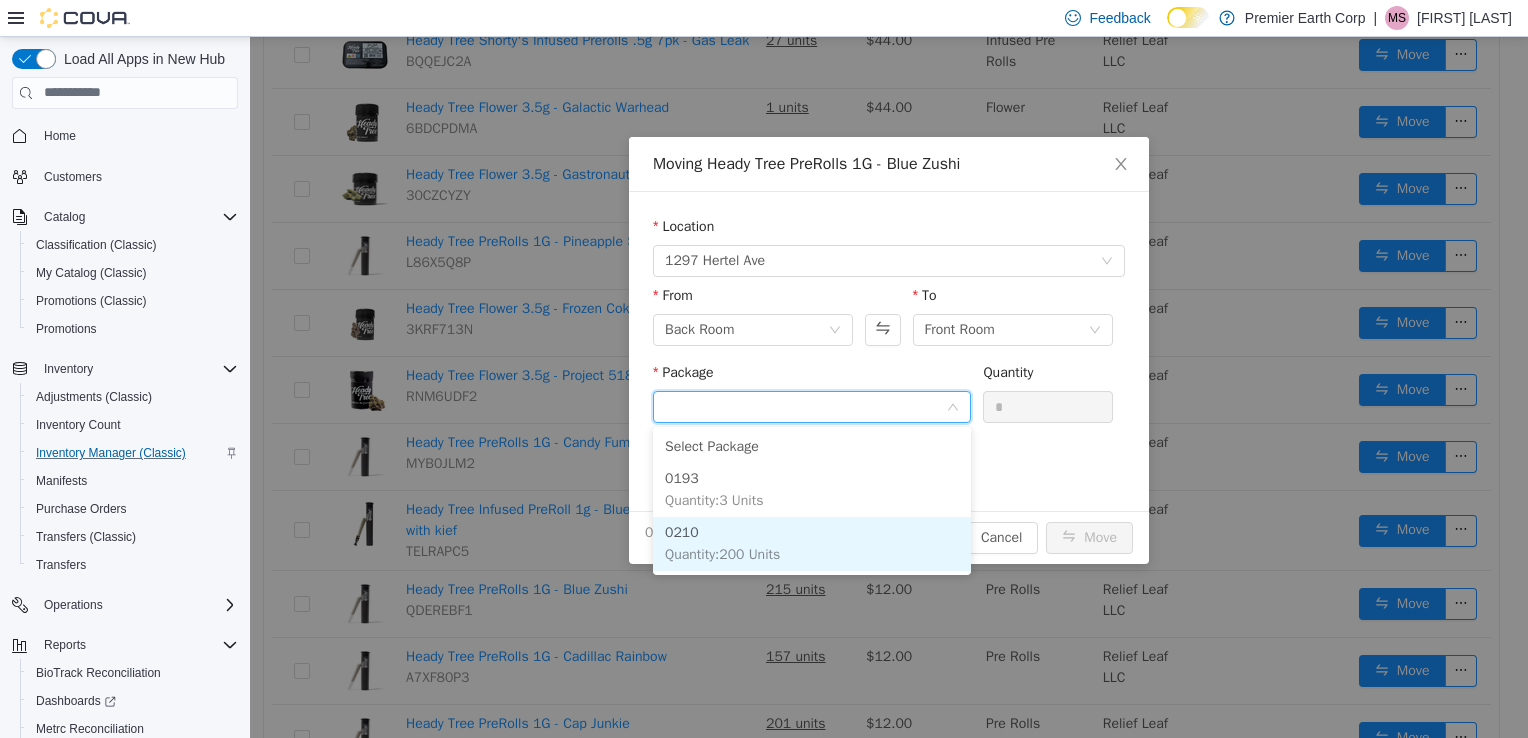 click on "Quantity :  200 Units" at bounding box center [722, 553] 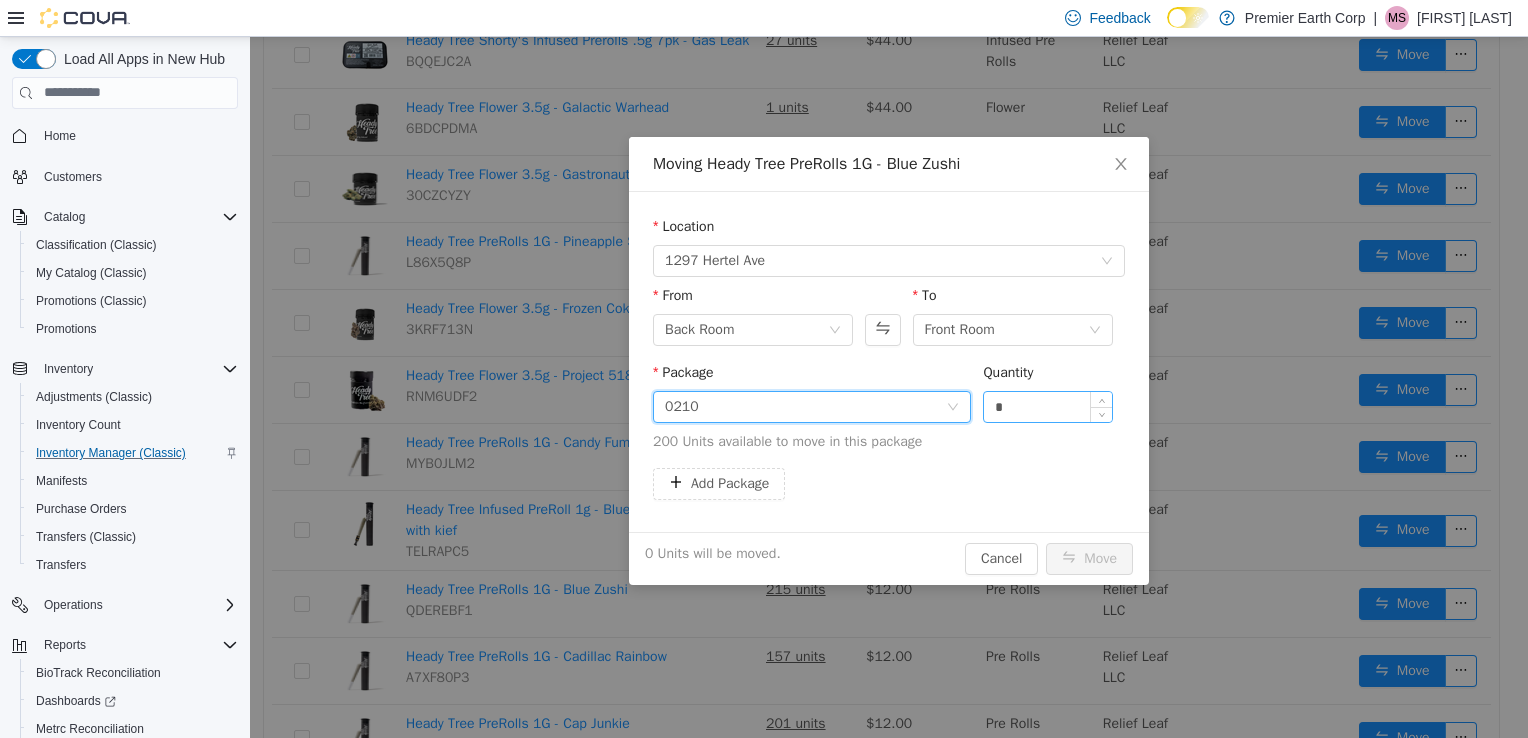 click on "*" at bounding box center [1048, 406] 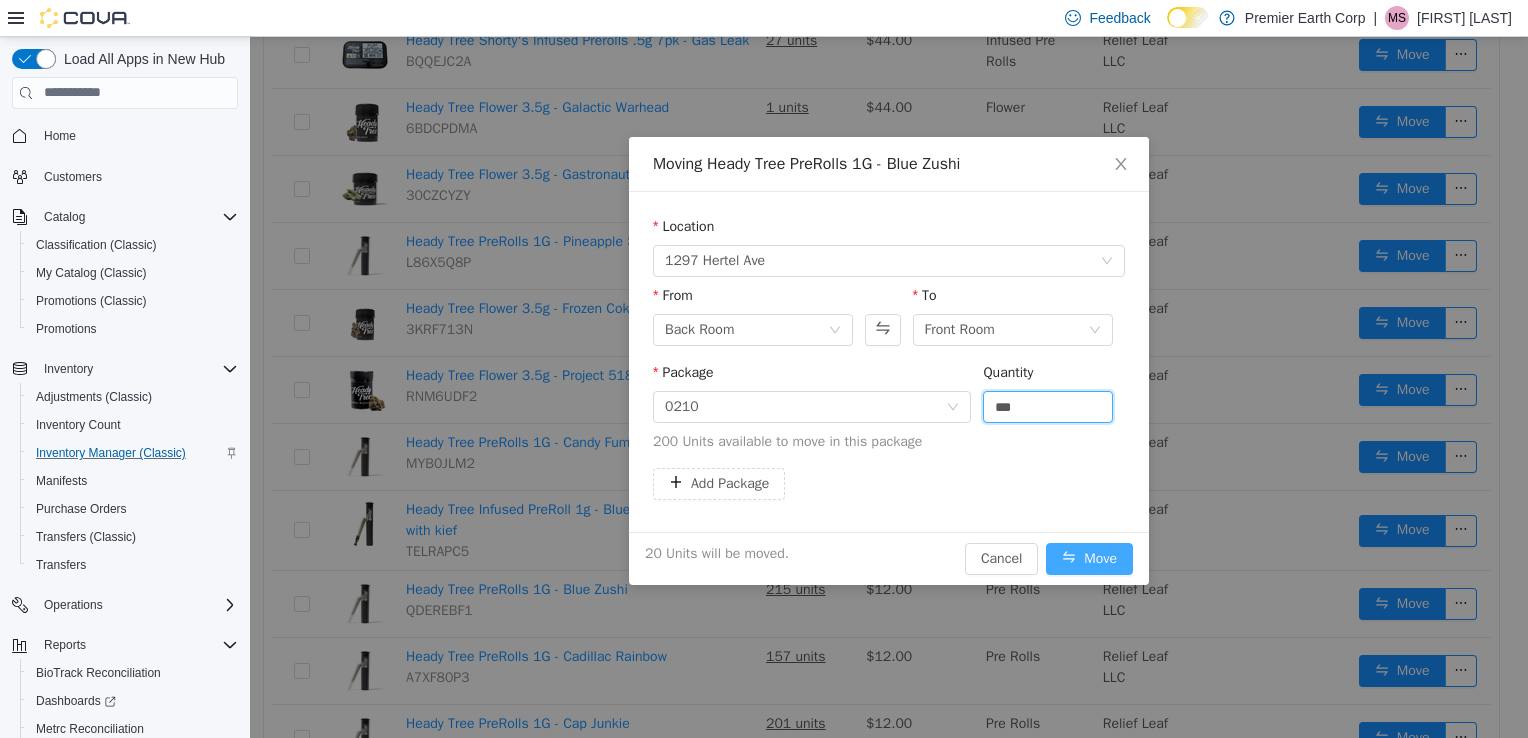 type on "**" 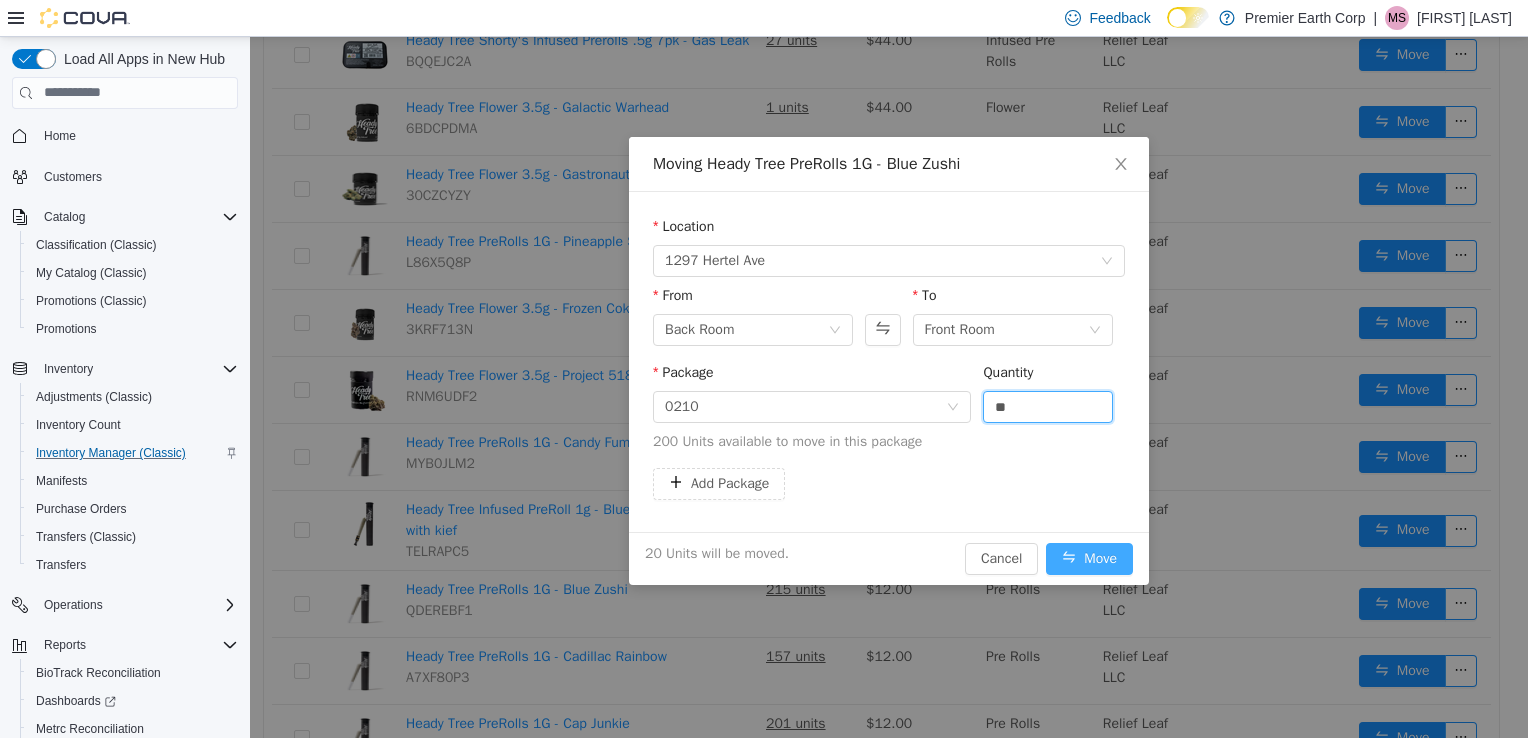 click on "Move" at bounding box center (1089, 558) 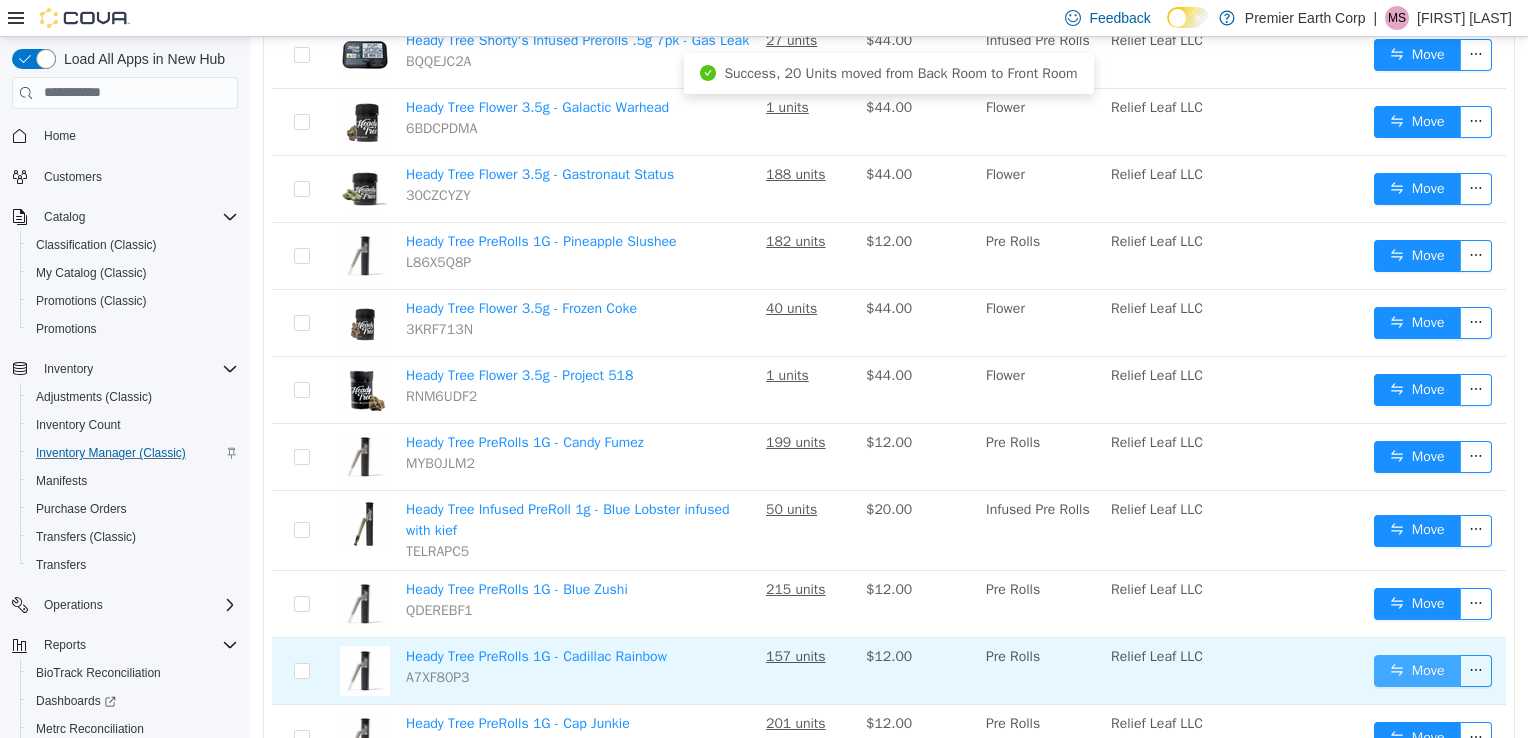 click on "Move" at bounding box center [1417, 670] 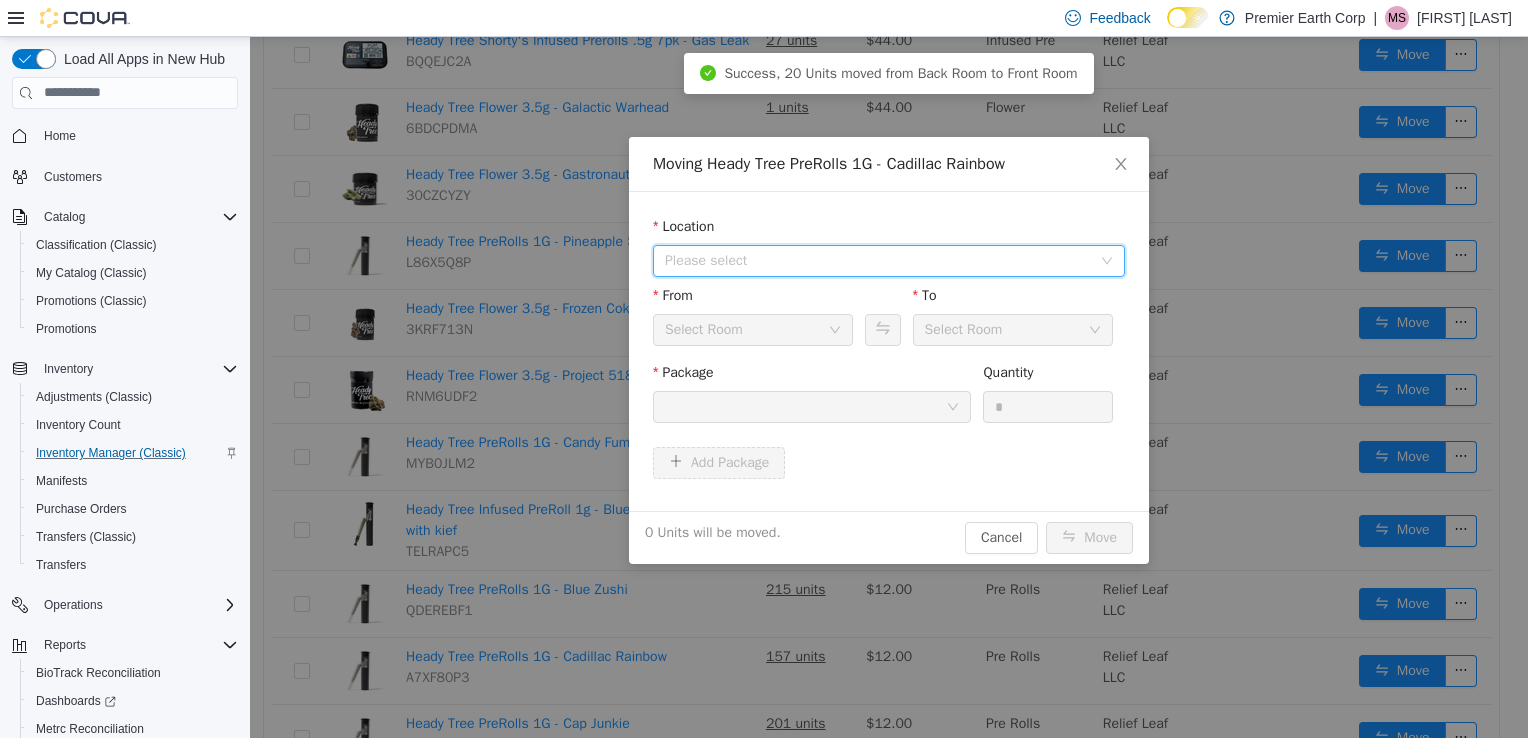 click on "Please select" at bounding box center [878, 260] 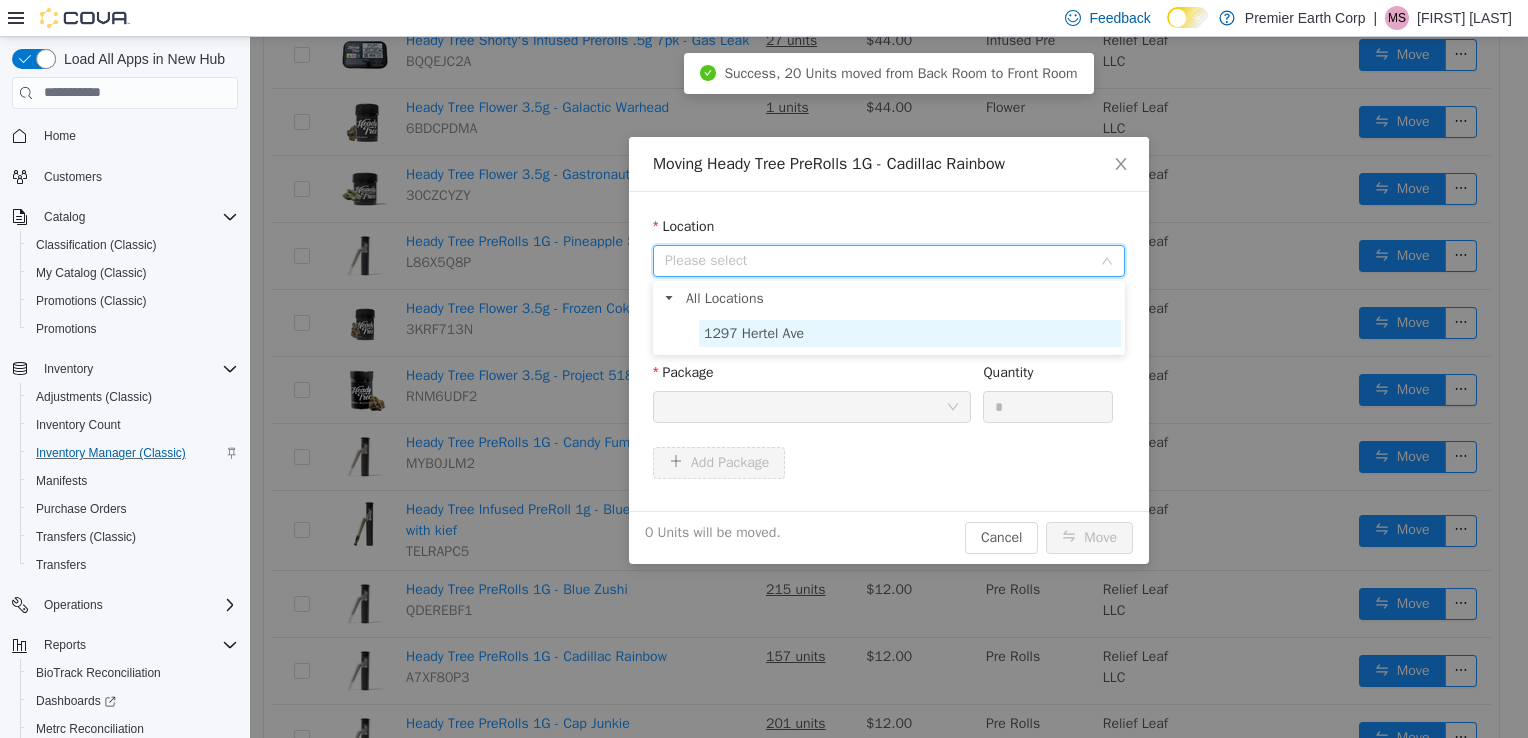 click on "1297 Hertel Ave" at bounding box center (754, 332) 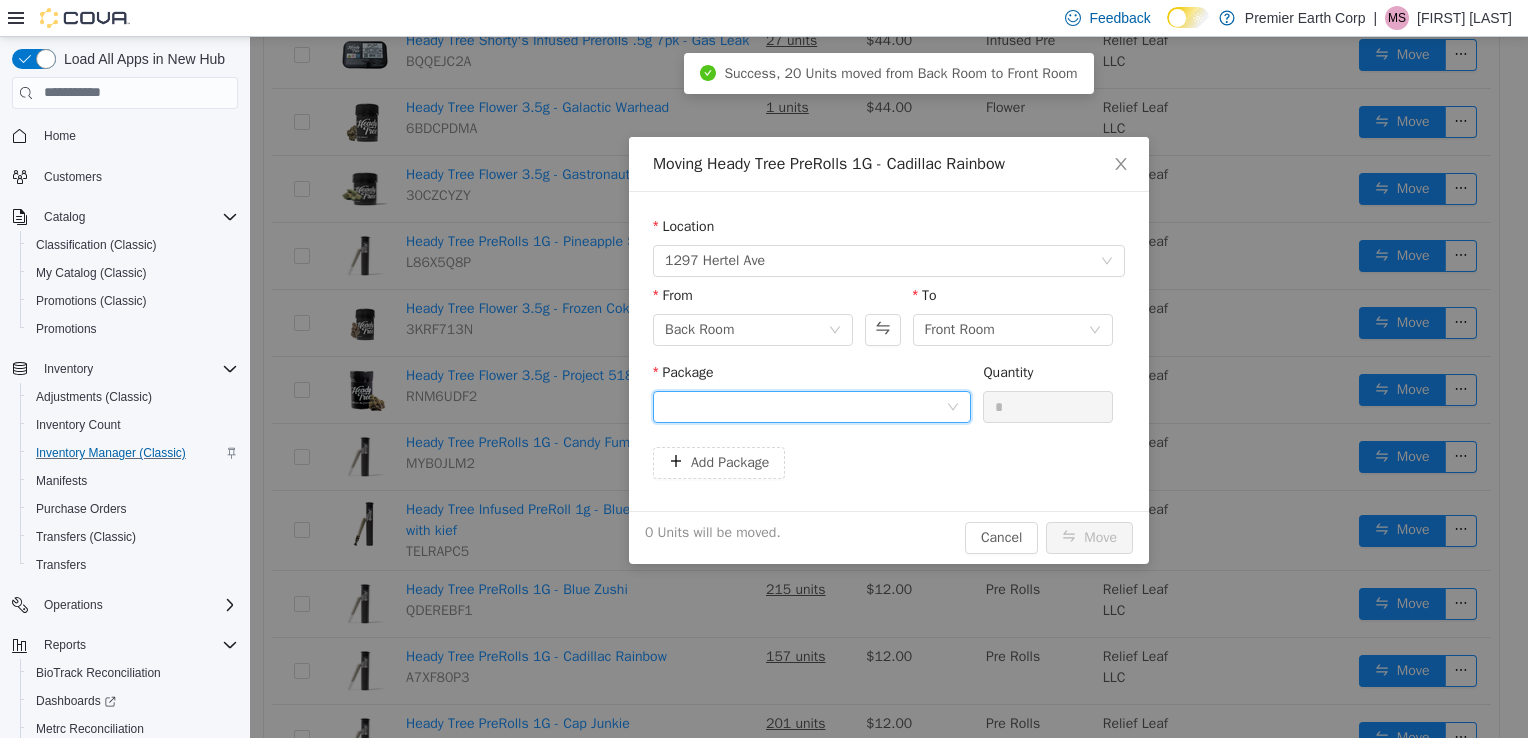 click at bounding box center (805, 406) 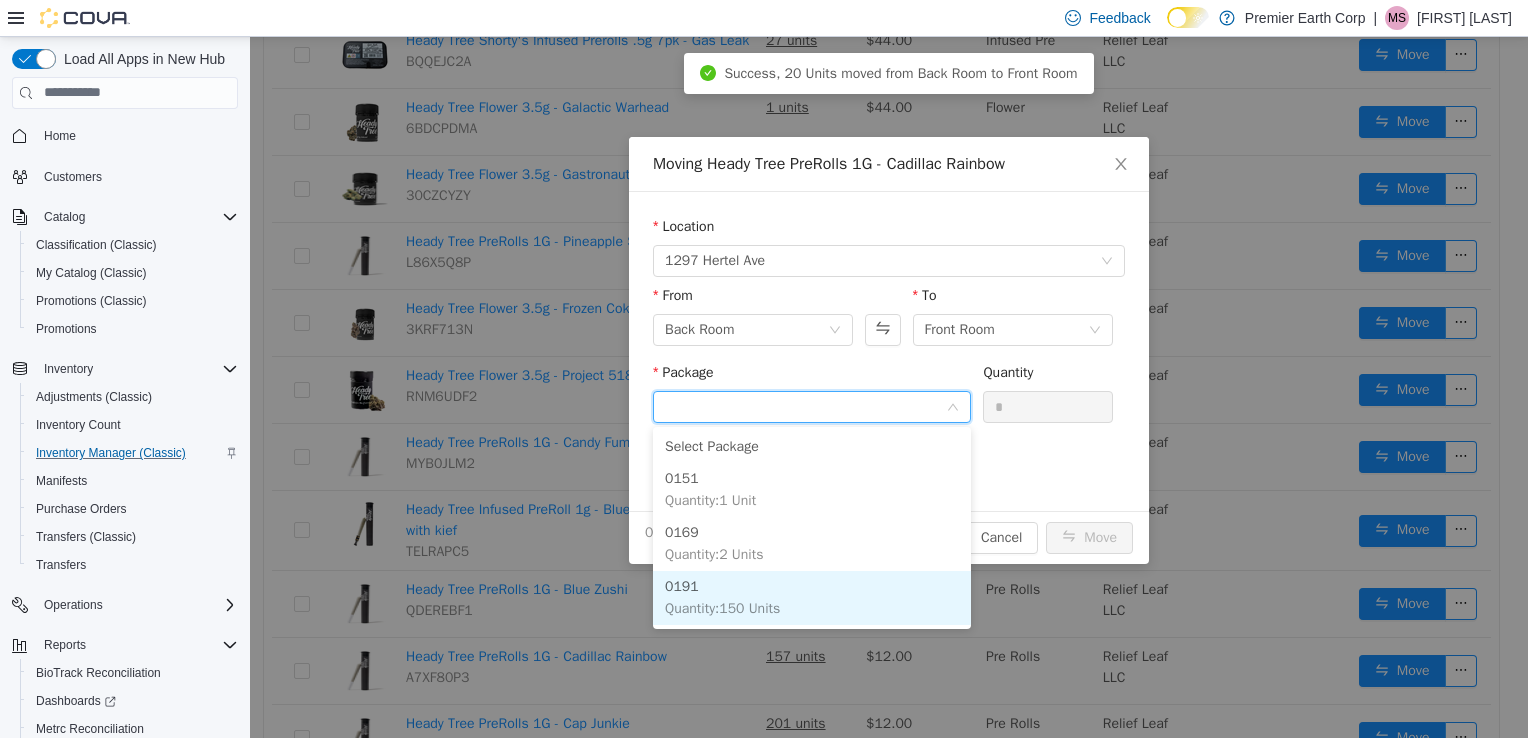 click on "Quantity :  150 Units" at bounding box center (722, 607) 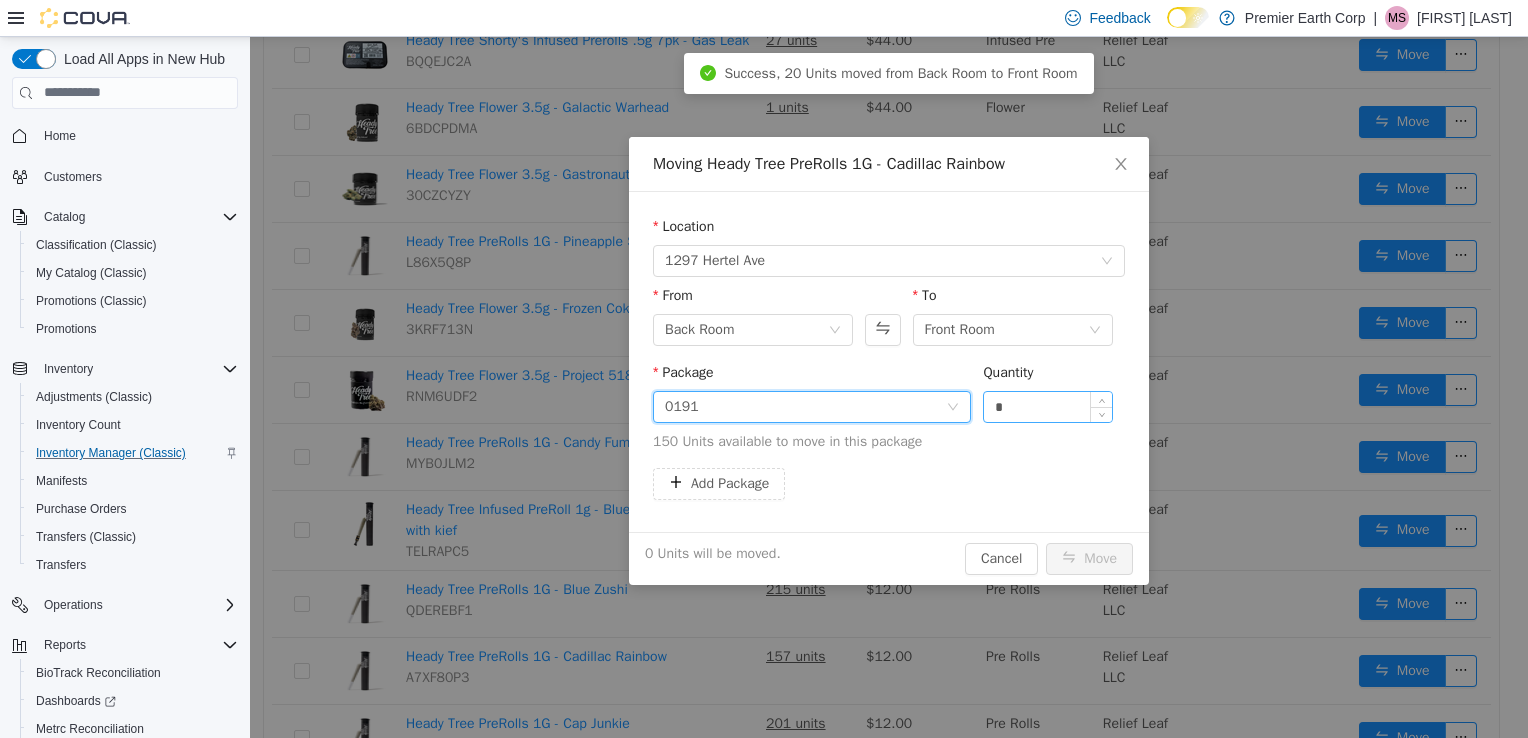click on "*" at bounding box center [1048, 406] 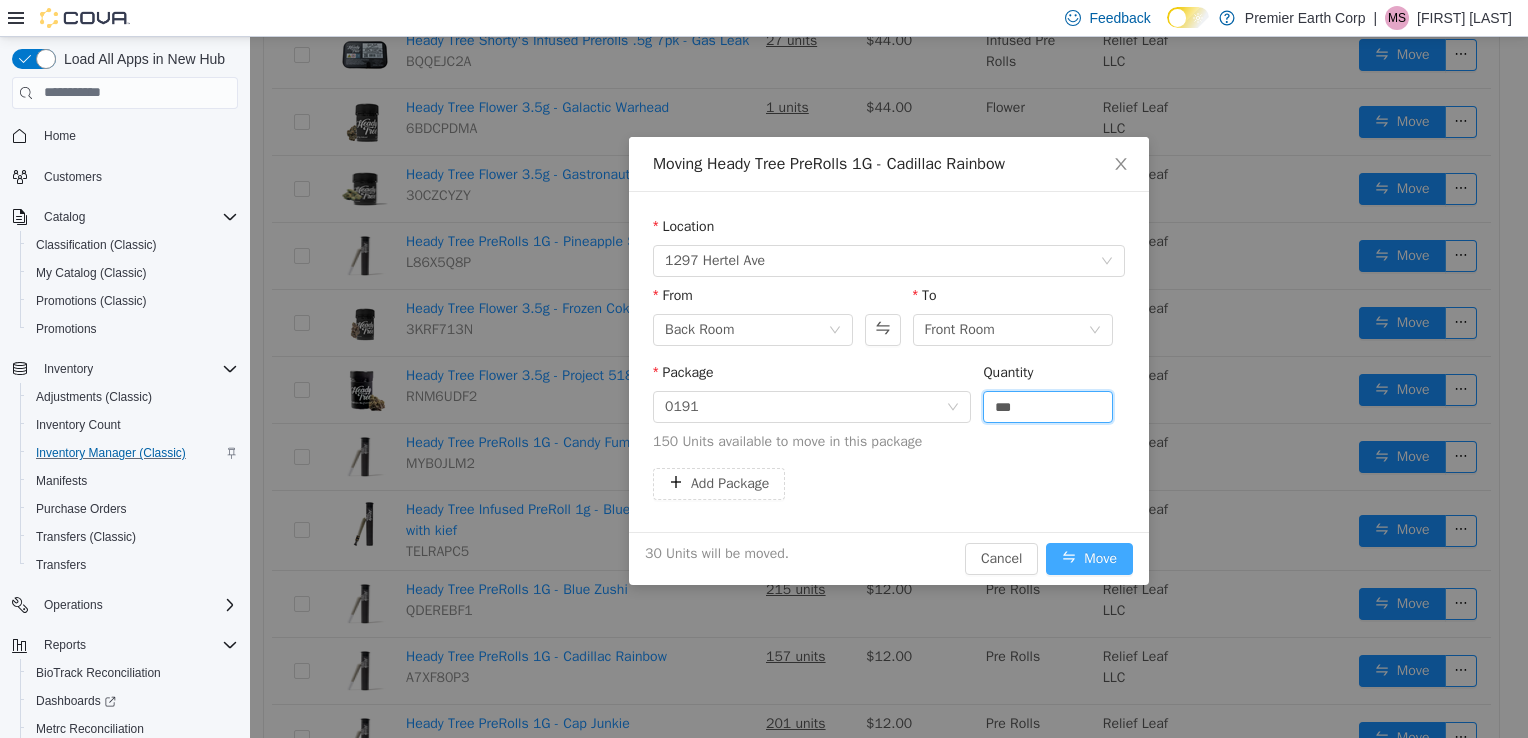 type on "**" 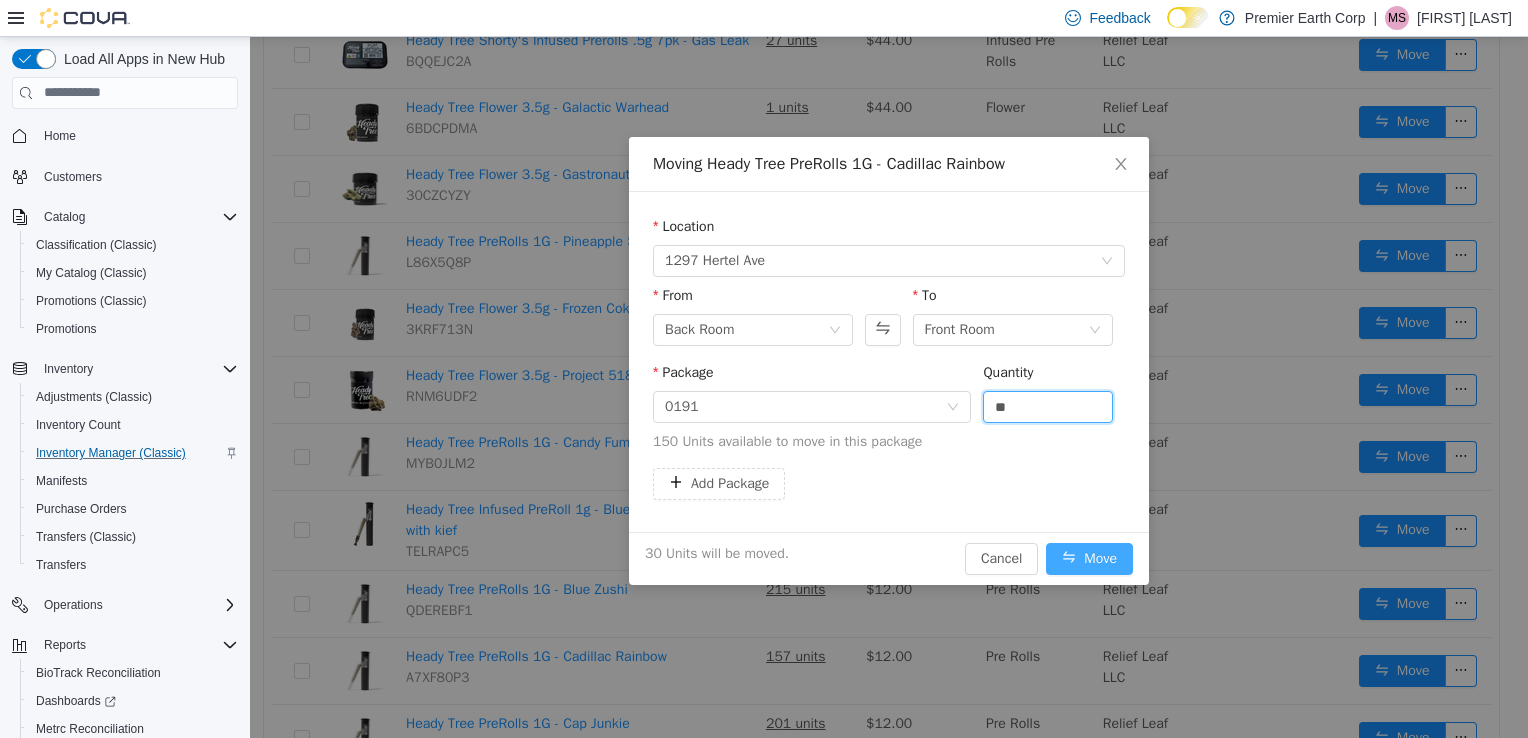 click on "Move" at bounding box center [1089, 558] 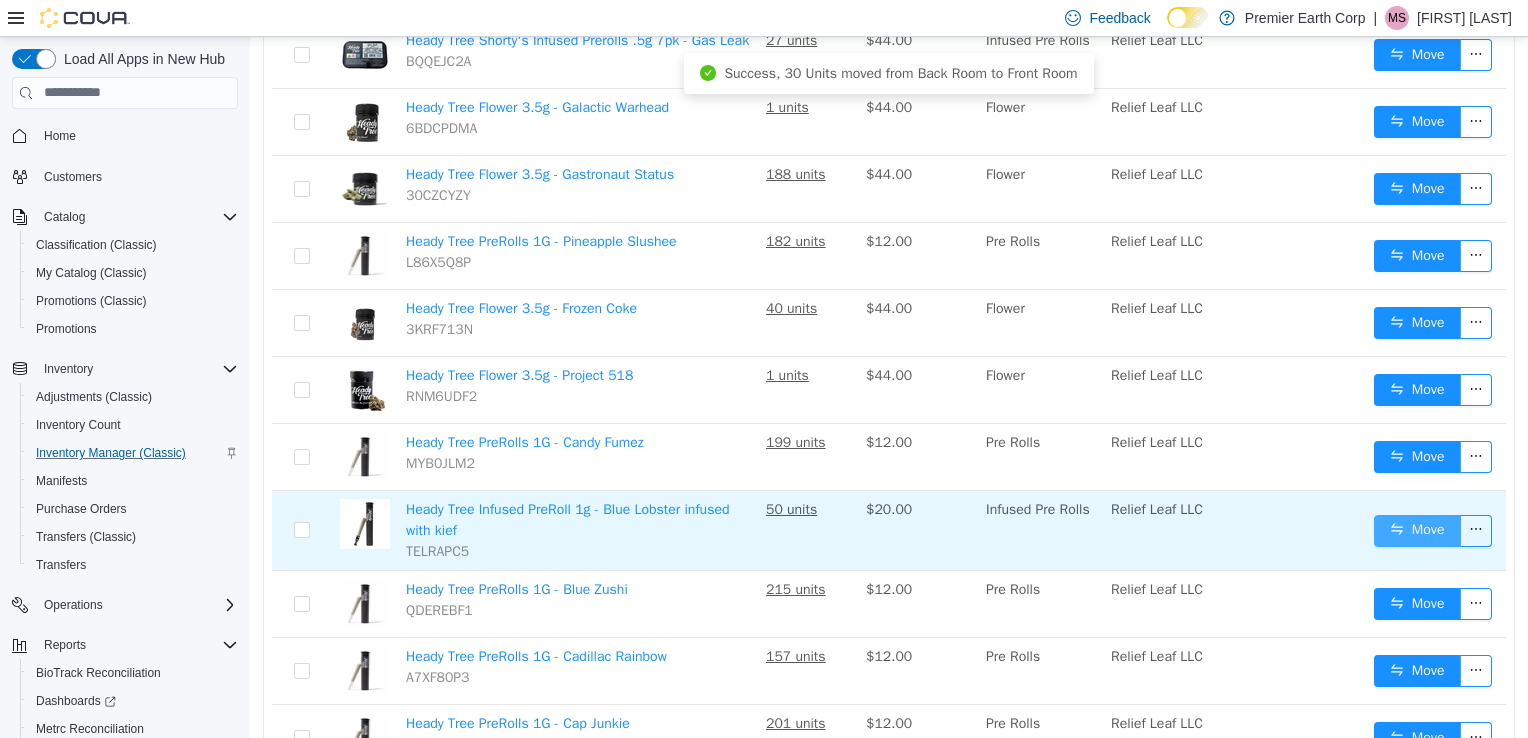 click on "Move" at bounding box center [1417, 530] 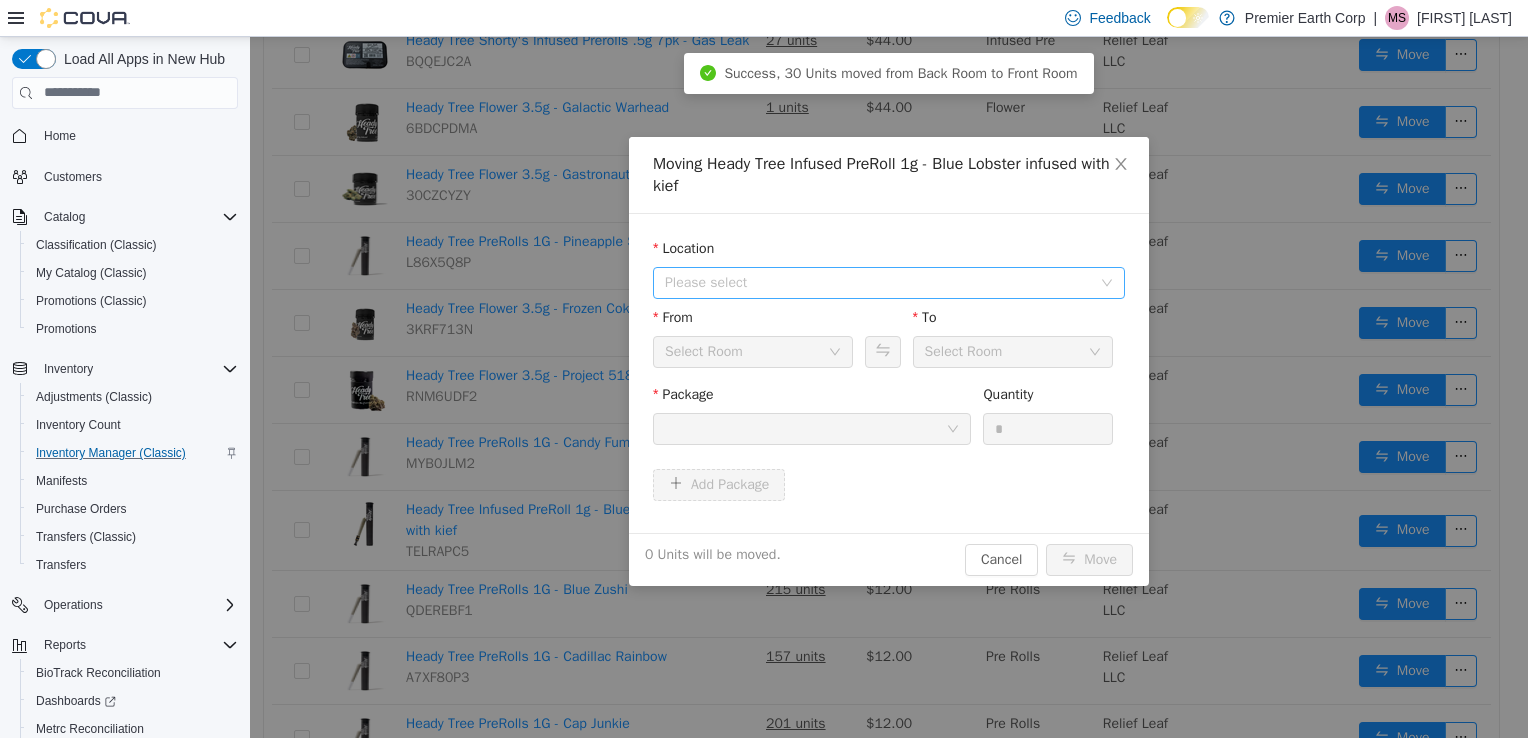 click on "Please select" at bounding box center [878, 282] 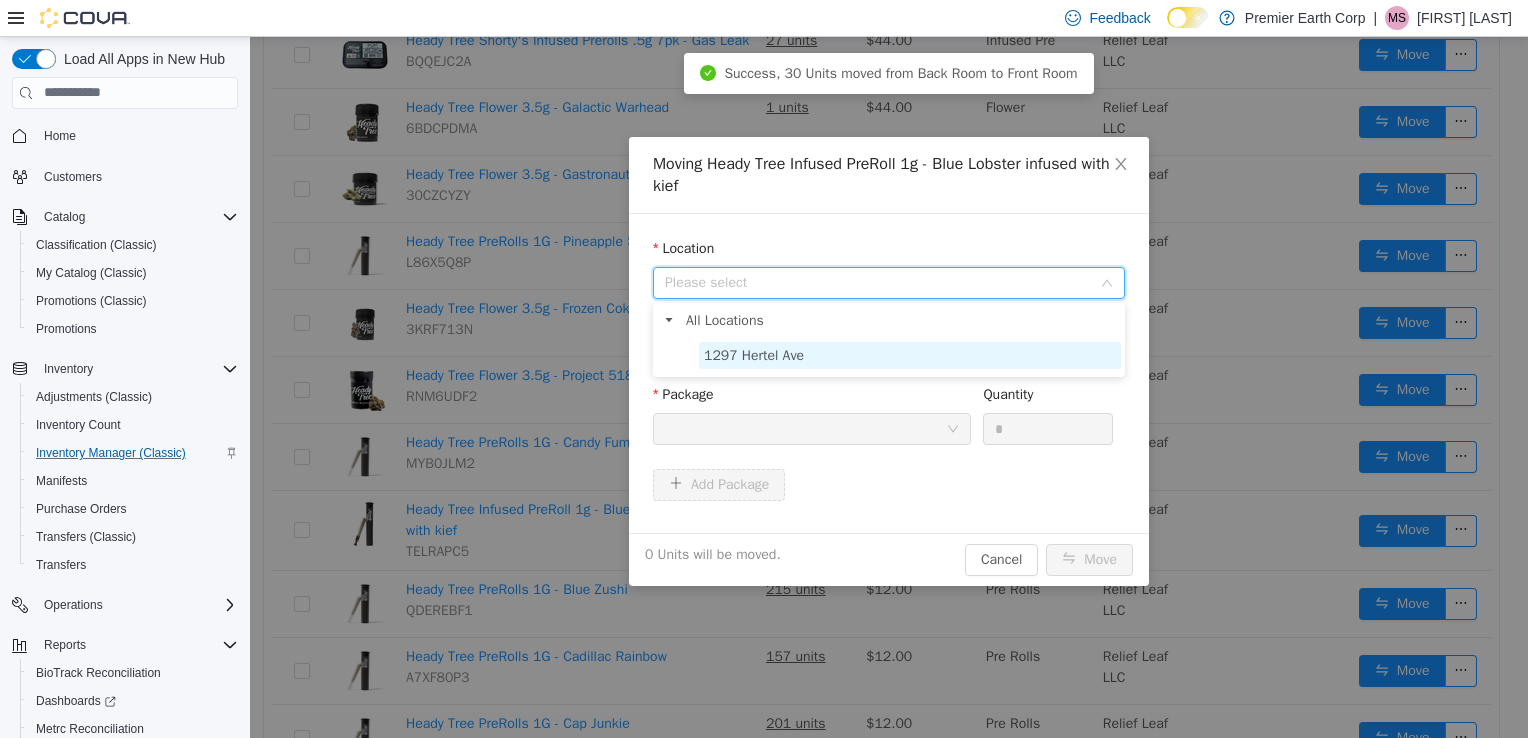 click on "1297 Hertel Ave" at bounding box center (754, 354) 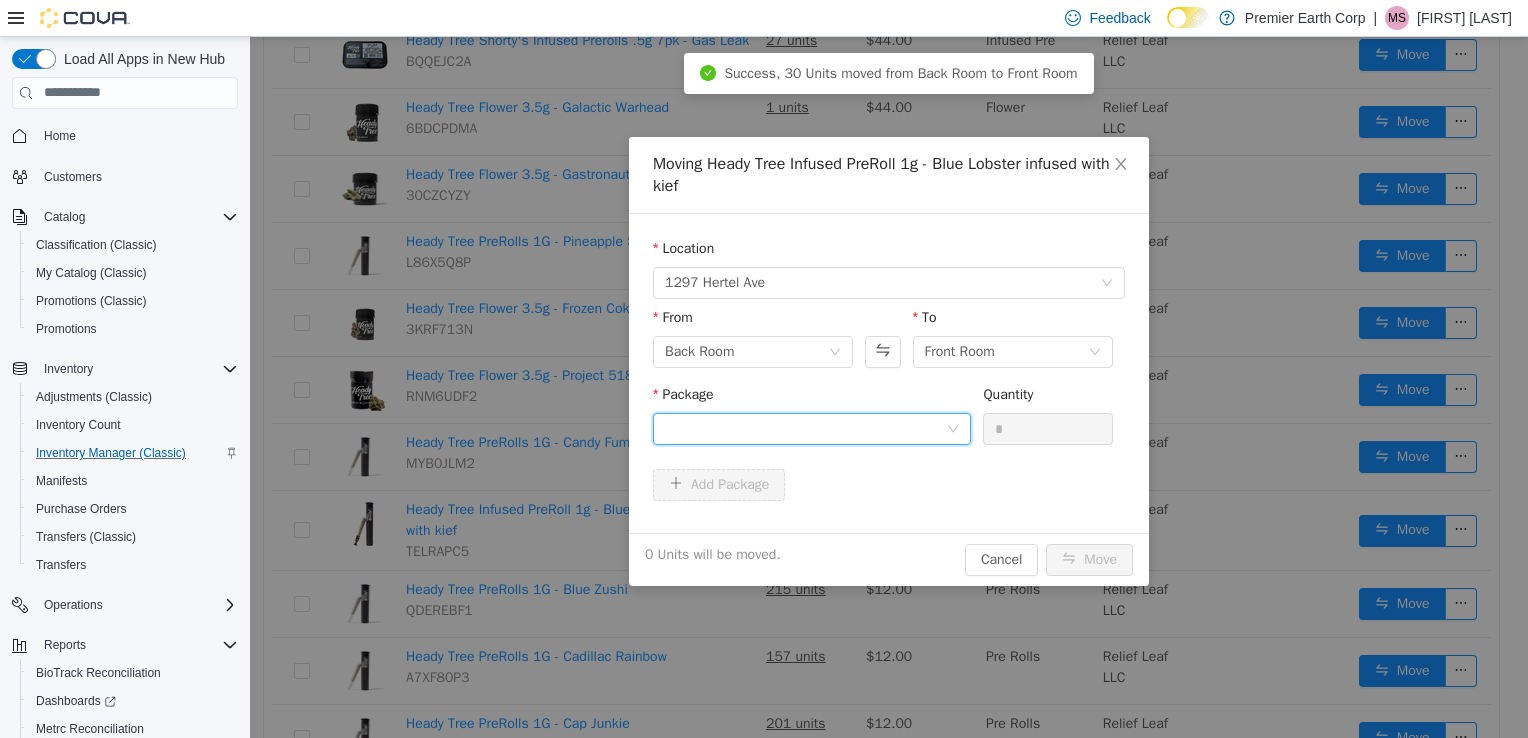 click at bounding box center [805, 428] 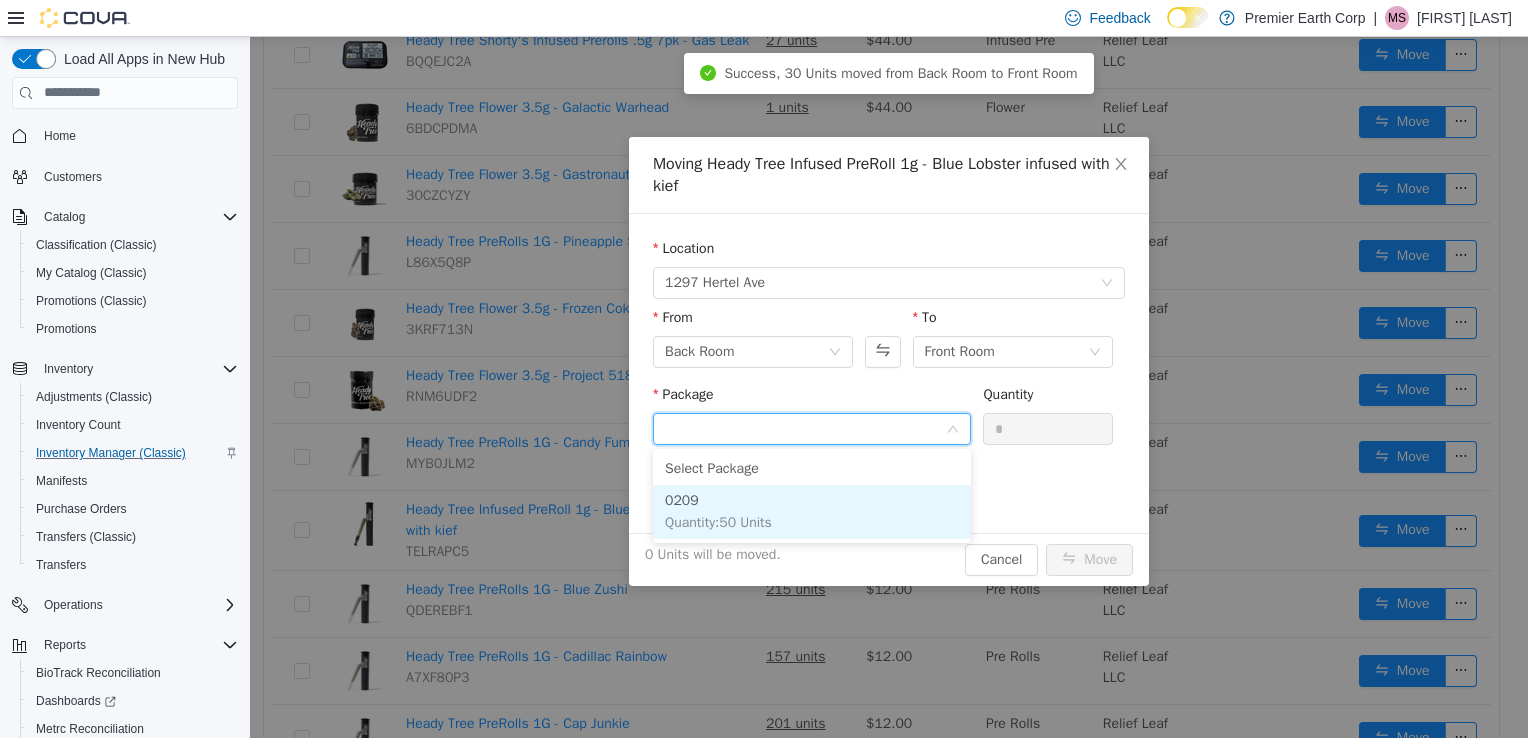 click on "0209 Quantity :  50 Units" at bounding box center (812, 511) 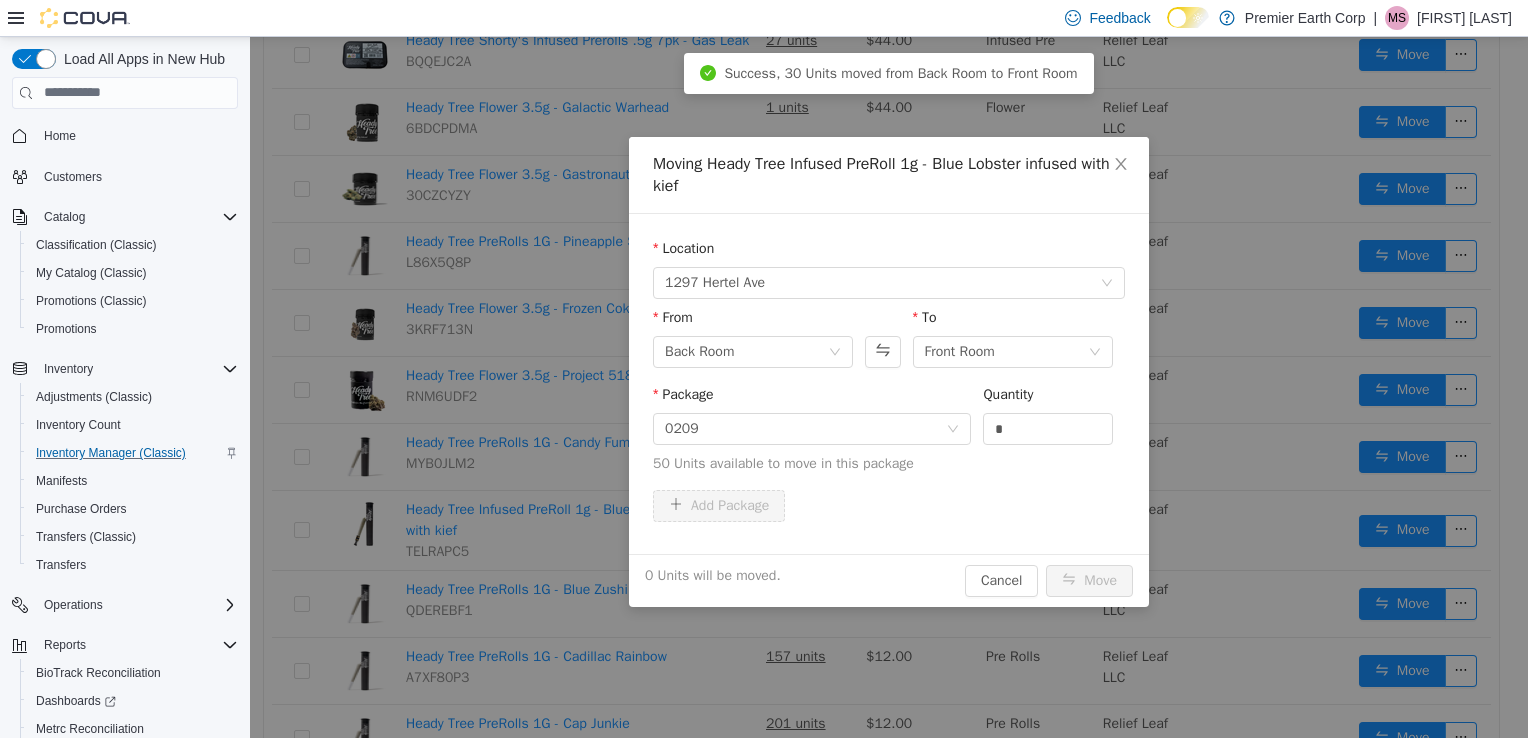 click on "Quantity" at bounding box center [1048, 397] 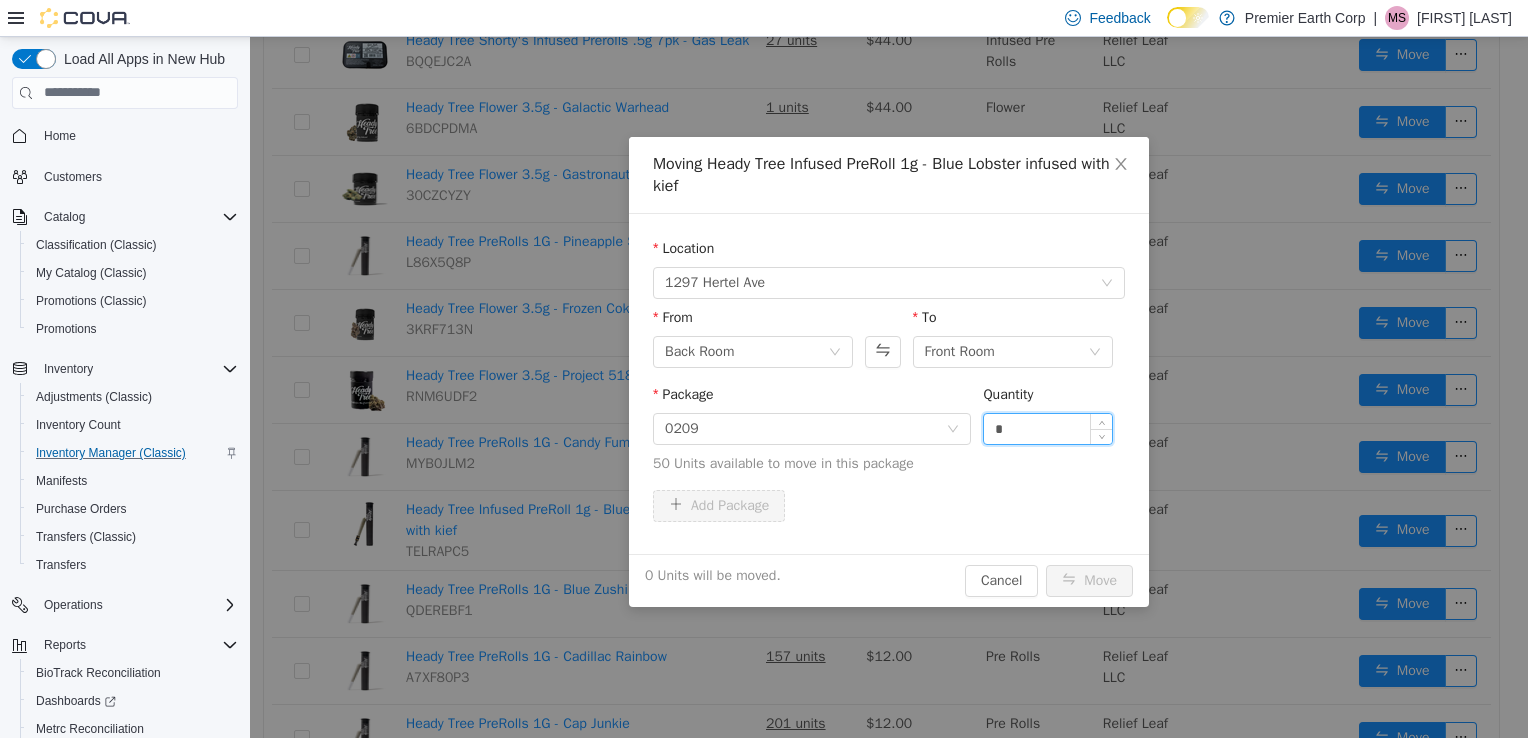 click on "*" at bounding box center (1048, 428) 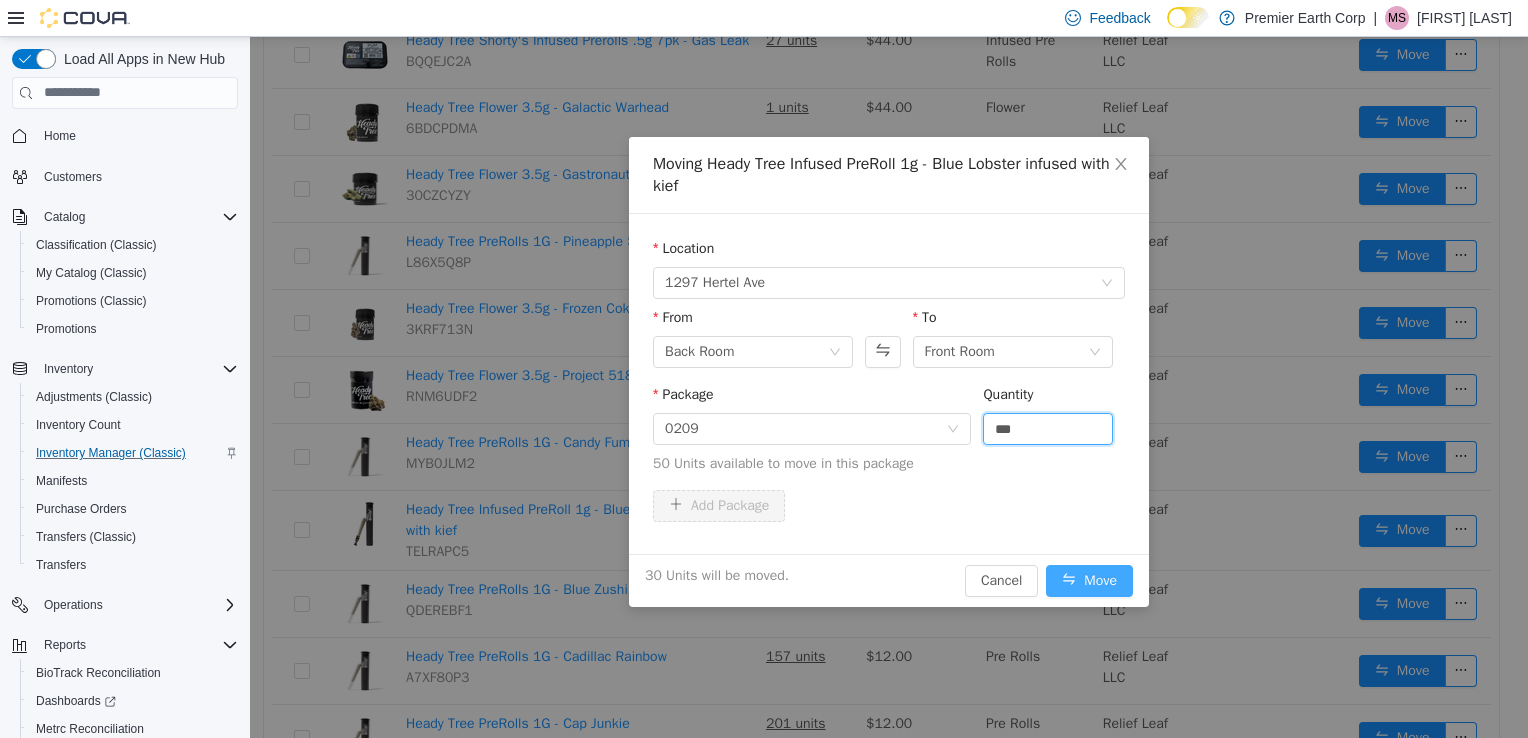 type on "**" 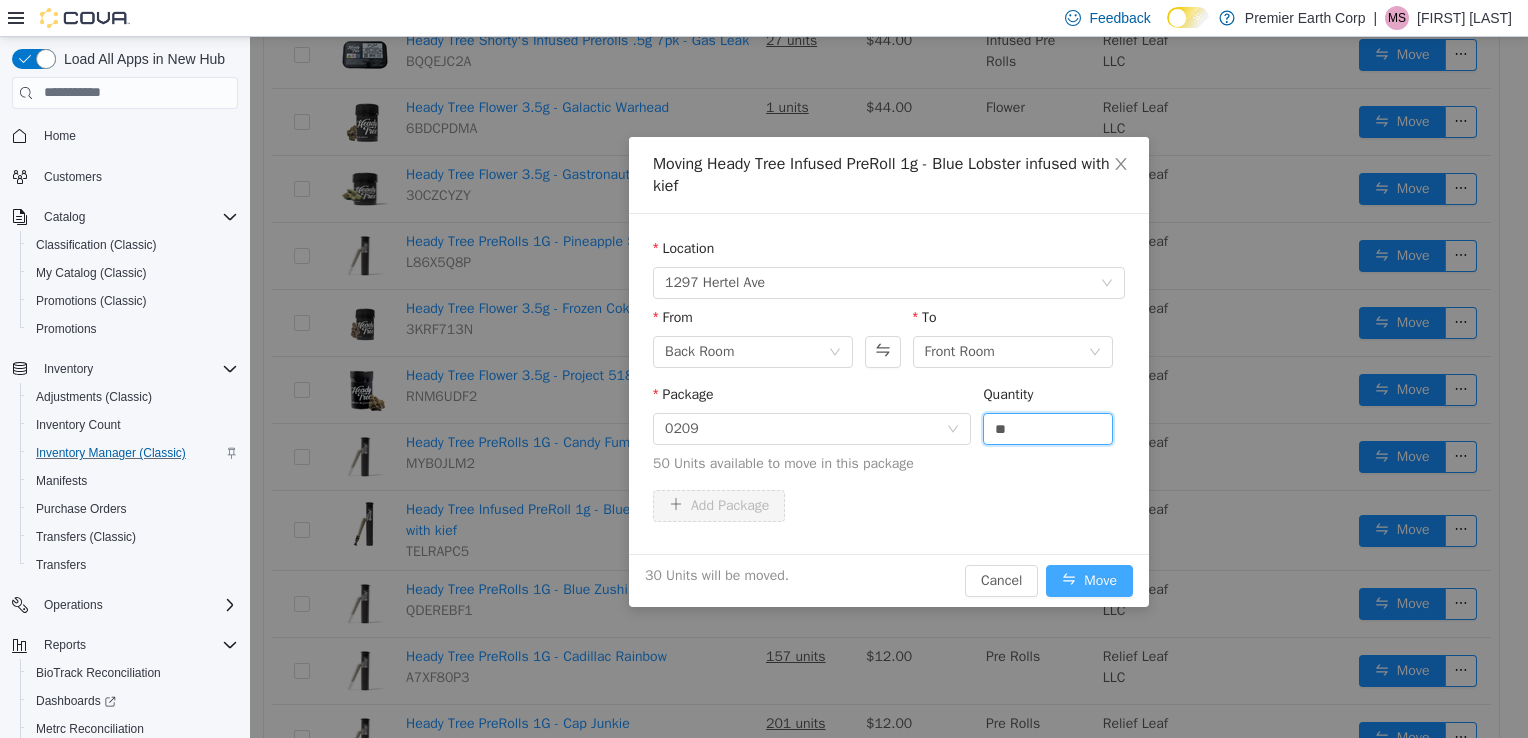 click on "Move" at bounding box center (1089, 580) 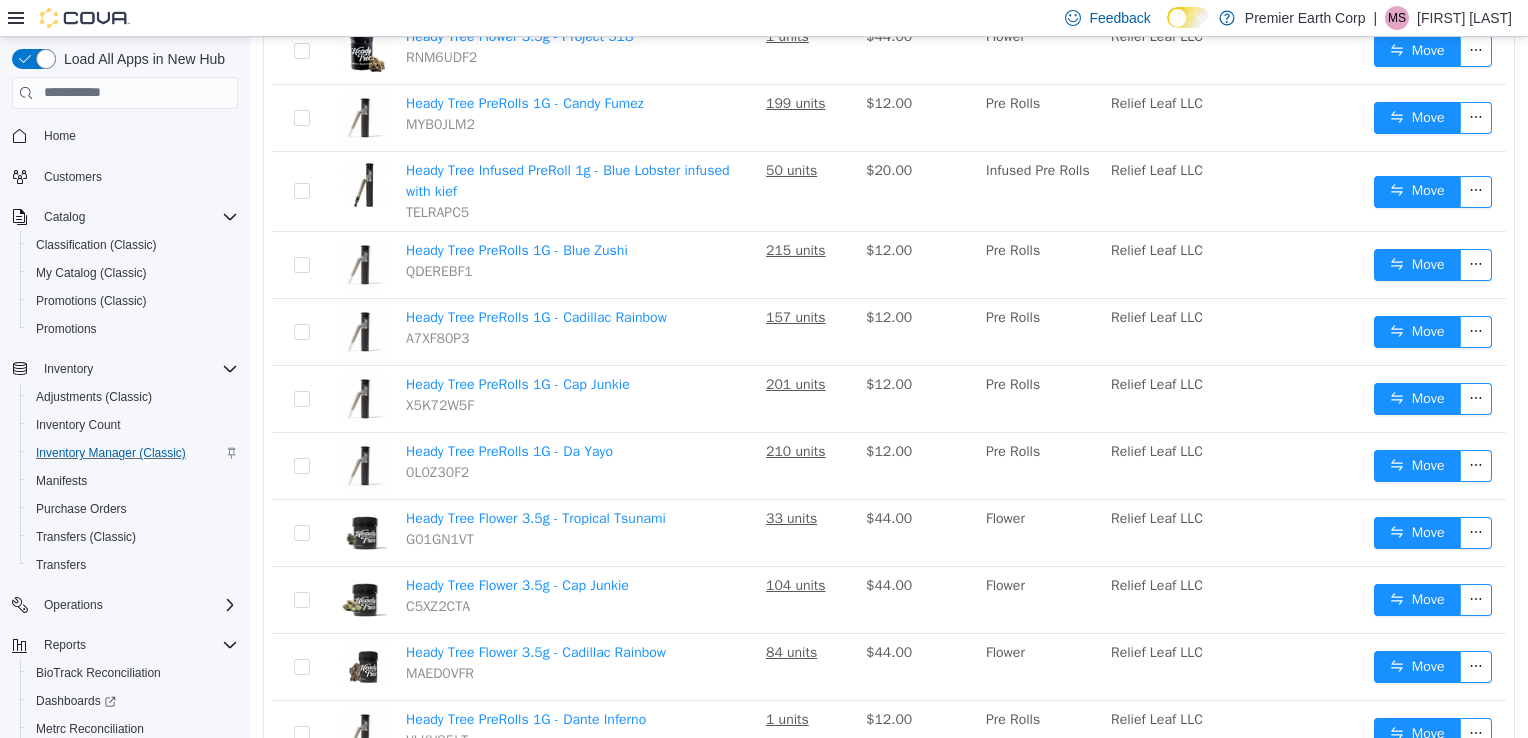 scroll, scrollTop: 0, scrollLeft: 0, axis: both 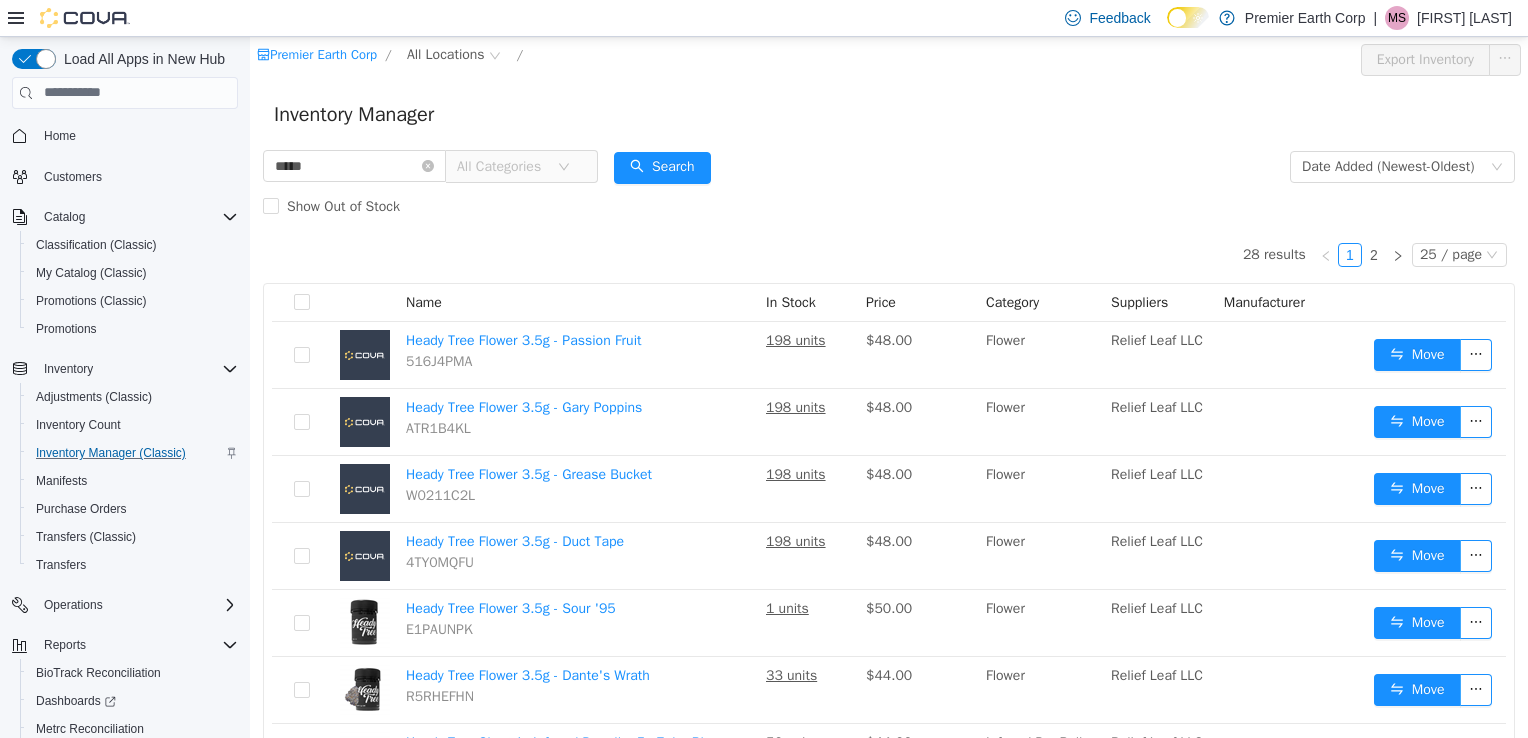 drag, startPoint x: 1518, startPoint y: 341, endPoint x: 1630, endPoint y: 46, distance: 315.54556 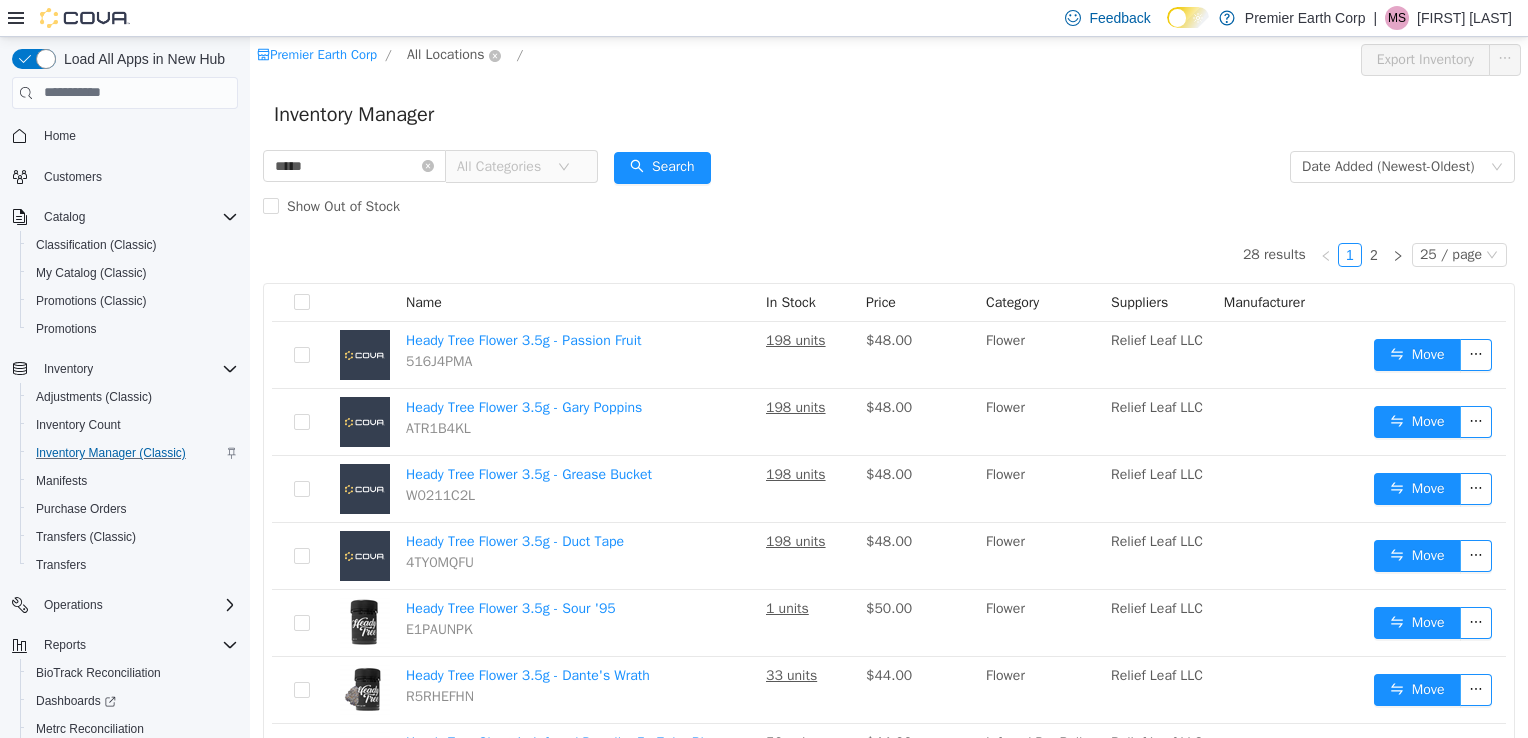 click on "All Locations" at bounding box center (446, 54) 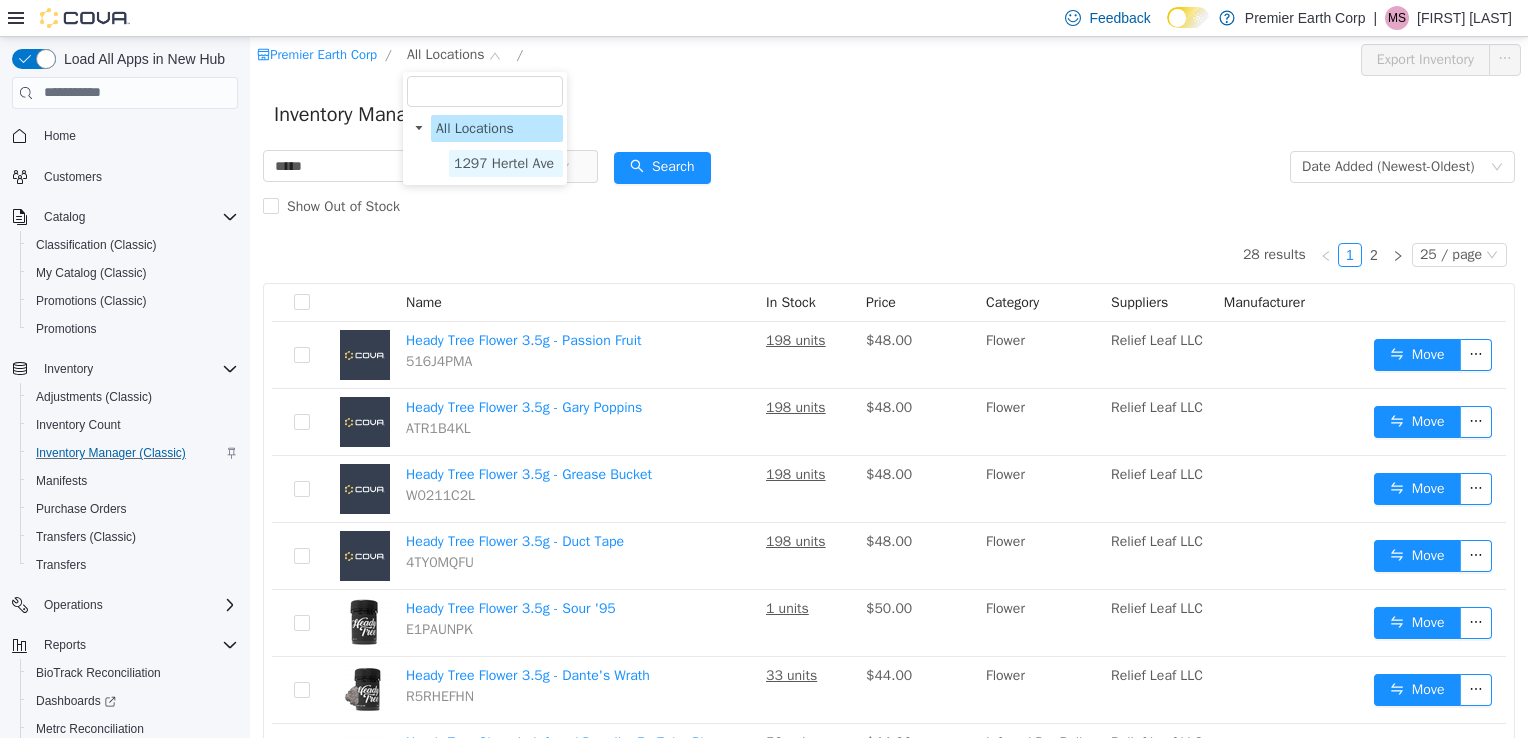 click on "1297 Hertel Ave" at bounding box center (504, 162) 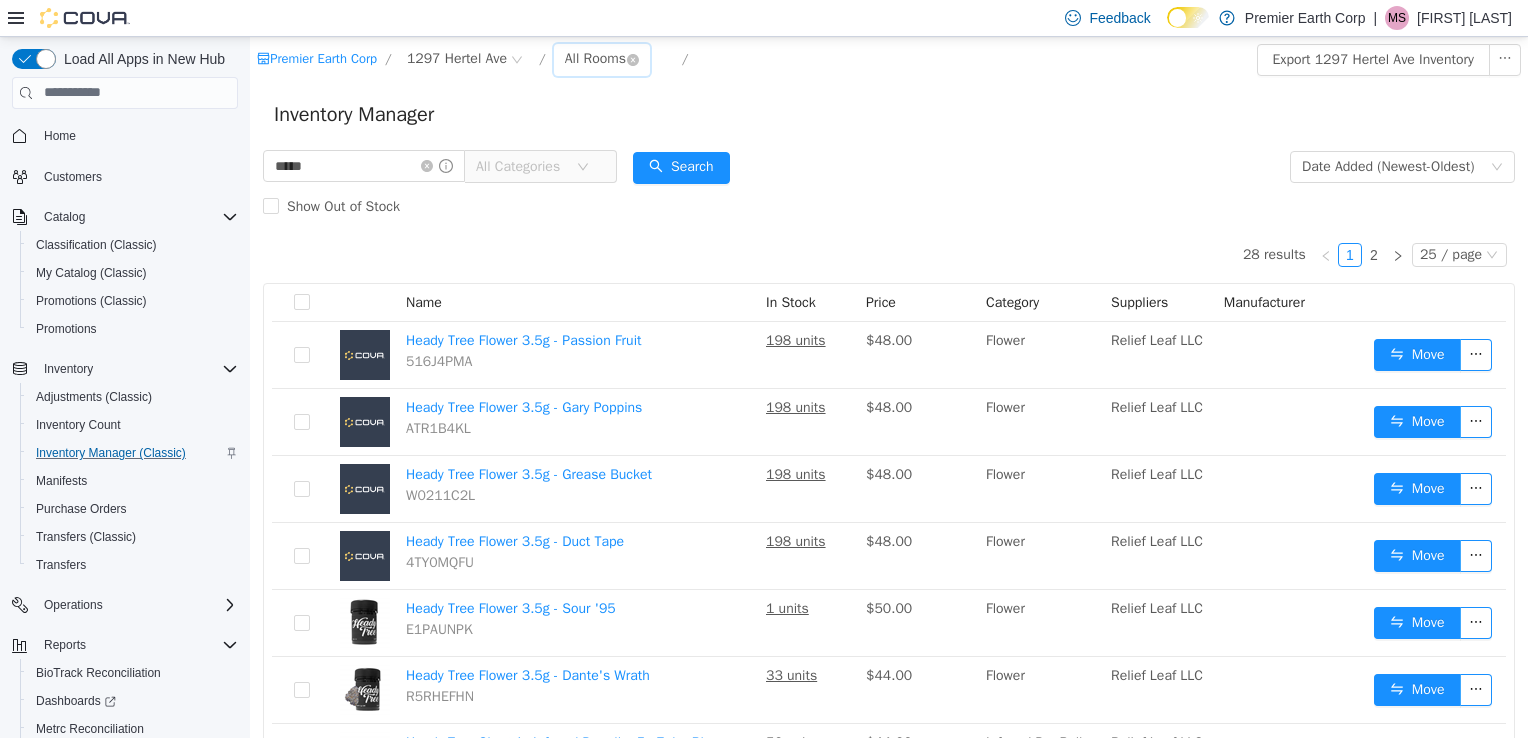 click on "All Rooms" at bounding box center (595, 58) 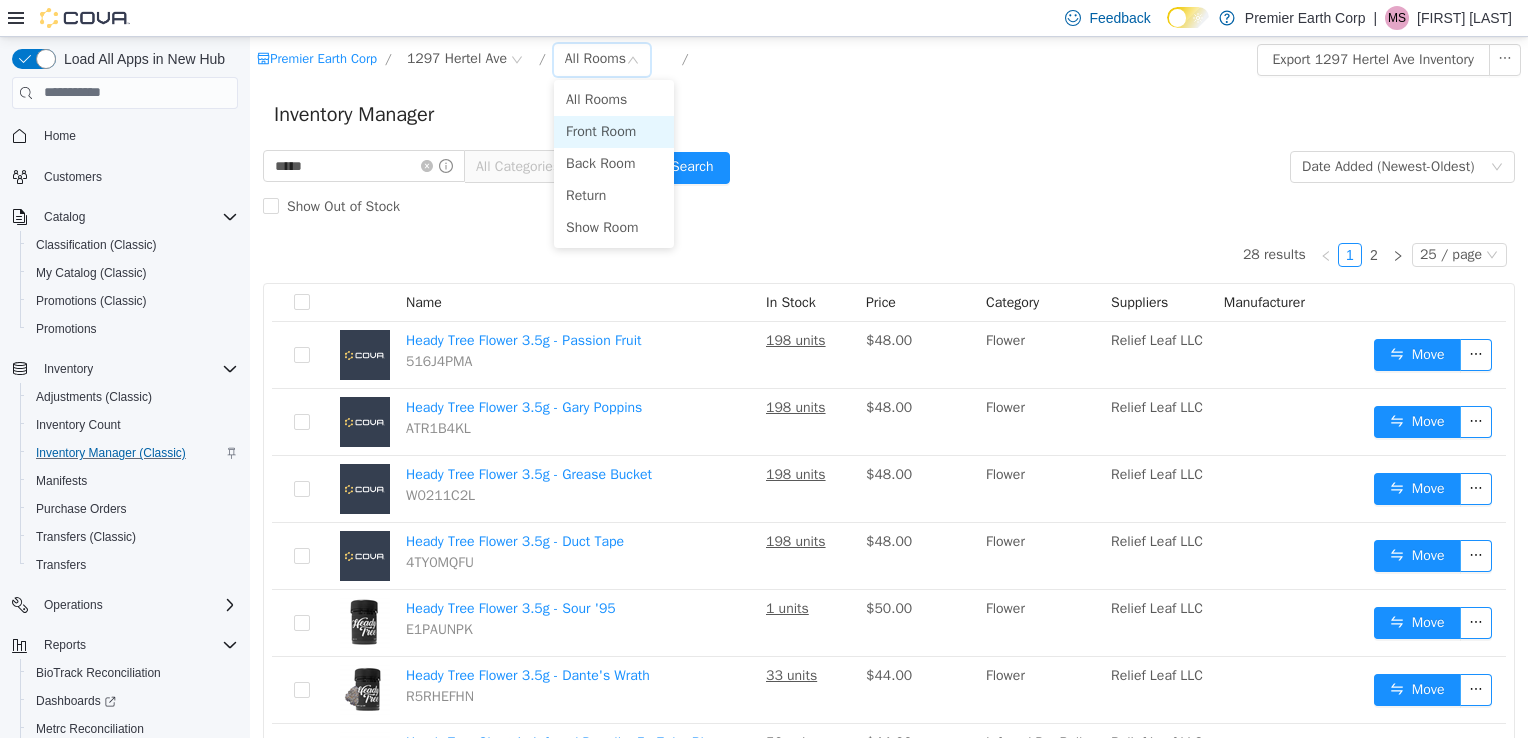 click on "Front Room" at bounding box center [614, 131] 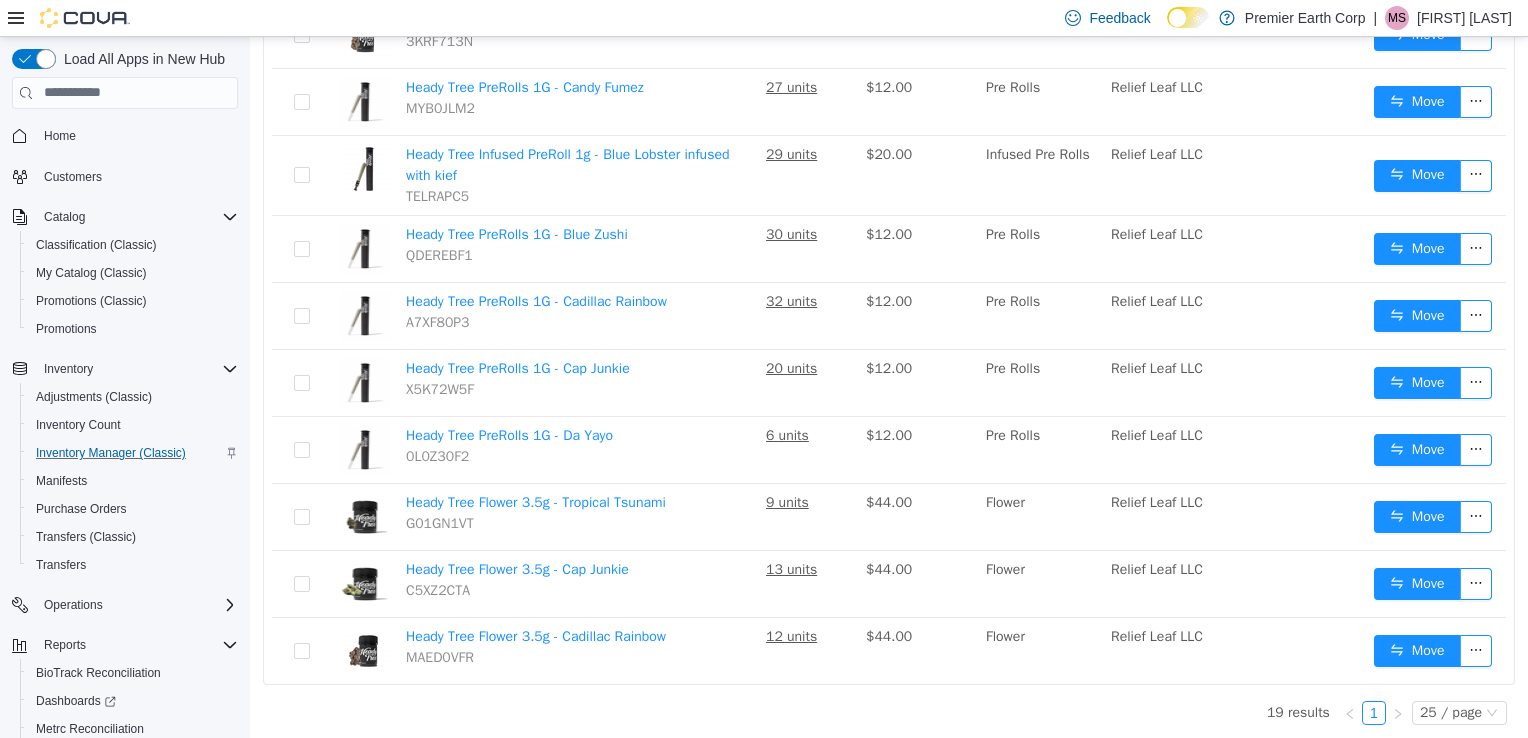 scroll, scrollTop: 948, scrollLeft: 0, axis: vertical 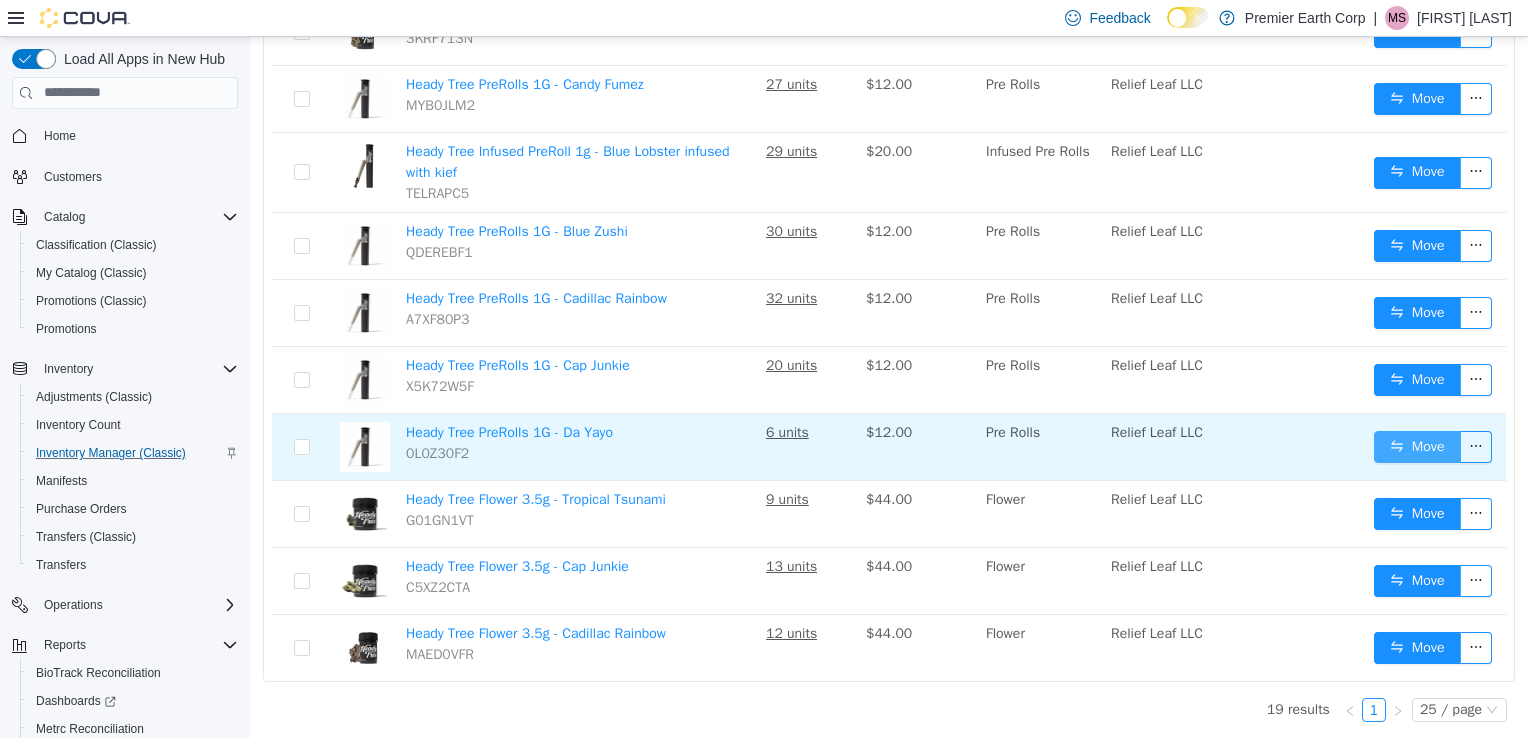 click on "Move" at bounding box center [1417, 446] 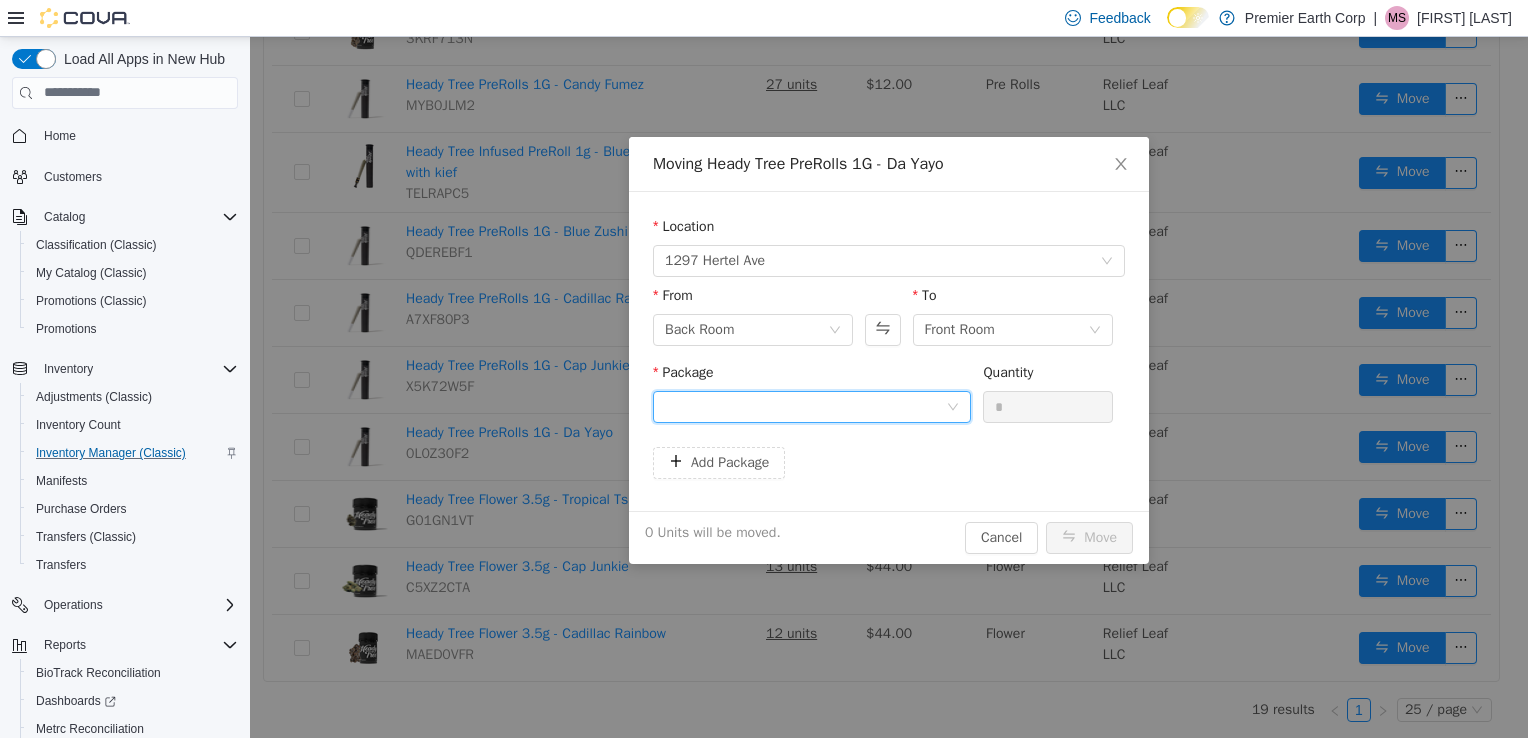 click at bounding box center [805, 406] 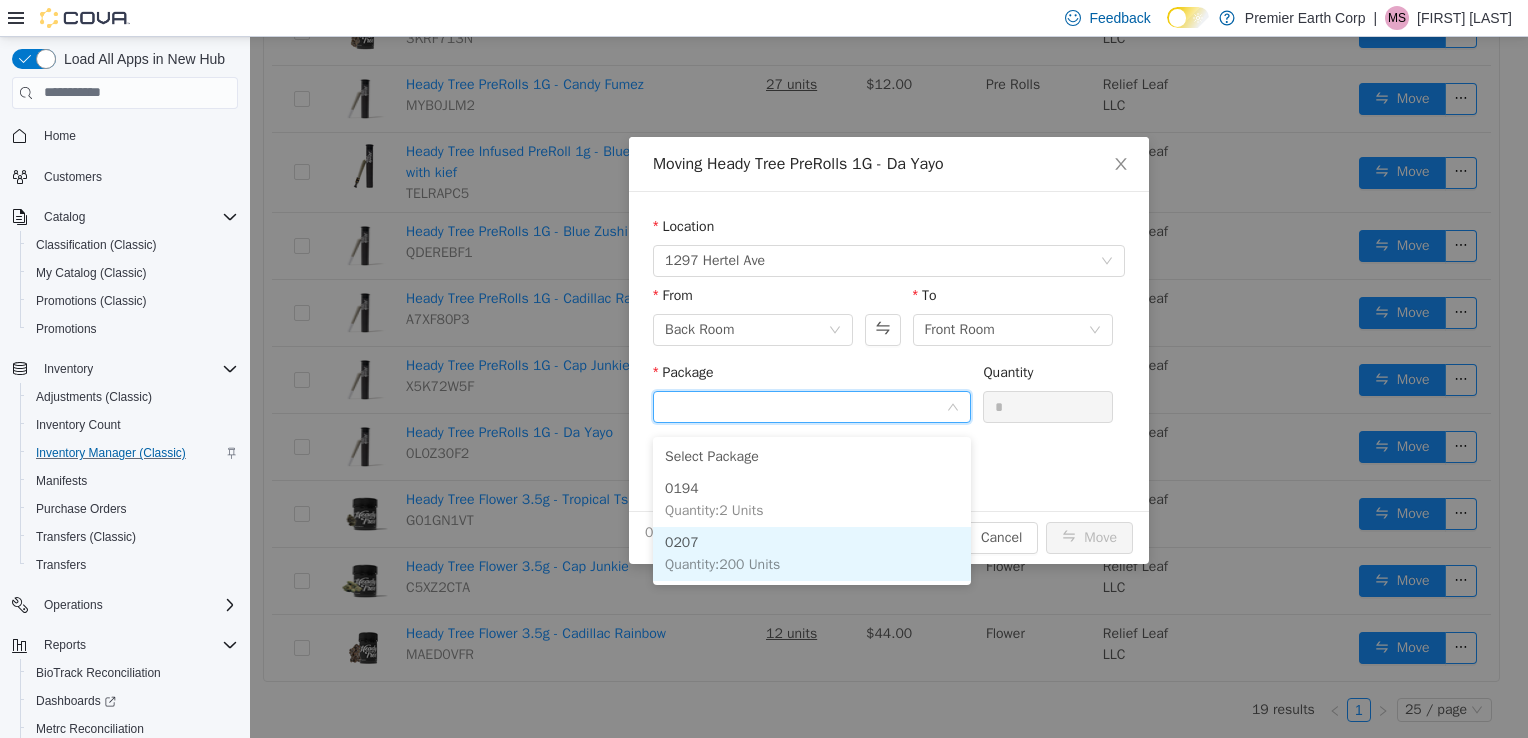 click on "0207 Quantity :  200 Units" at bounding box center [812, 553] 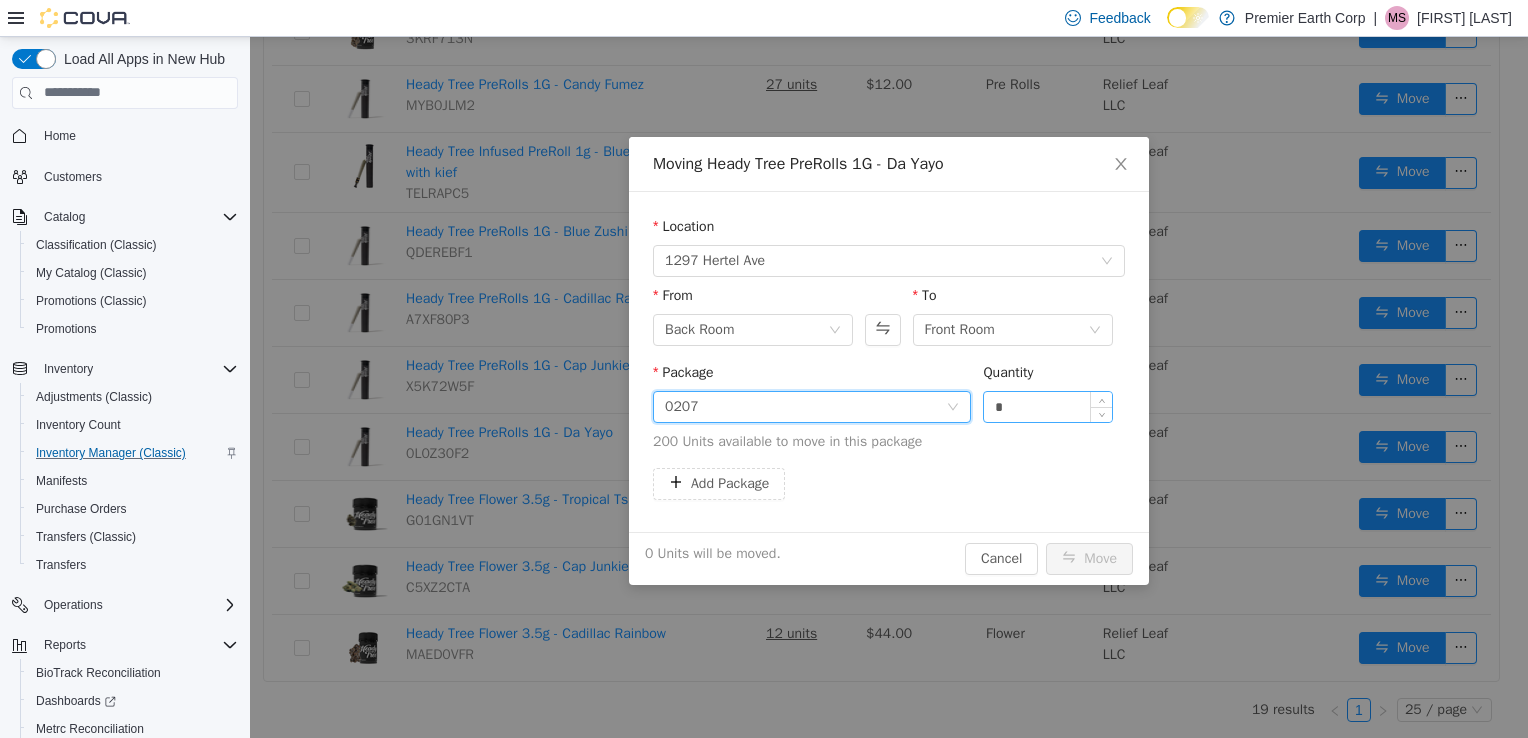 click on "*" at bounding box center (1048, 406) 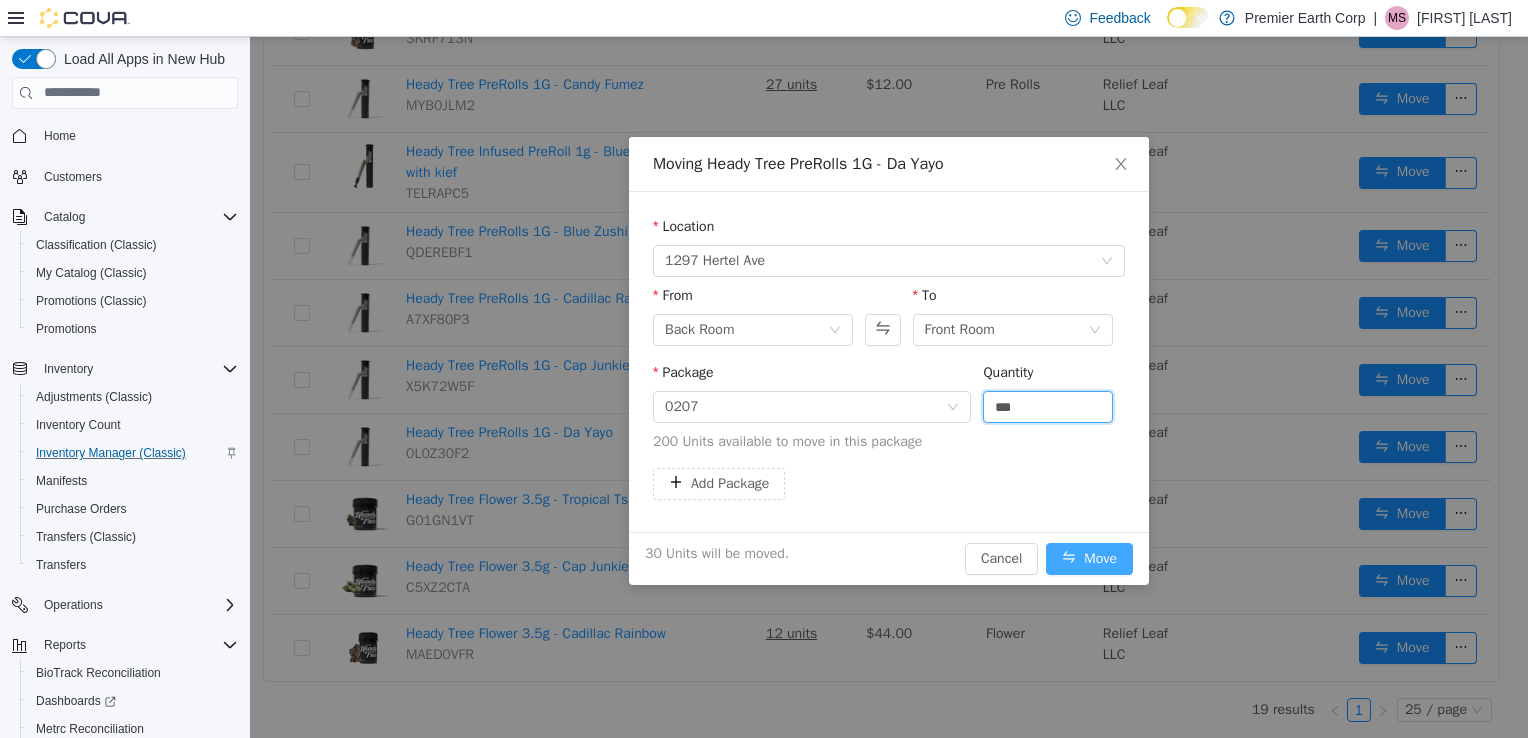 type on "**" 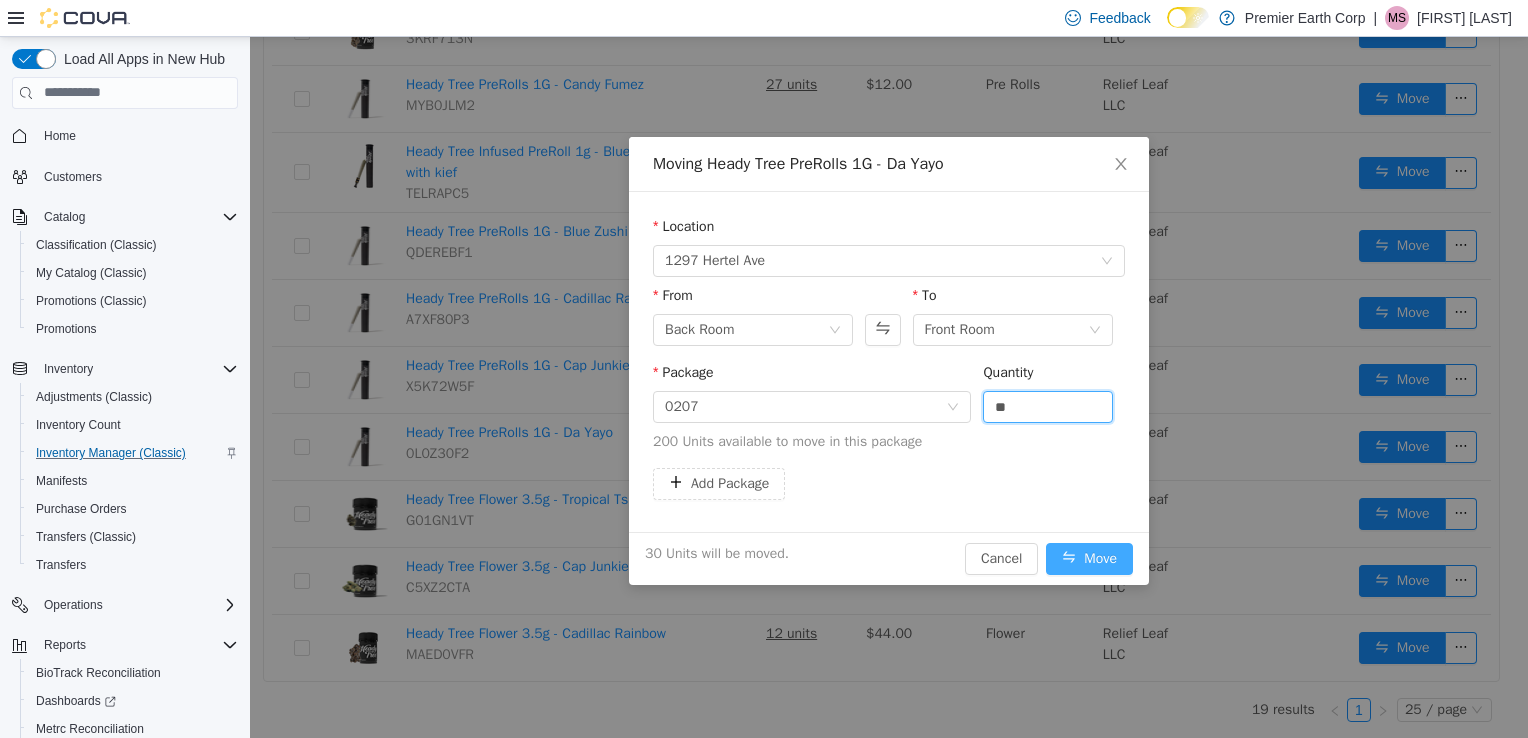 click on "Move" at bounding box center (1089, 558) 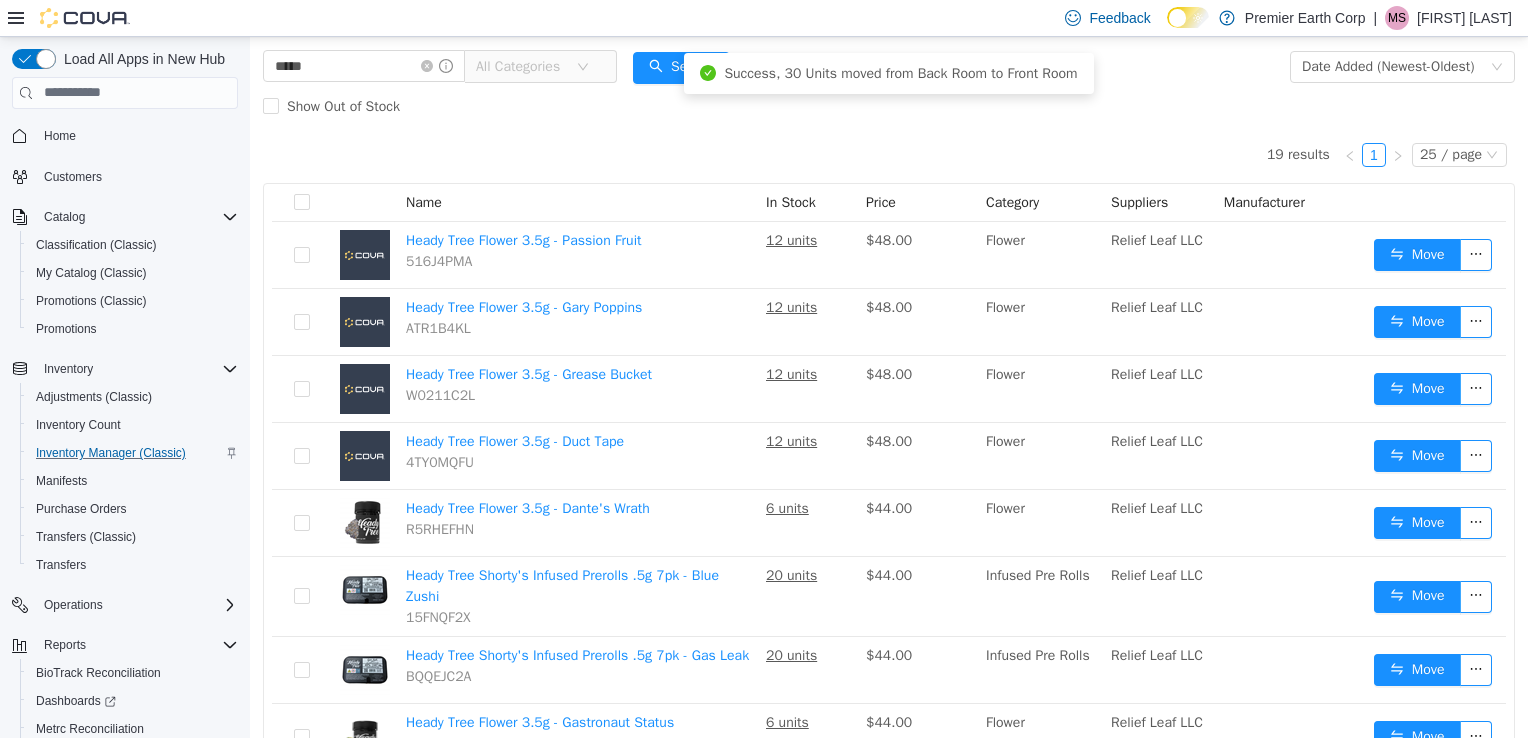 scroll, scrollTop: 0, scrollLeft: 0, axis: both 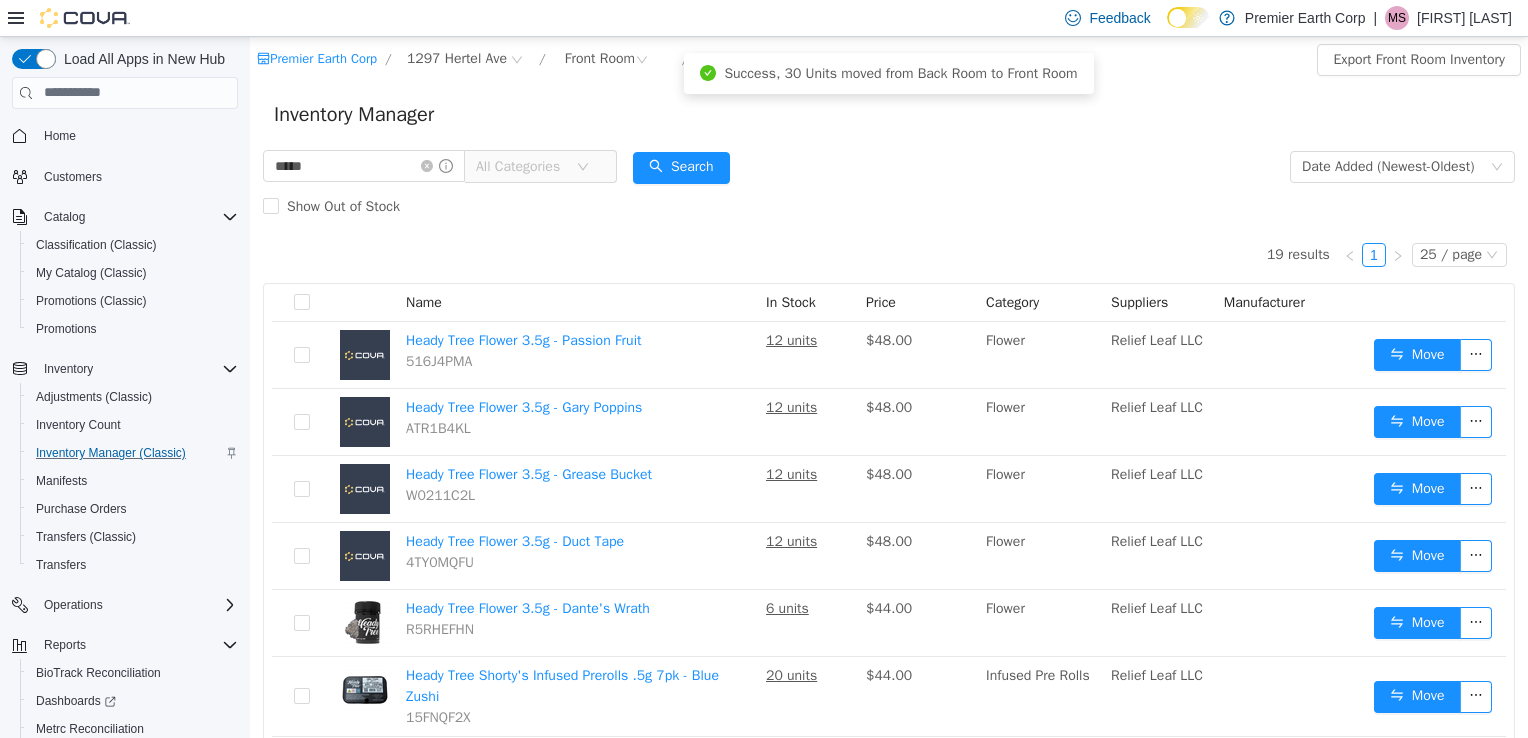 drag, startPoint x: 1520, startPoint y: 546, endPoint x: 1002, endPoint y: 63, distance: 708.2464 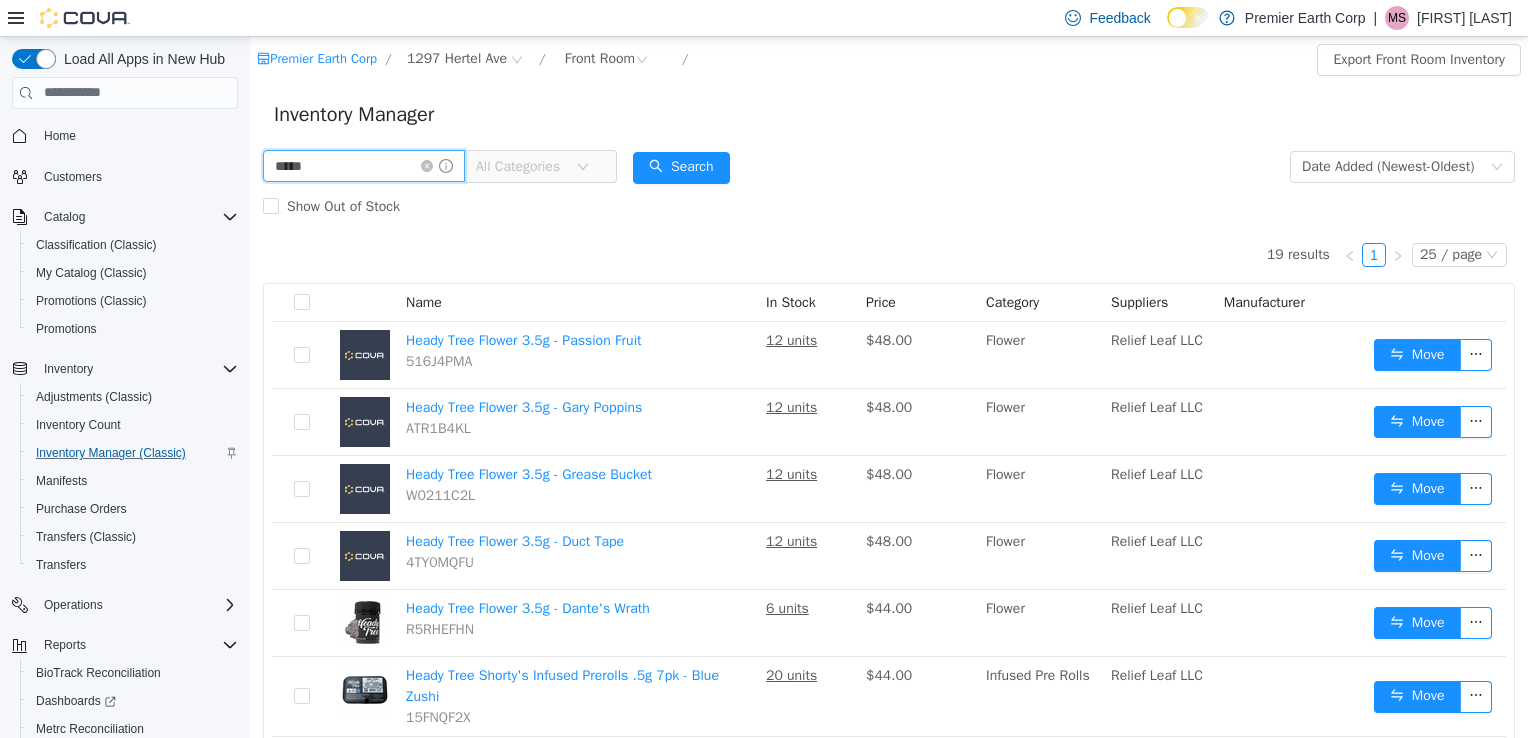 click on "*****" at bounding box center [364, 165] 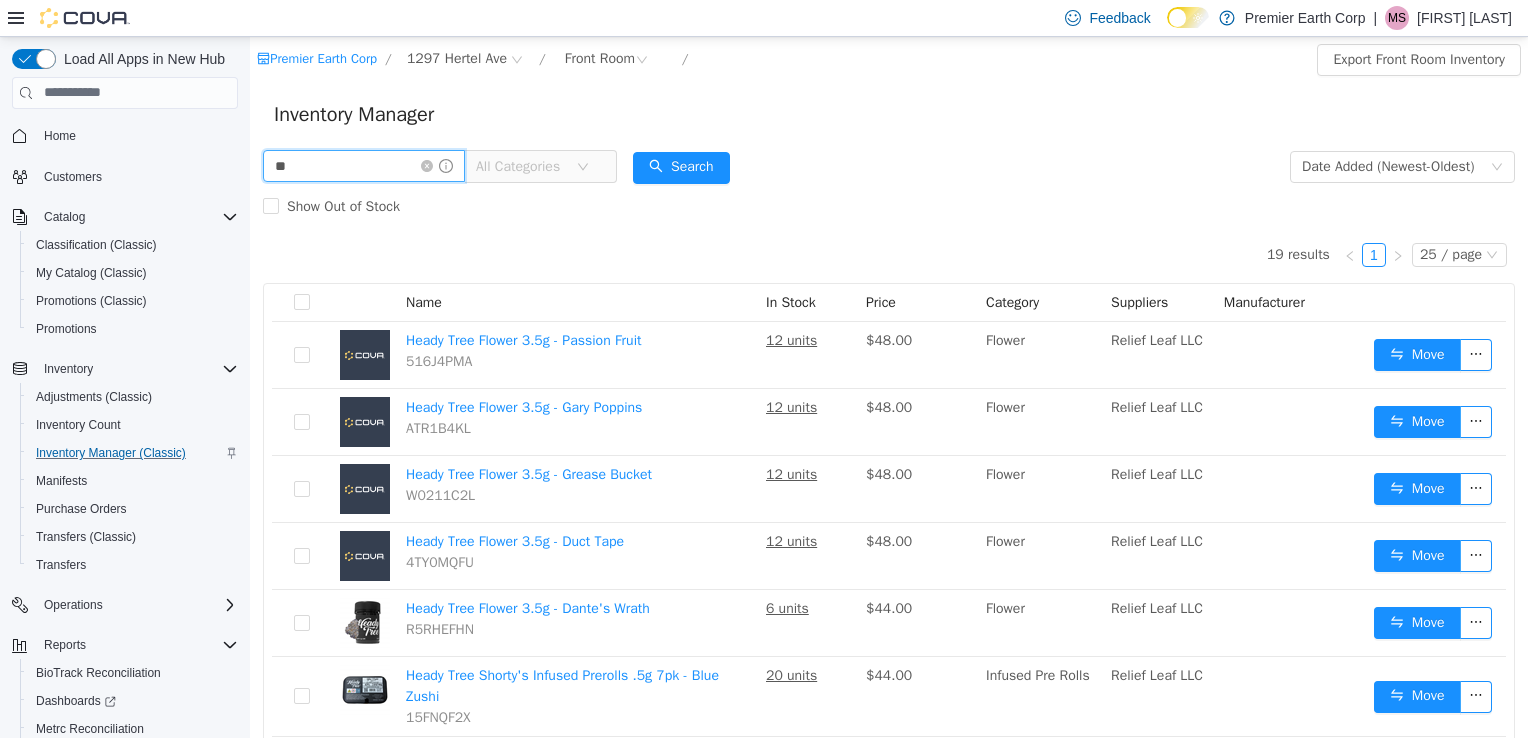 type on "*" 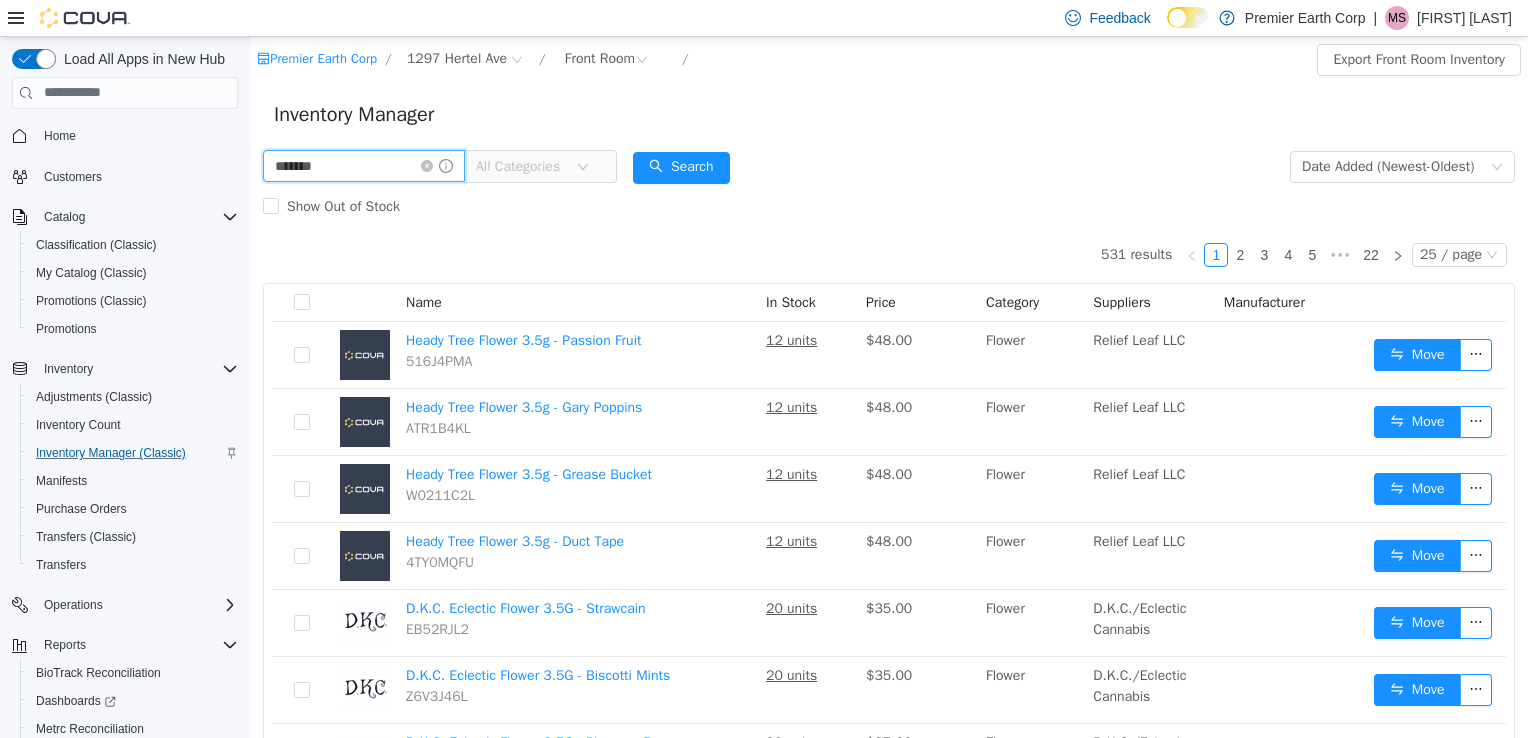 type on "*******" 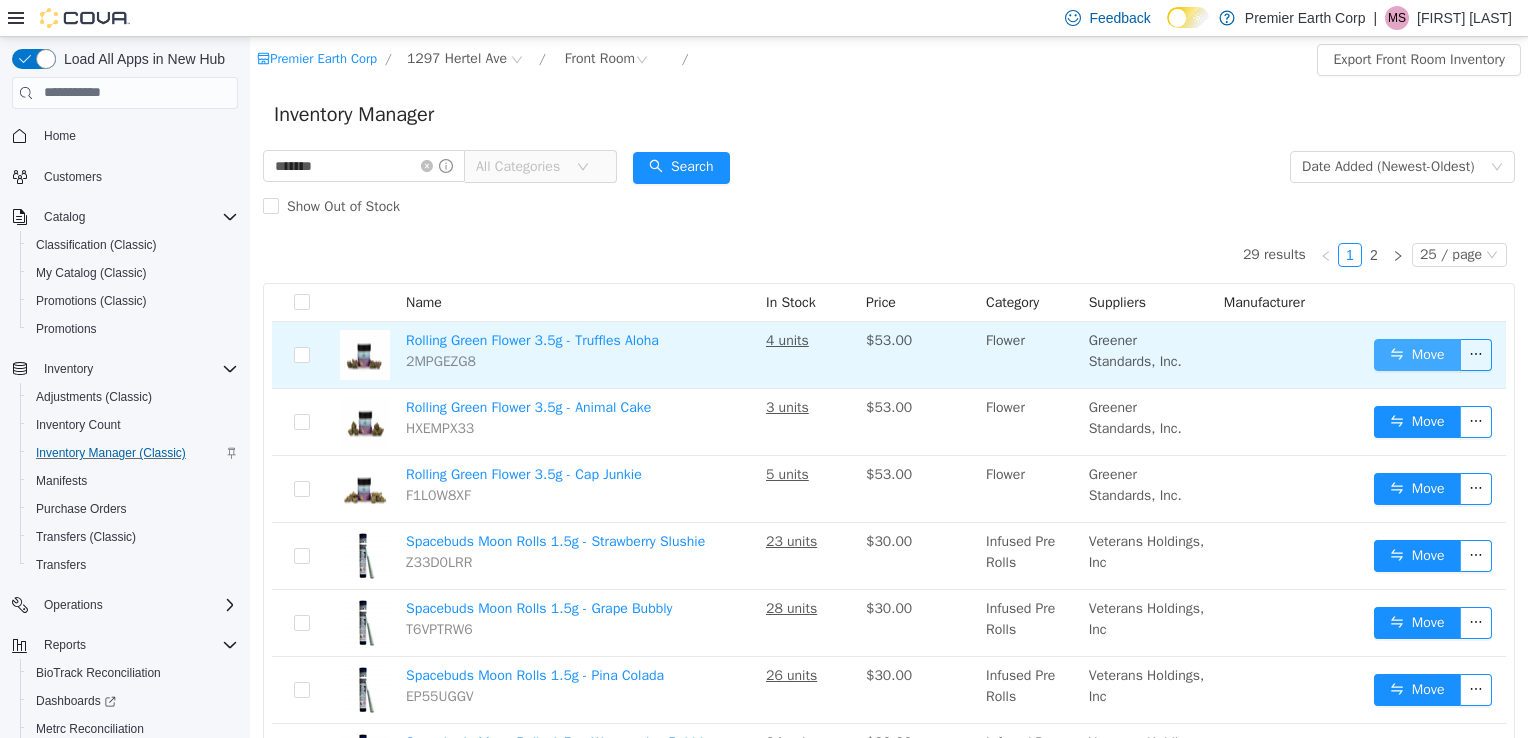 click on "Move" at bounding box center [1417, 354] 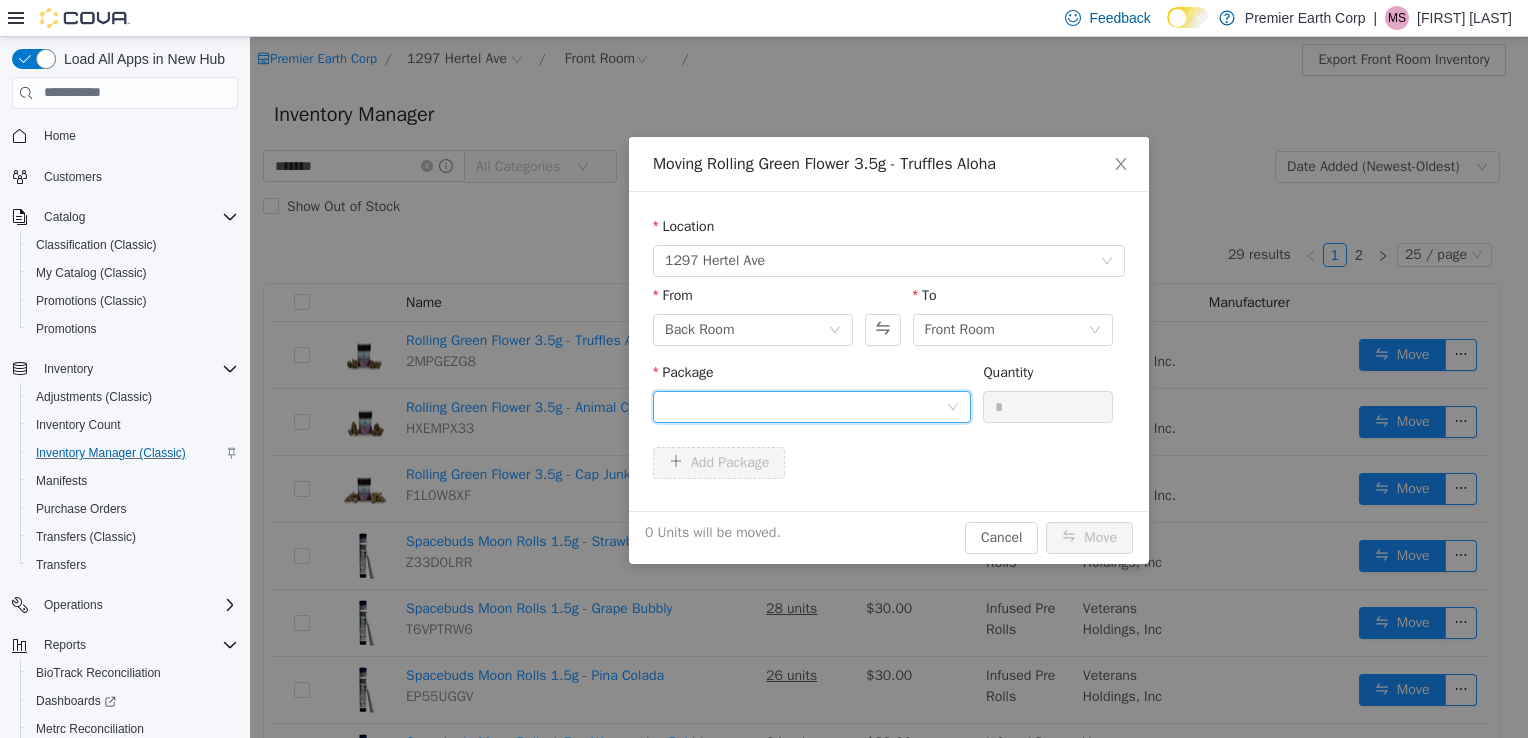 click at bounding box center (805, 406) 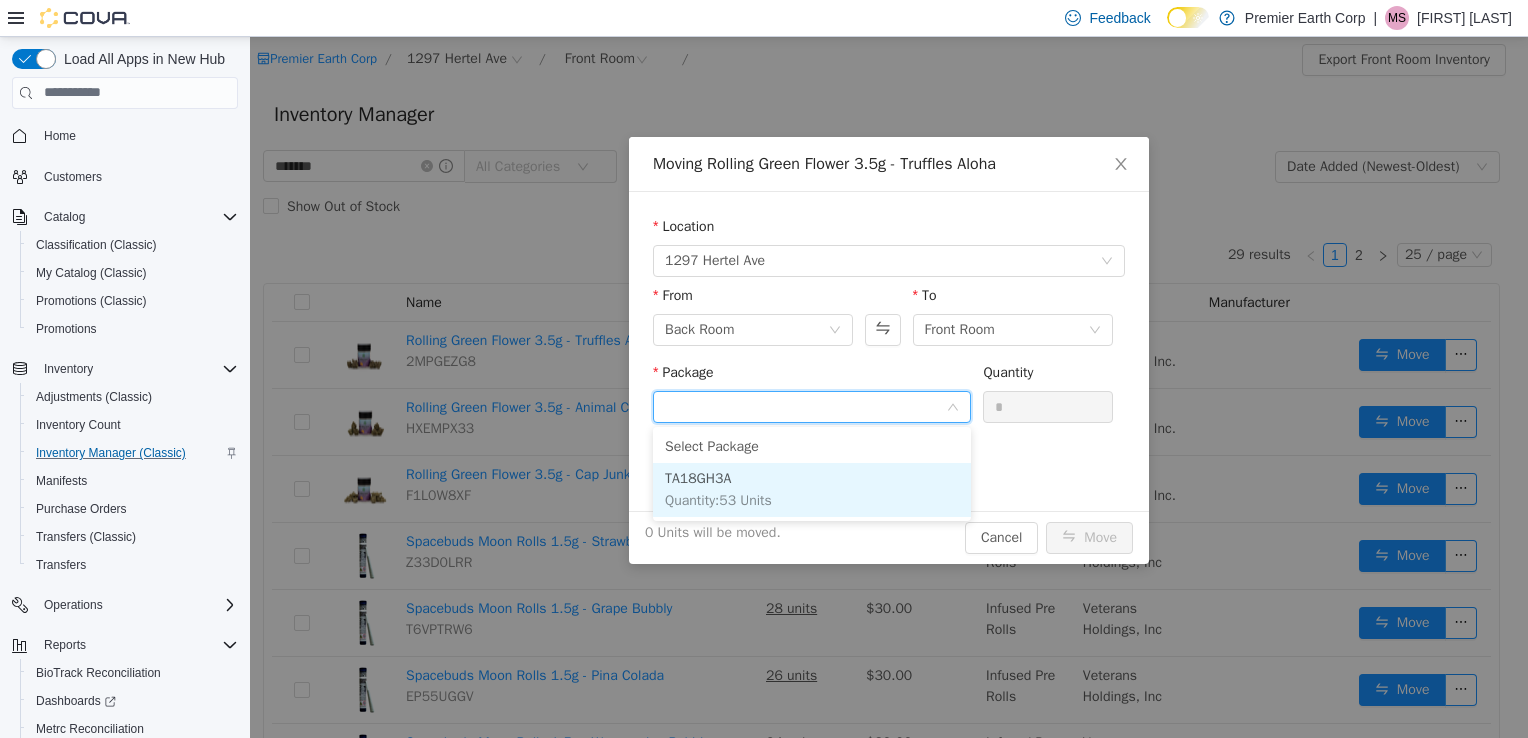 click on "Quantity :  53 Units" at bounding box center (718, 499) 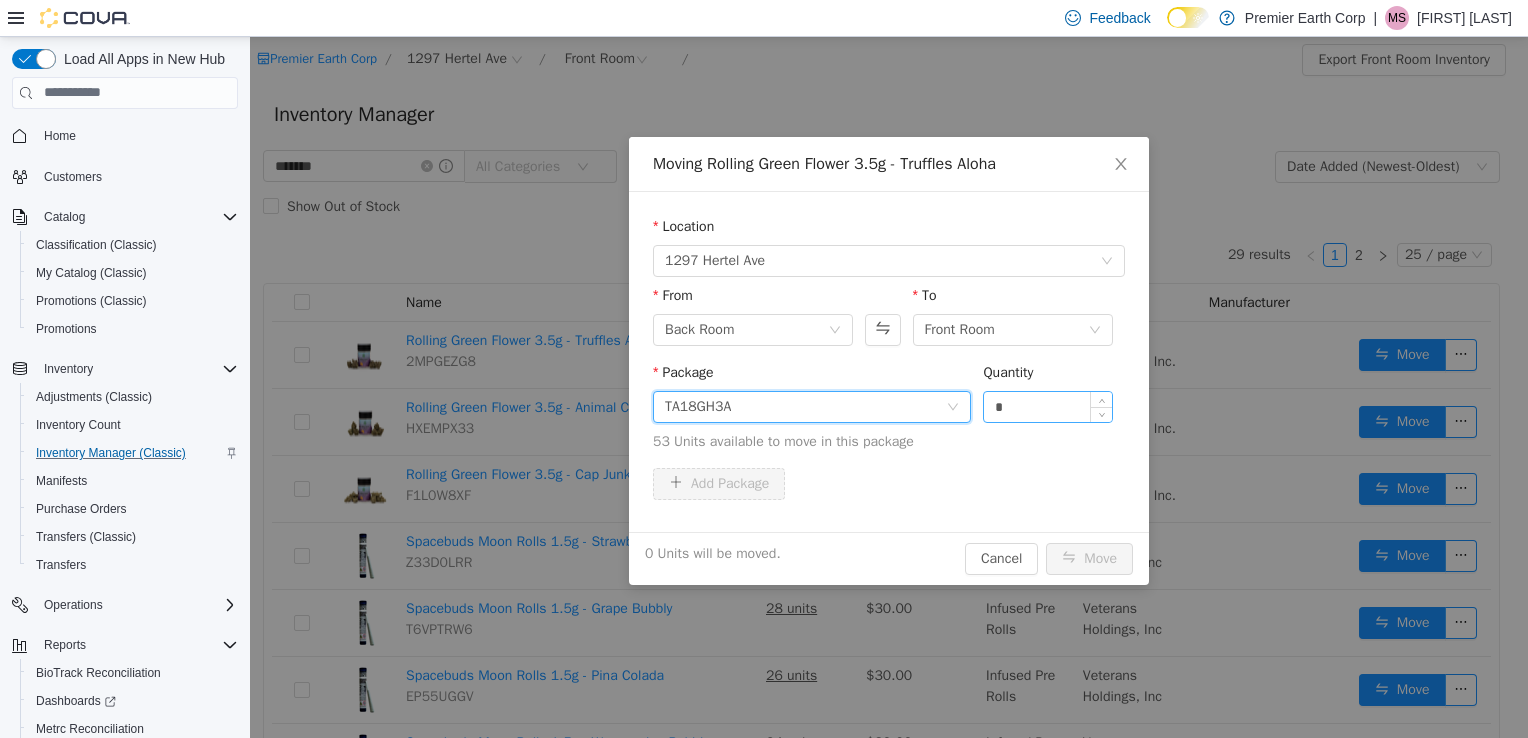 click on "*" at bounding box center (1048, 406) 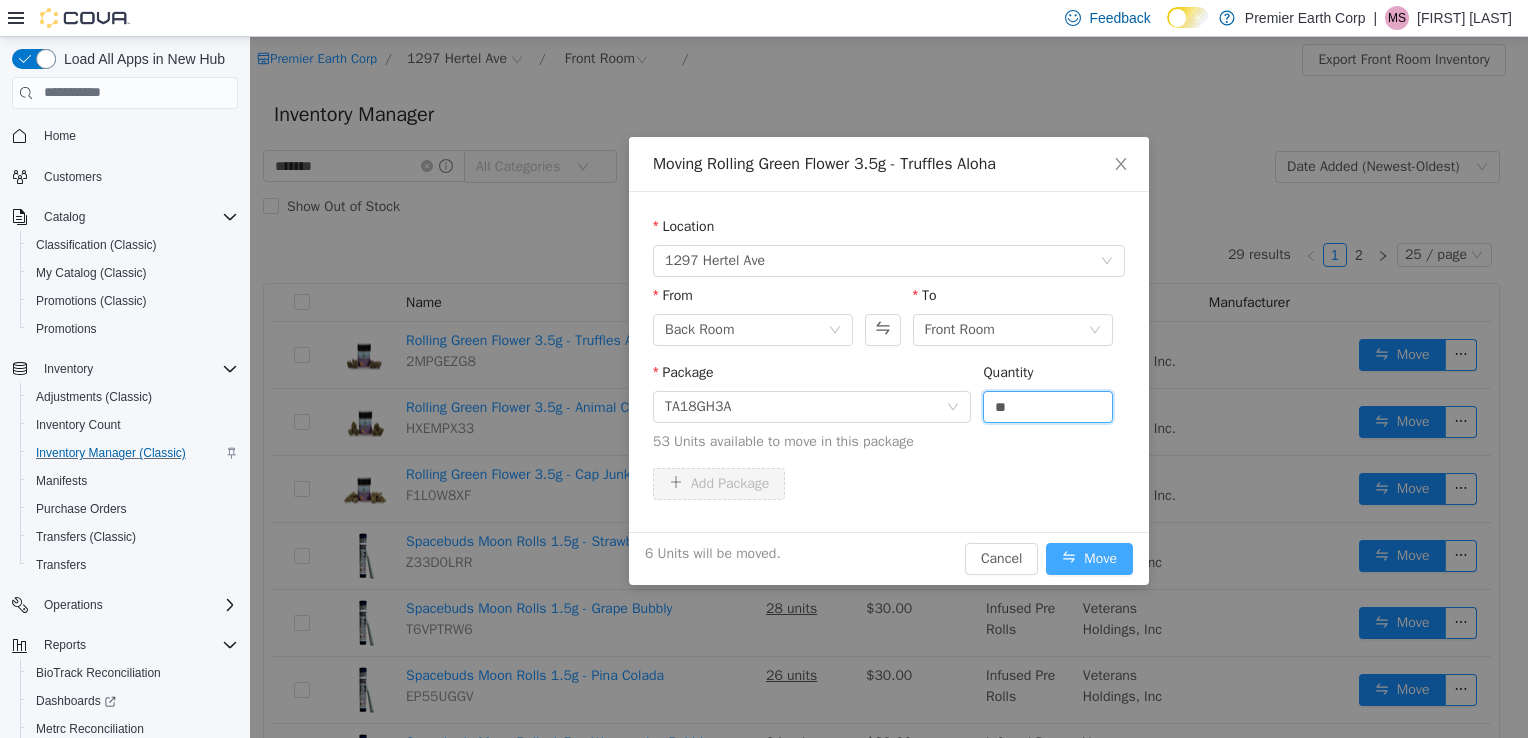 type on "*" 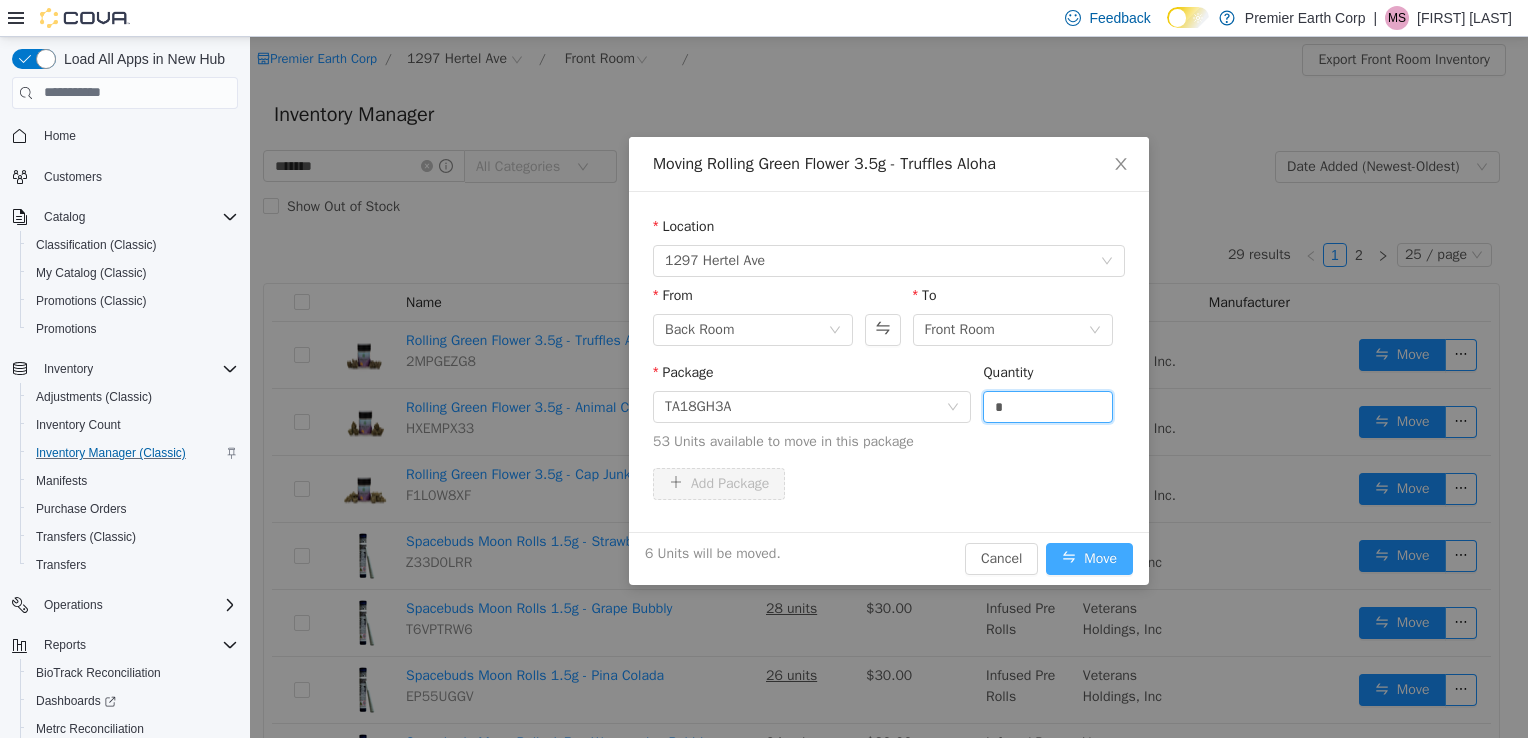 click on "Move" at bounding box center (1089, 558) 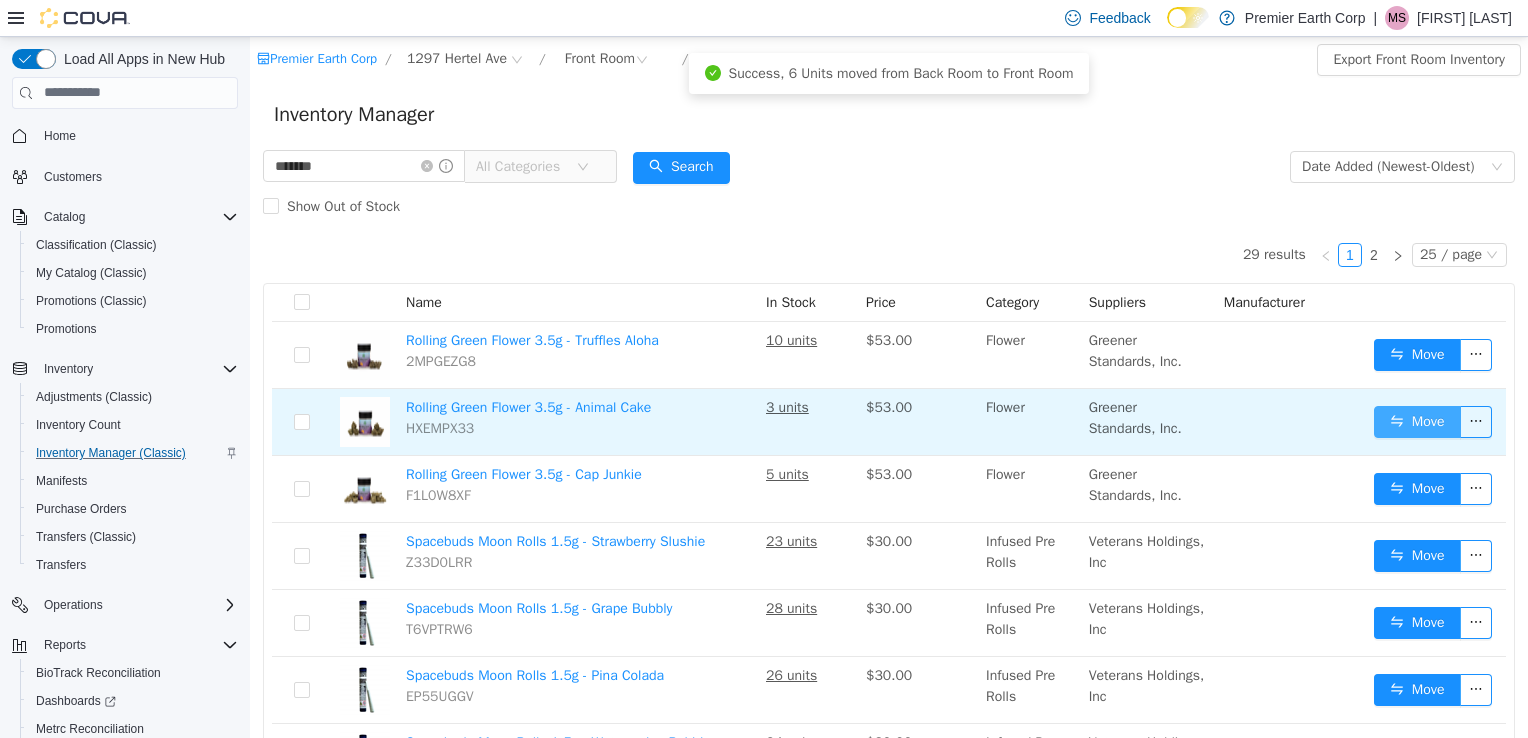 click on "Move" at bounding box center (1417, 421) 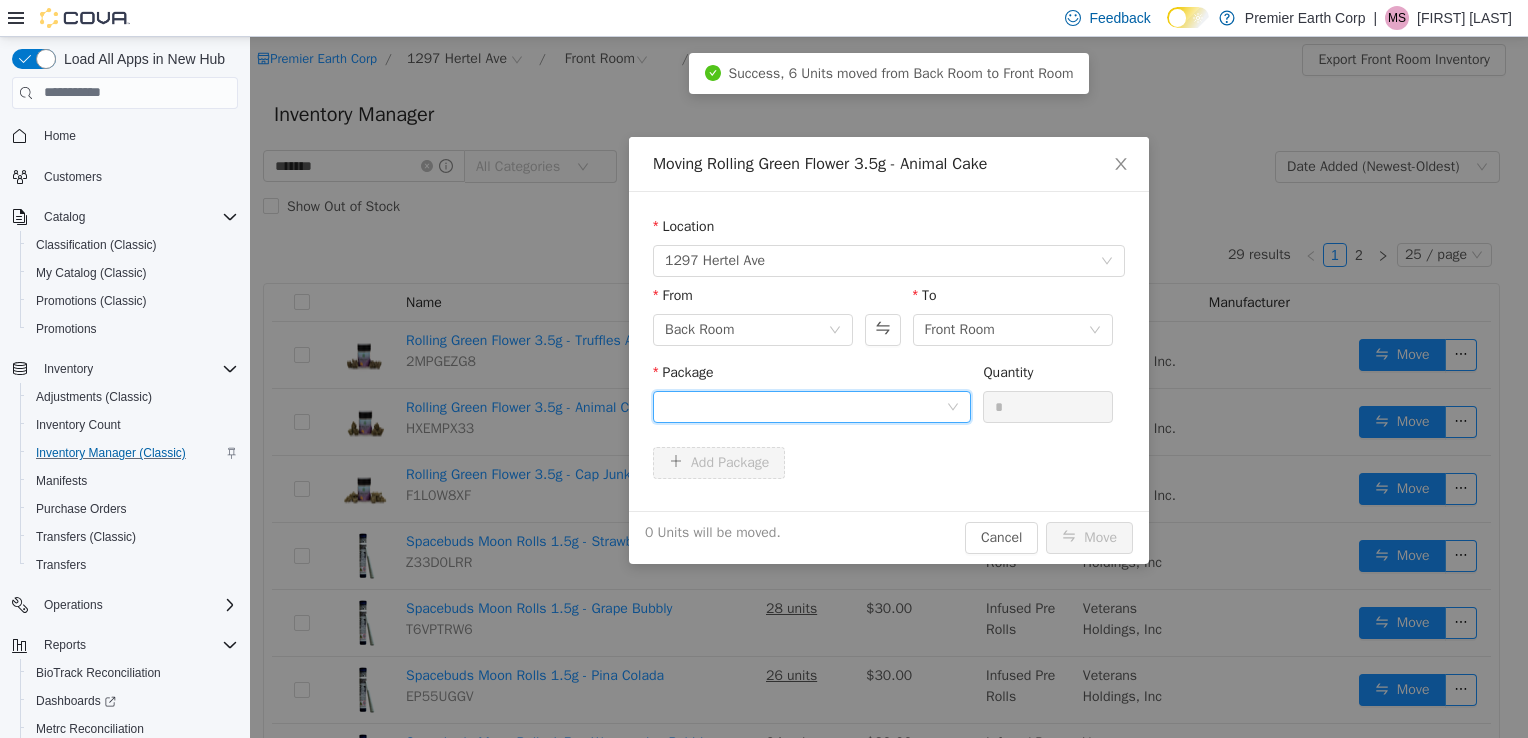 click at bounding box center (805, 406) 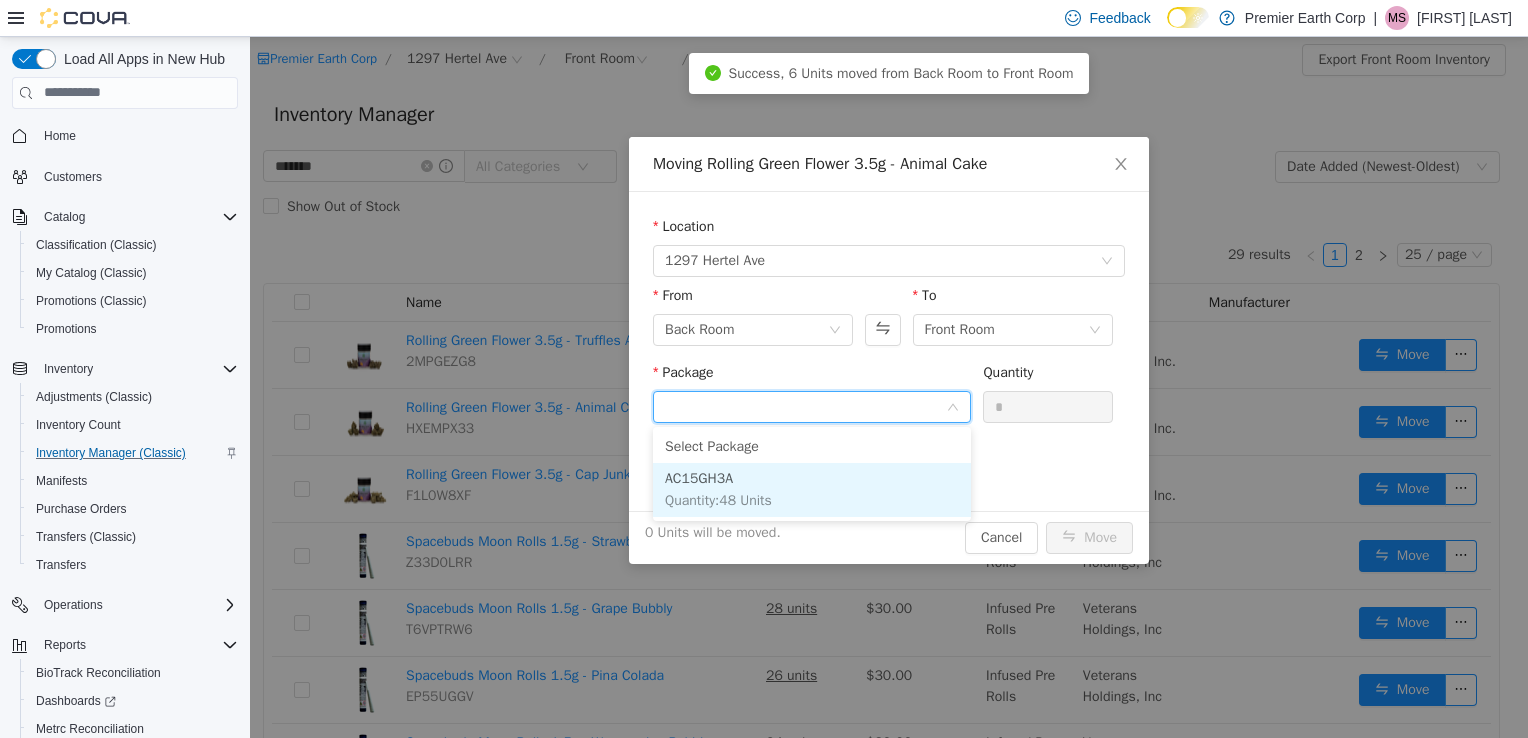 click on "Quantity :  48 Units" at bounding box center [718, 499] 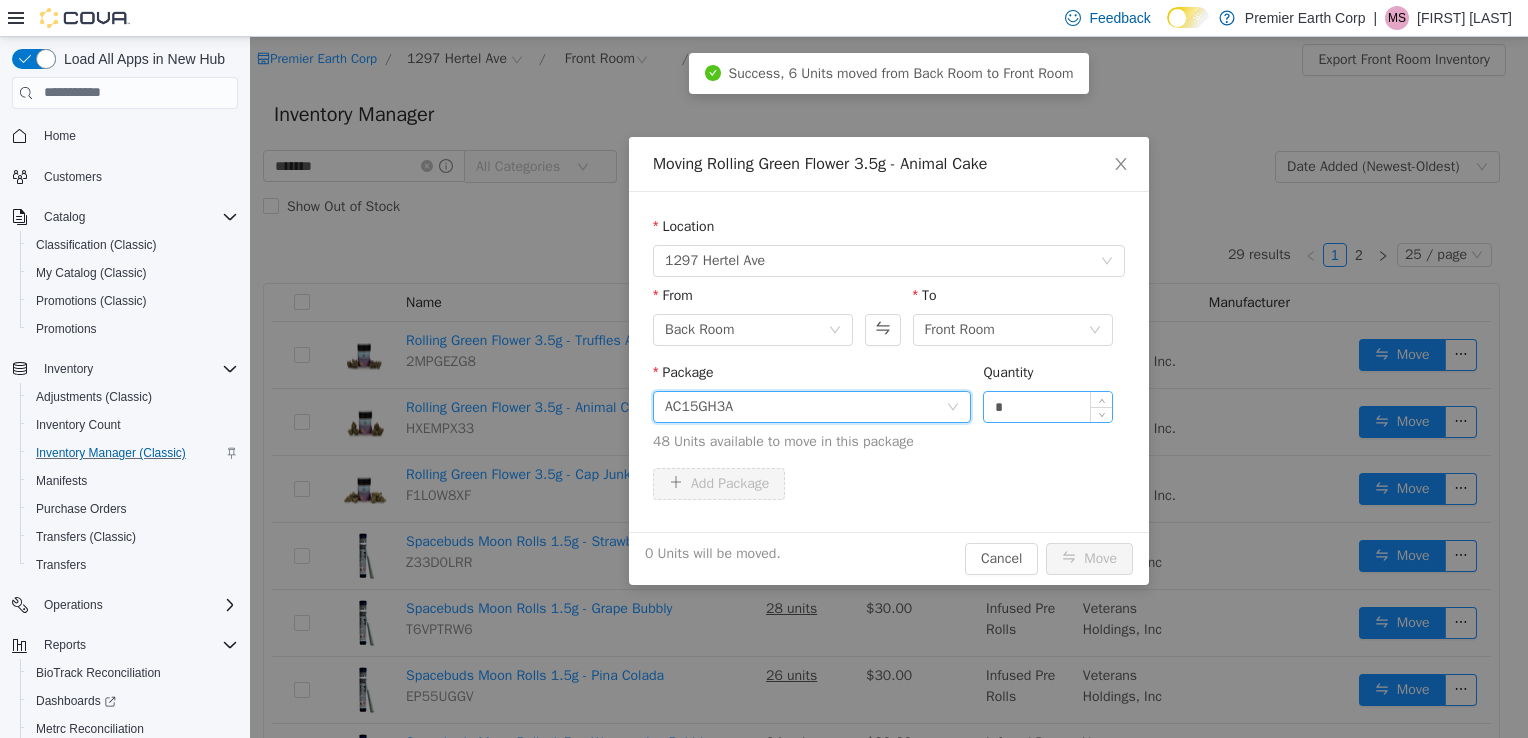 click on "*" at bounding box center (1048, 406) 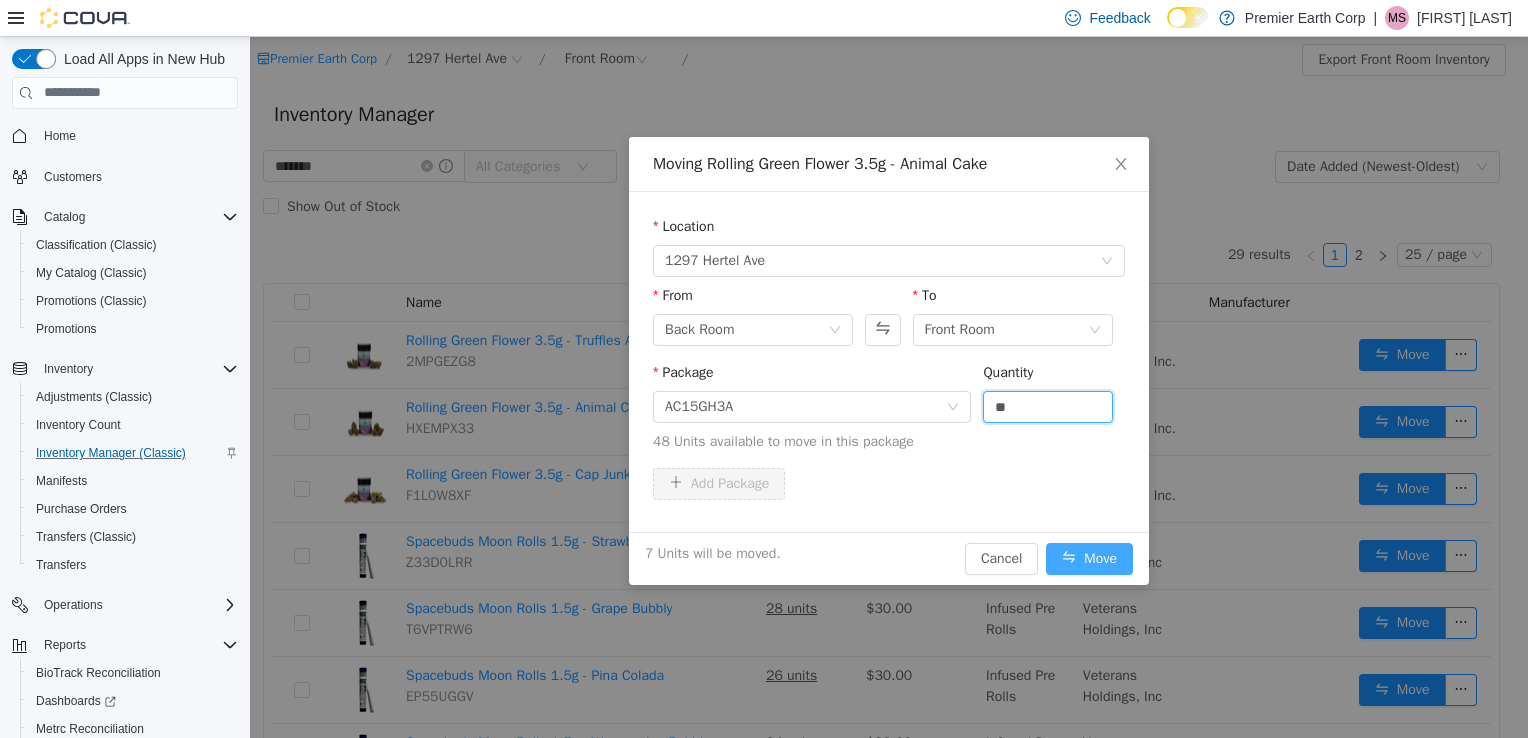 type on "*" 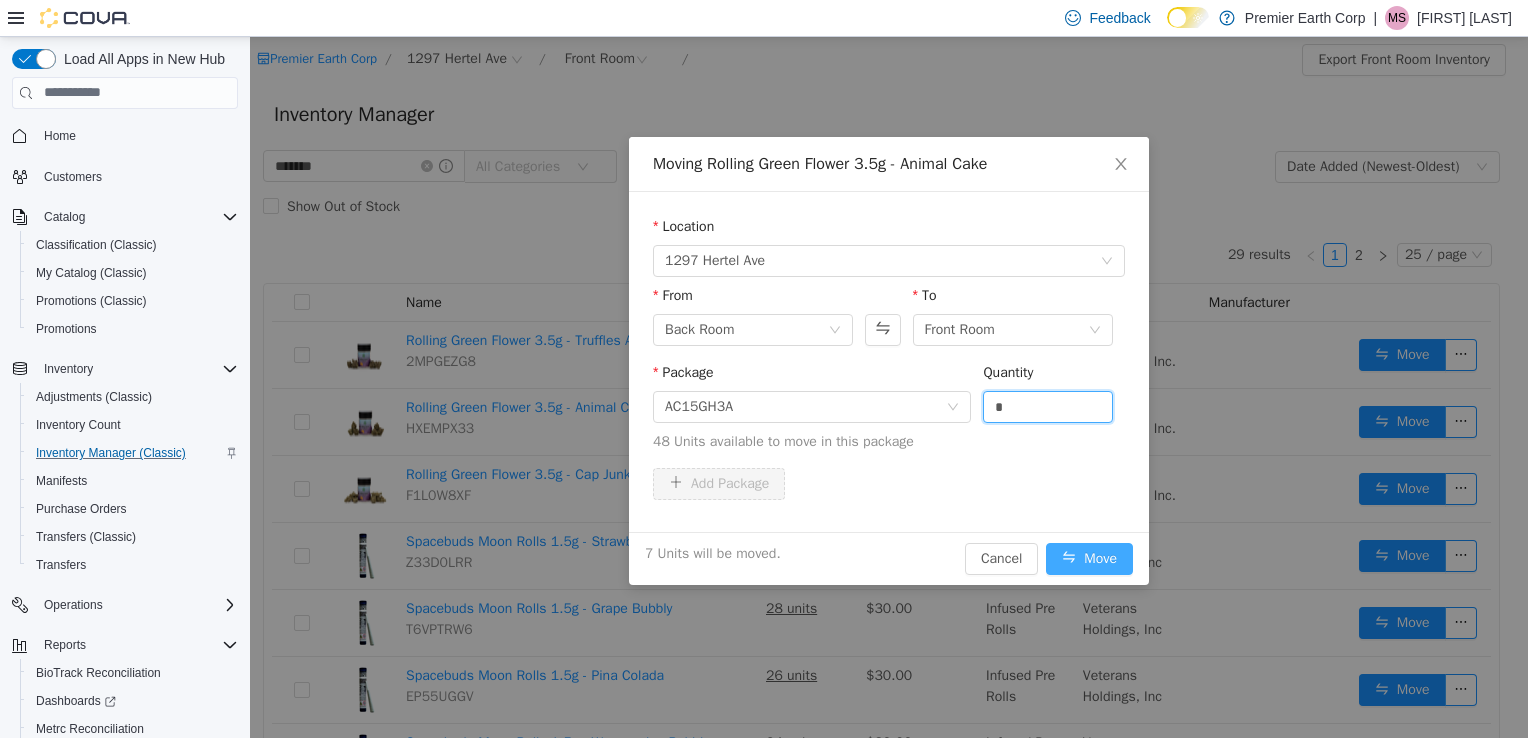 click on "Move" at bounding box center (1089, 558) 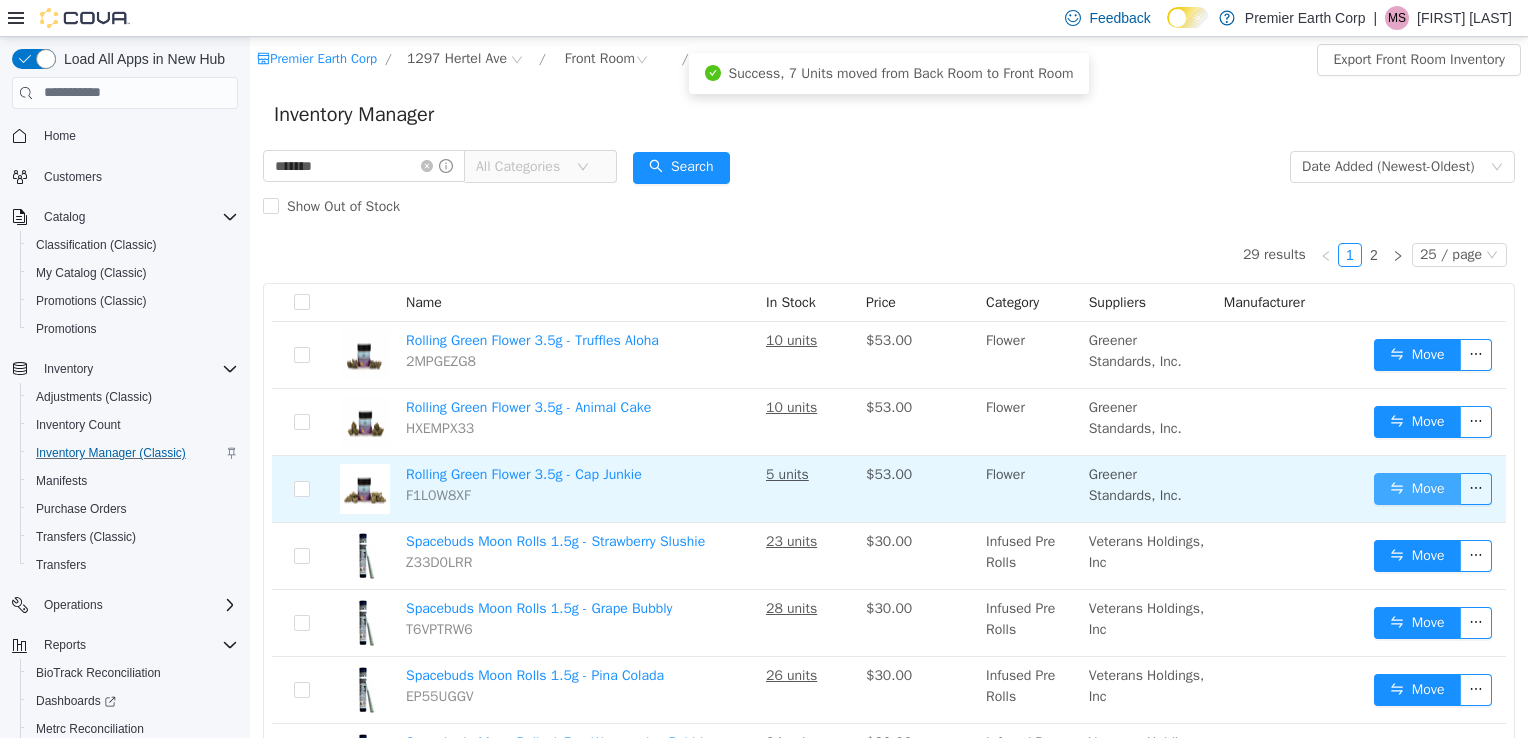 click on "Move" at bounding box center [1417, 488] 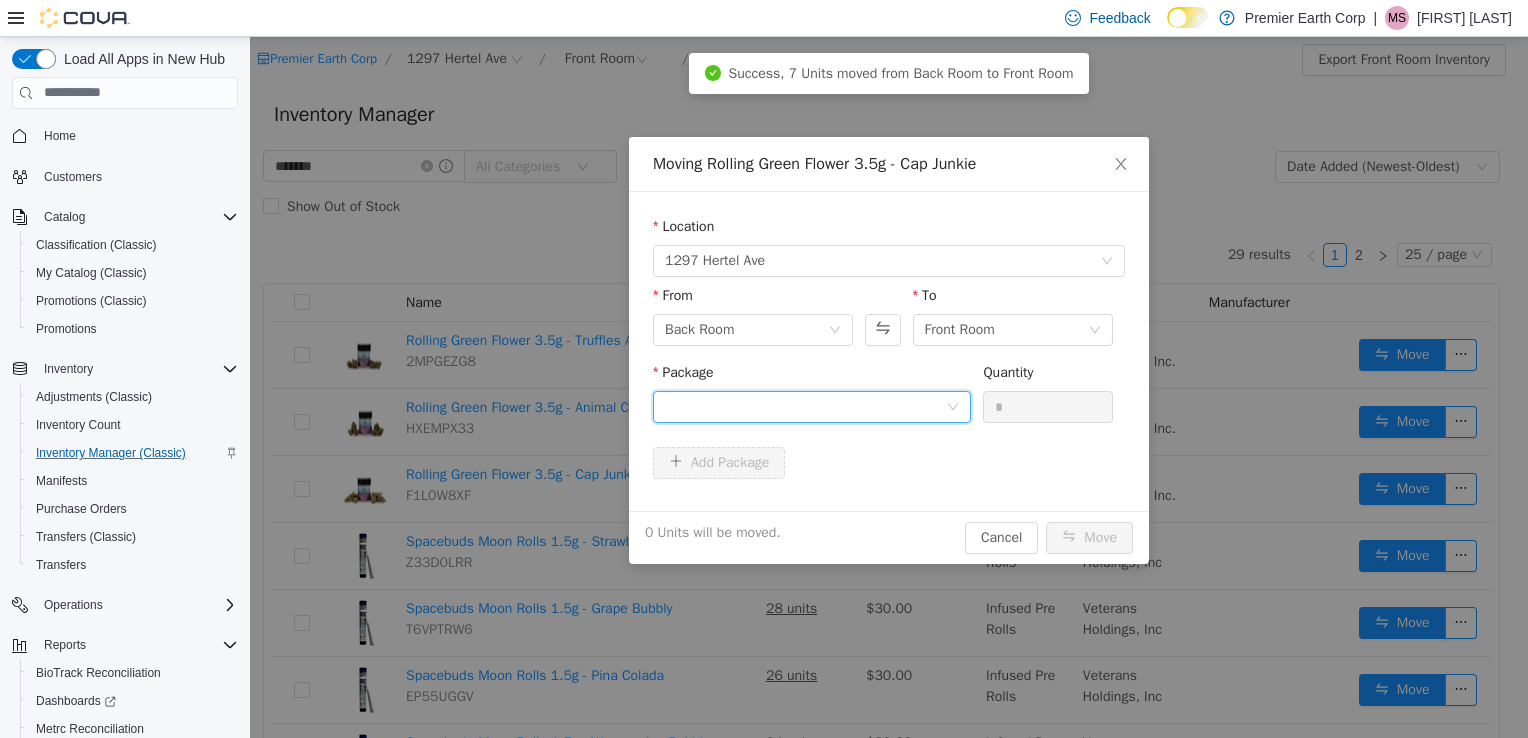 click at bounding box center [805, 406] 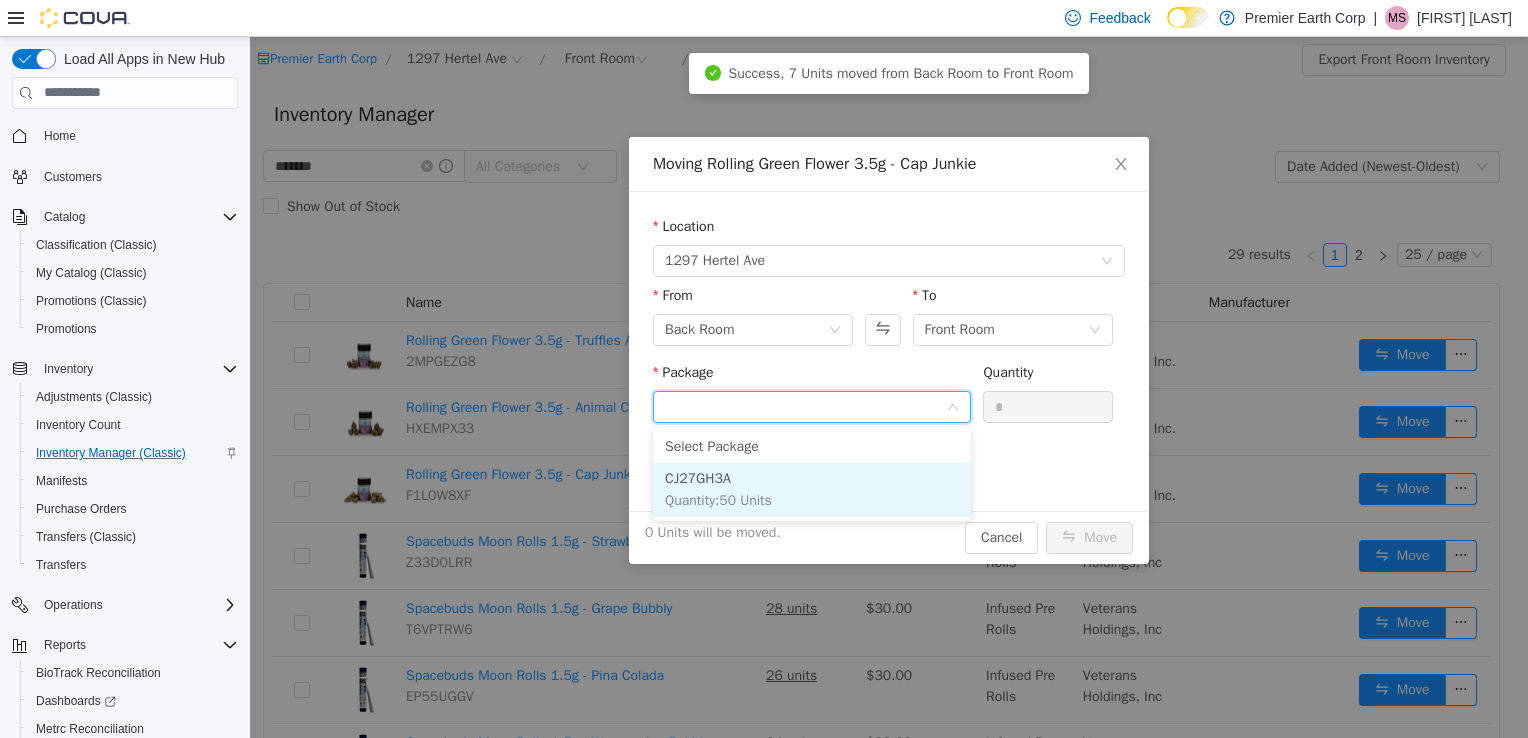 click on "Quantity :  50 Units" at bounding box center (718, 499) 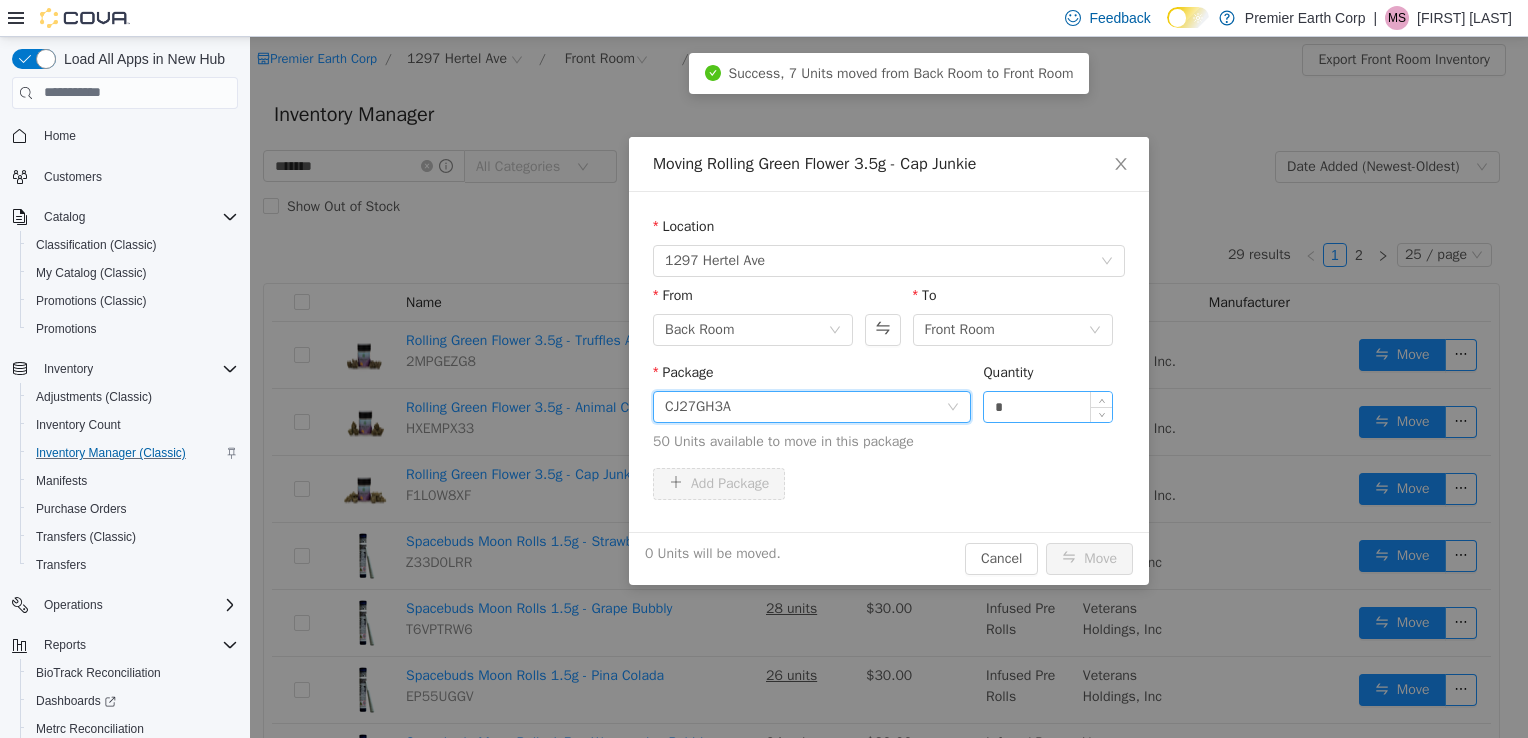 click on "*" at bounding box center [1048, 406] 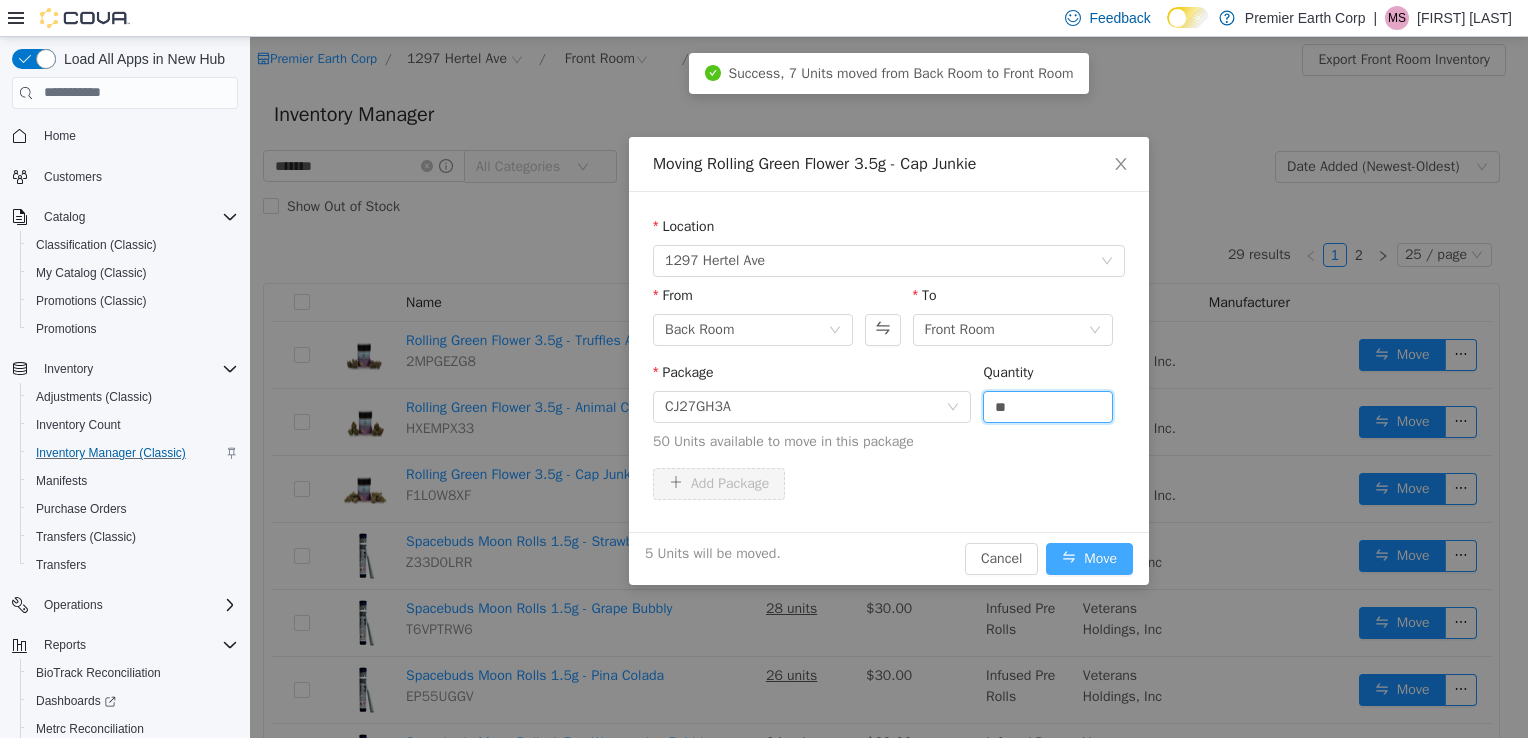 type on "*" 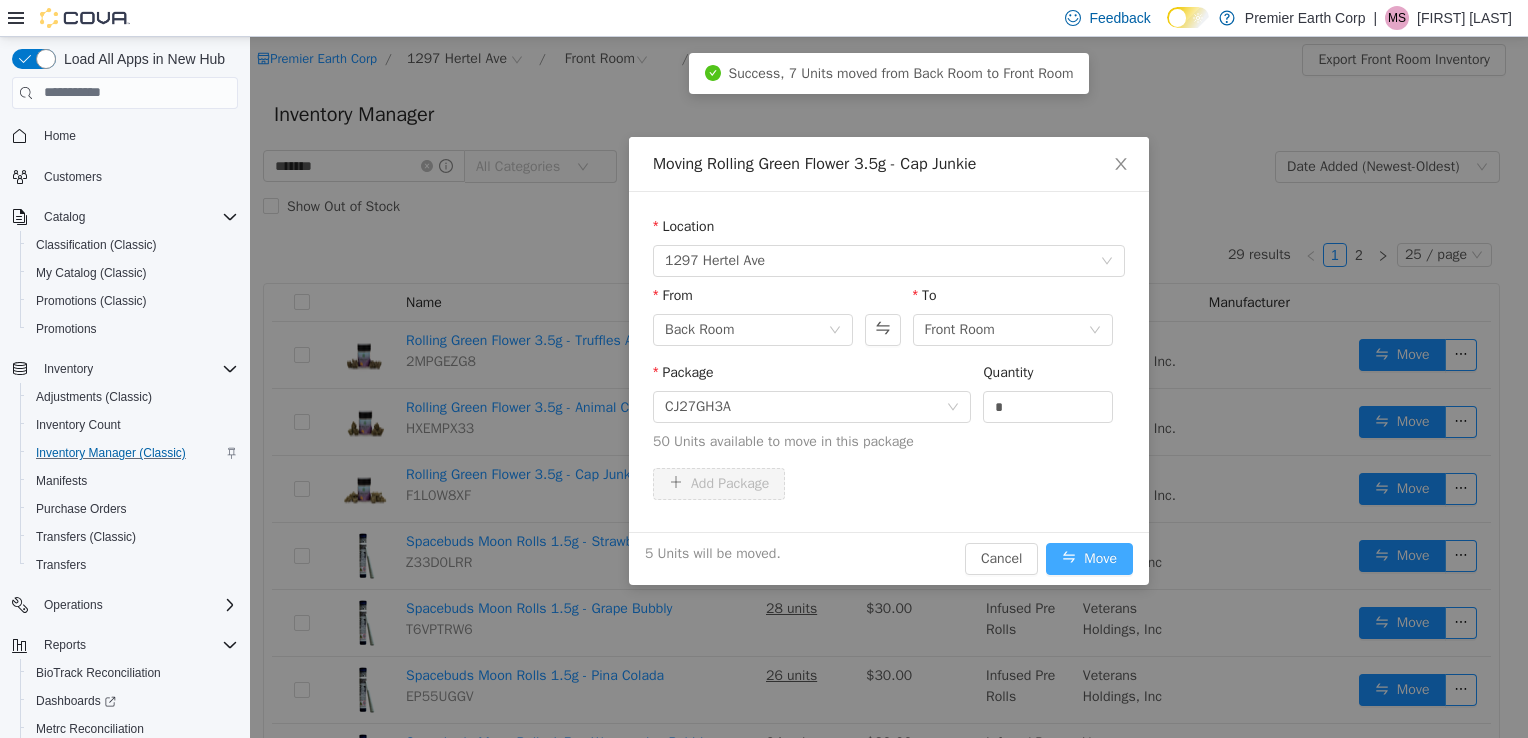 click on "Move" at bounding box center [1089, 558] 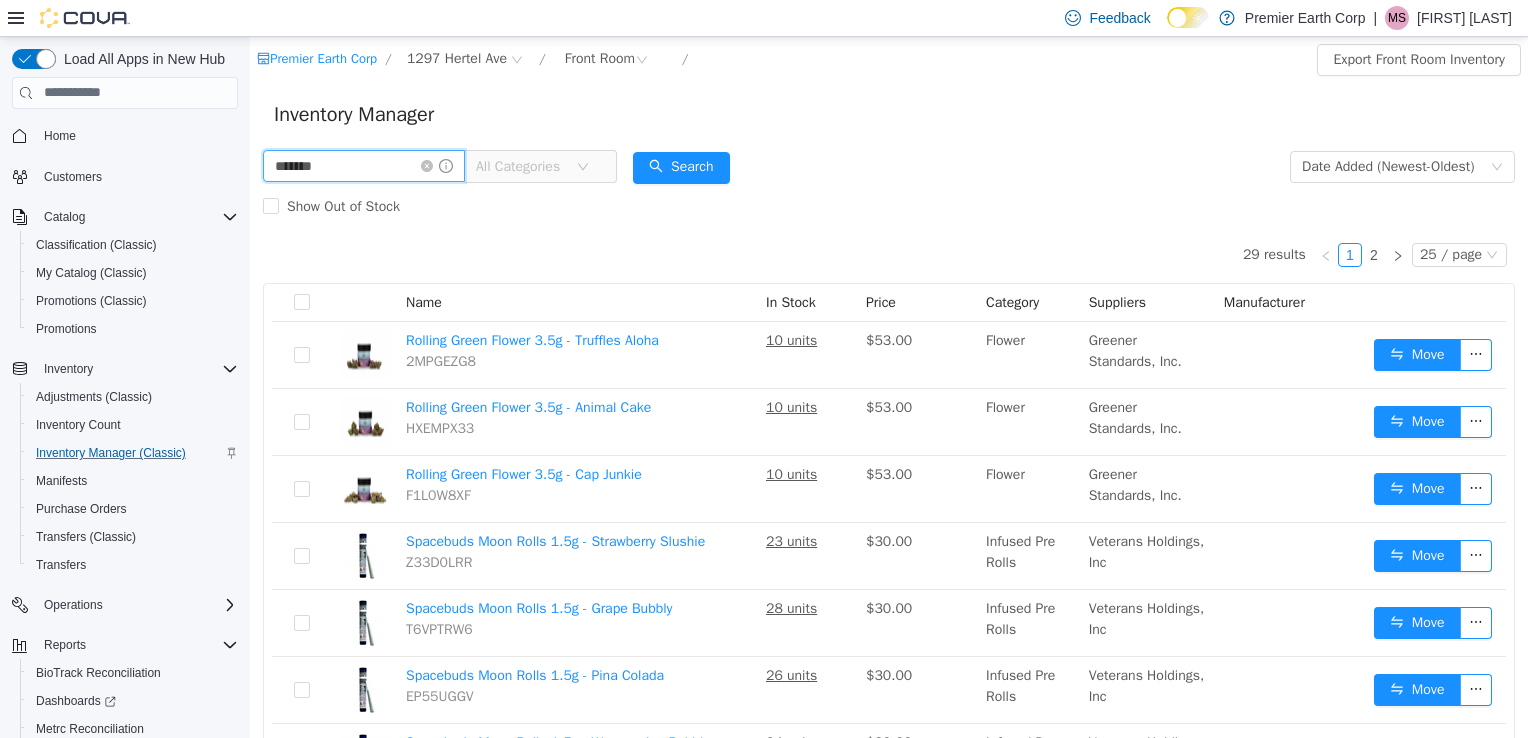 click on "*******" at bounding box center (364, 165) 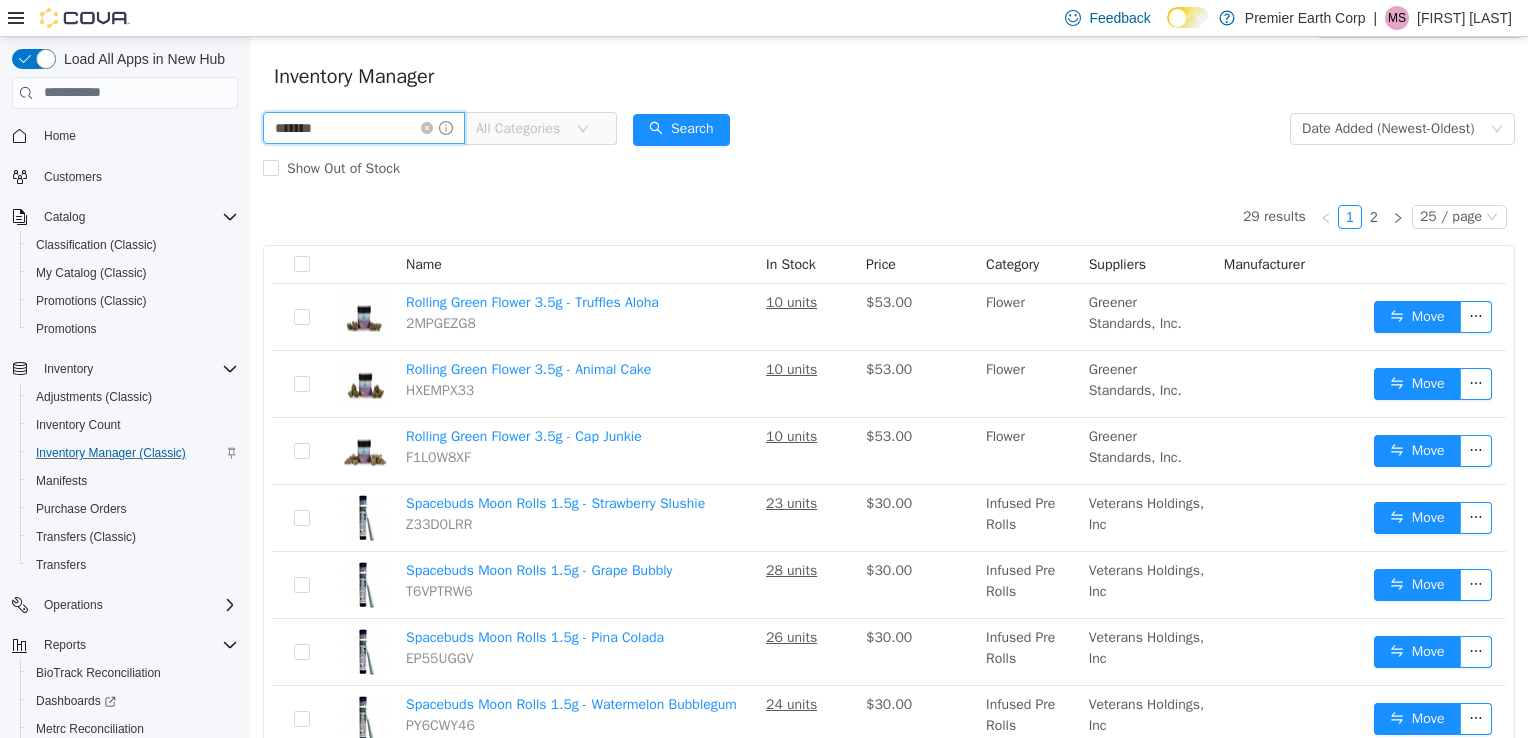 scroll, scrollTop: 0, scrollLeft: 0, axis: both 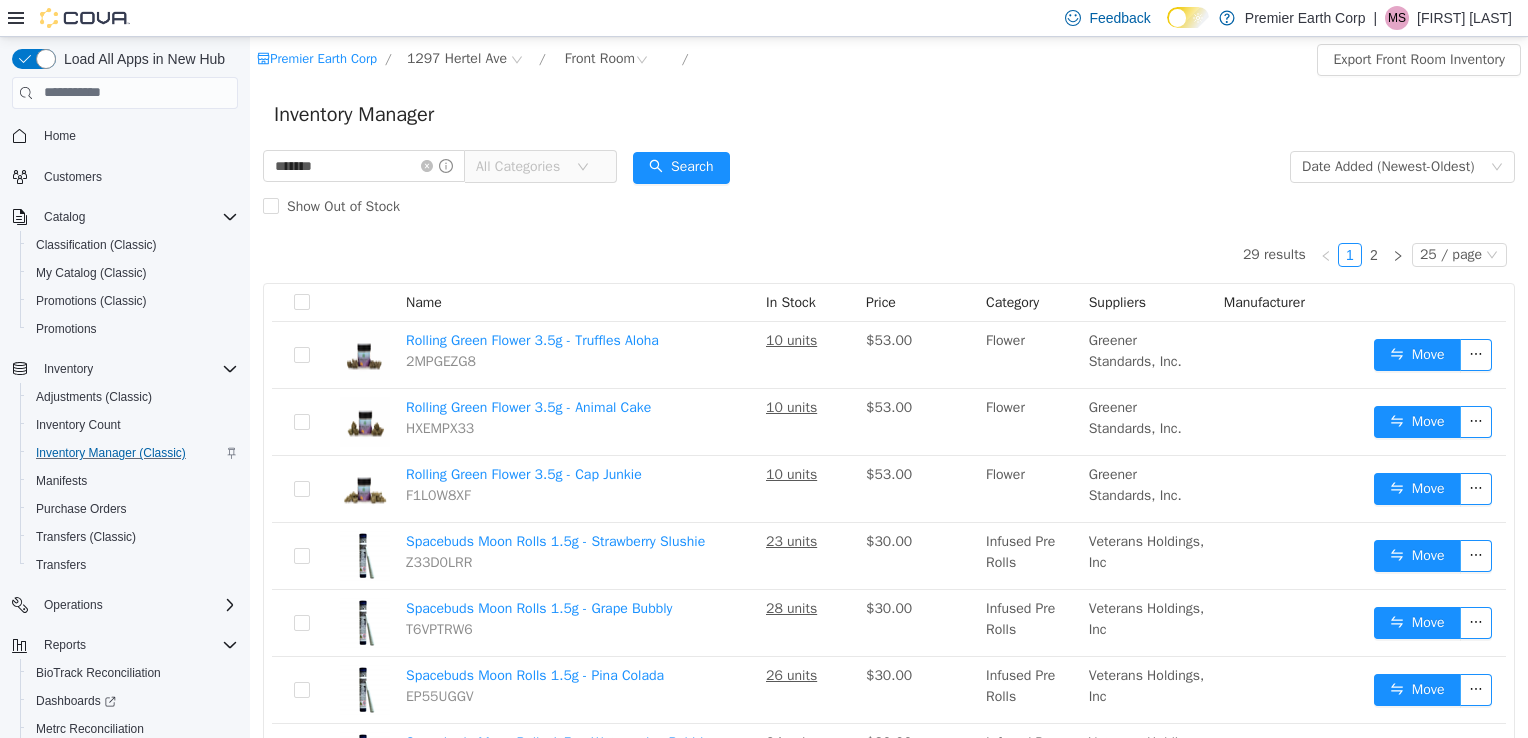 click on "******* All Categories Date Added (Newest-Oldest) Search Show Out of Stock" at bounding box center (889, 186) 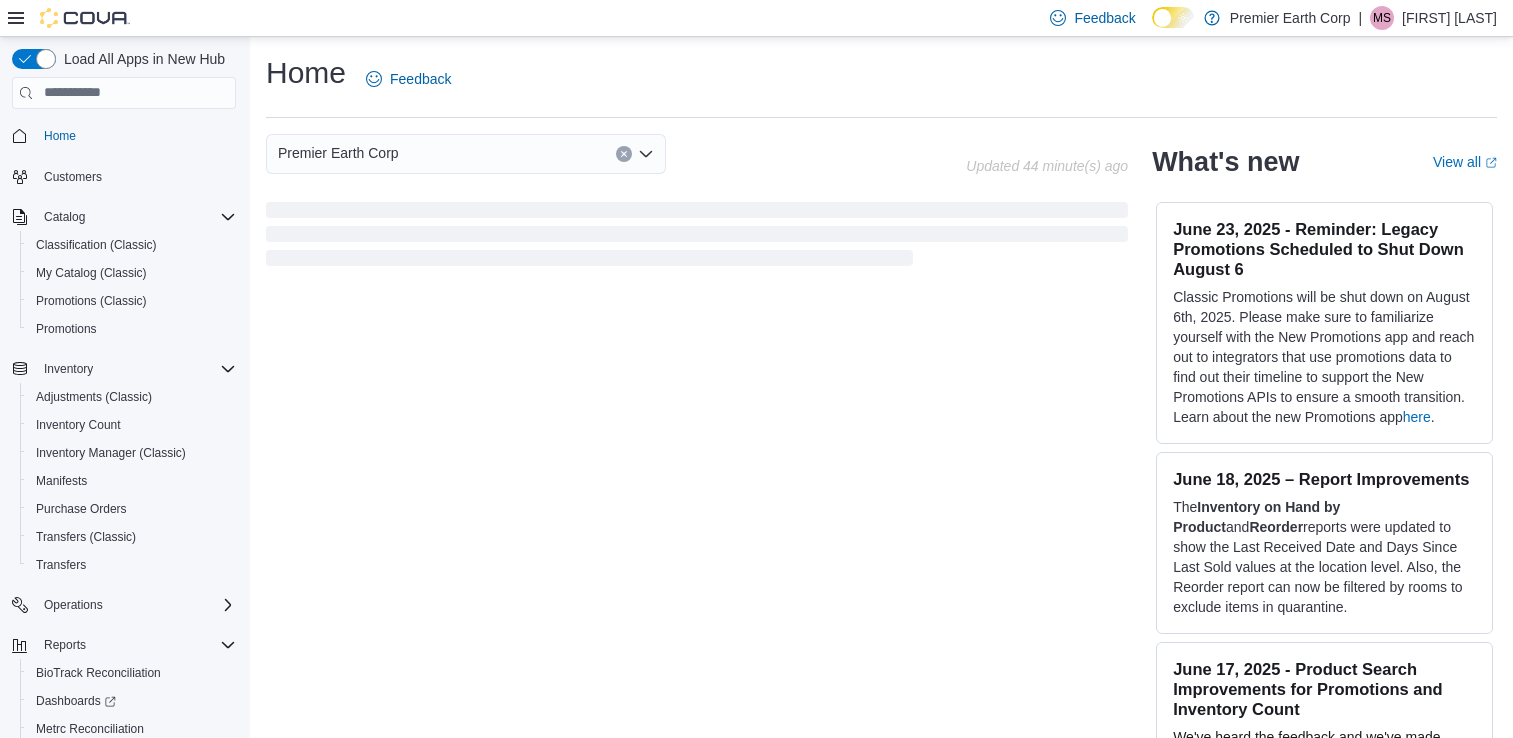 scroll, scrollTop: 0, scrollLeft: 0, axis: both 